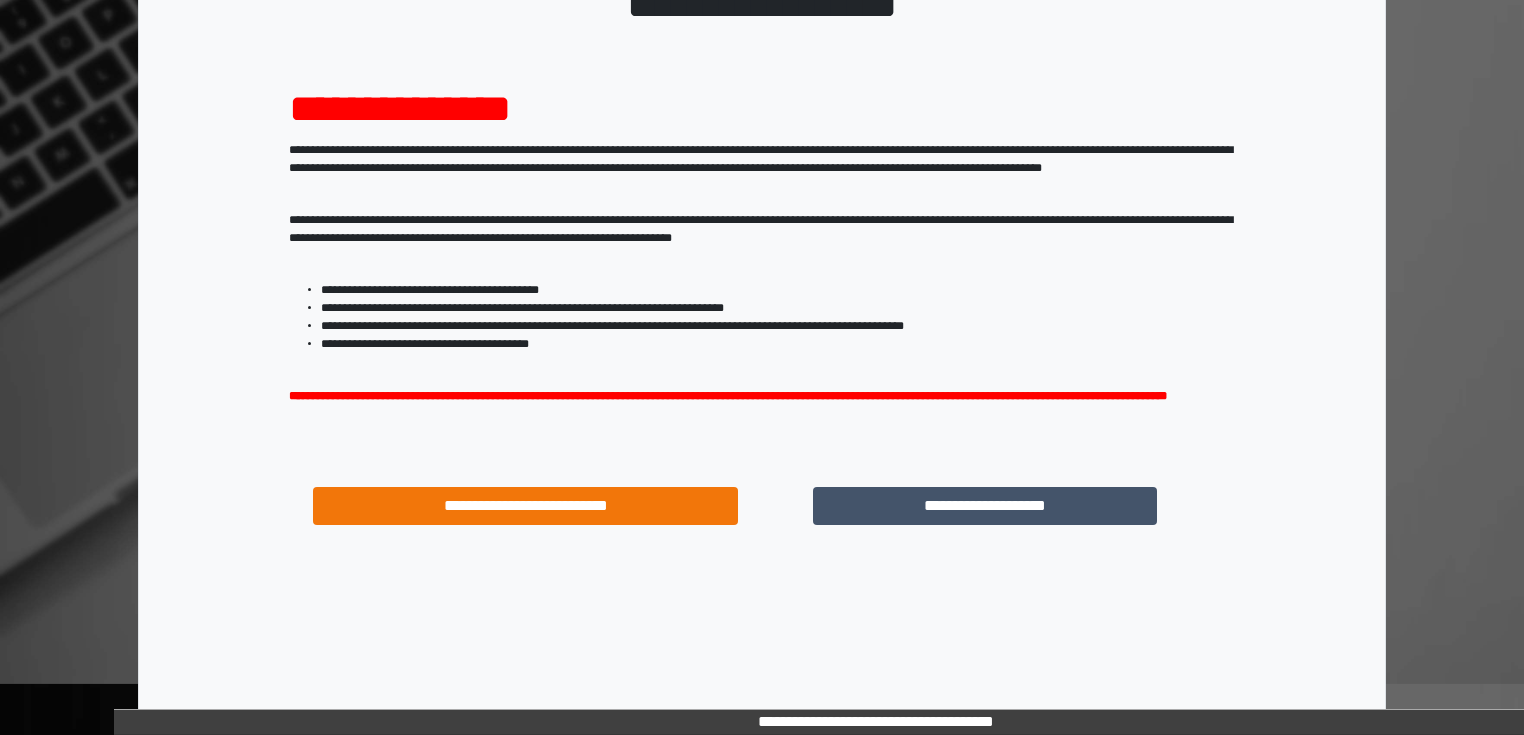 scroll, scrollTop: 174, scrollLeft: 0, axis: vertical 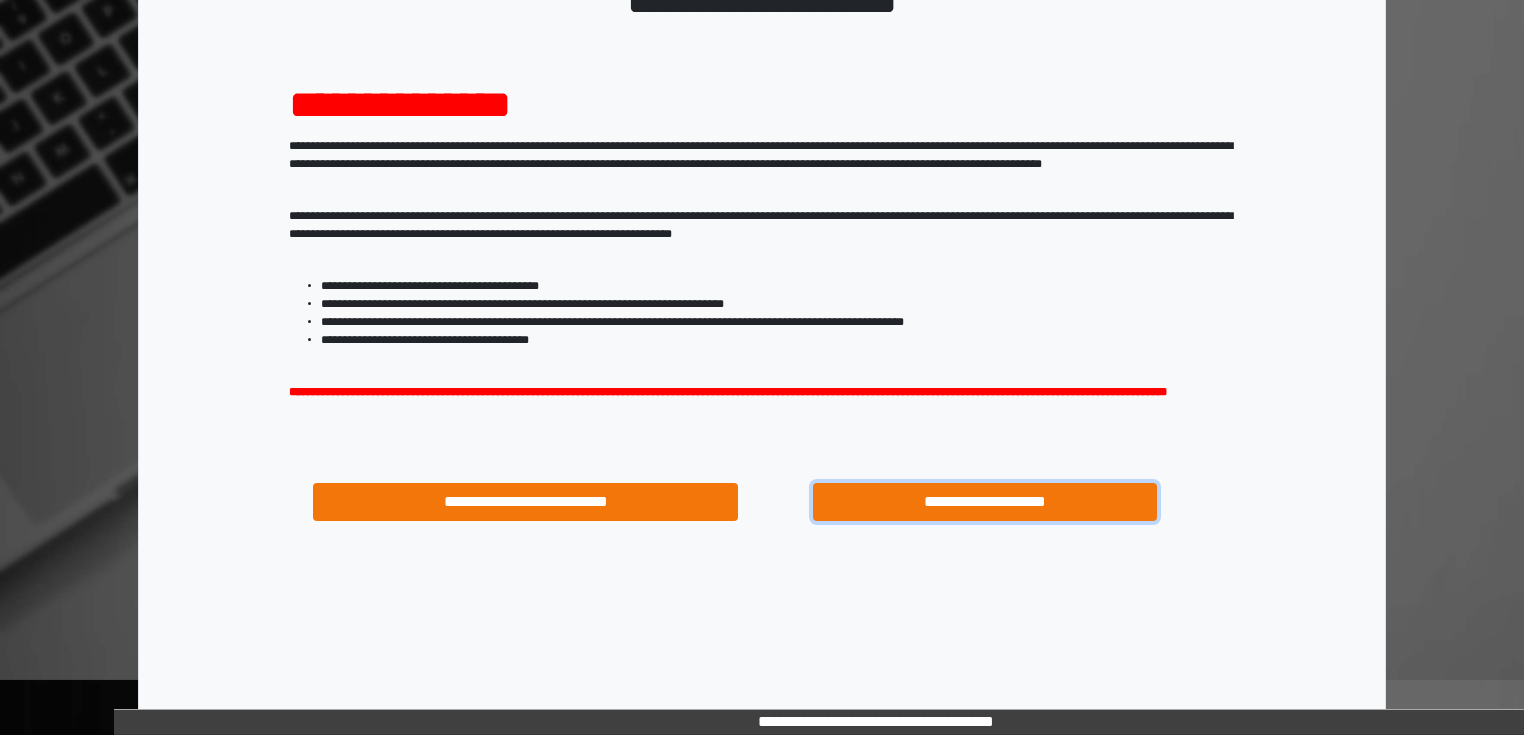 click on "**********" at bounding box center (985, 502) 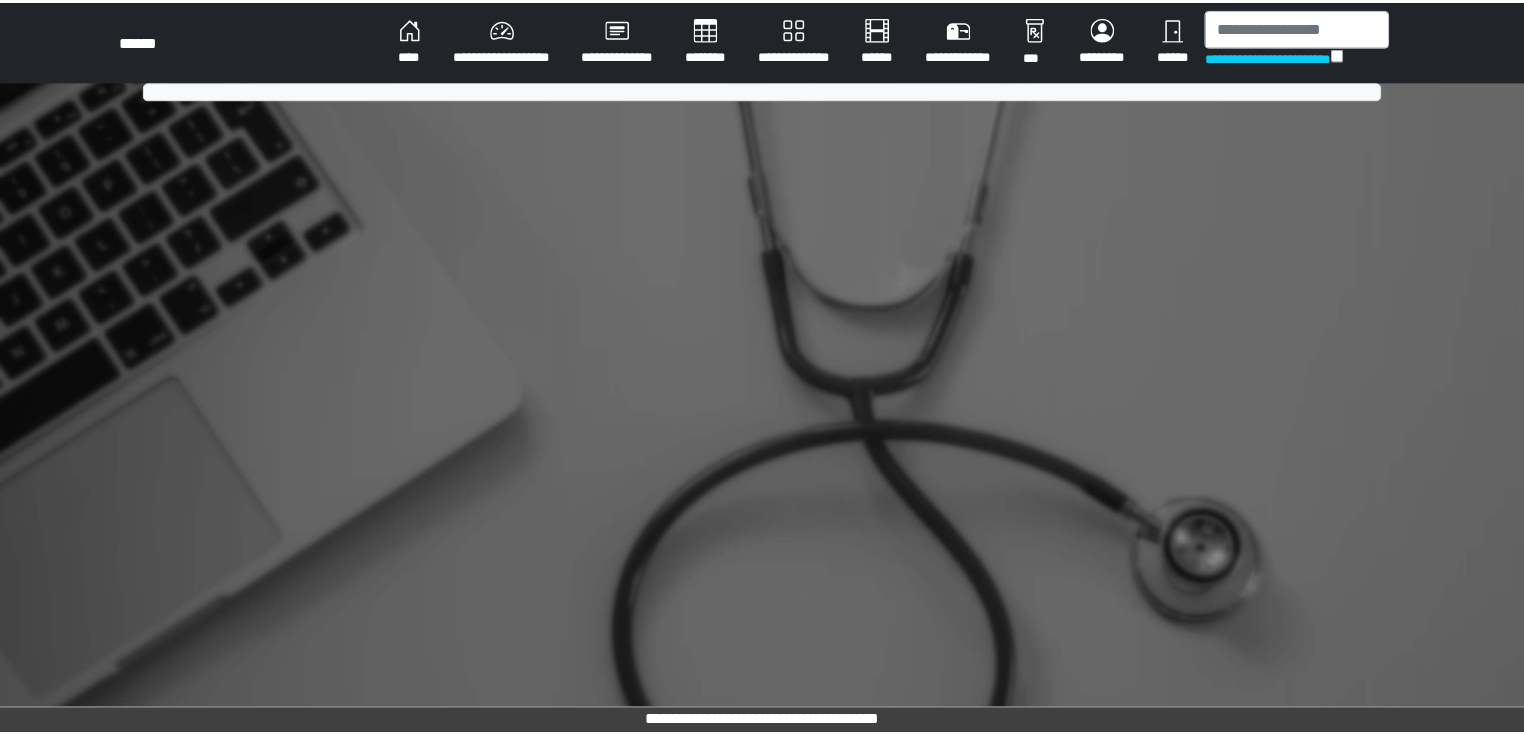 scroll, scrollTop: 0, scrollLeft: 0, axis: both 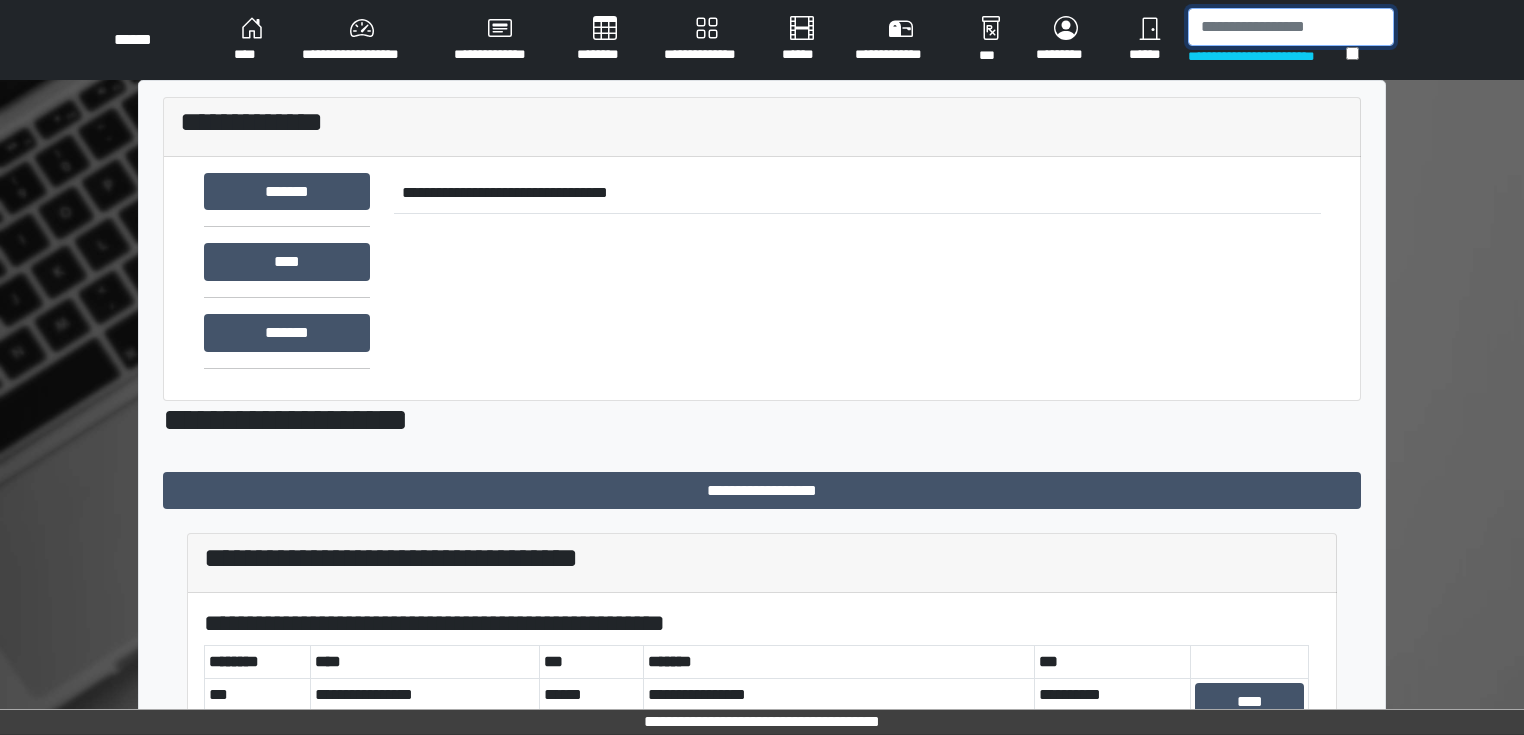 click at bounding box center [1291, 27] 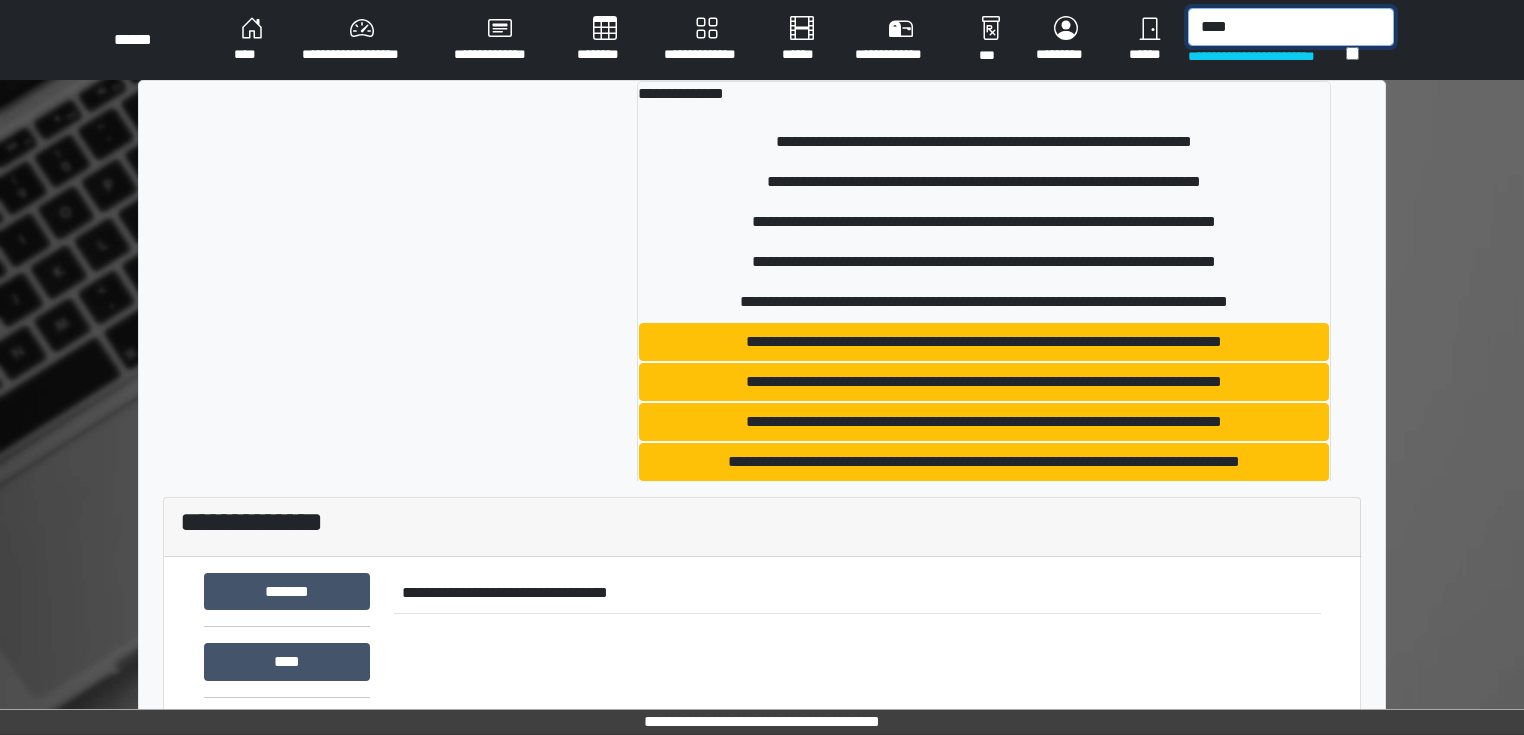 click on "****" at bounding box center [1291, 27] 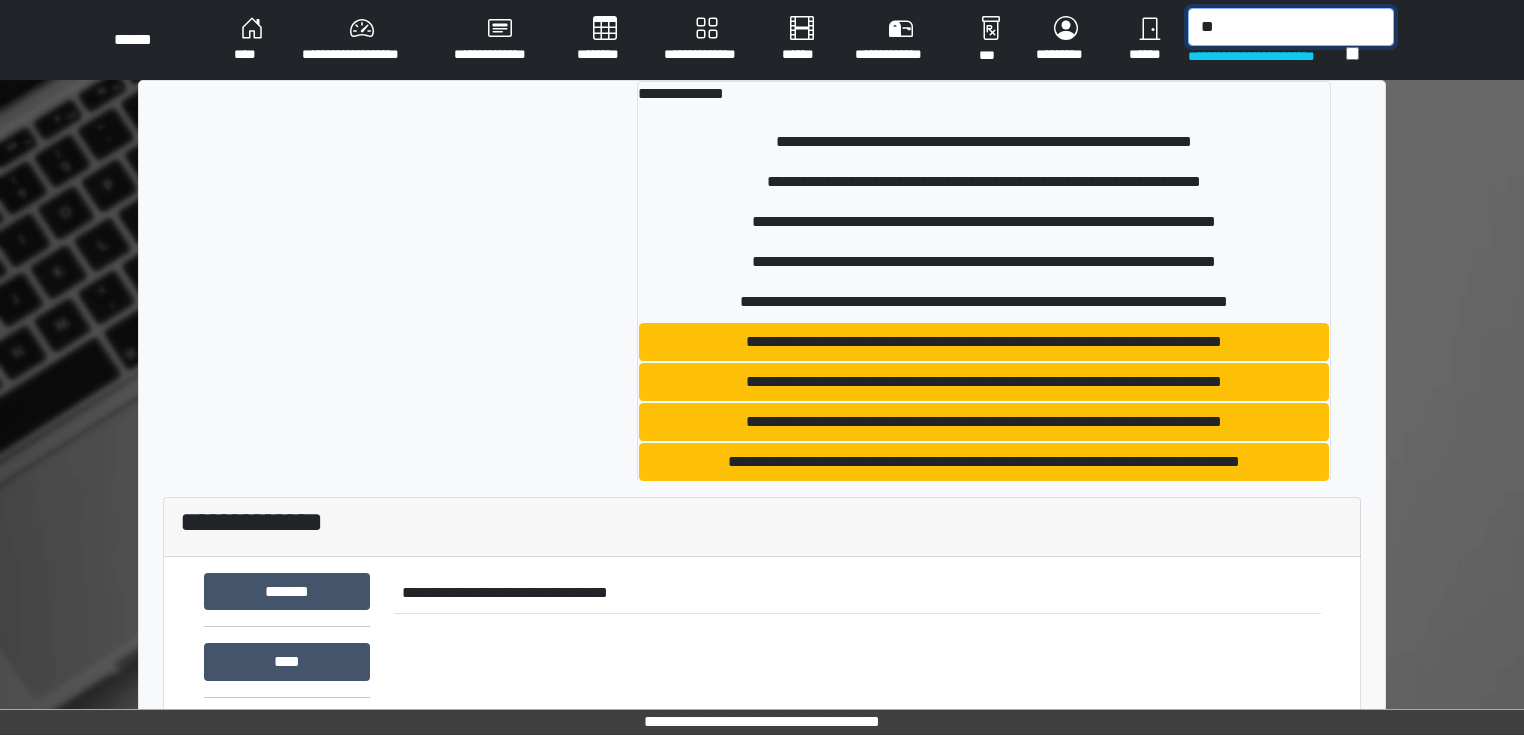 type on "*" 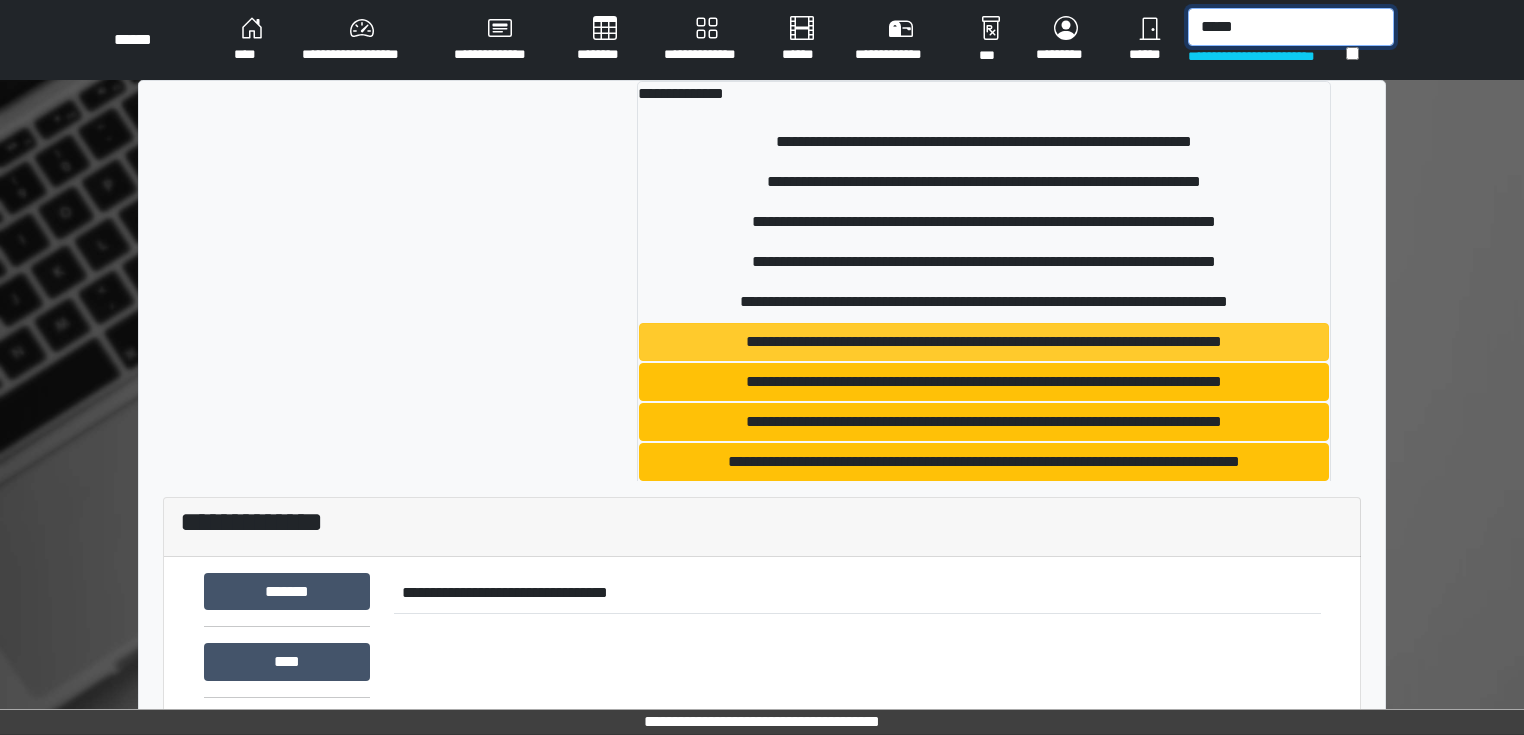 type on "*****" 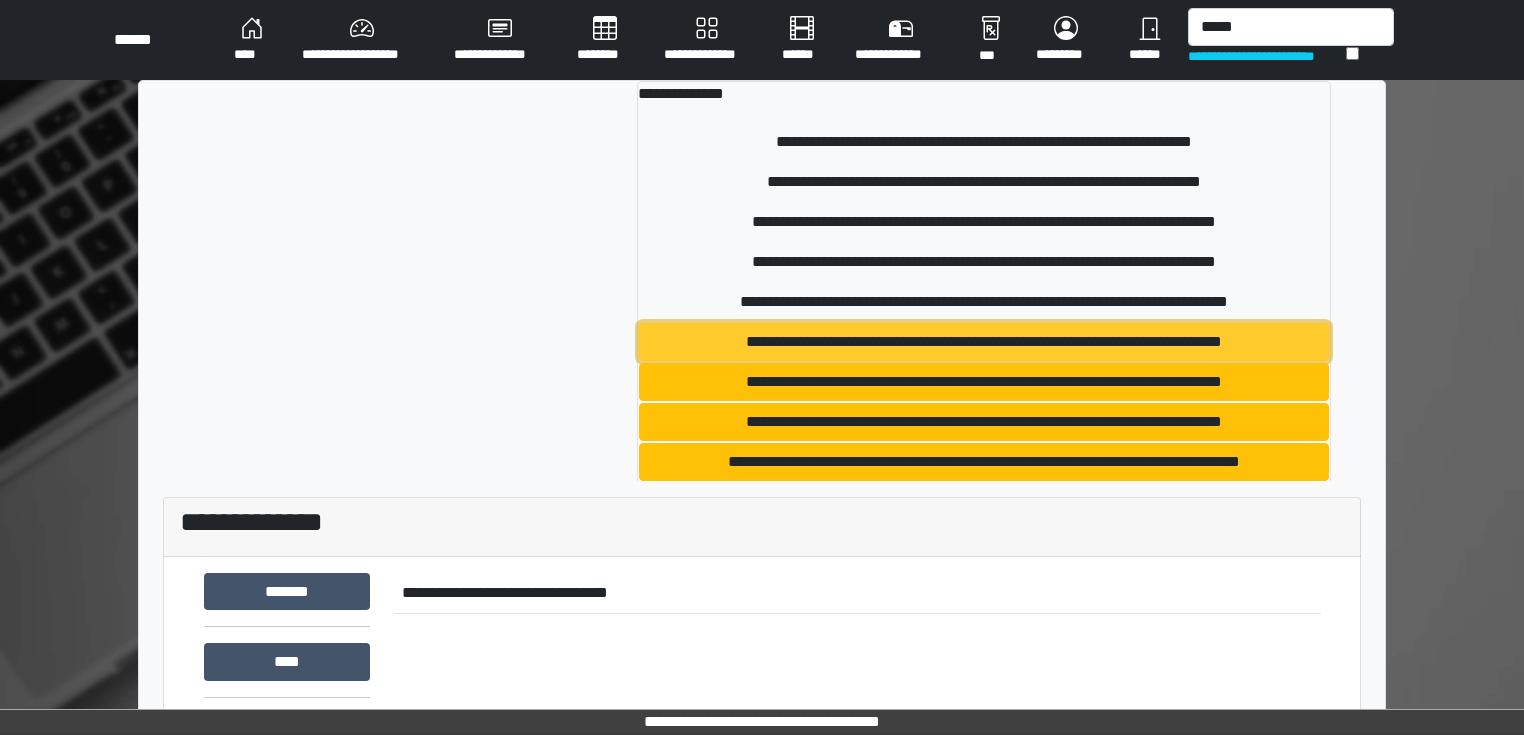 click on "**********" at bounding box center (984, 342) 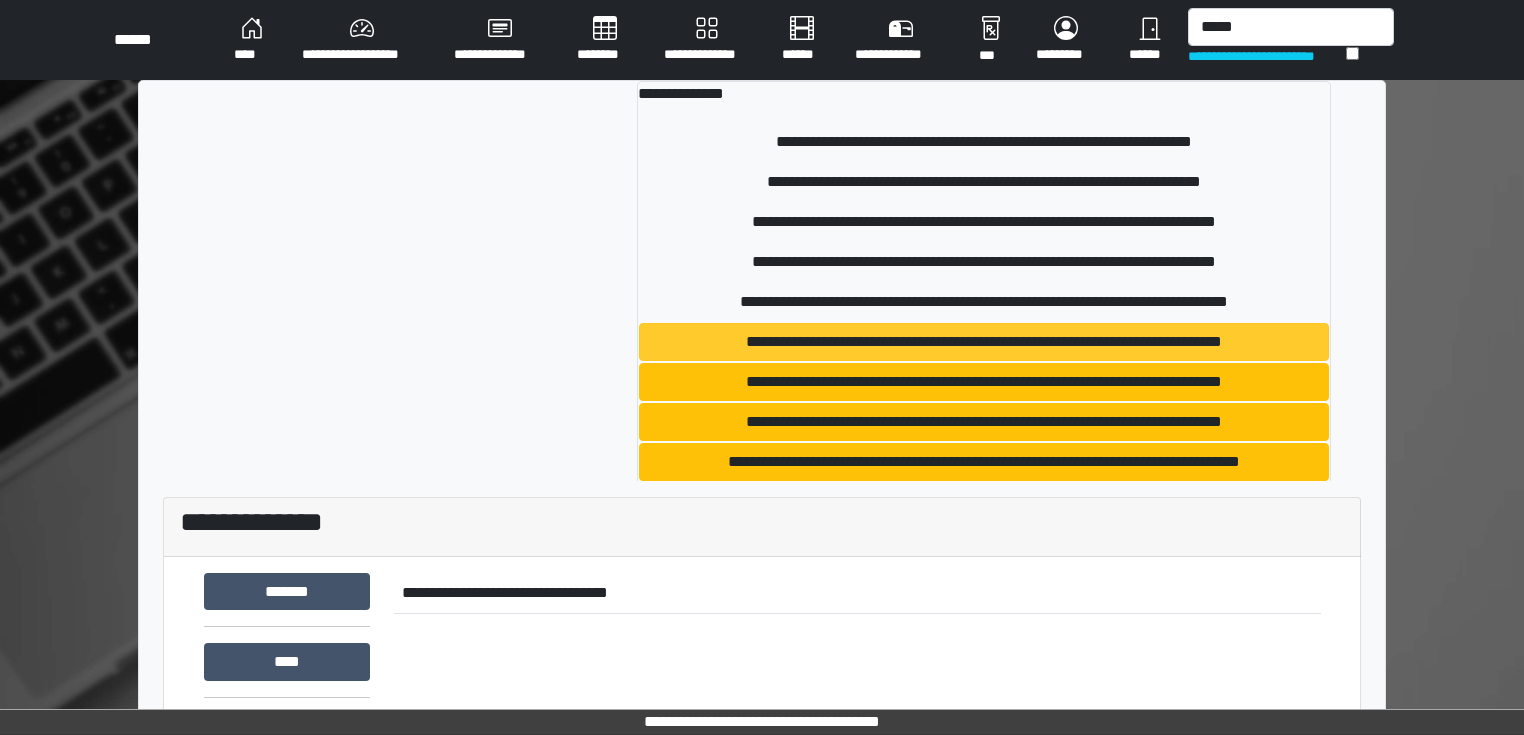 type 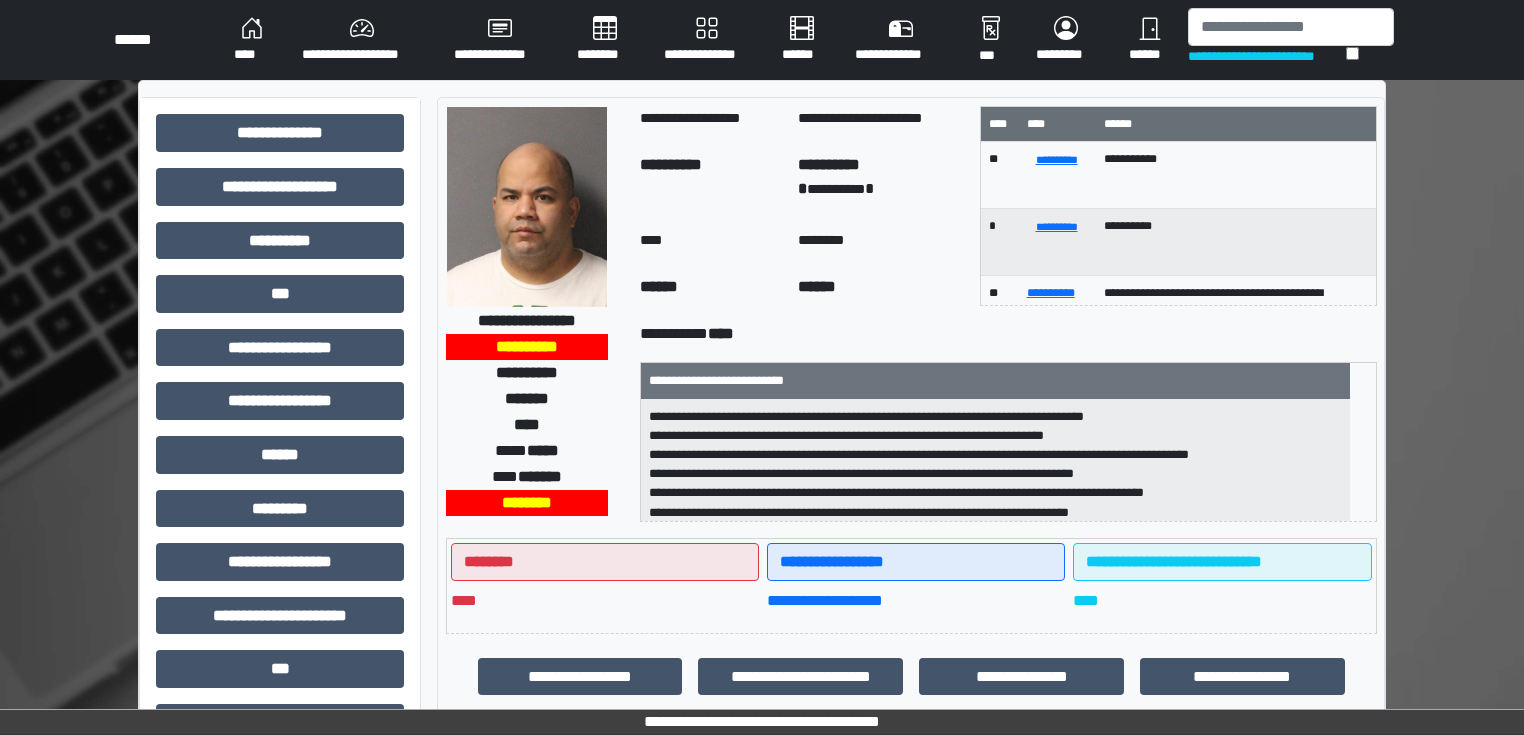 scroll, scrollTop: 80, scrollLeft: 0, axis: vertical 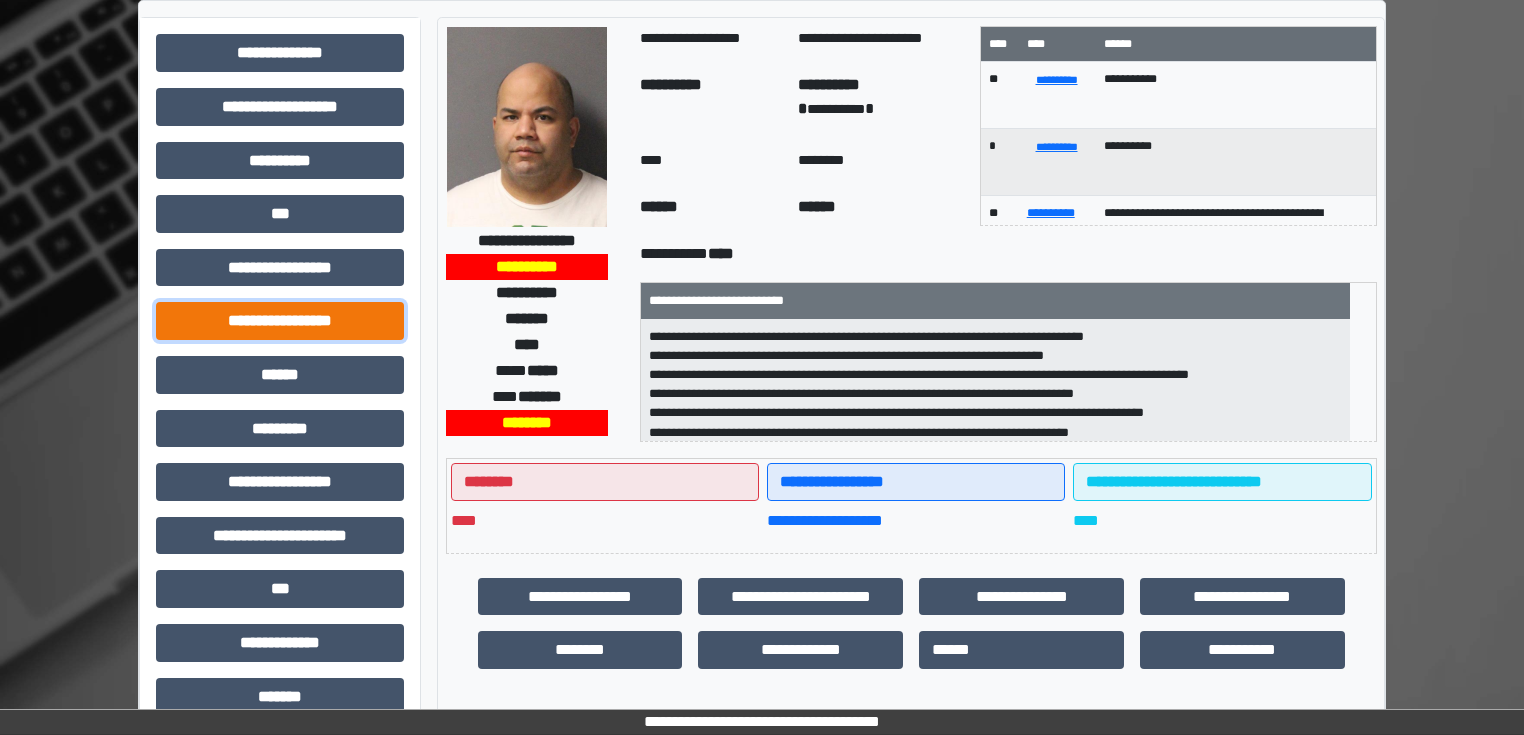 click on "**********" at bounding box center (280, 321) 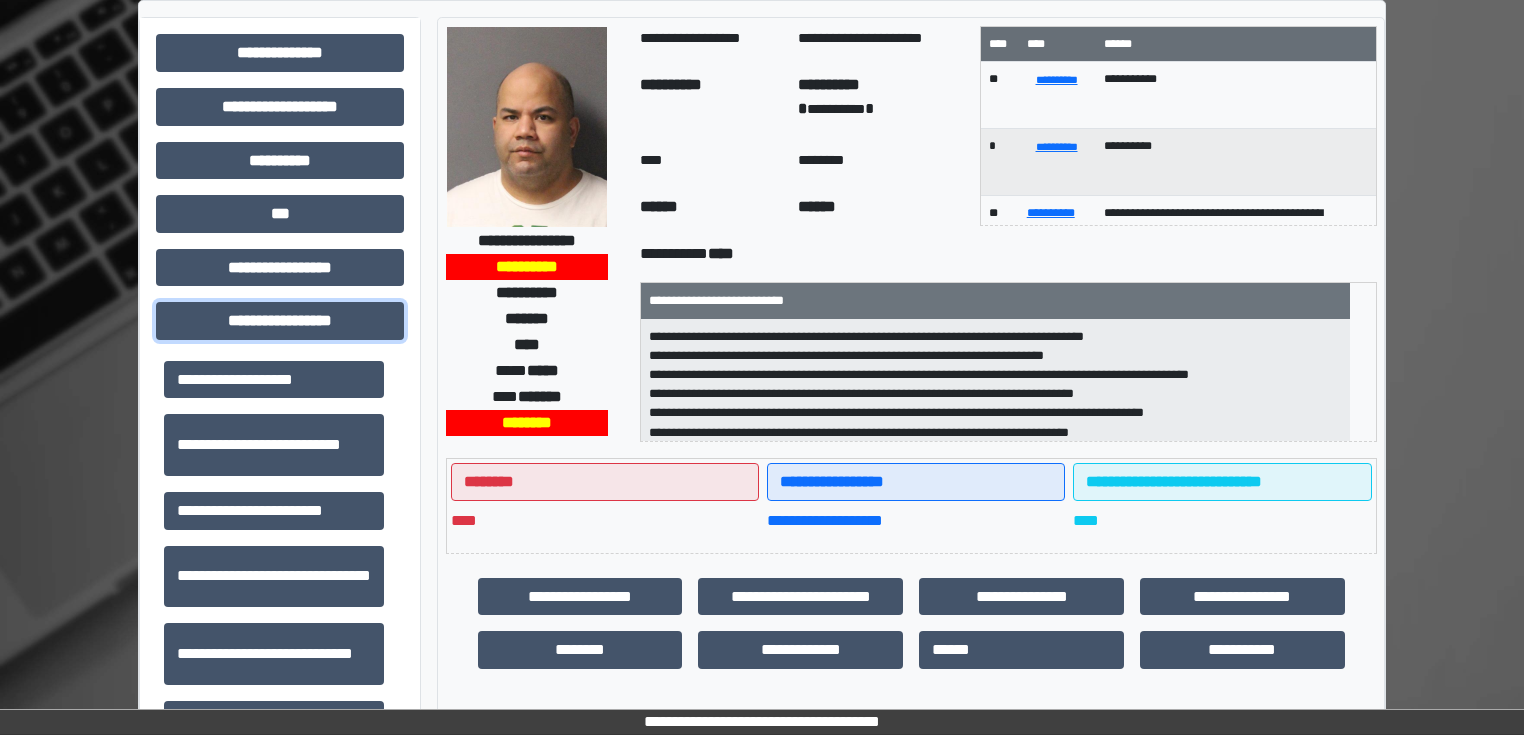 scroll, scrollTop: 1313, scrollLeft: 0, axis: vertical 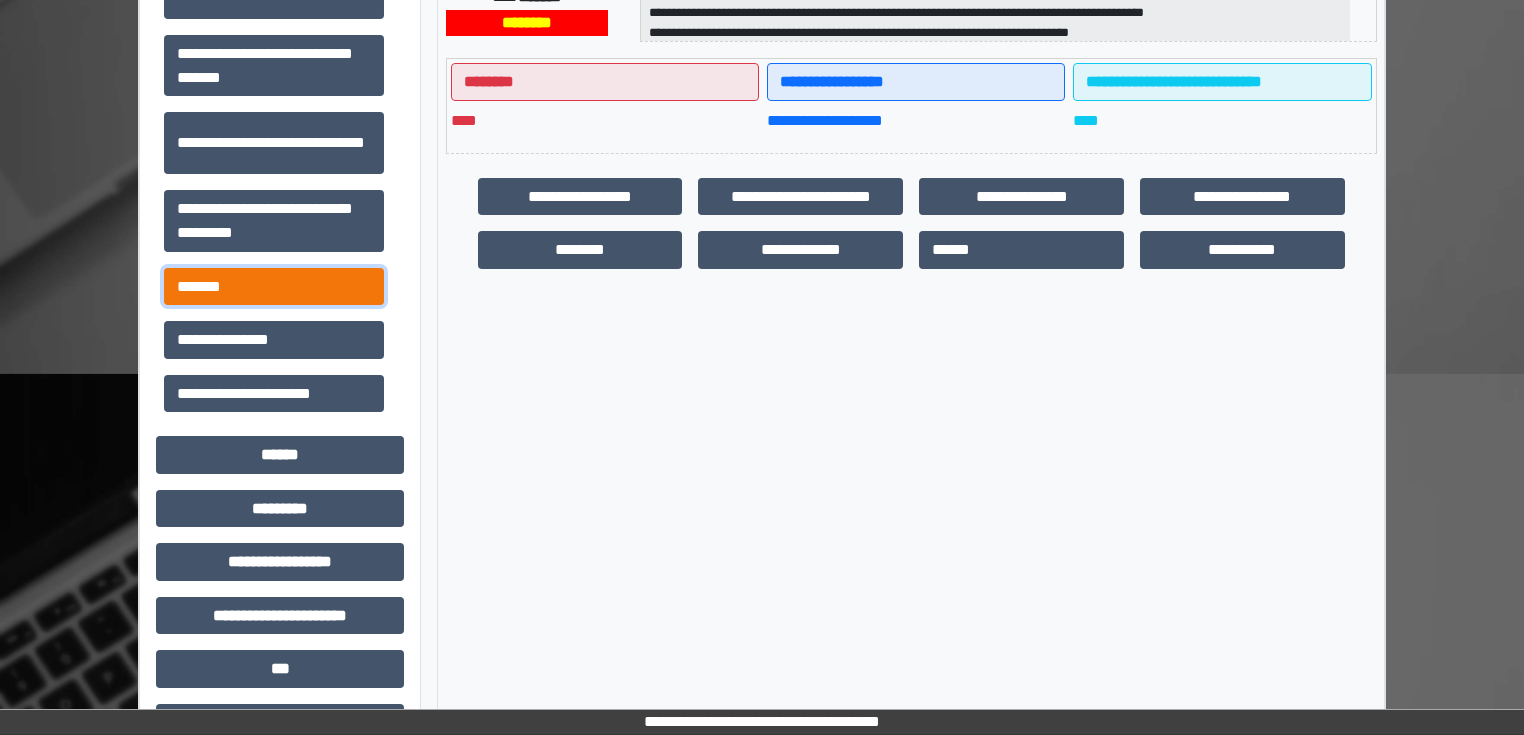 click on "*******" at bounding box center (274, 287) 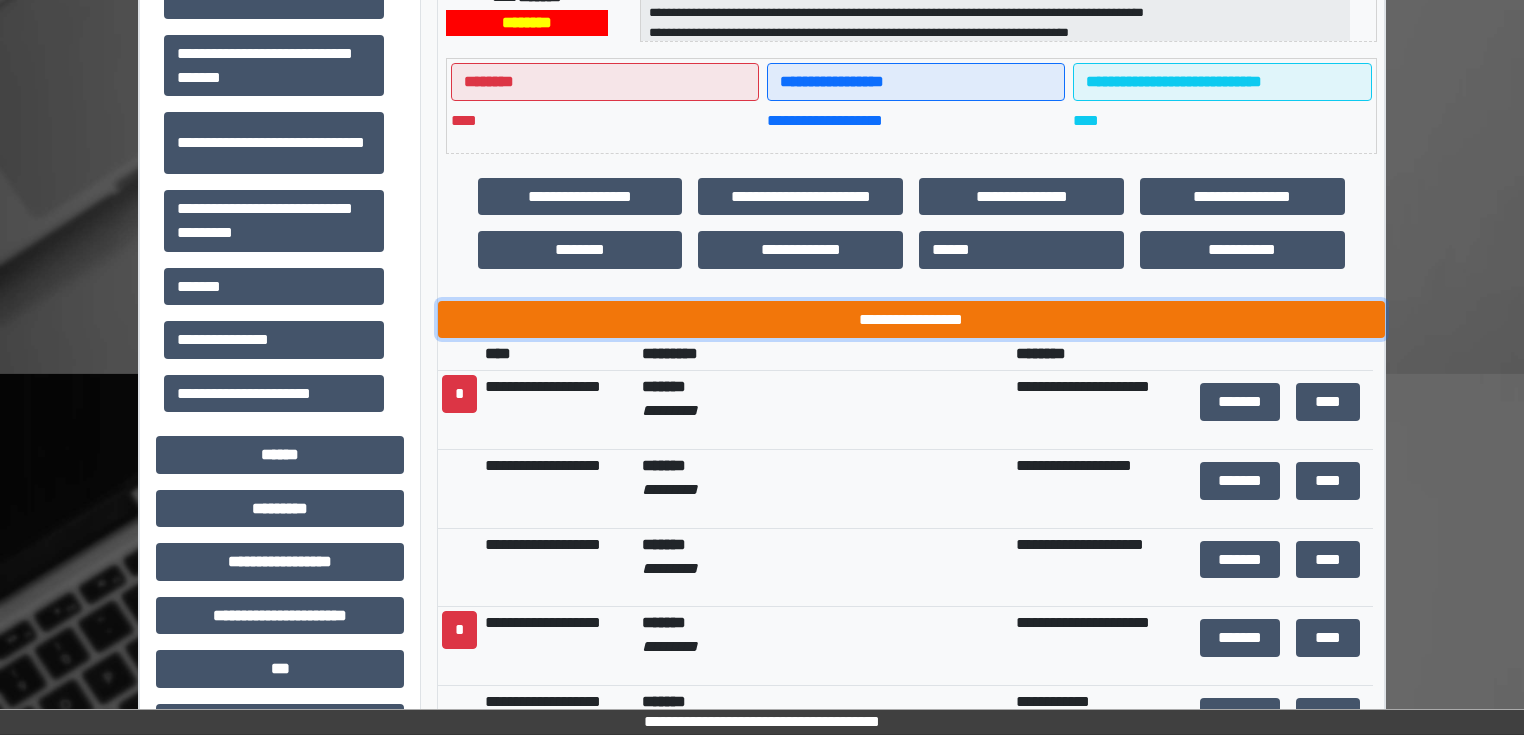 click on "**********" at bounding box center (911, 320) 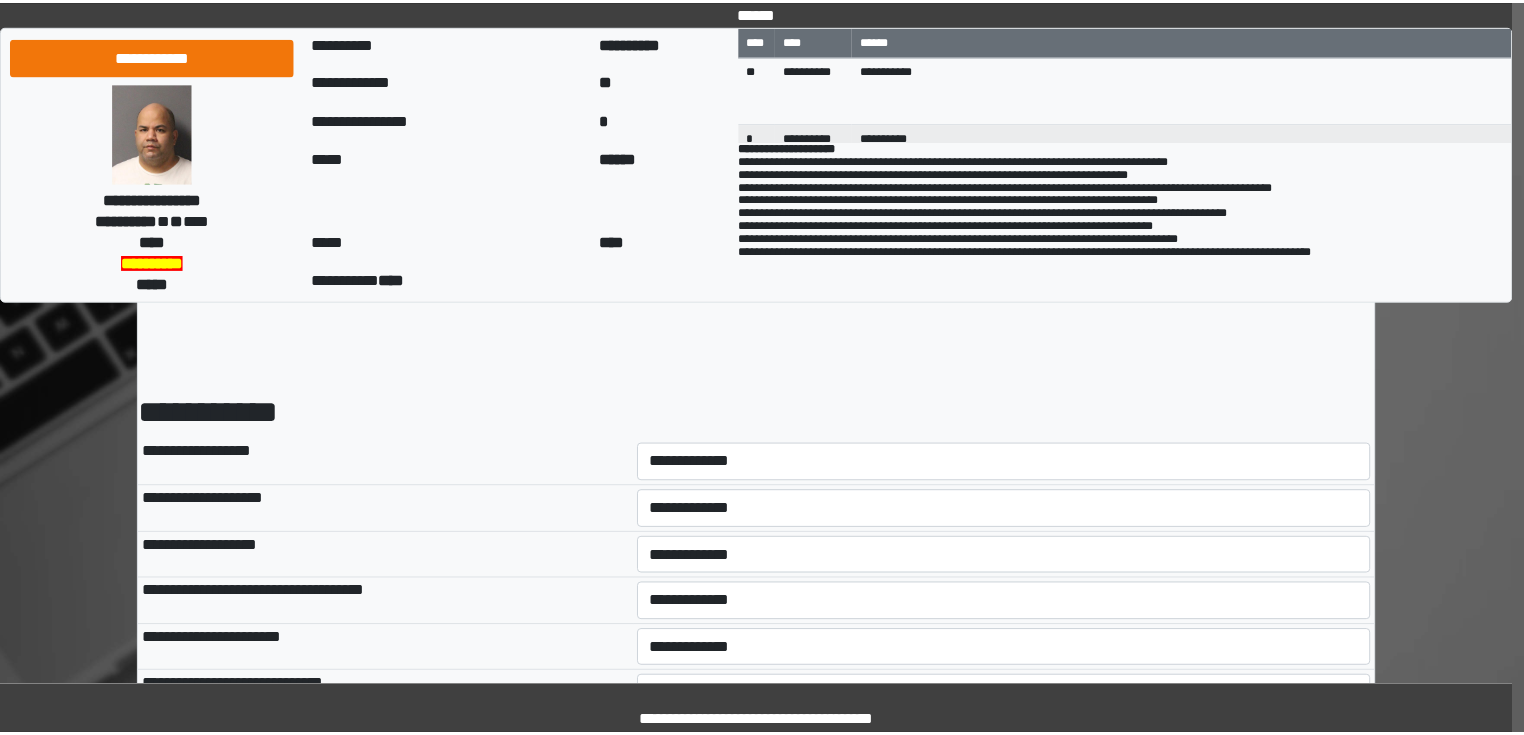 scroll, scrollTop: 0, scrollLeft: 0, axis: both 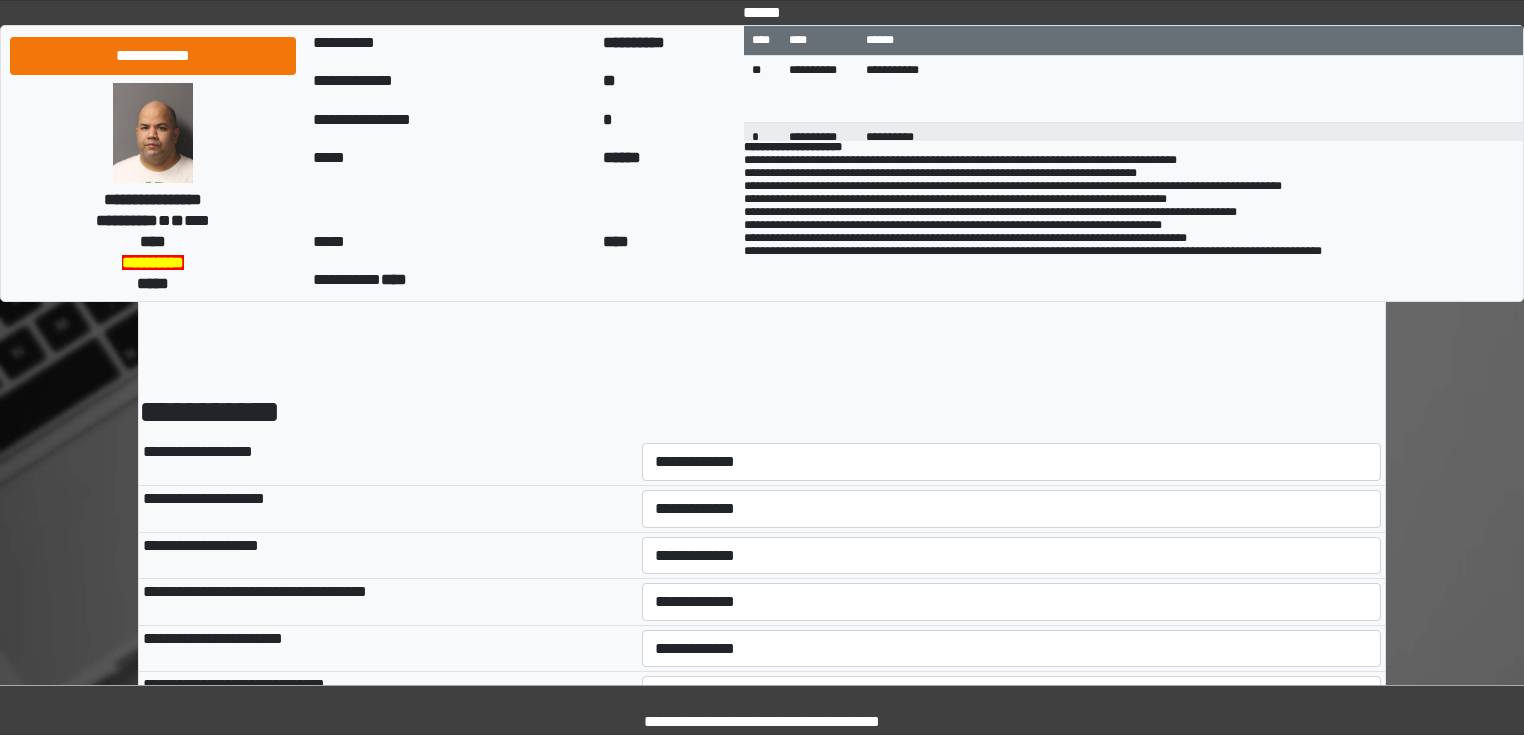 click on "**********" at bounding box center [1012, 462] 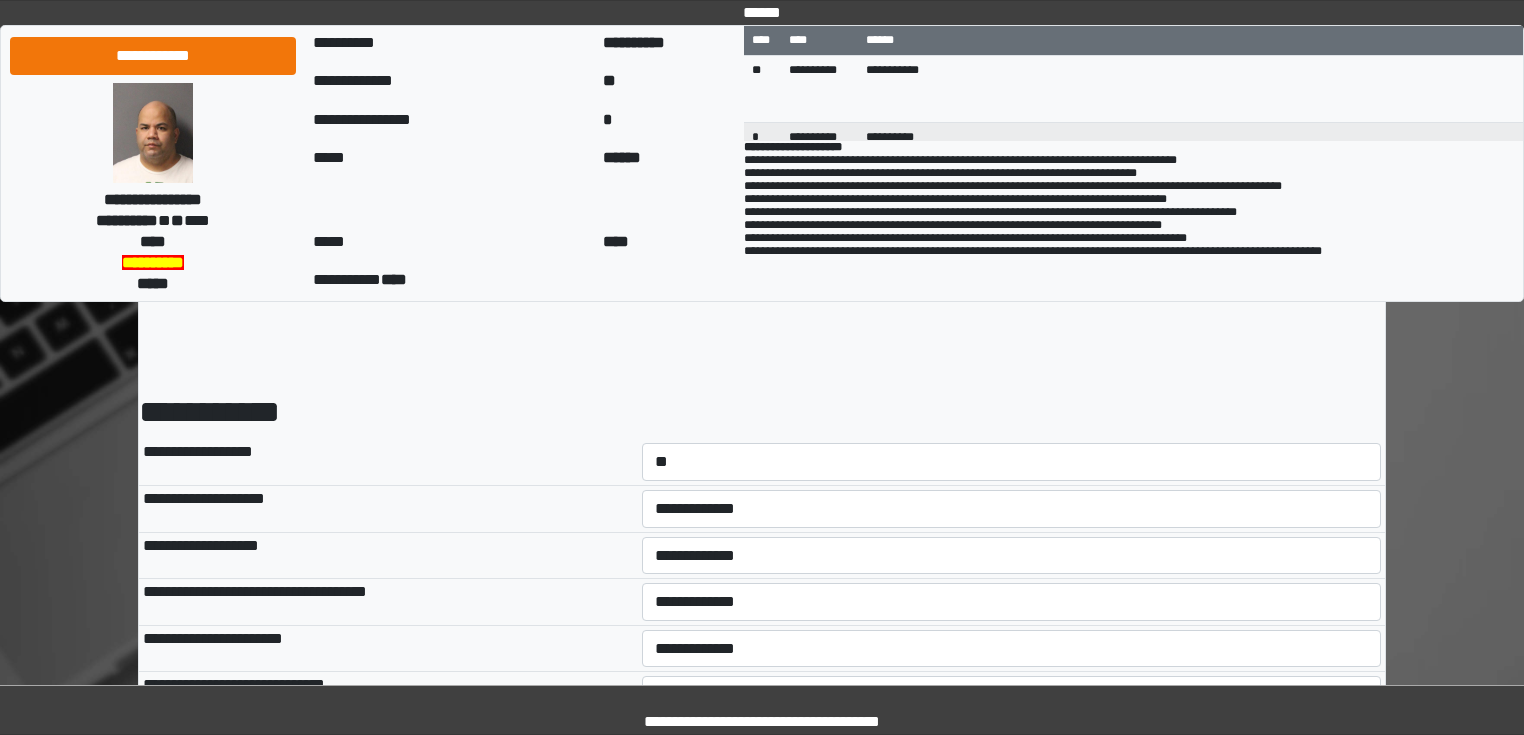 click on "**********" at bounding box center (1012, 462) 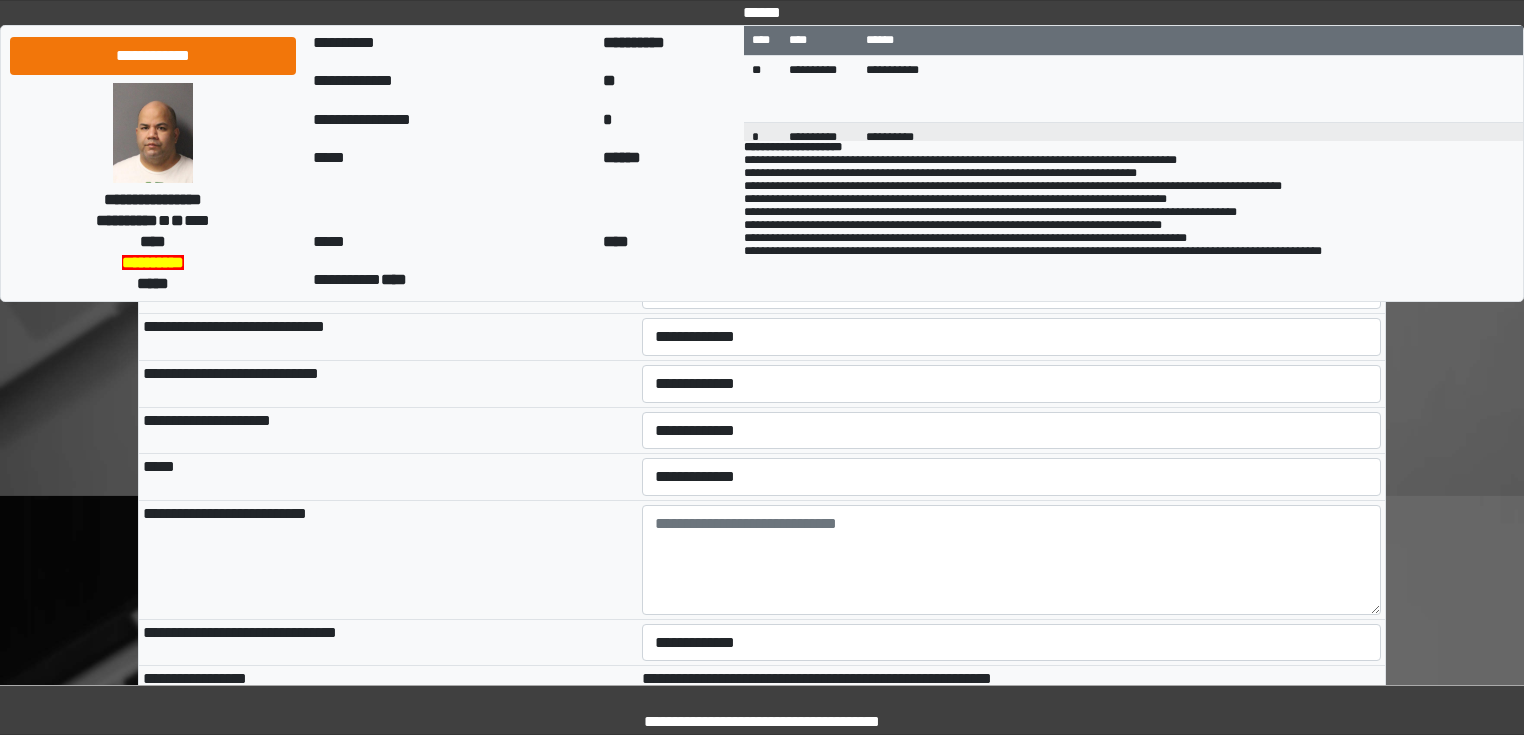 scroll, scrollTop: 400, scrollLeft: 0, axis: vertical 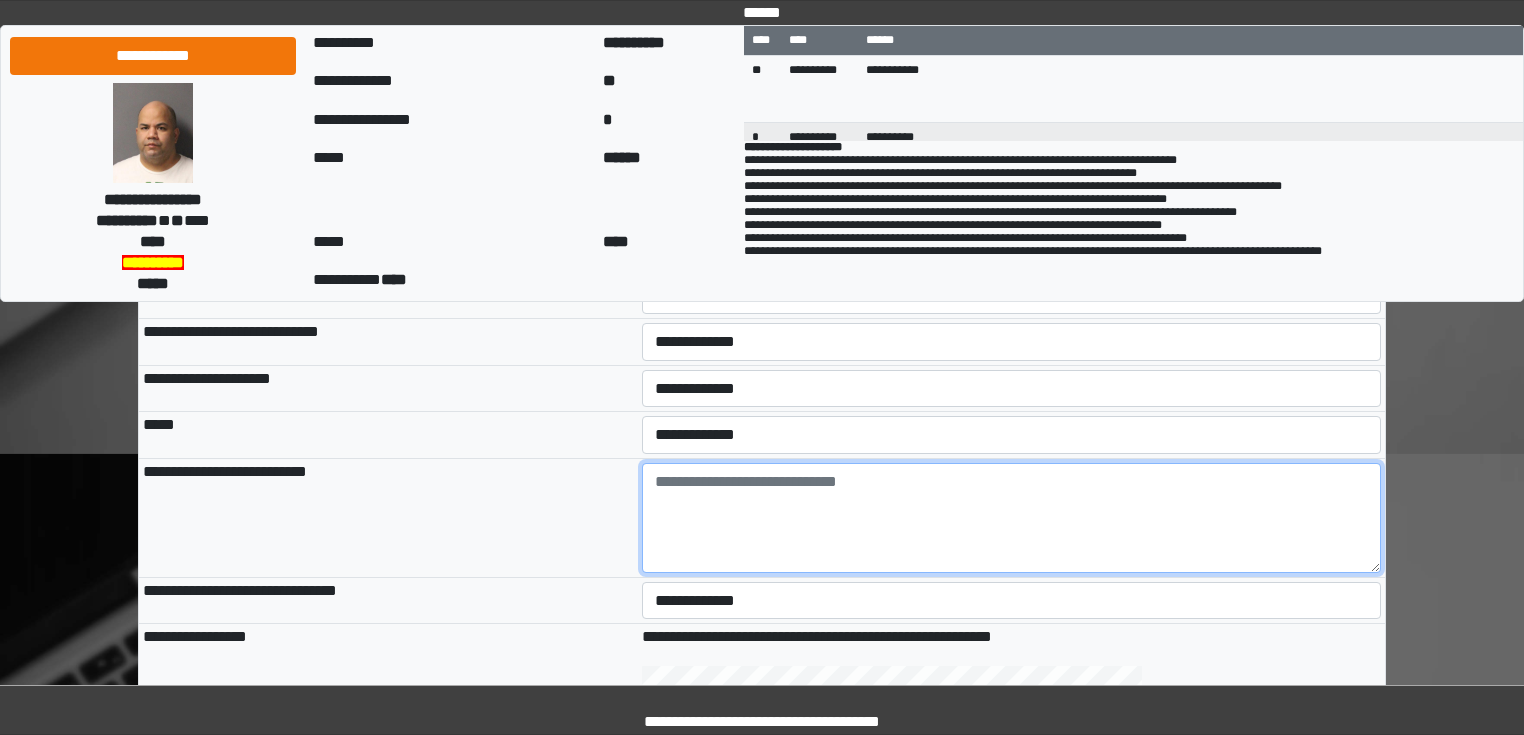 click at bounding box center (1012, 518) 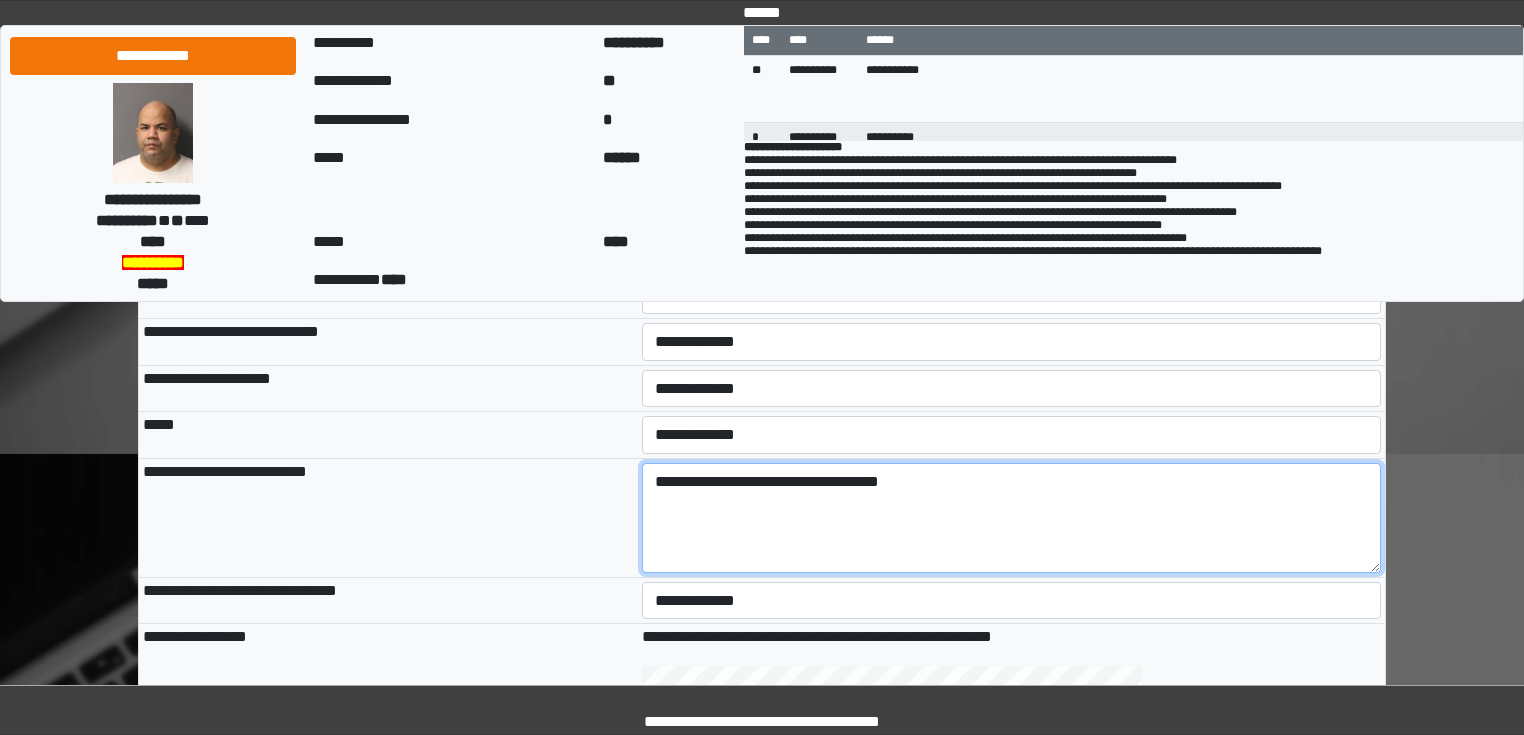 click on "**********" at bounding box center (1012, 518) 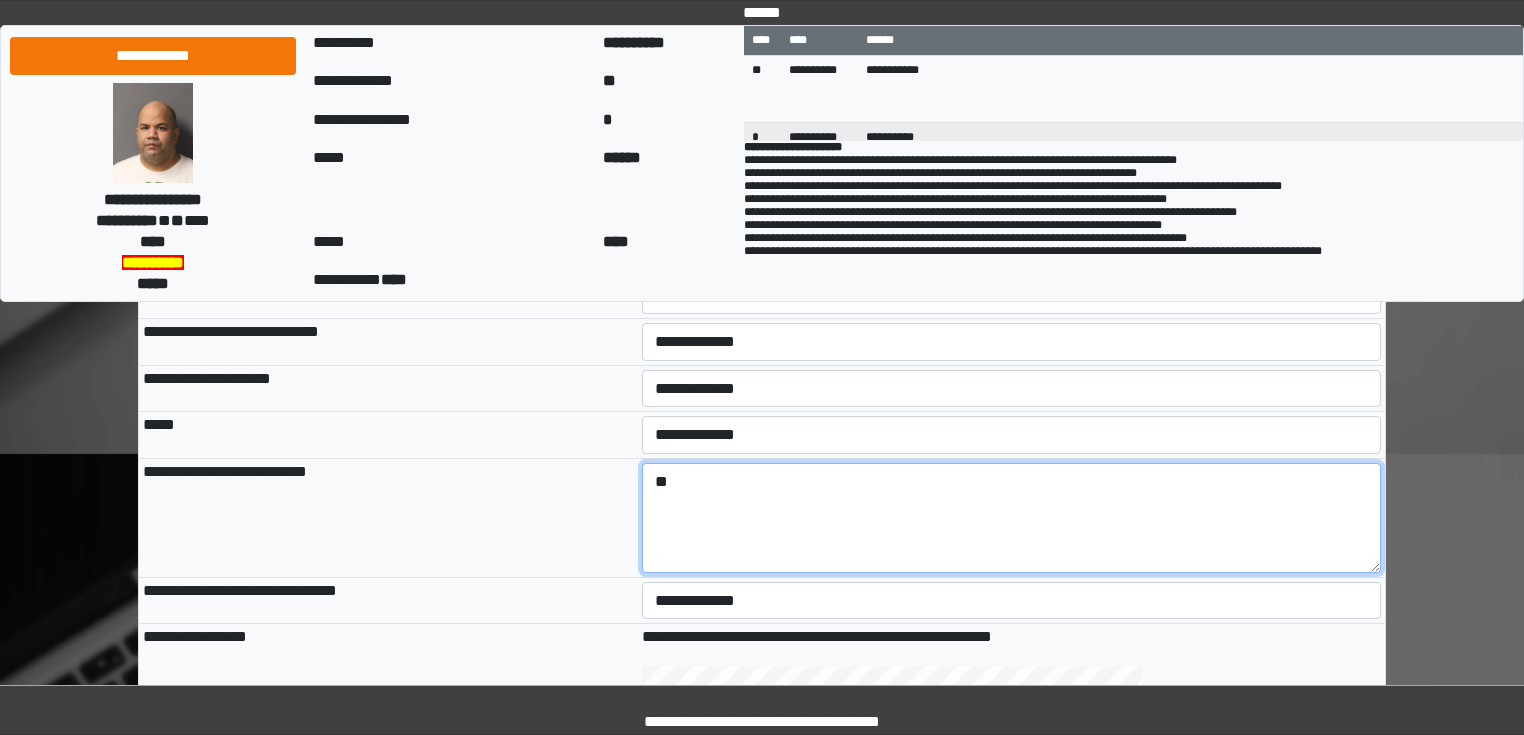 type on "*" 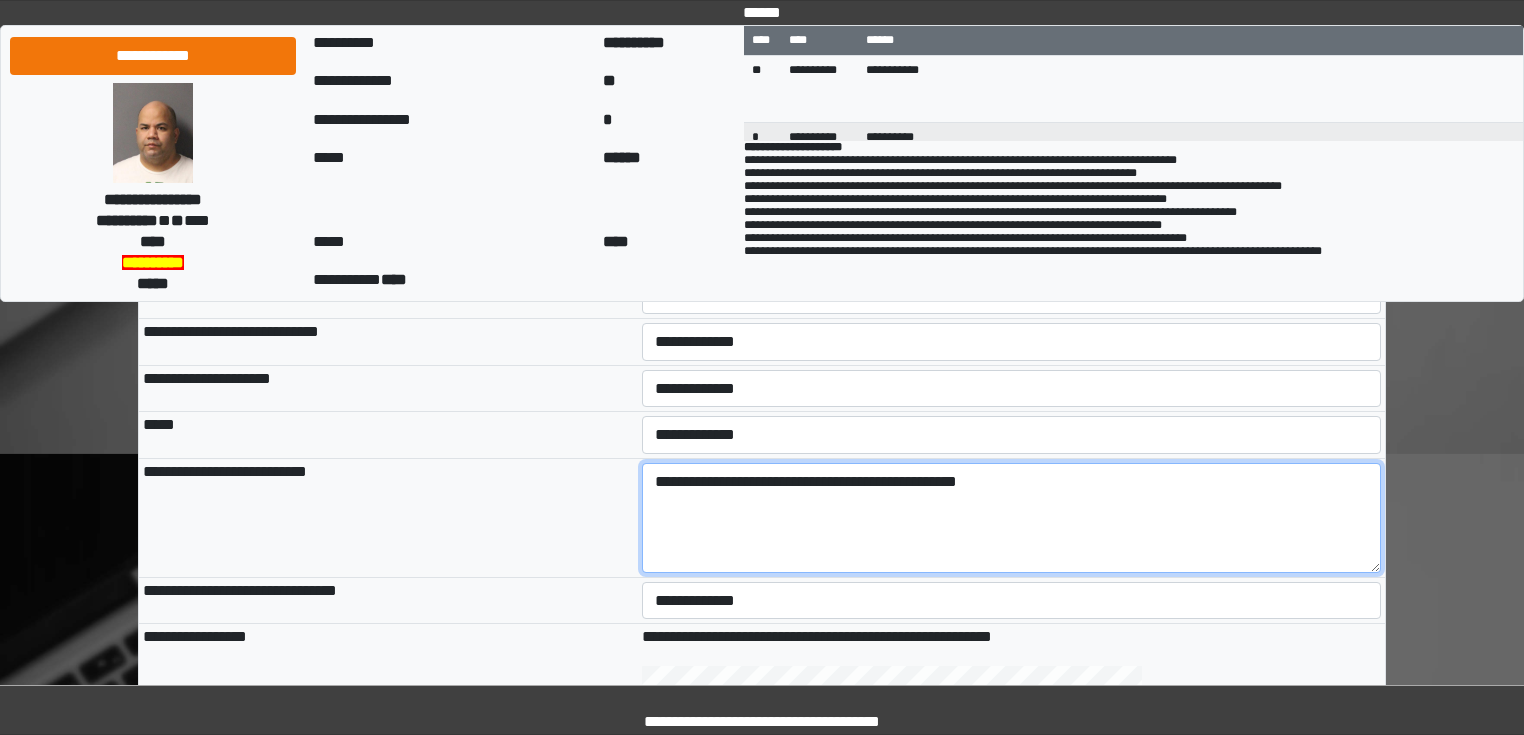 click on "**********" at bounding box center (1012, 518) 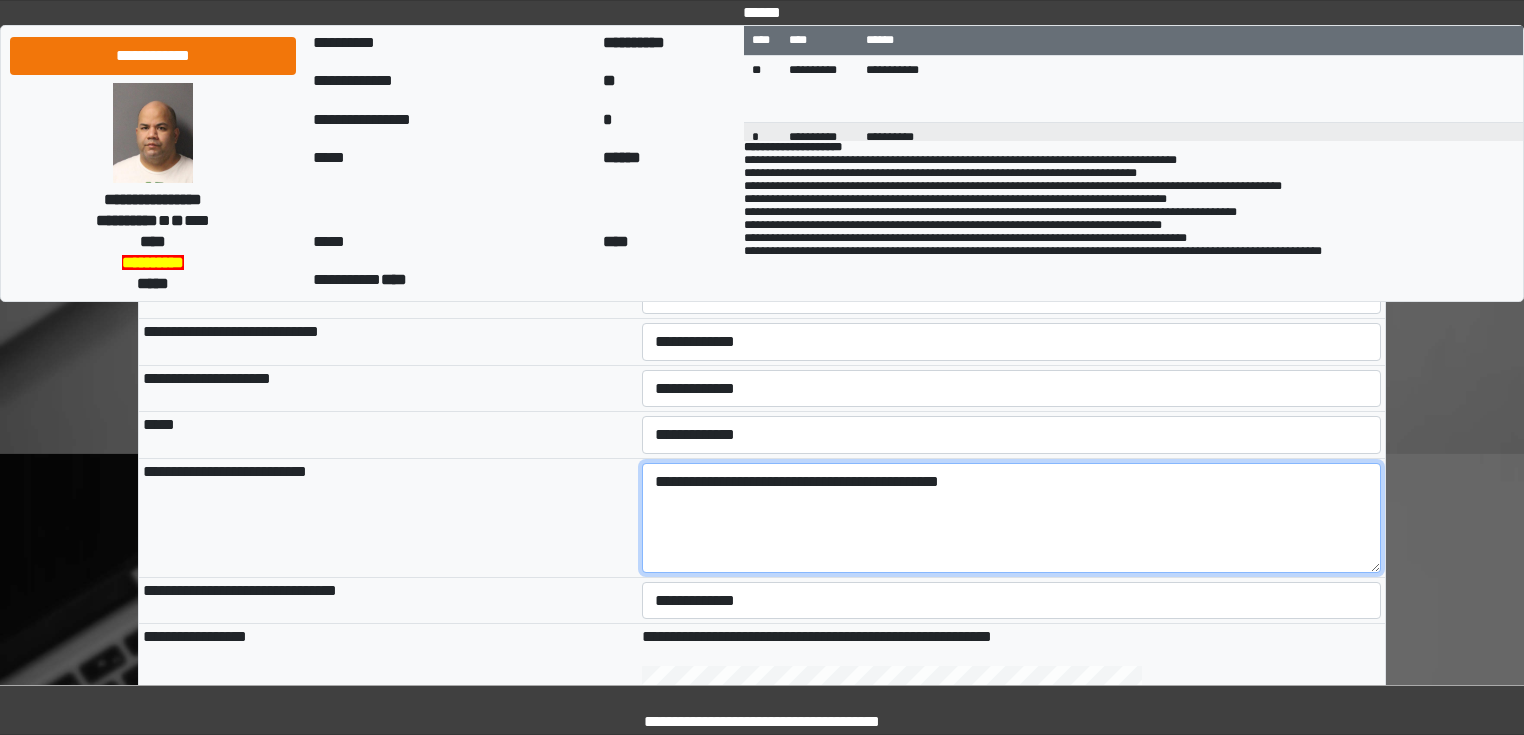 drag, startPoint x: 1014, startPoint y: 485, endPoint x: 631, endPoint y: 482, distance: 383.01175 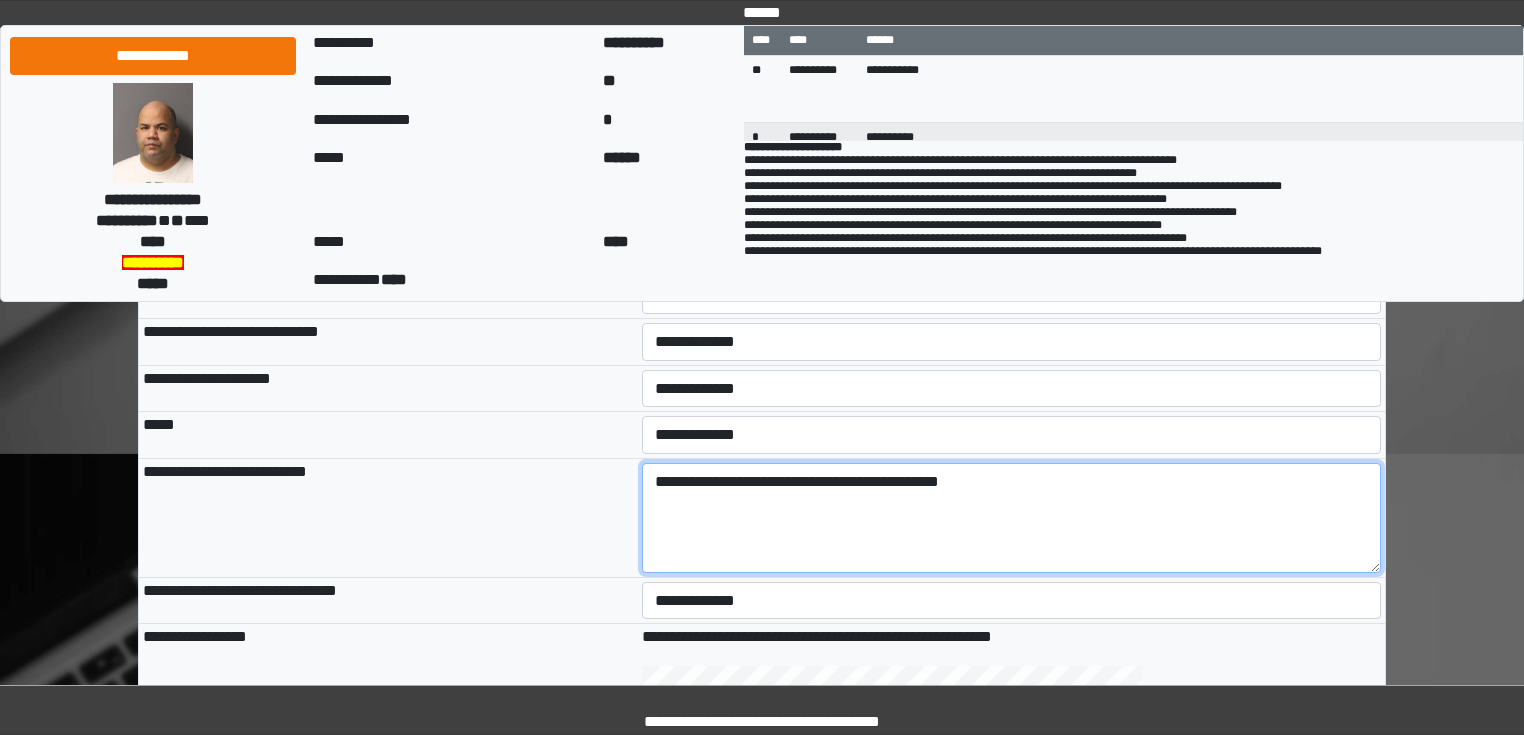 type on "**********" 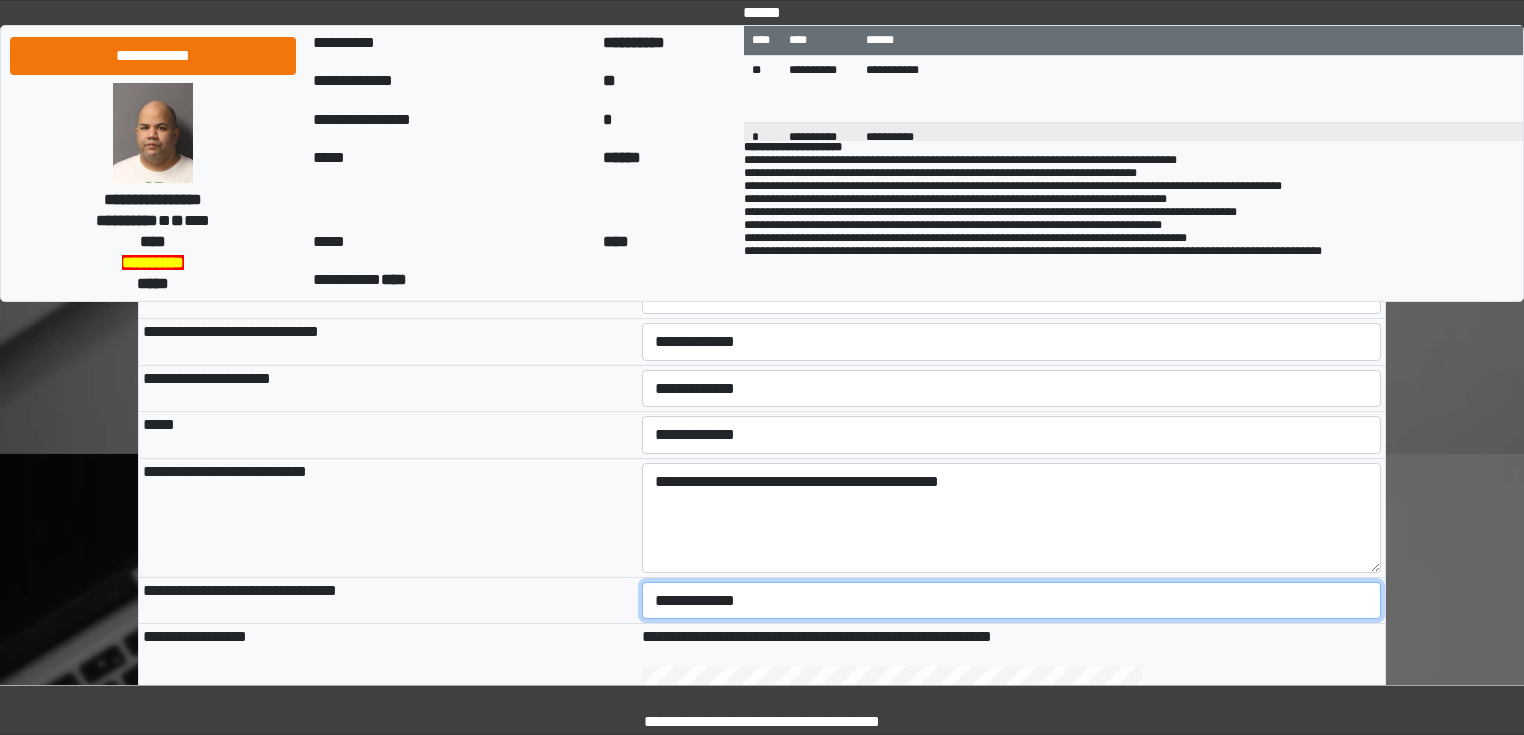 click on "**********" at bounding box center (1012, 601) 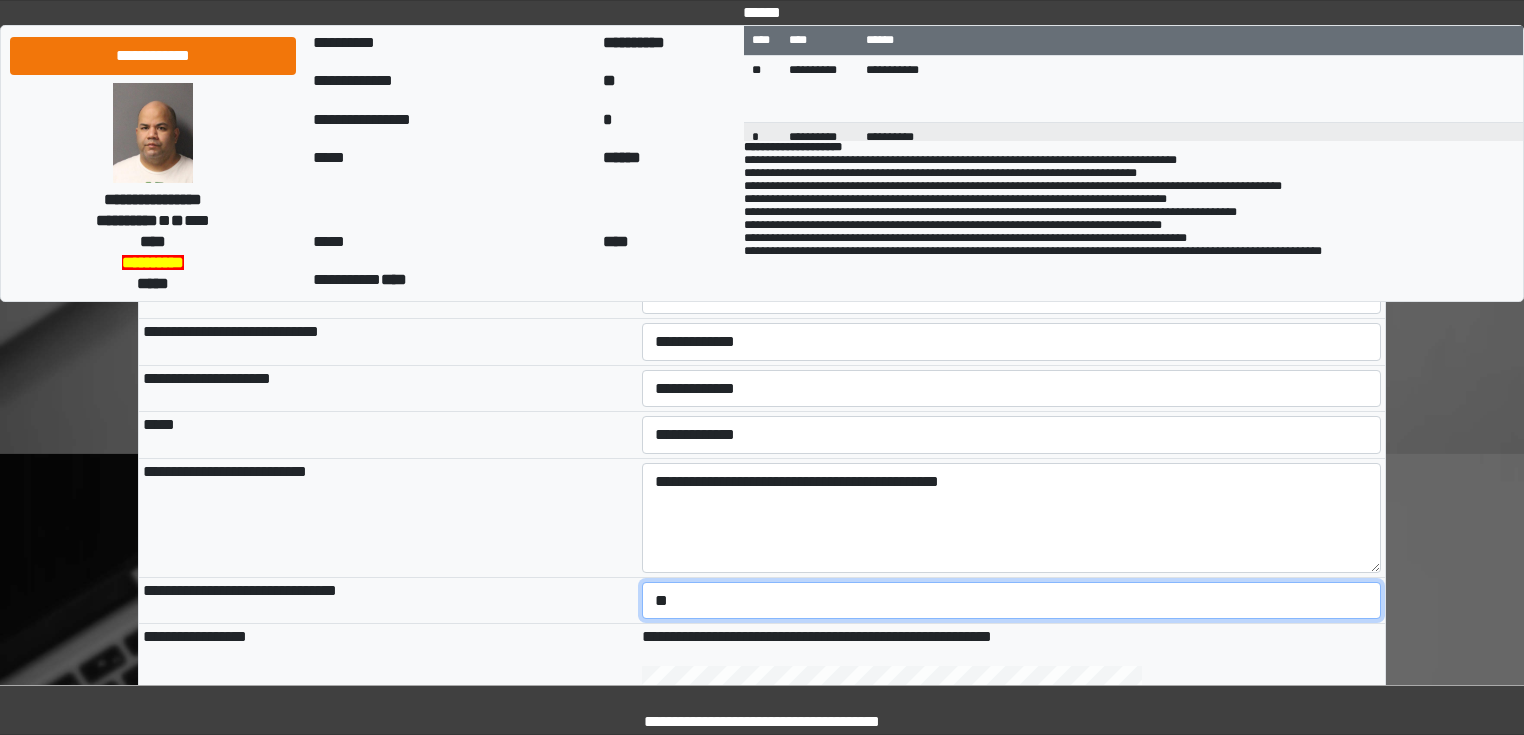 click on "**********" at bounding box center [1012, 601] 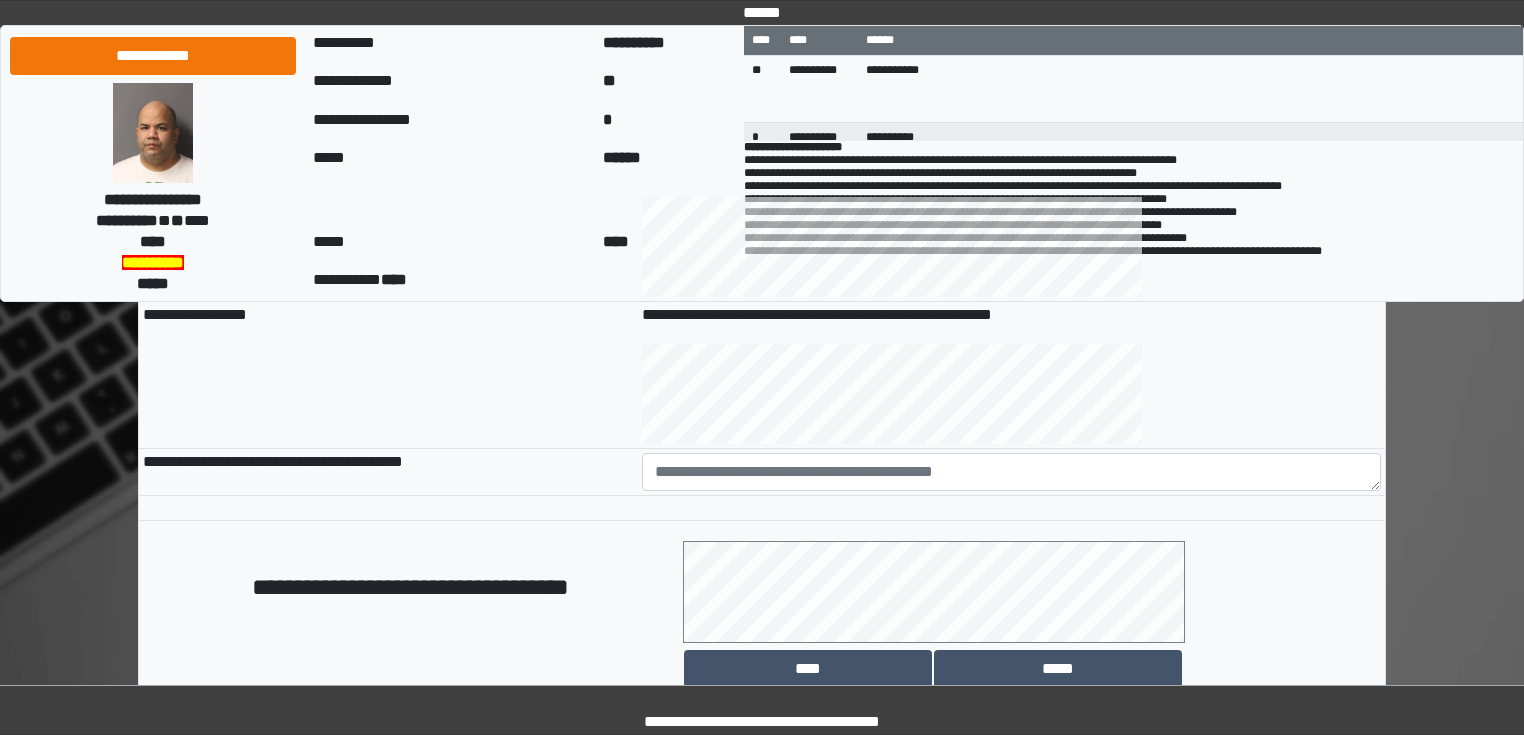 scroll, scrollTop: 880, scrollLeft: 0, axis: vertical 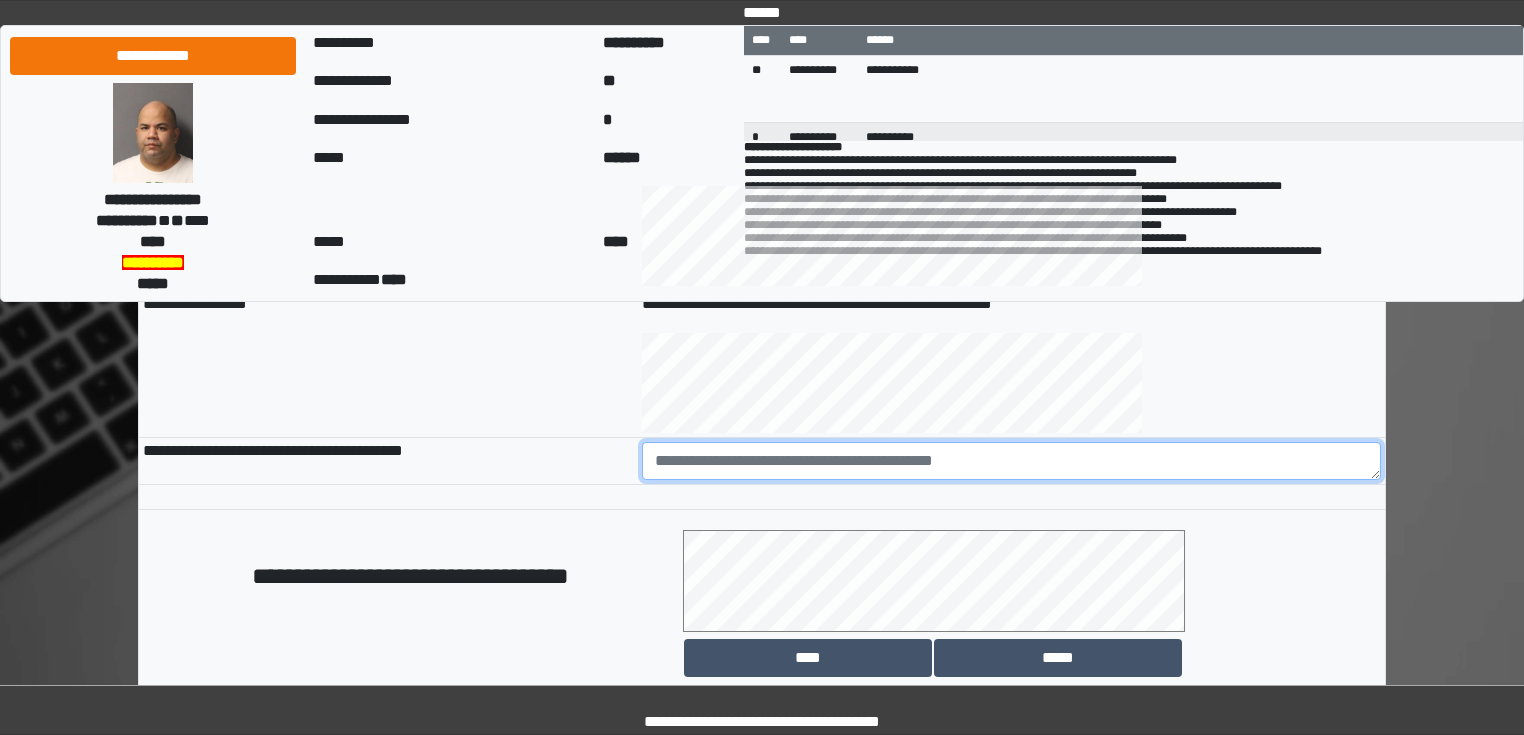 click at bounding box center [1012, 461] 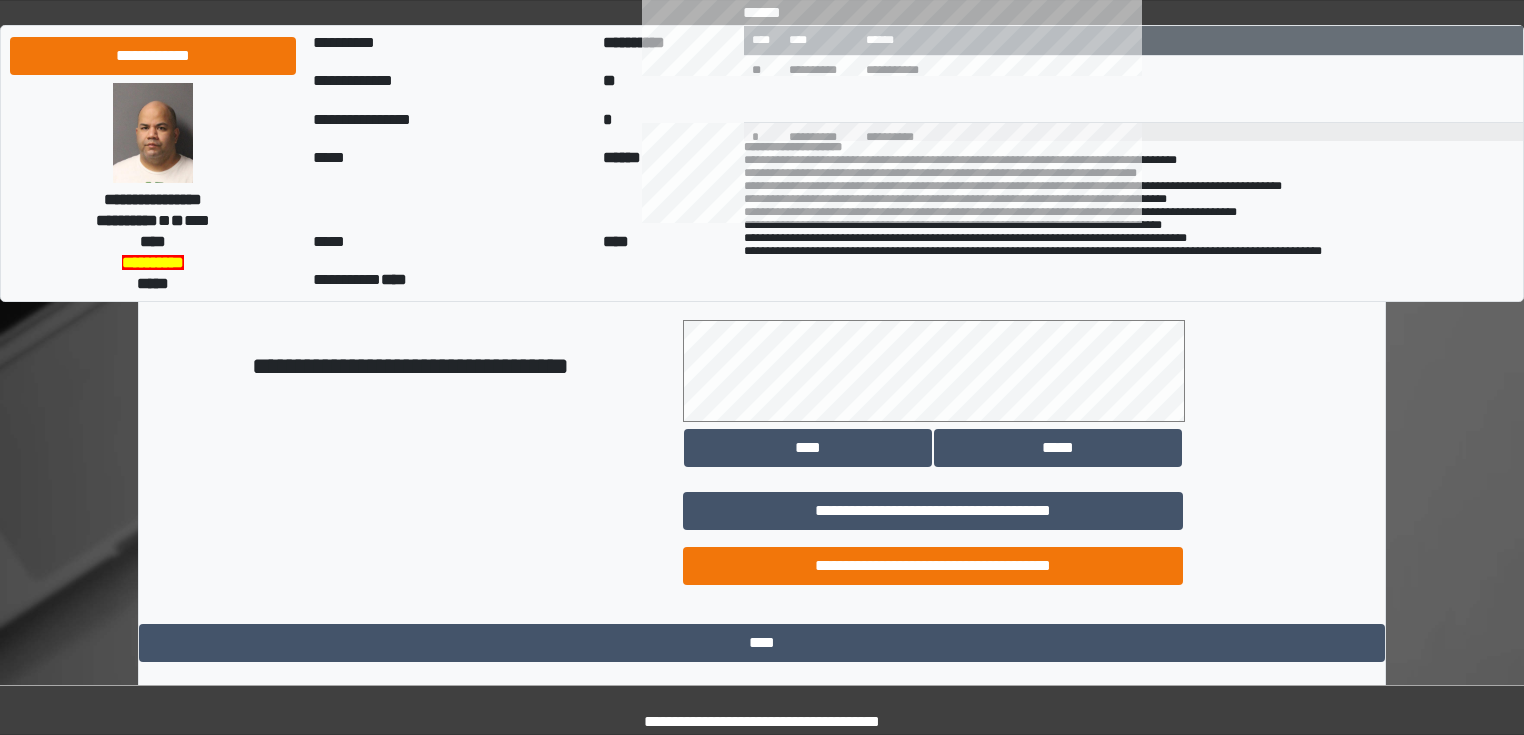 scroll, scrollTop: 1118, scrollLeft: 0, axis: vertical 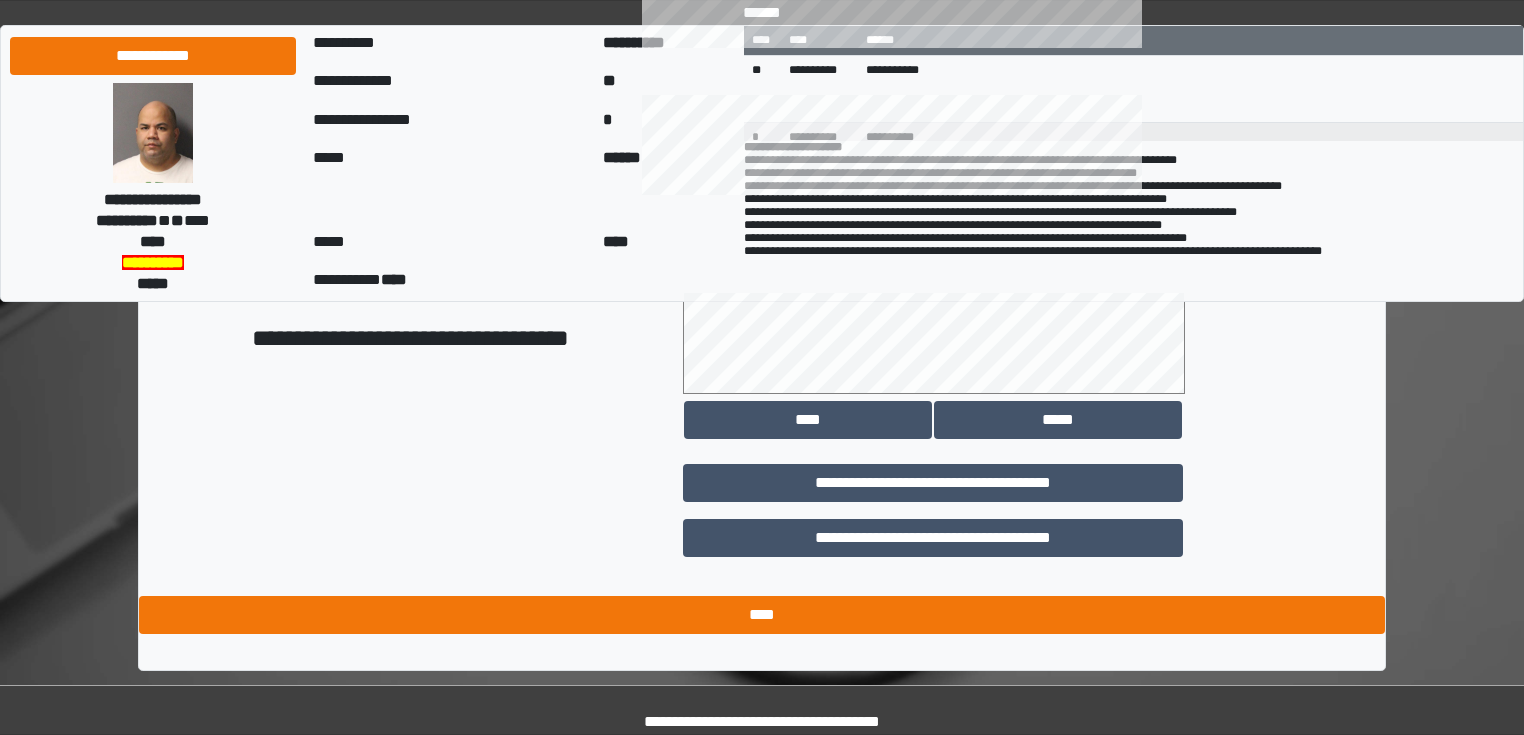 type on "**********" 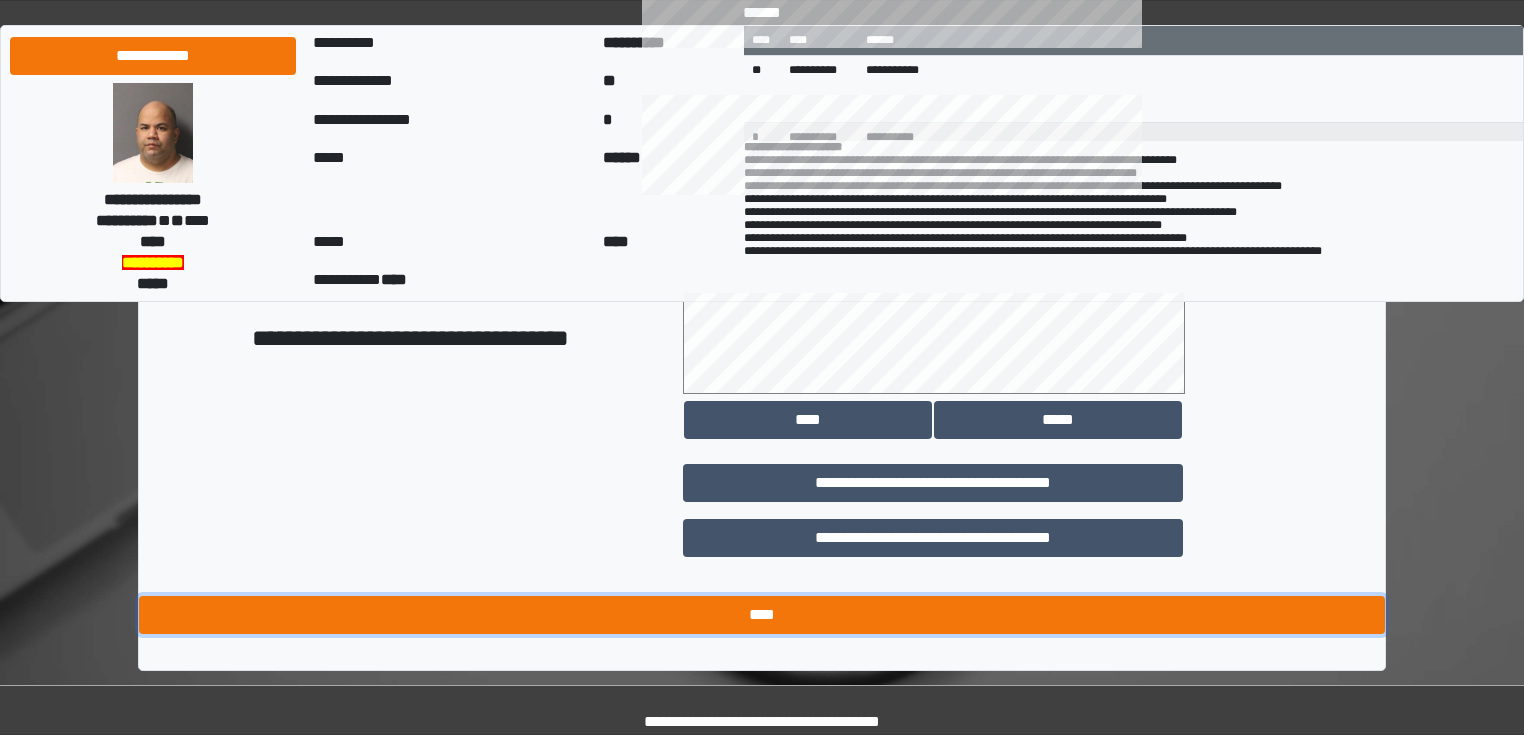 click on "****" at bounding box center [762, 615] 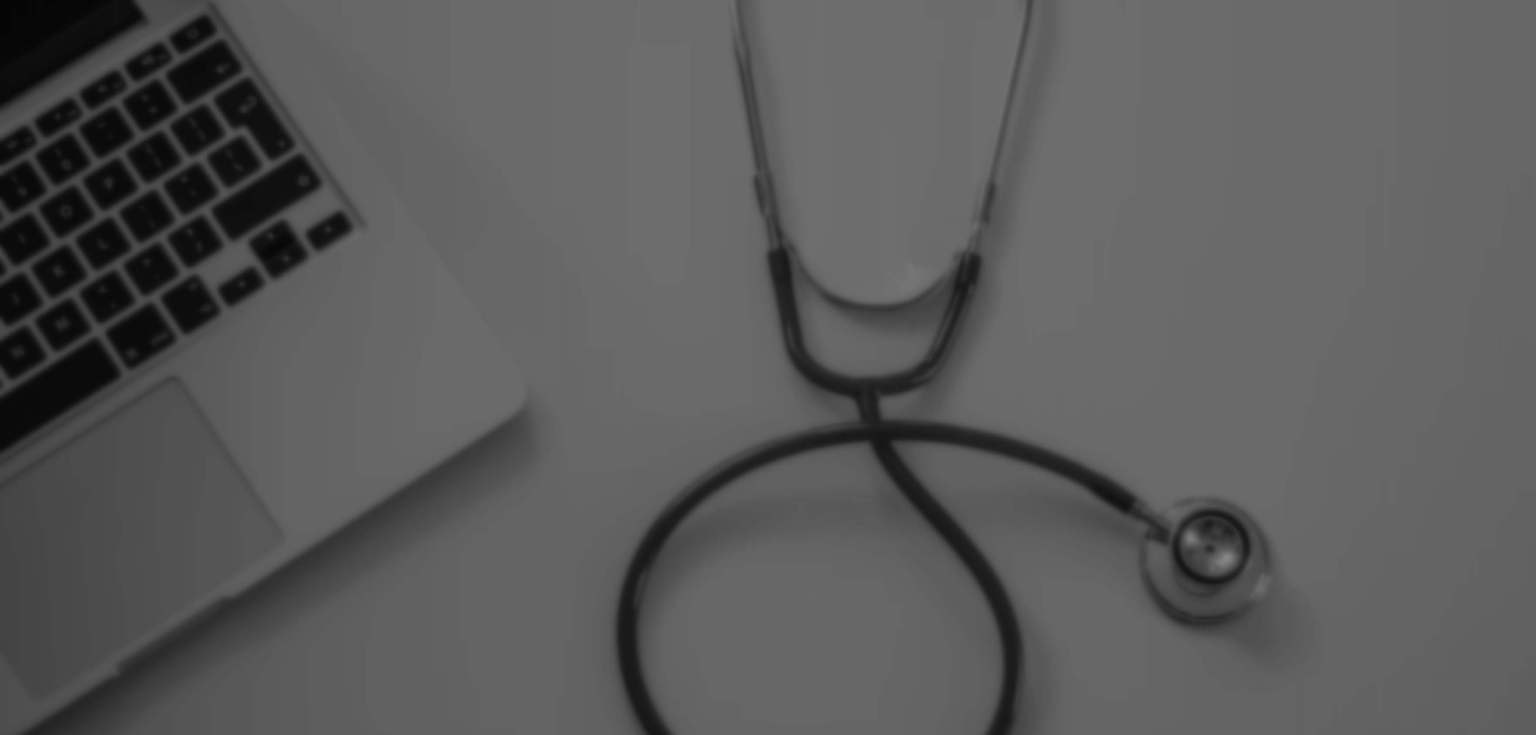 scroll, scrollTop: 0, scrollLeft: 0, axis: both 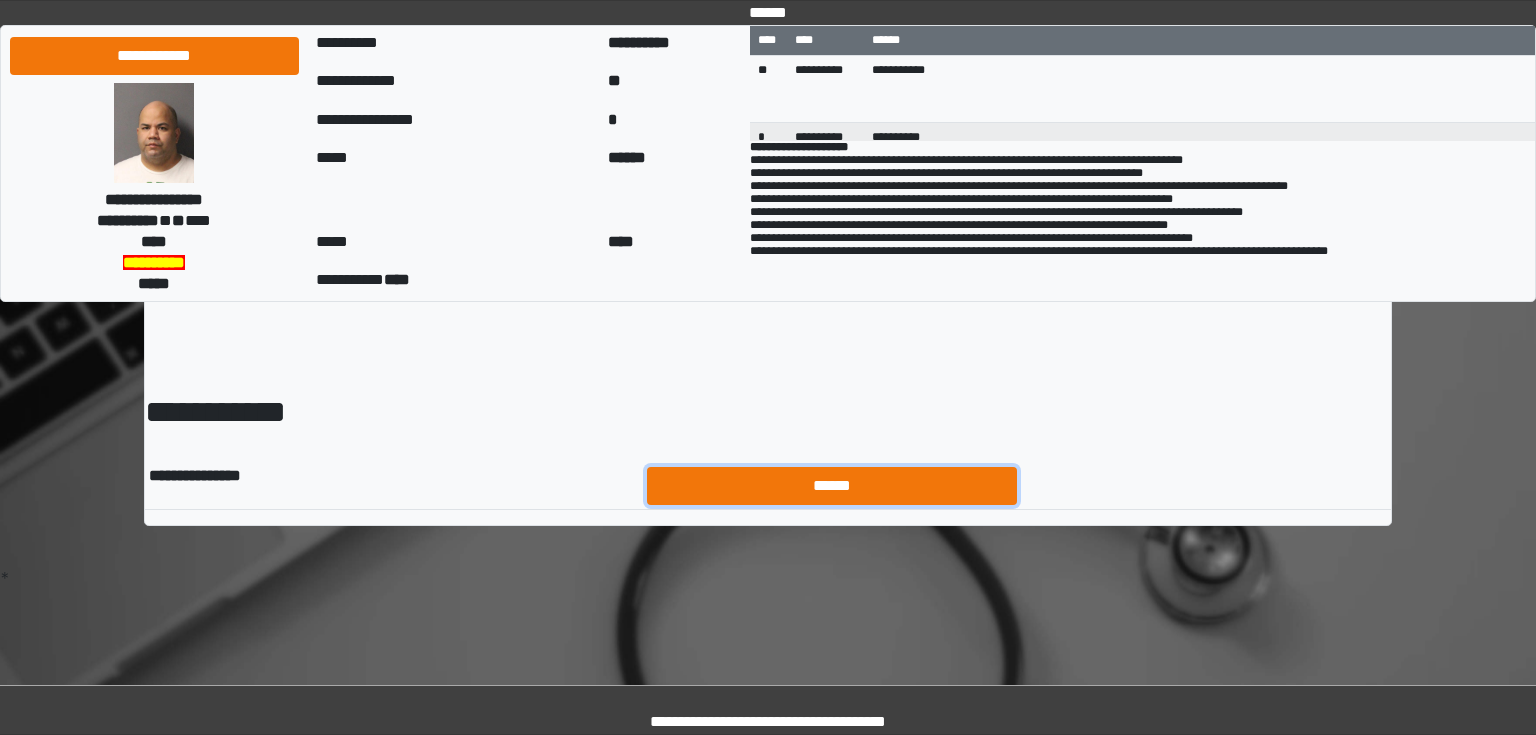 click on "******" at bounding box center (832, 486) 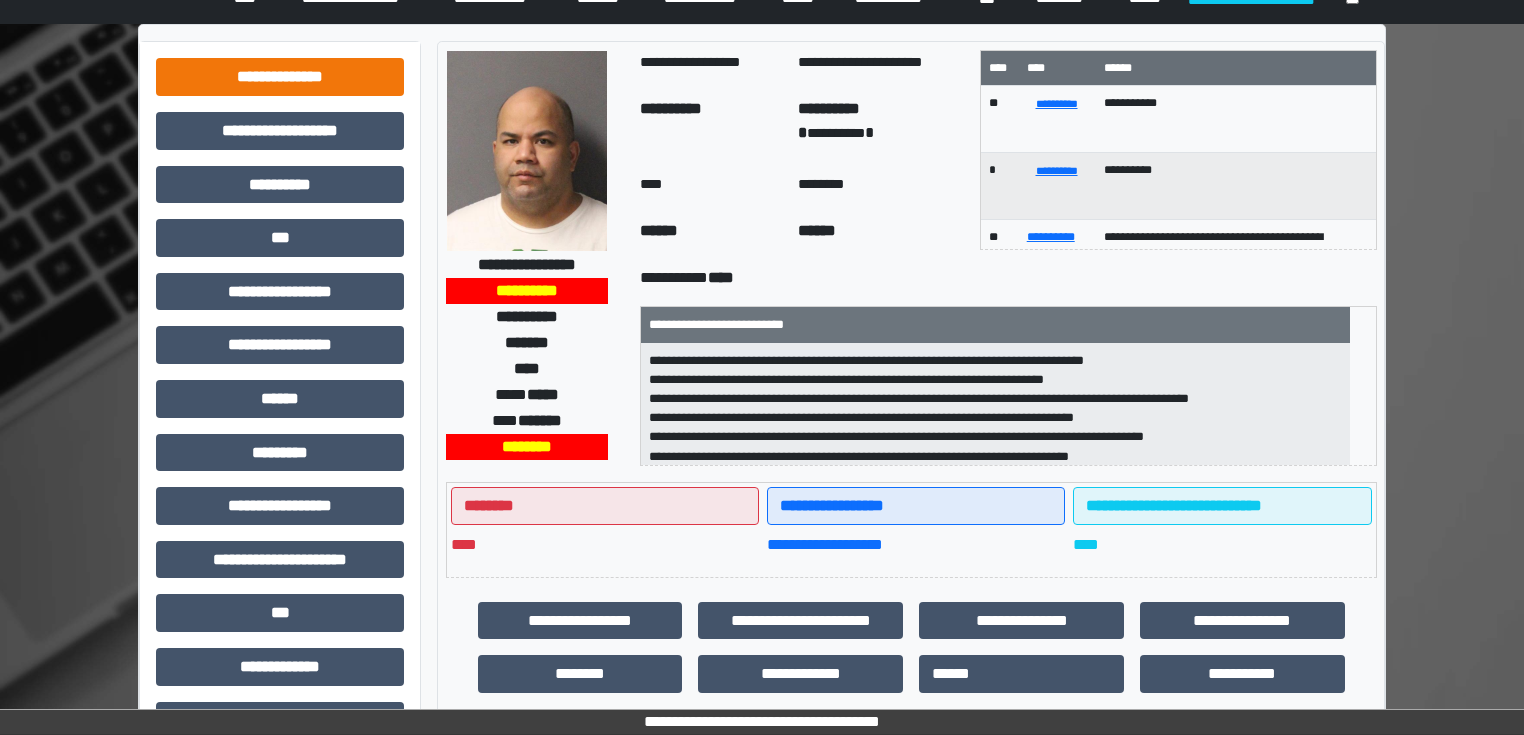 scroll, scrollTop: 0, scrollLeft: 0, axis: both 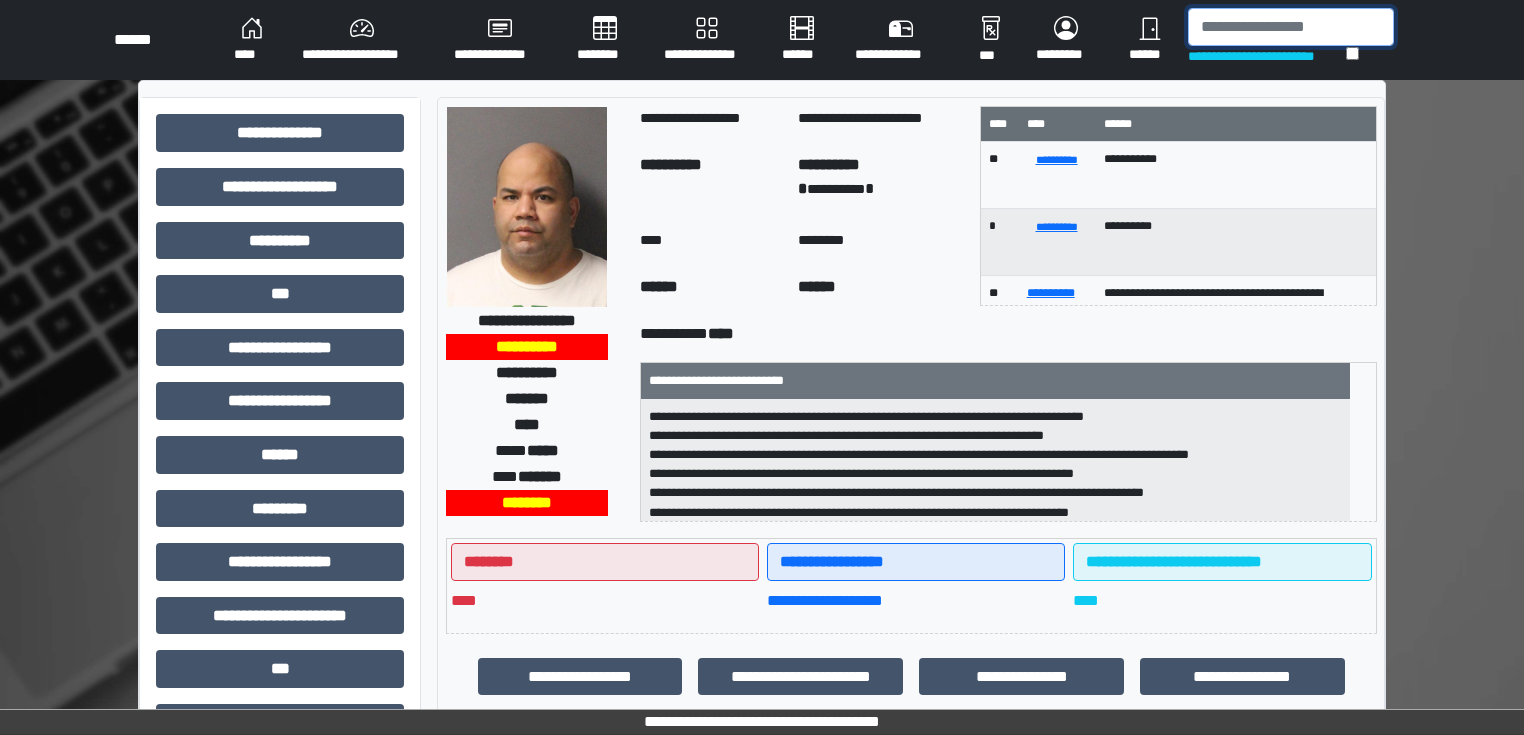 click at bounding box center [1291, 27] 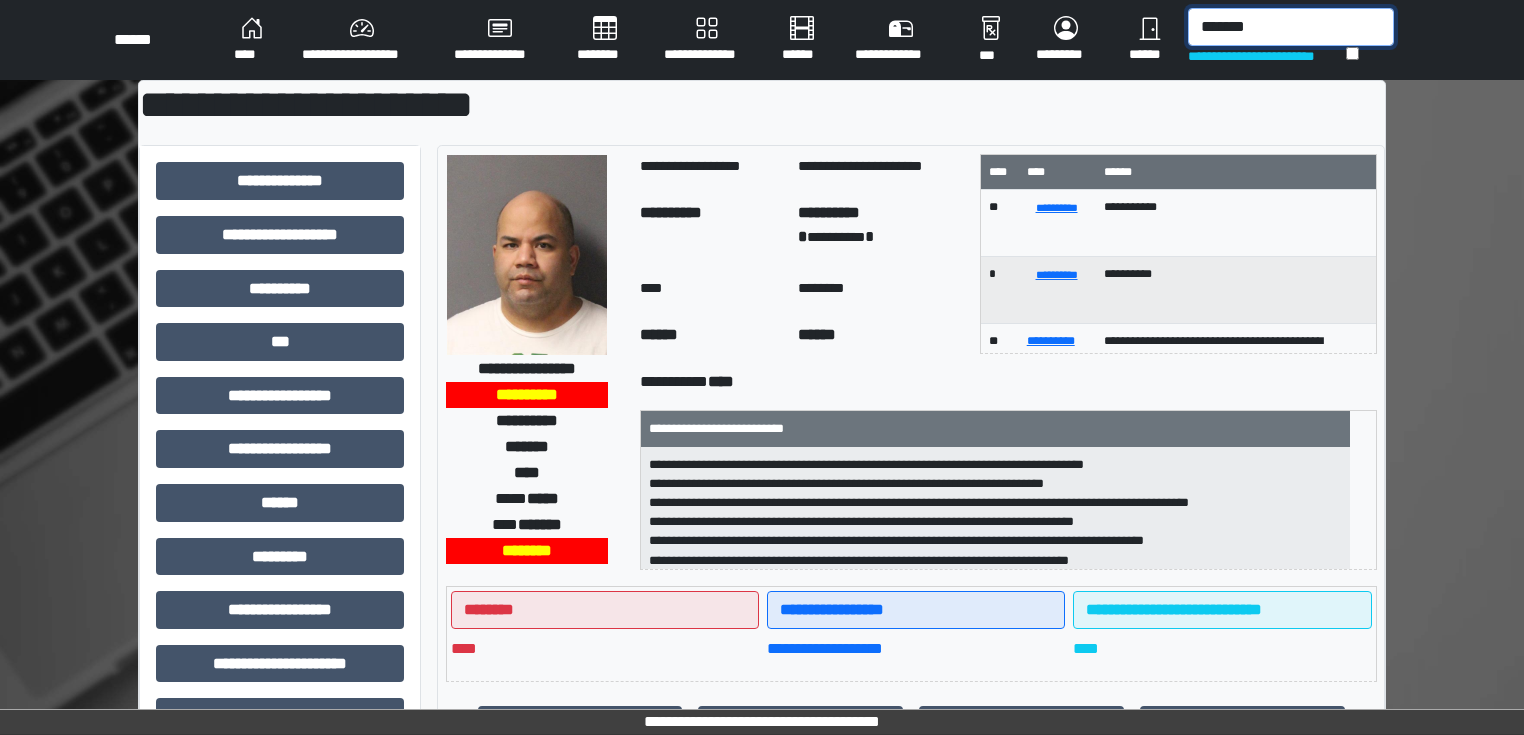 click on "*******" at bounding box center [1291, 27] 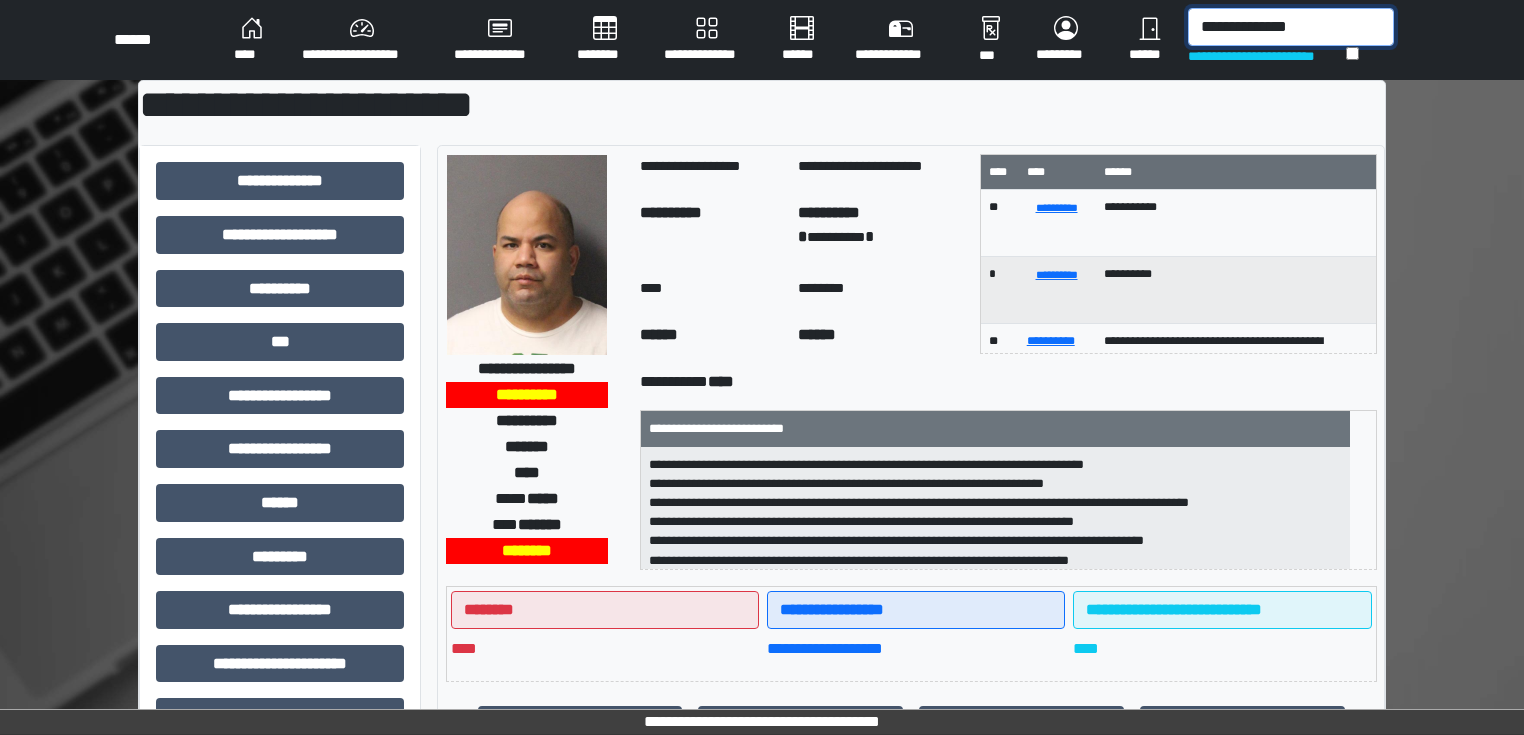 click on "**********" at bounding box center [1291, 27] 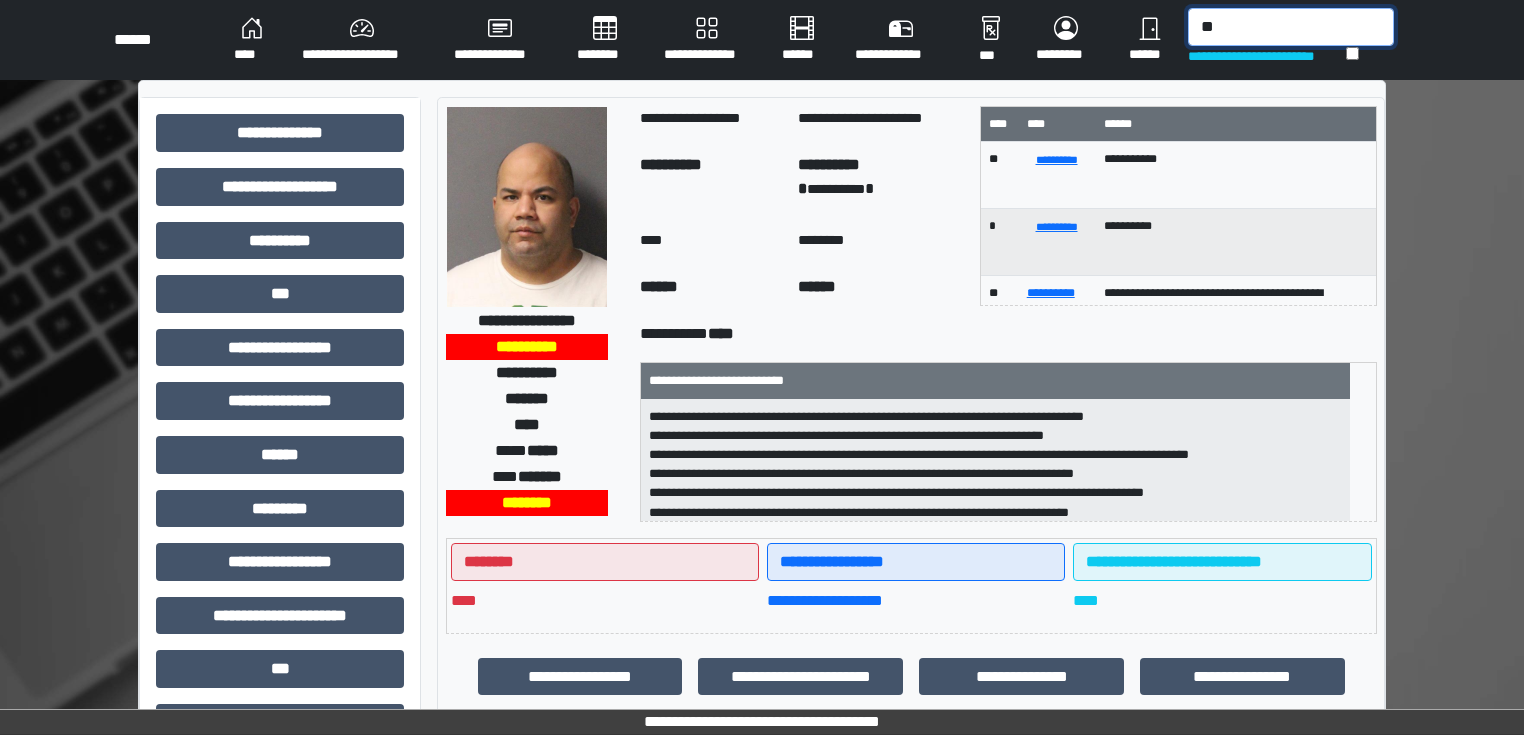 type on "*" 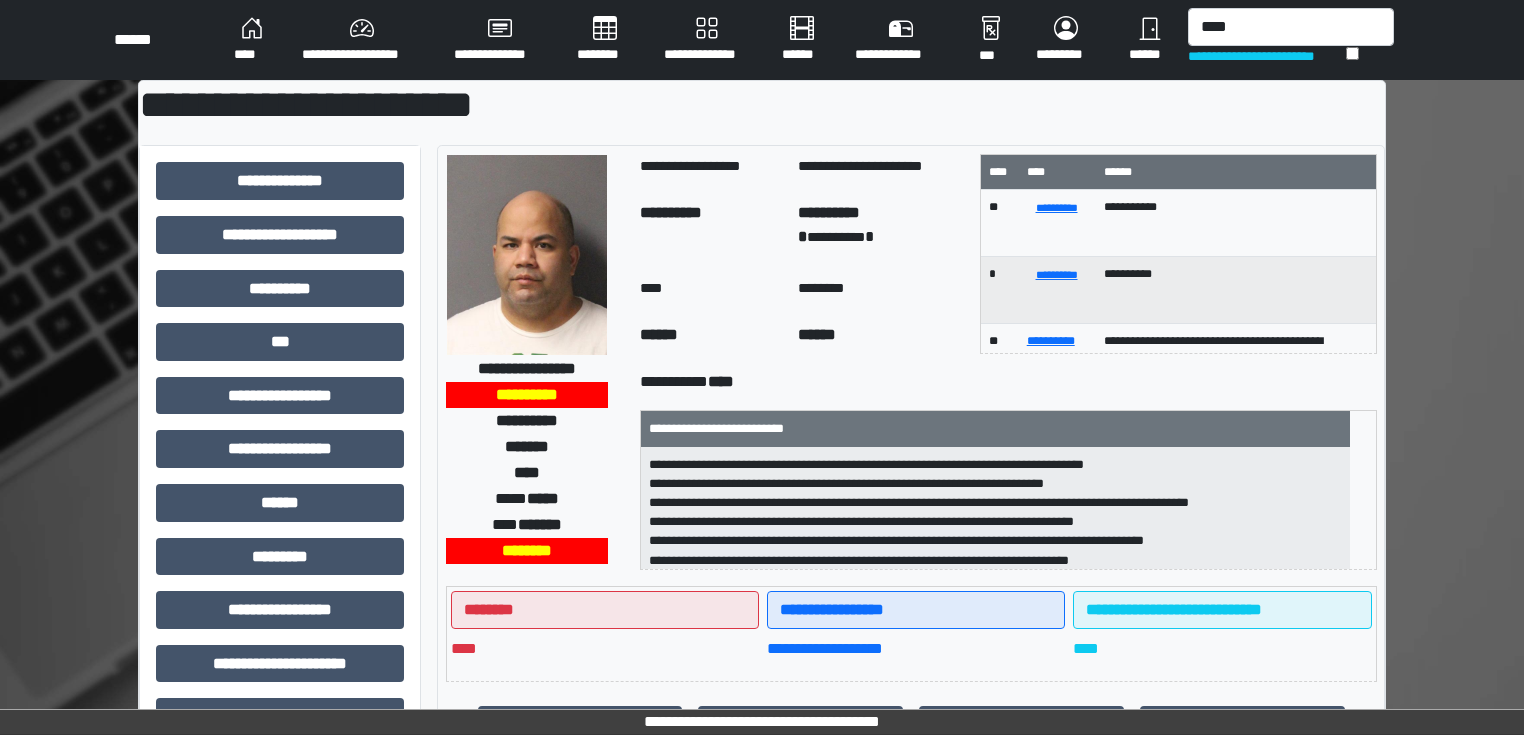 click on "****" at bounding box center (252, 40) 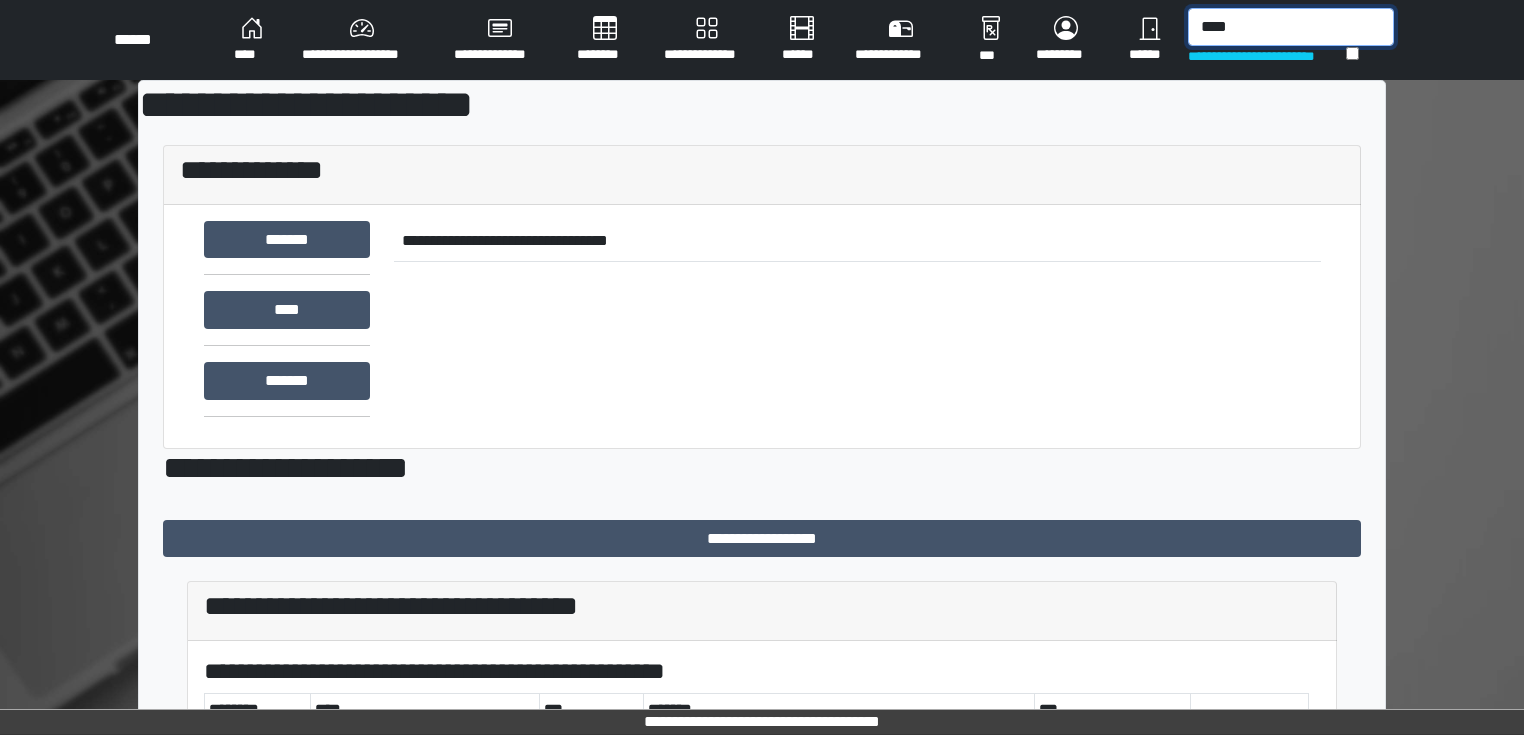 click on "****" at bounding box center (1291, 27) 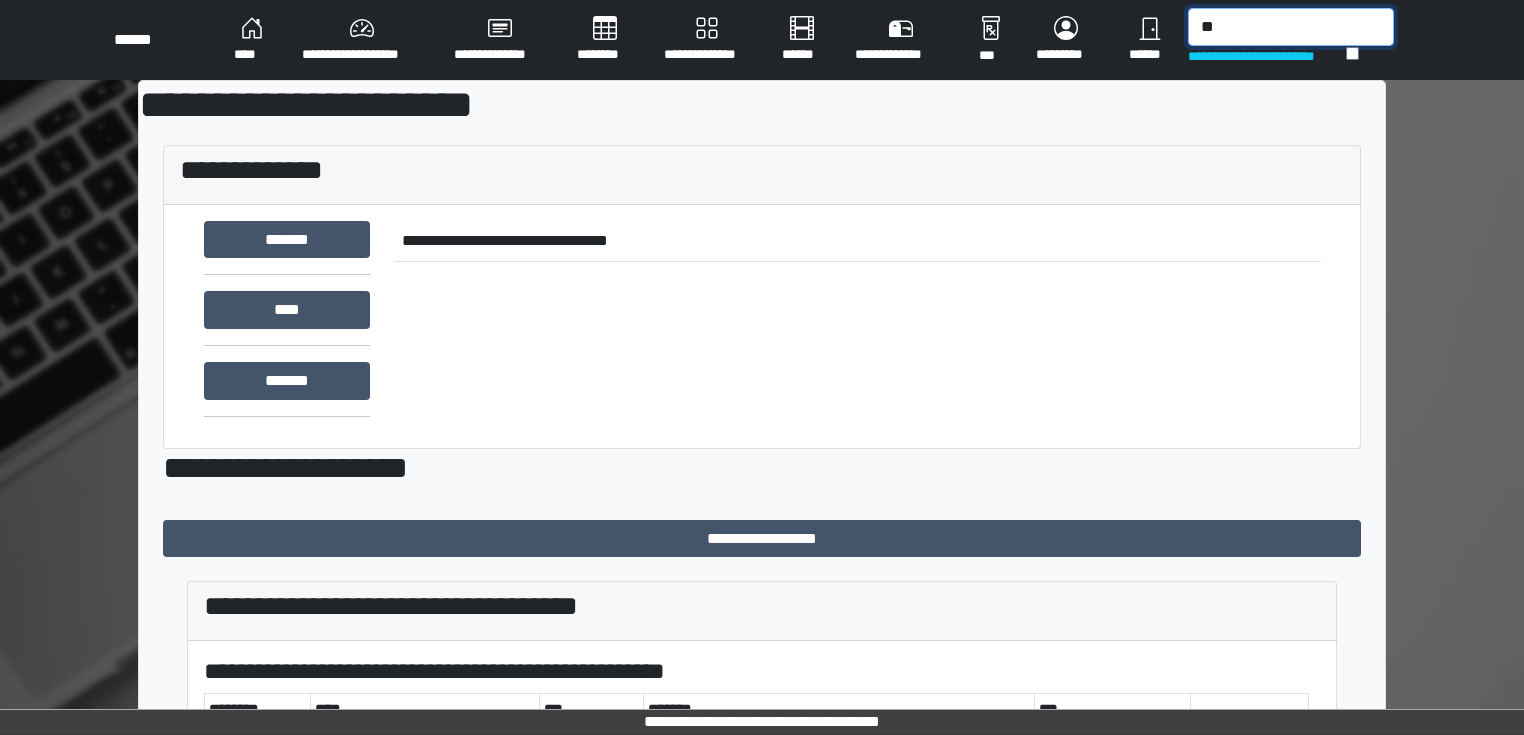 type on "*" 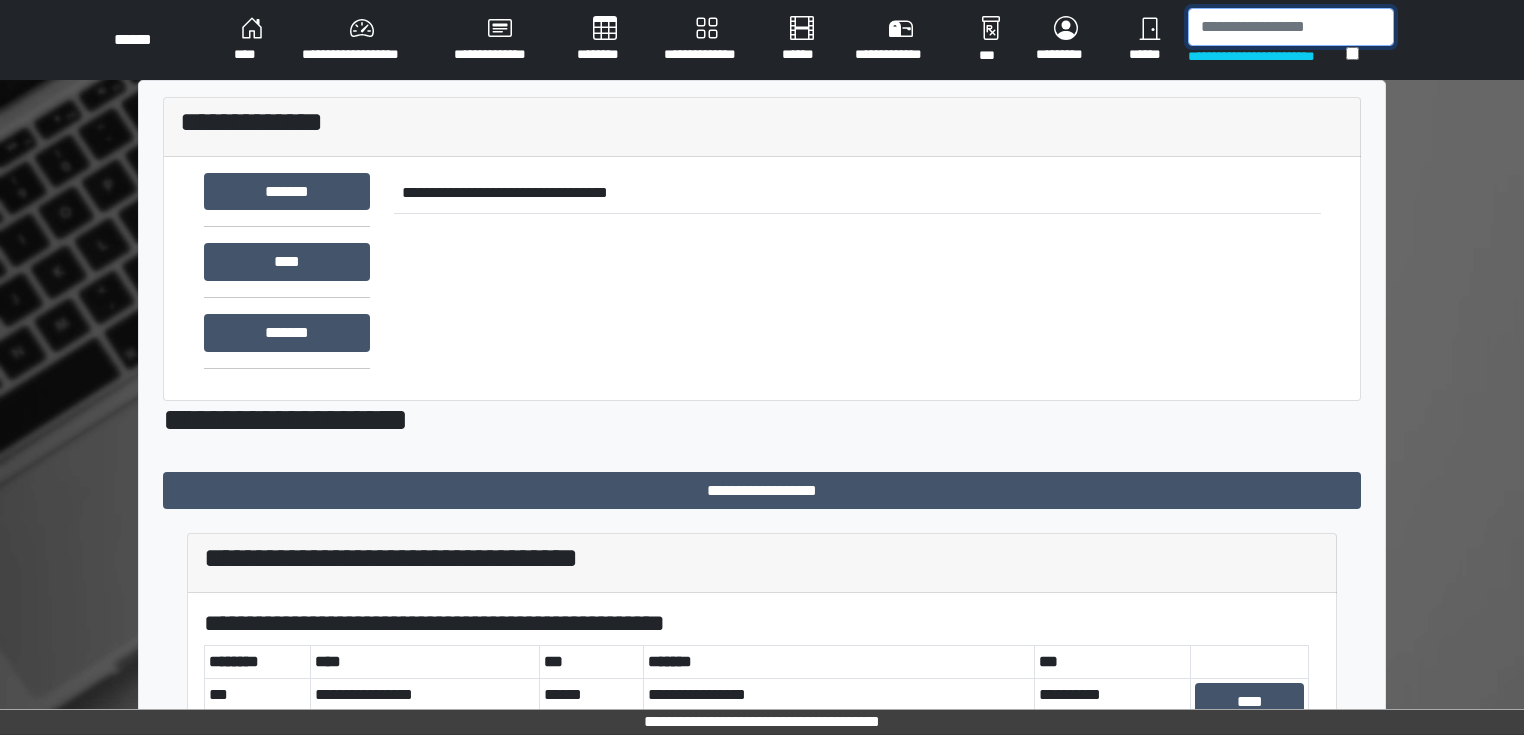 click at bounding box center [1291, 27] 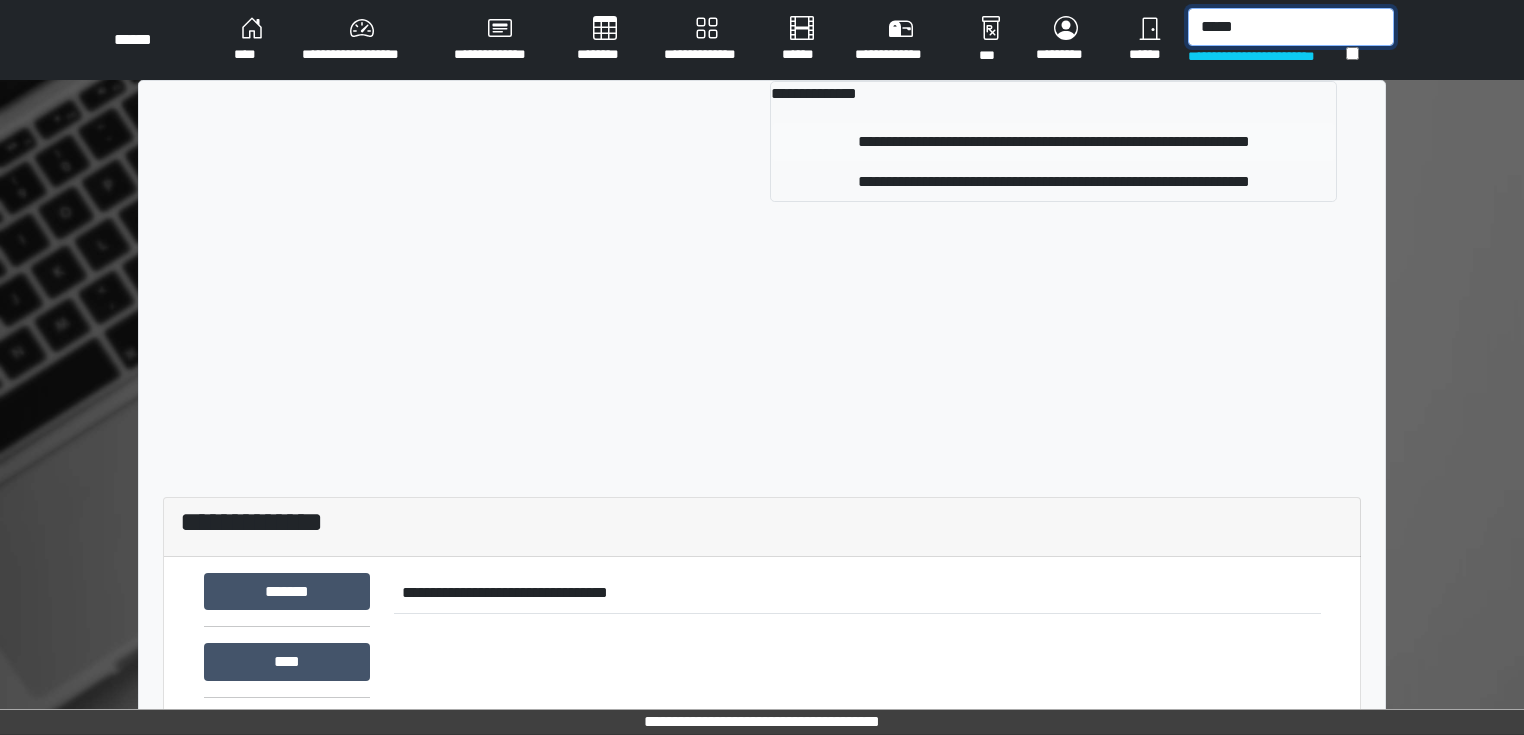 type on "*****" 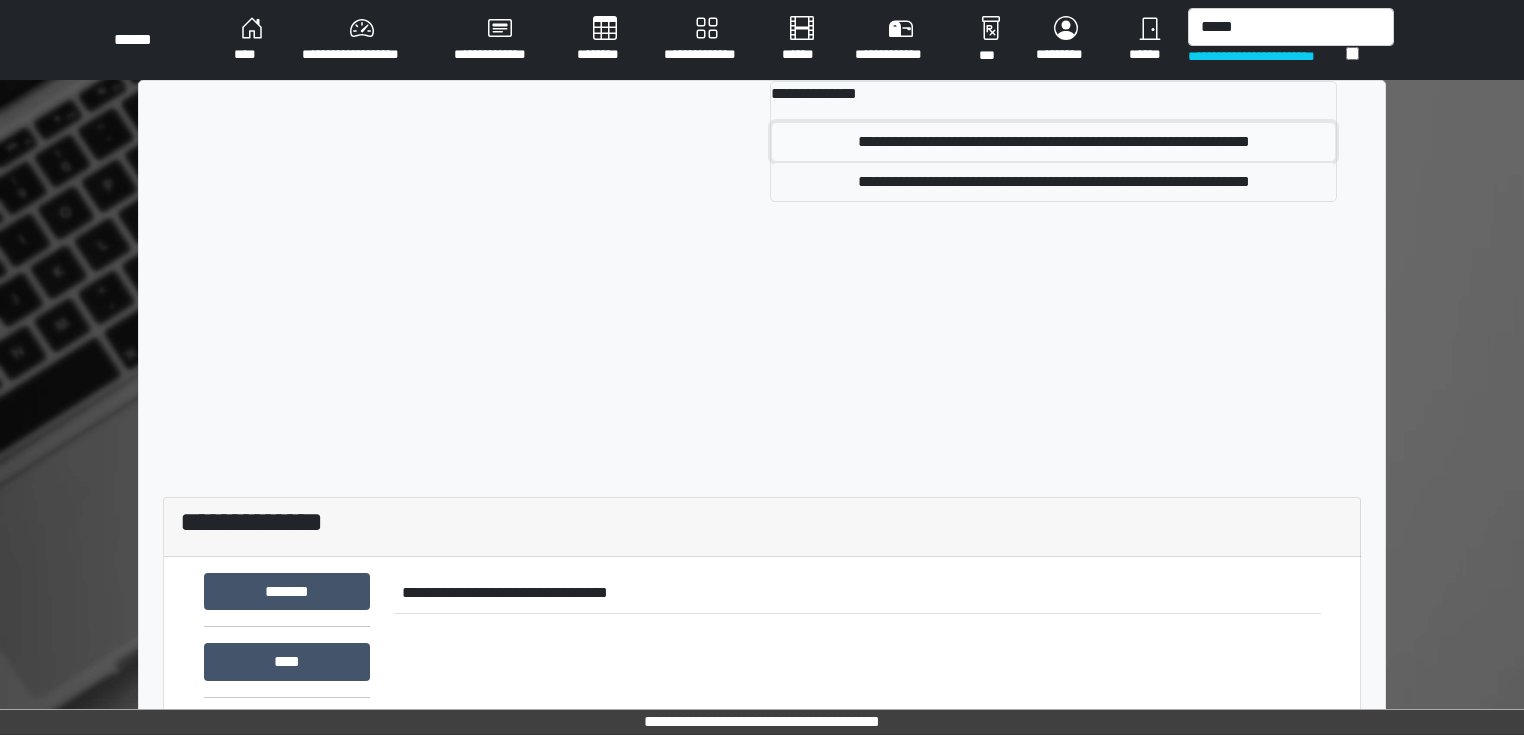 click on "**********" at bounding box center [1053, 142] 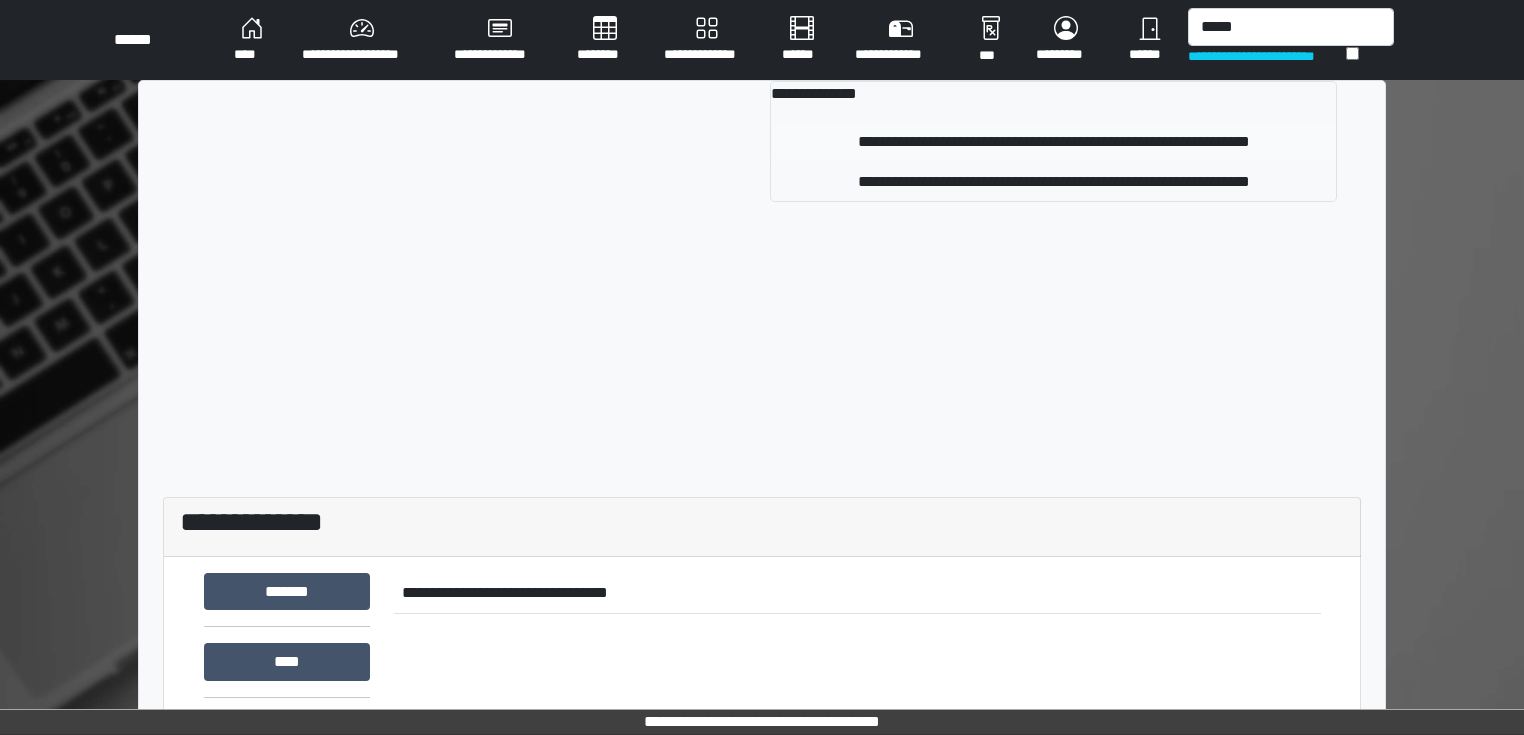 type 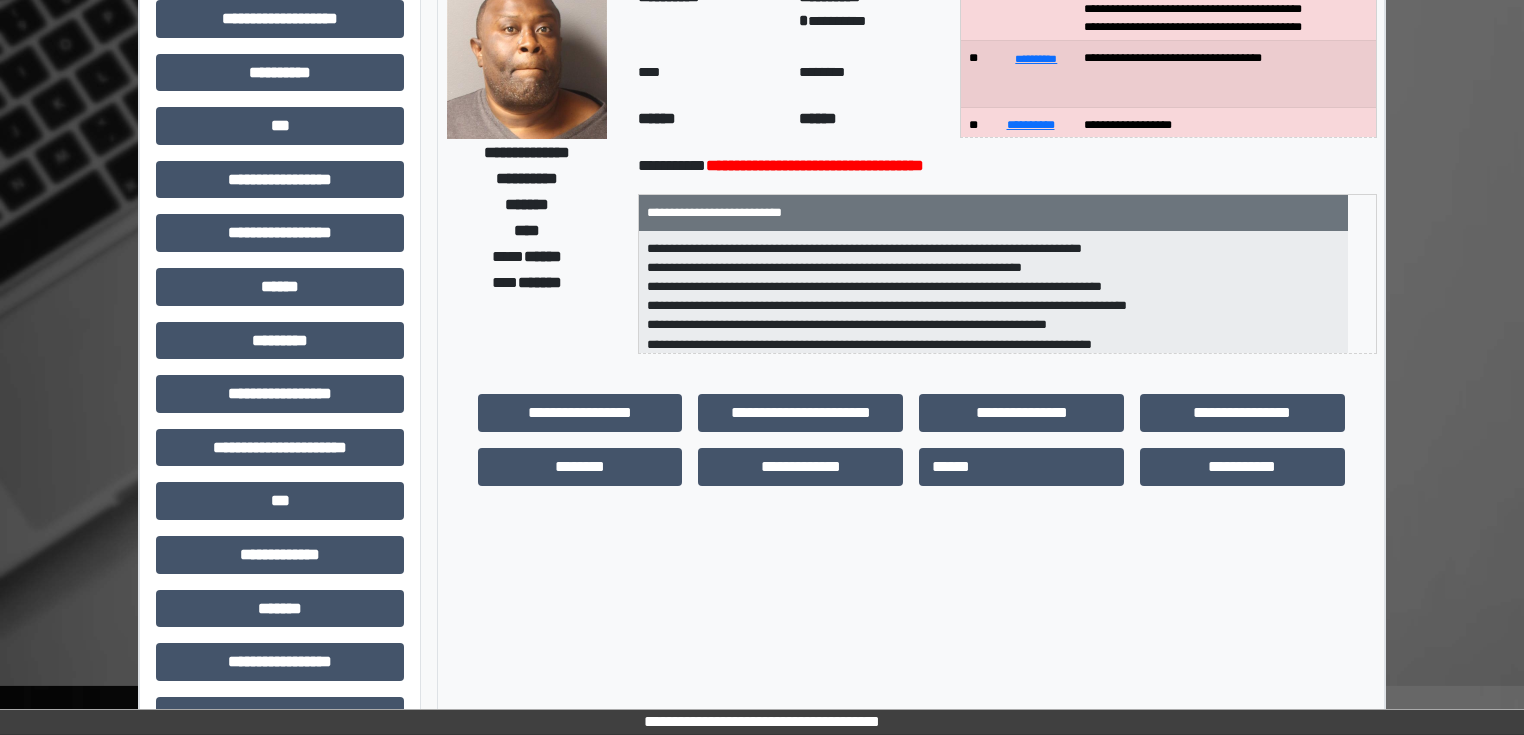 scroll, scrollTop: 160, scrollLeft: 0, axis: vertical 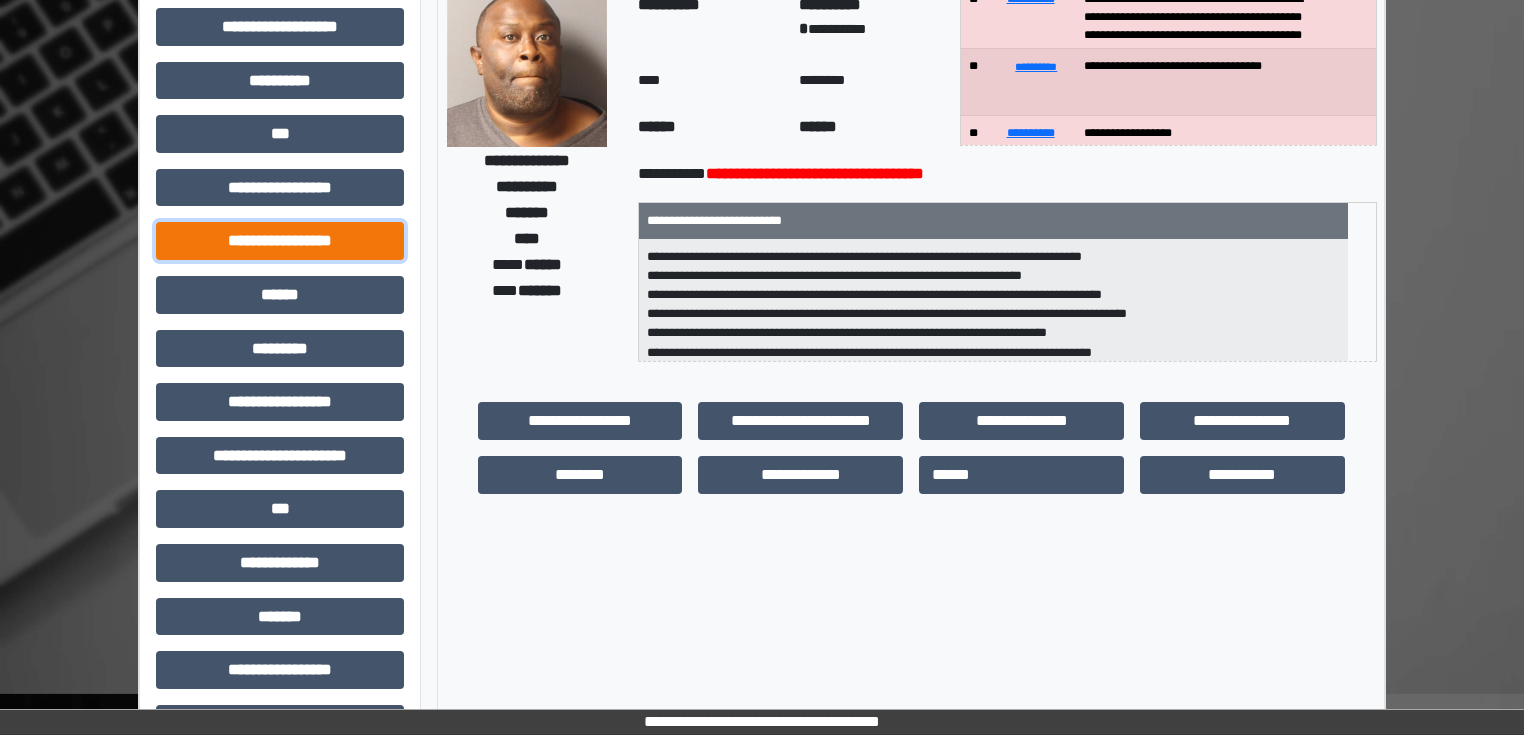 click on "**********" at bounding box center [280, 241] 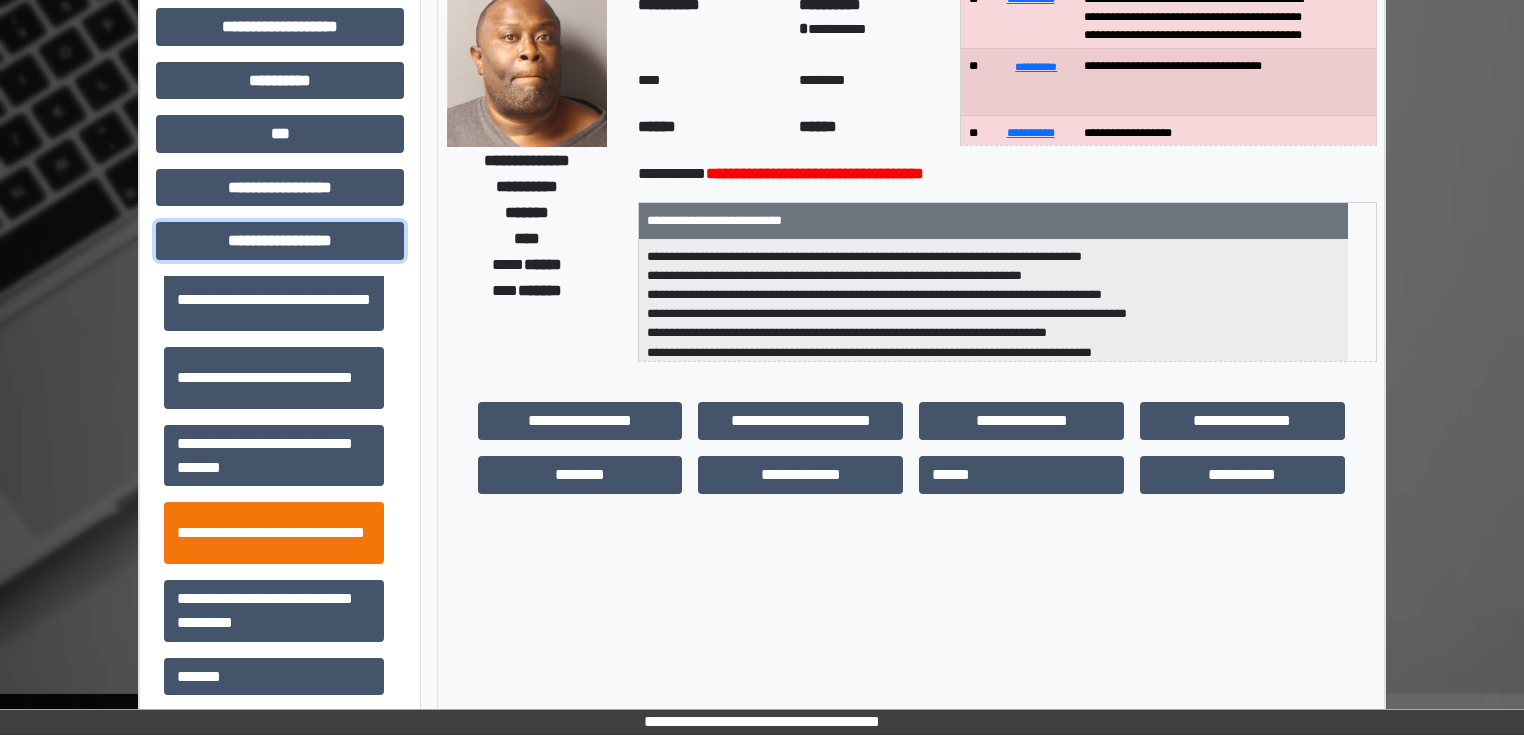 scroll, scrollTop: 1313, scrollLeft: 0, axis: vertical 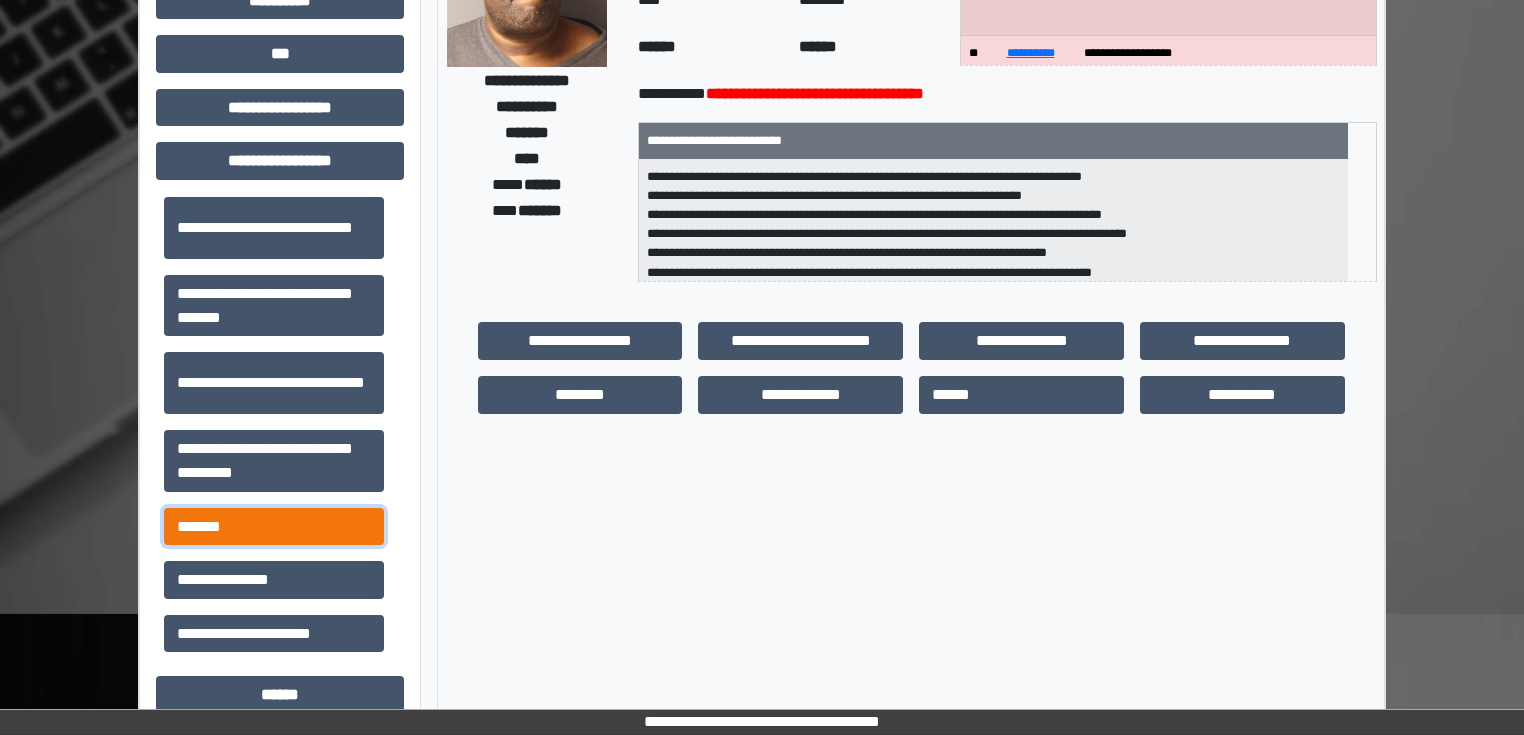 click on "*******" at bounding box center [274, 527] 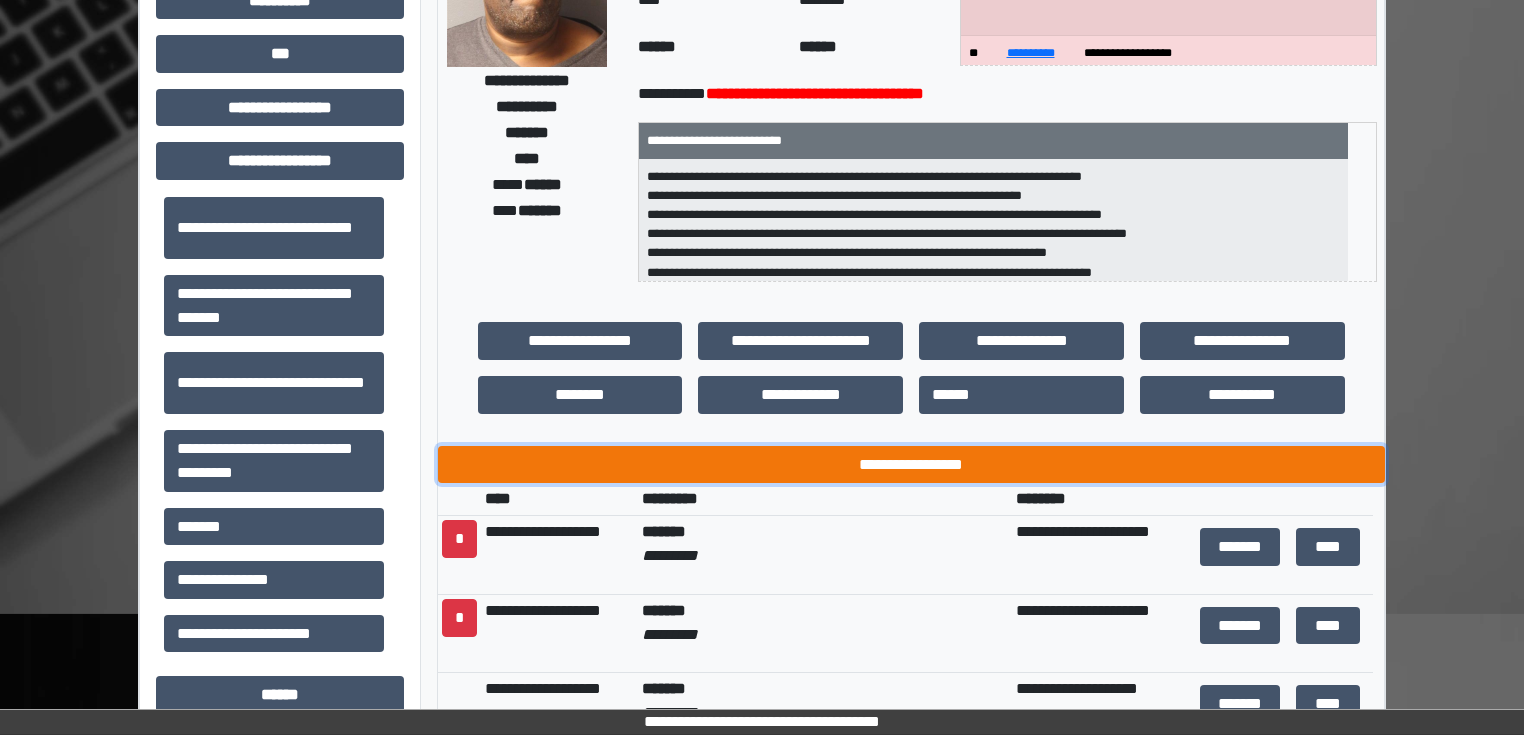 click on "**********" at bounding box center (911, 465) 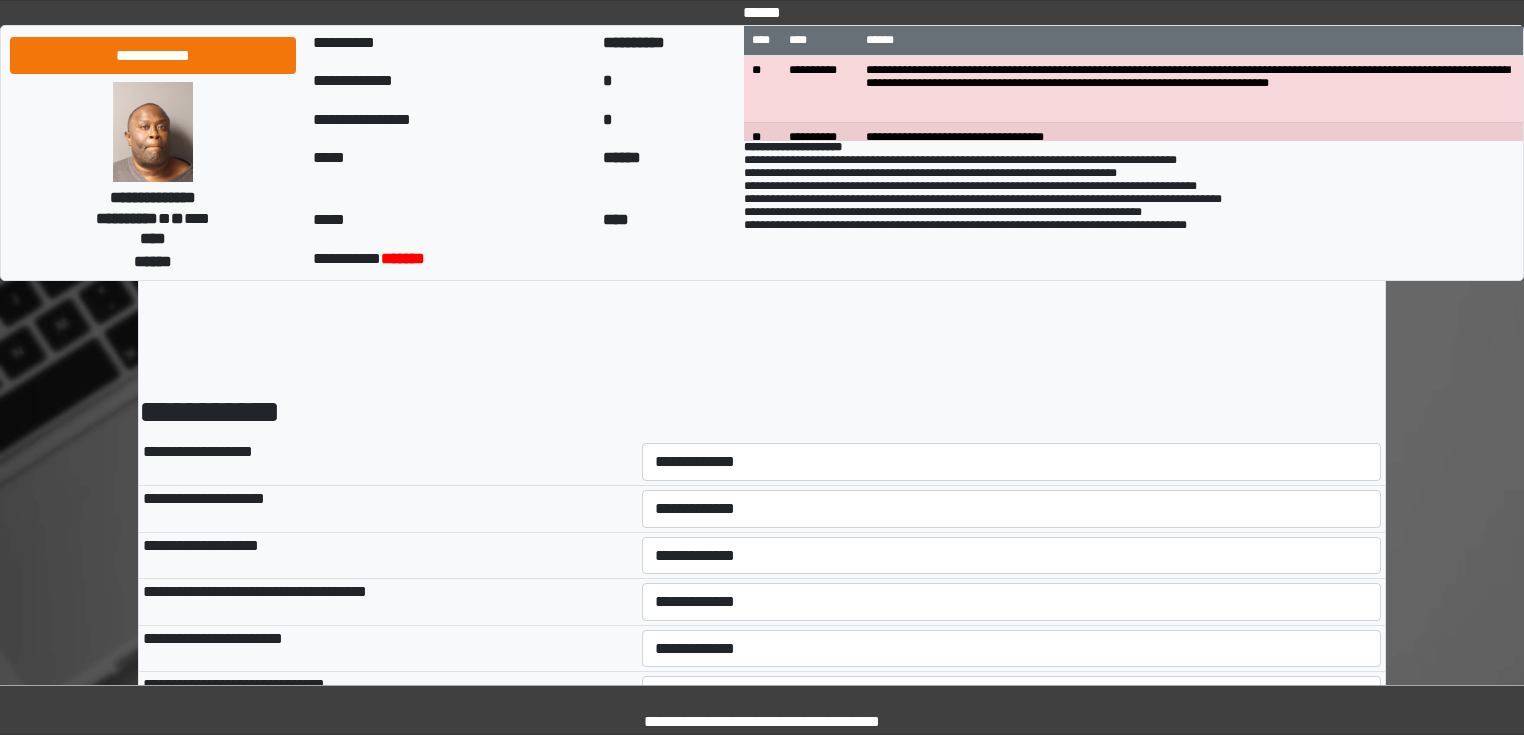 scroll, scrollTop: 0, scrollLeft: 0, axis: both 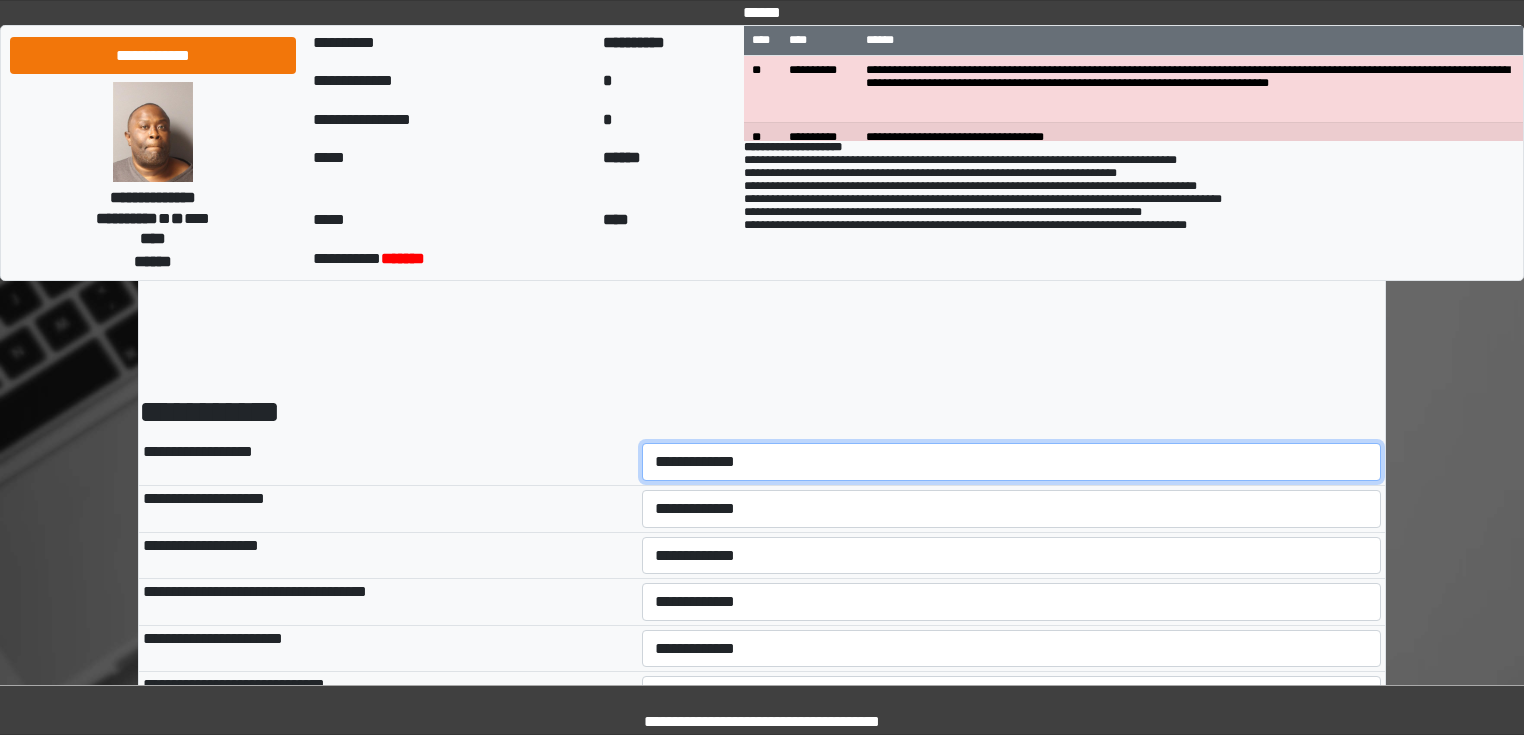 click on "**********" at bounding box center (1012, 462) 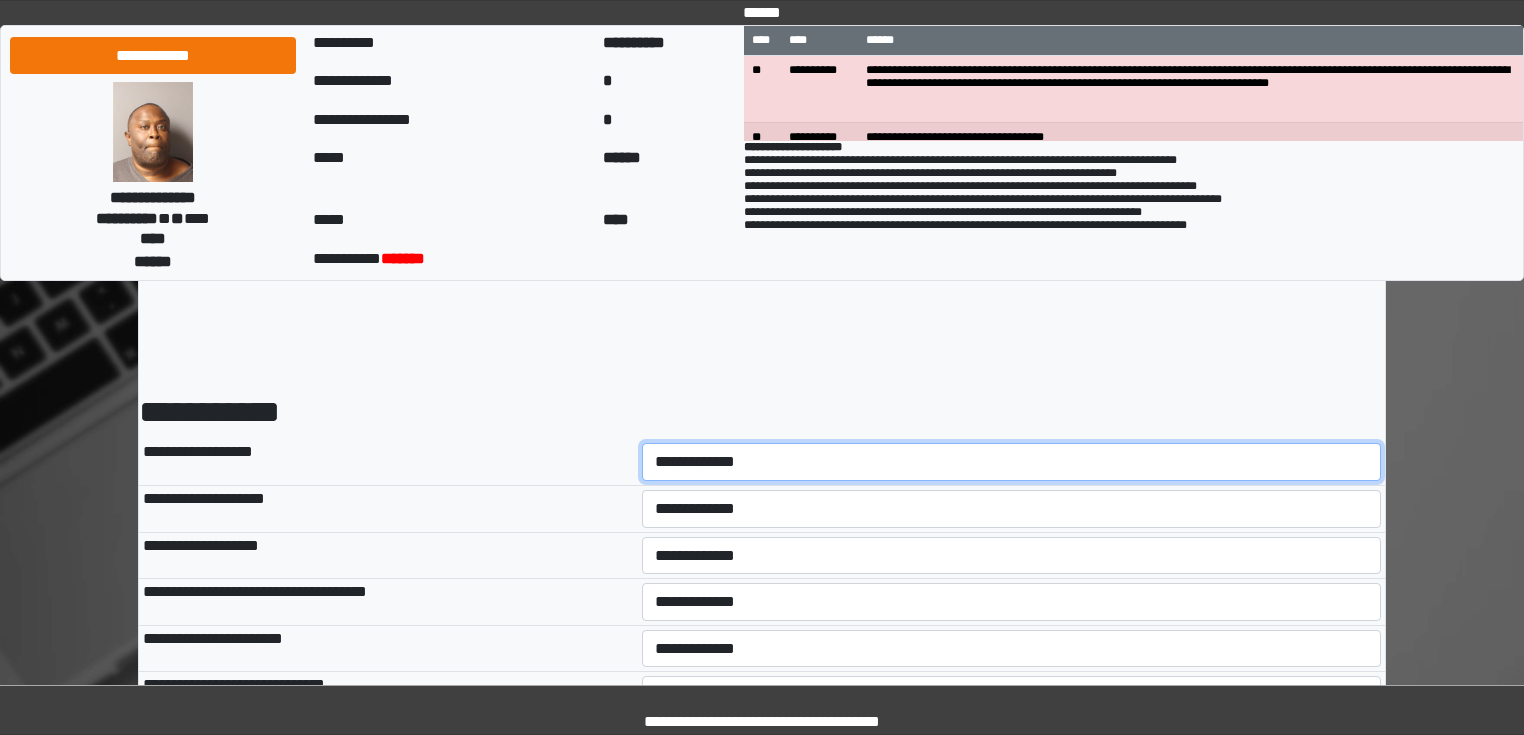 select on "*" 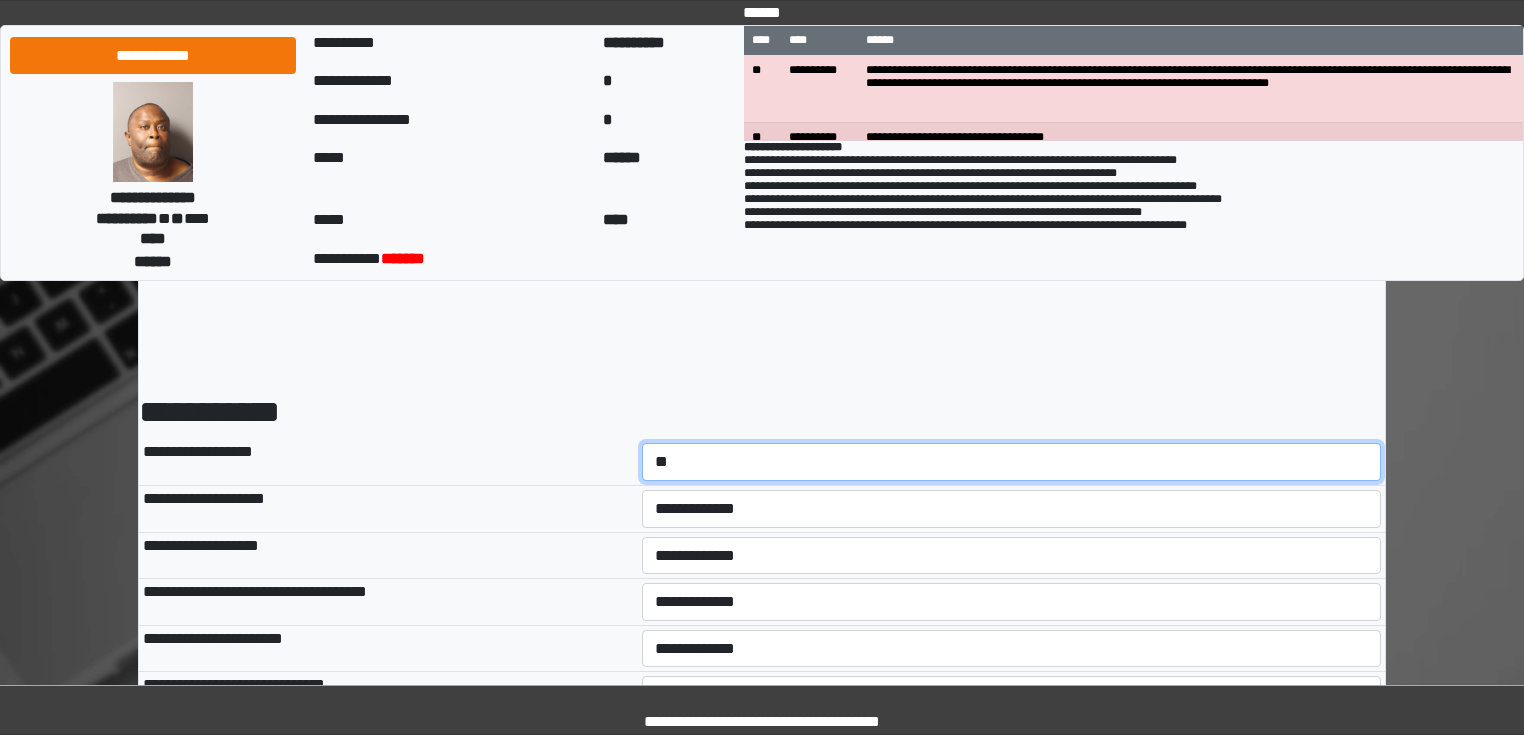 click on "**********" at bounding box center [1012, 462] 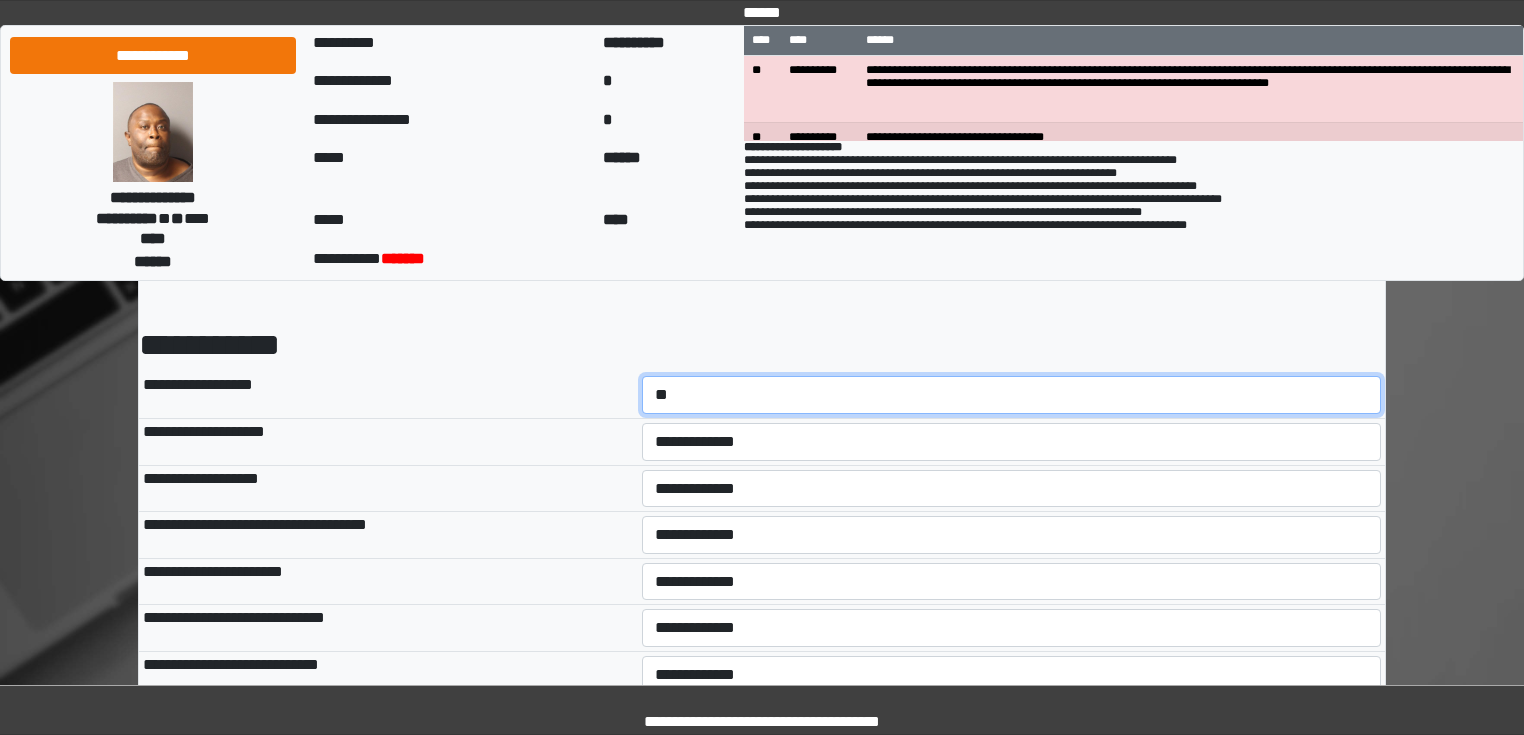scroll, scrollTop: 230, scrollLeft: 0, axis: vertical 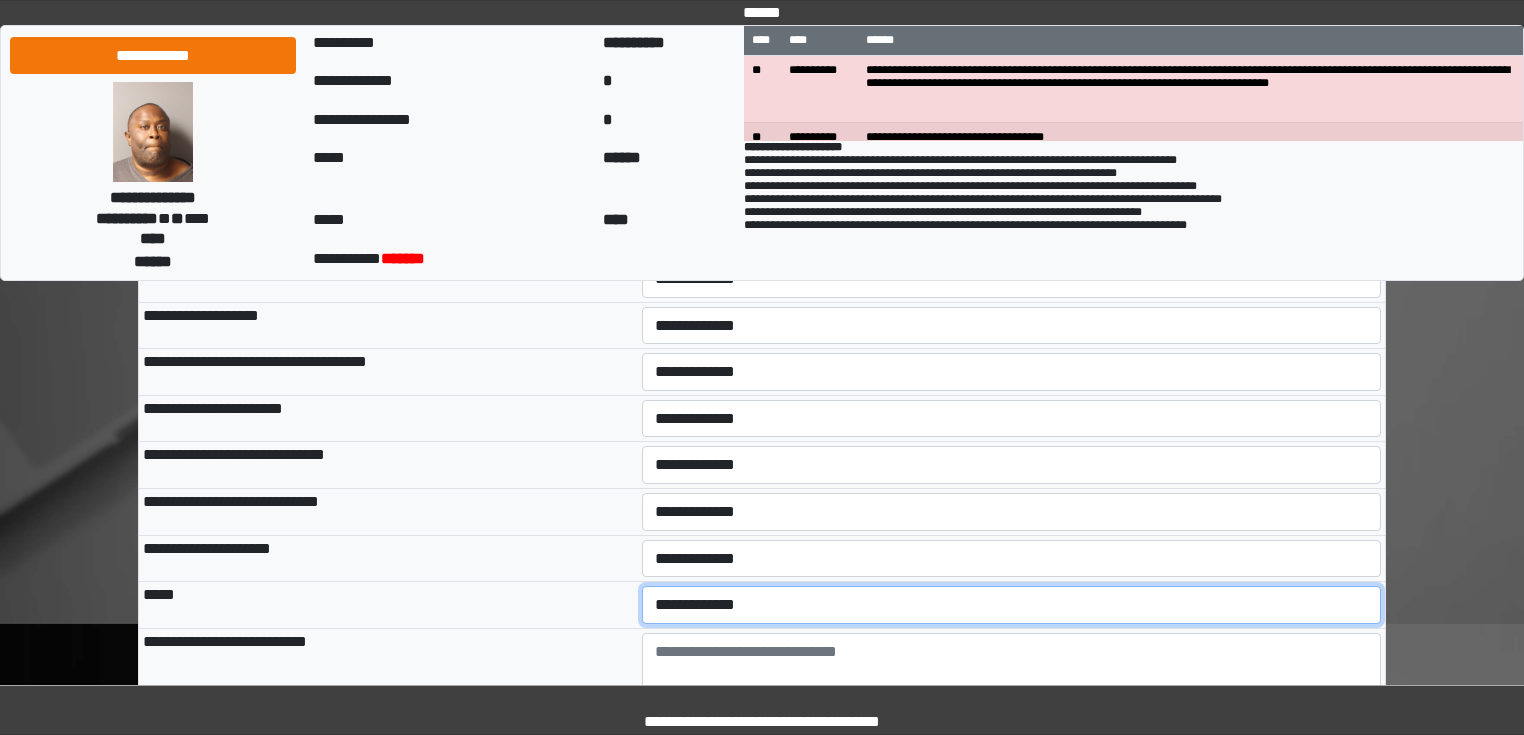 click on "**********" at bounding box center [1012, 605] 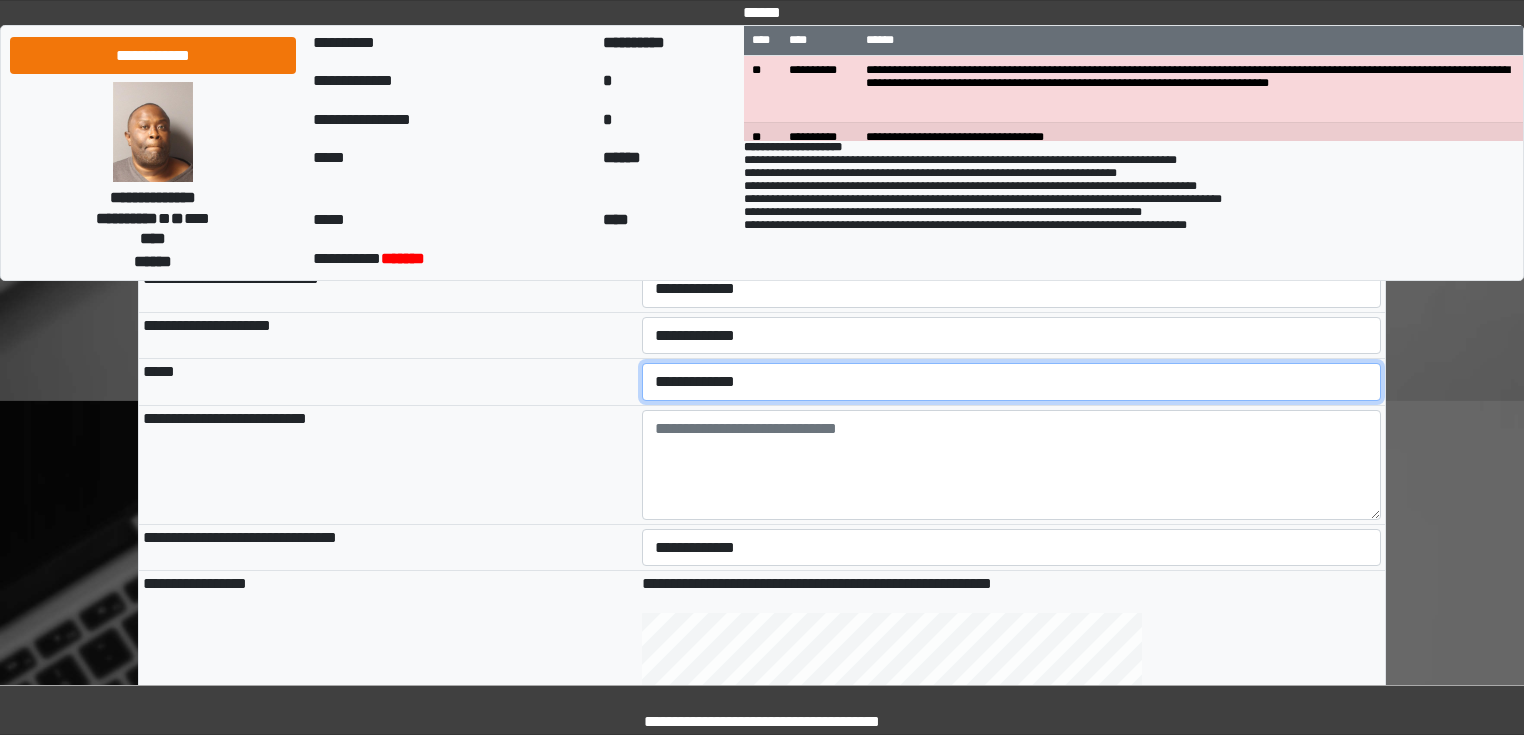 scroll, scrollTop: 480, scrollLeft: 0, axis: vertical 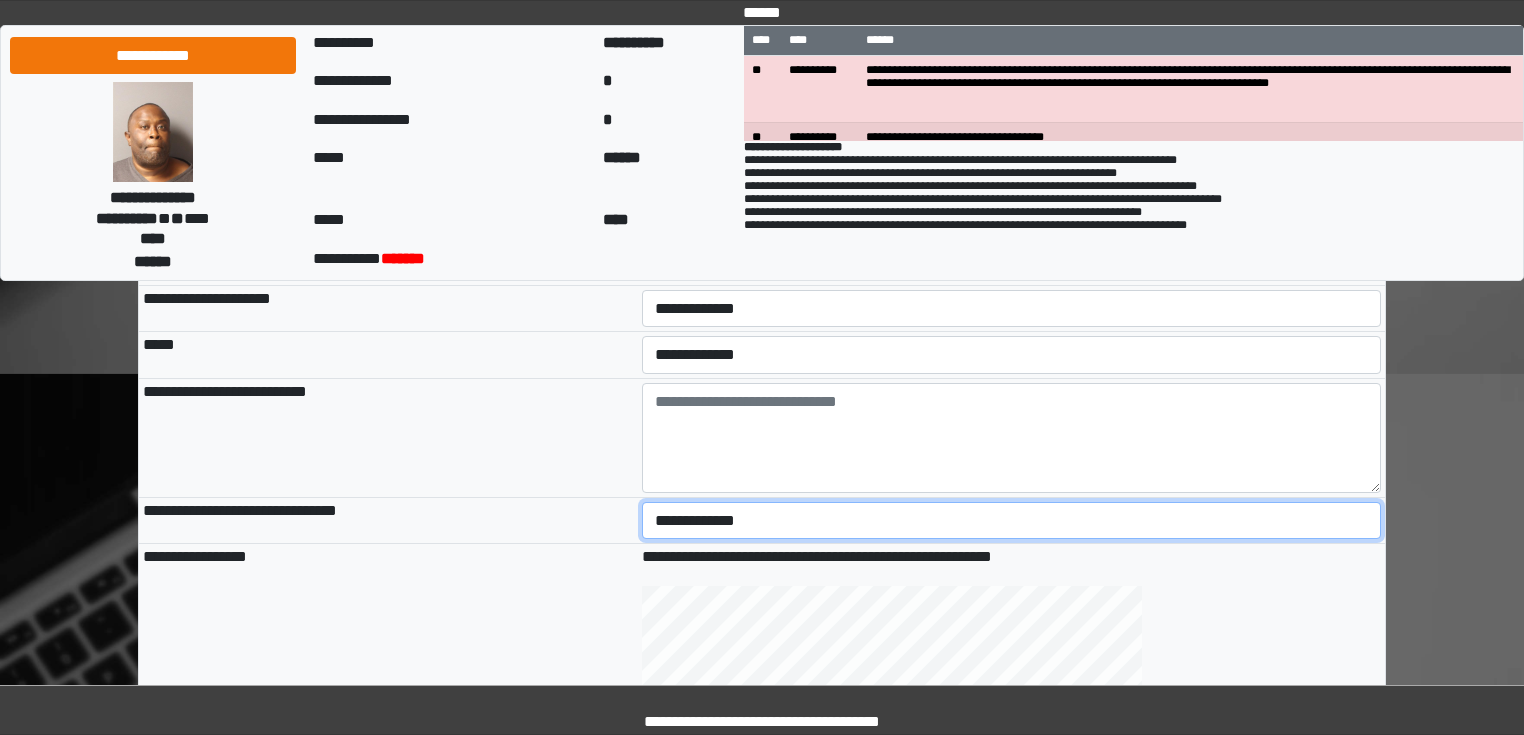 click on "**********" at bounding box center [1012, 521] 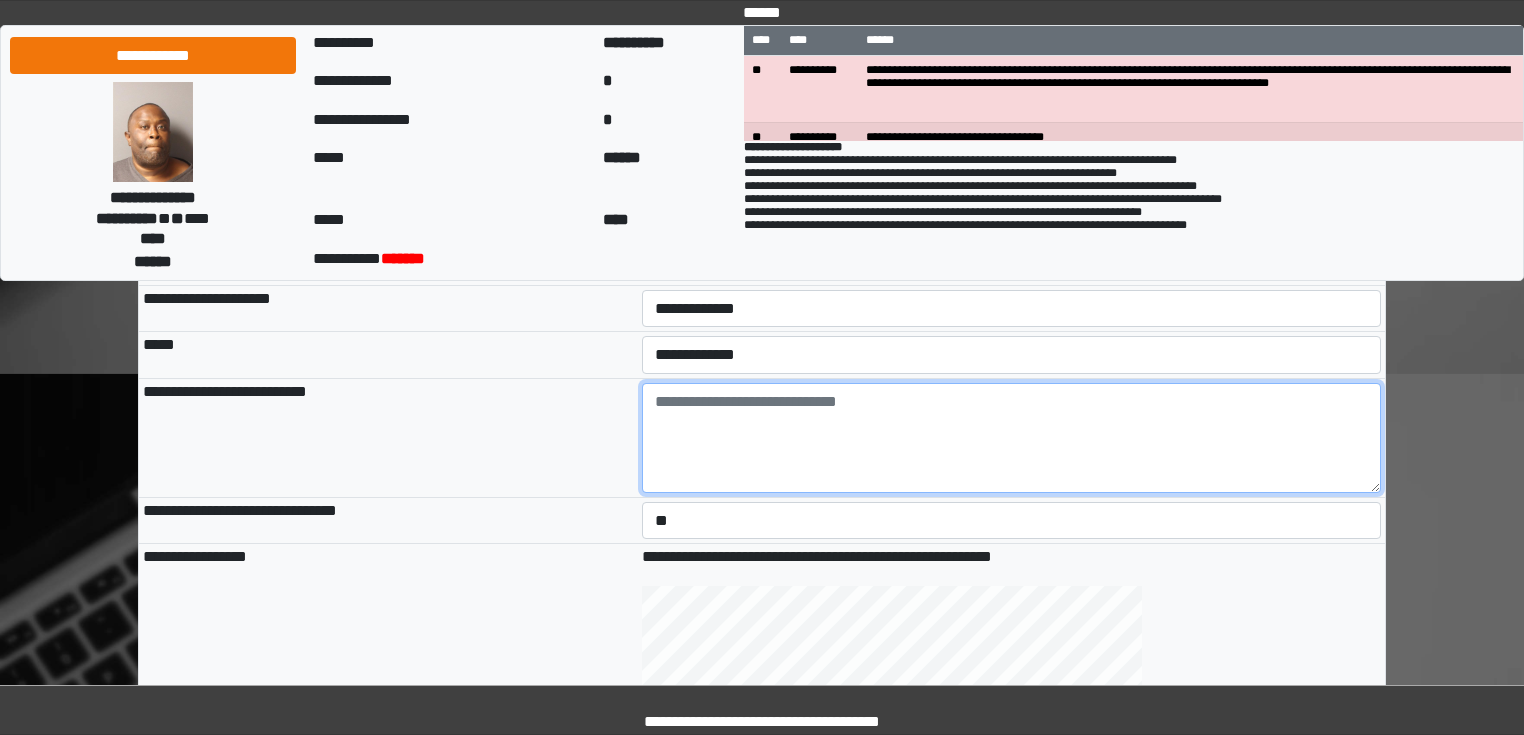 click at bounding box center (1012, 438) 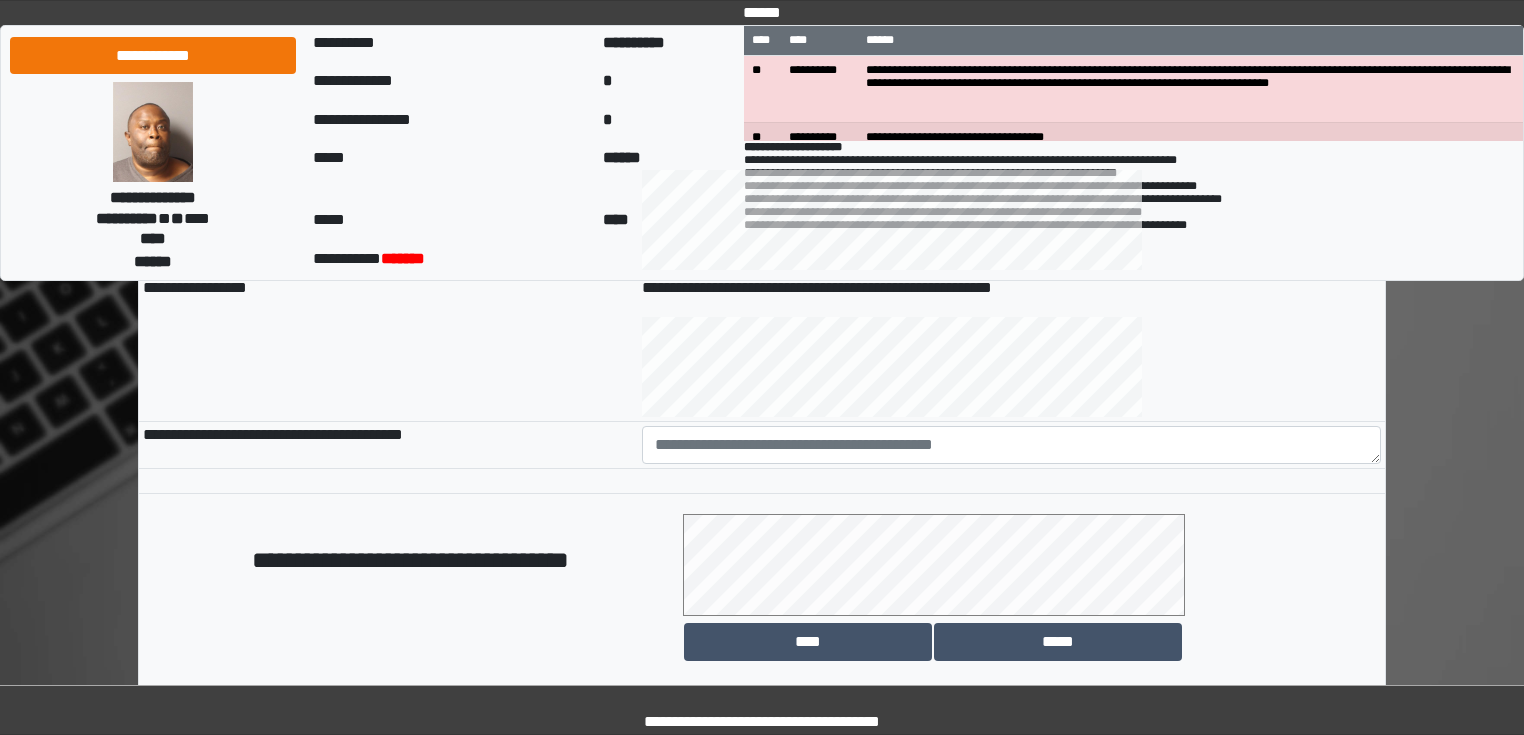 scroll, scrollTop: 1040, scrollLeft: 0, axis: vertical 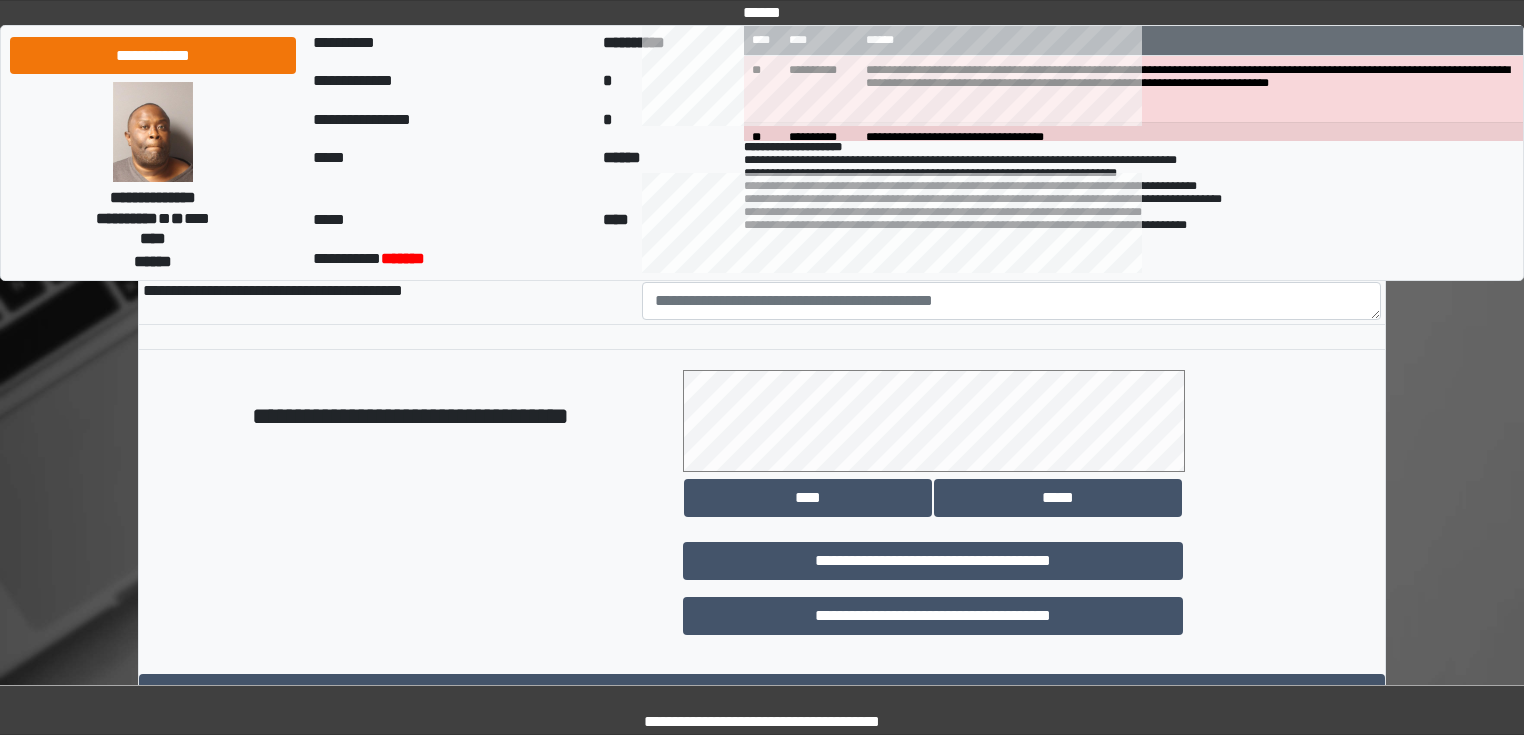type on "**********" 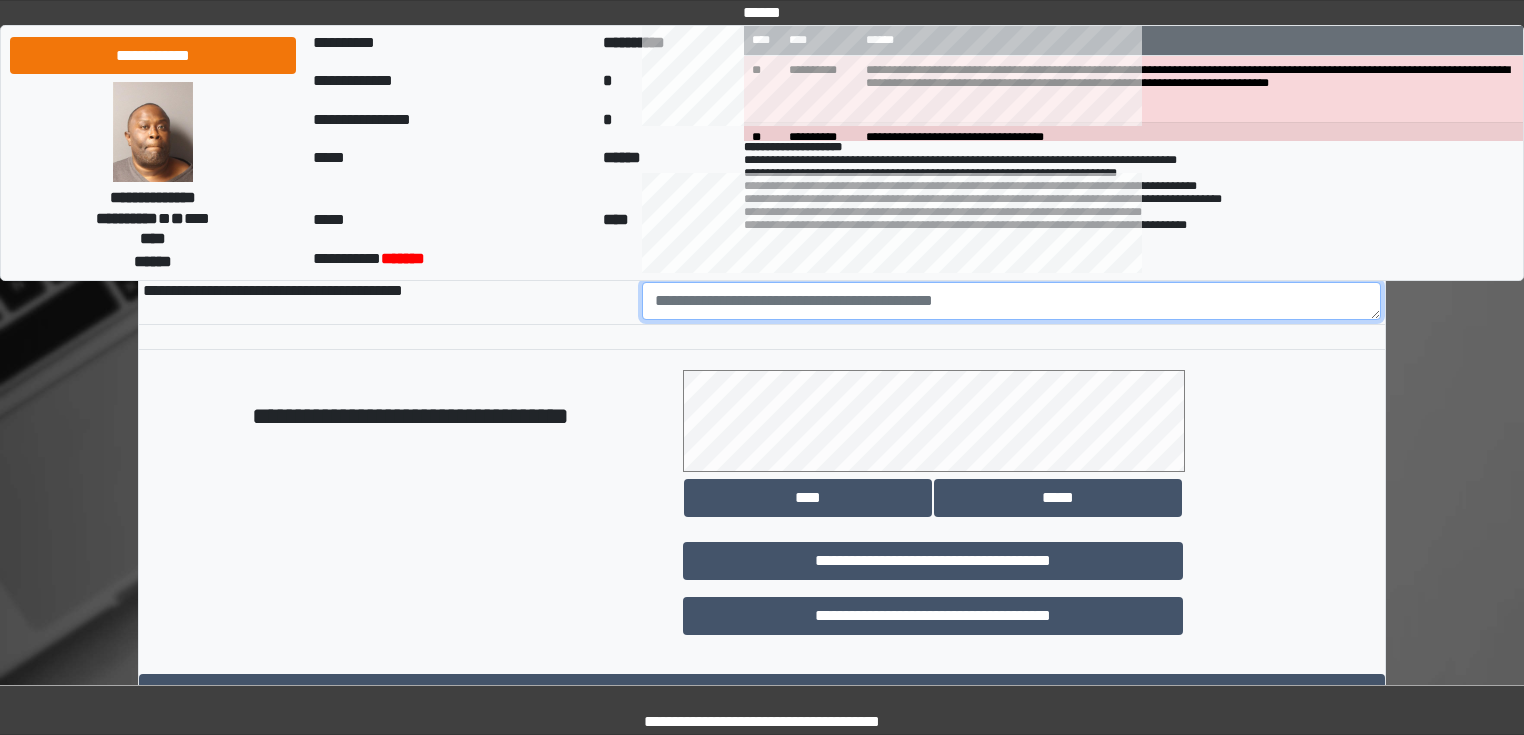 click at bounding box center (1012, 301) 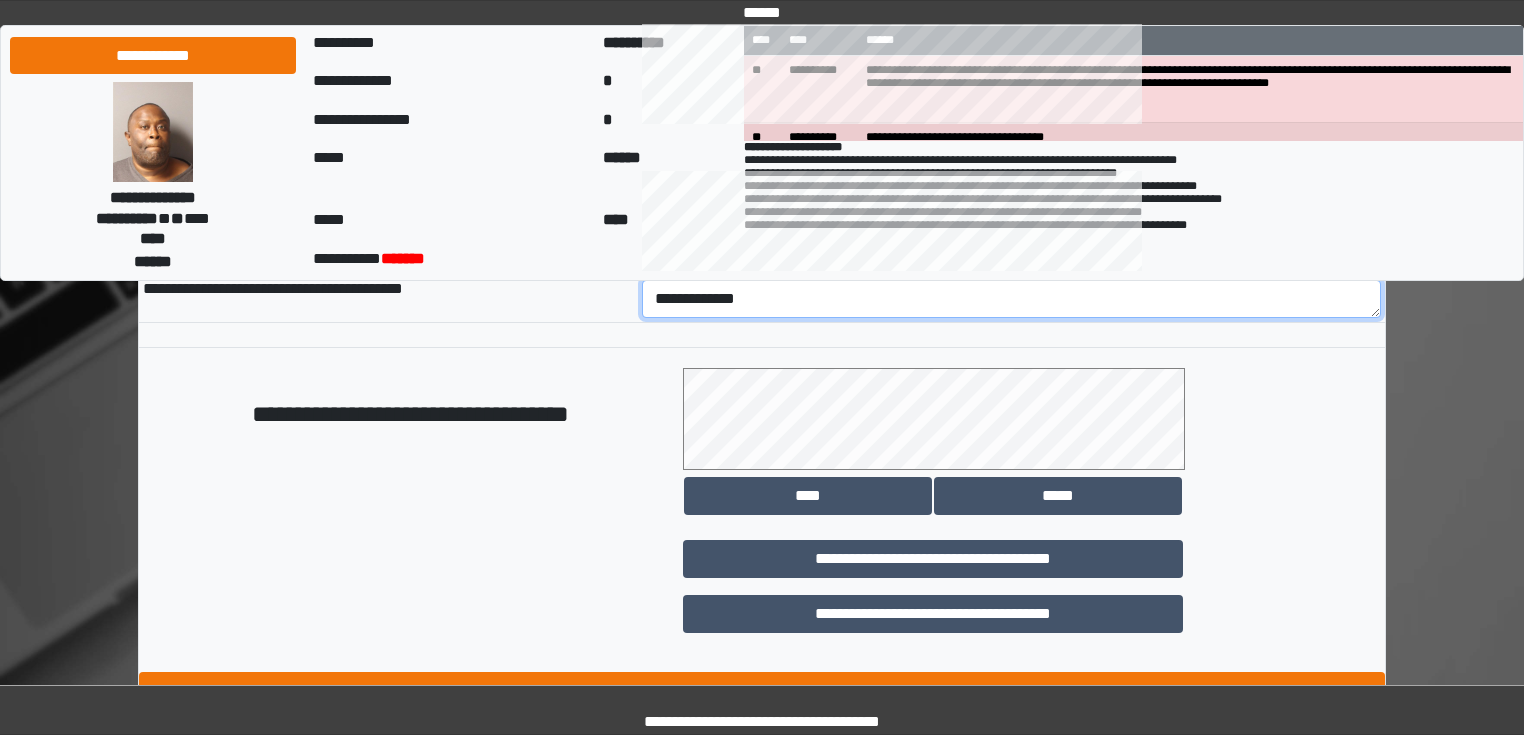 scroll, scrollTop: 1118, scrollLeft: 0, axis: vertical 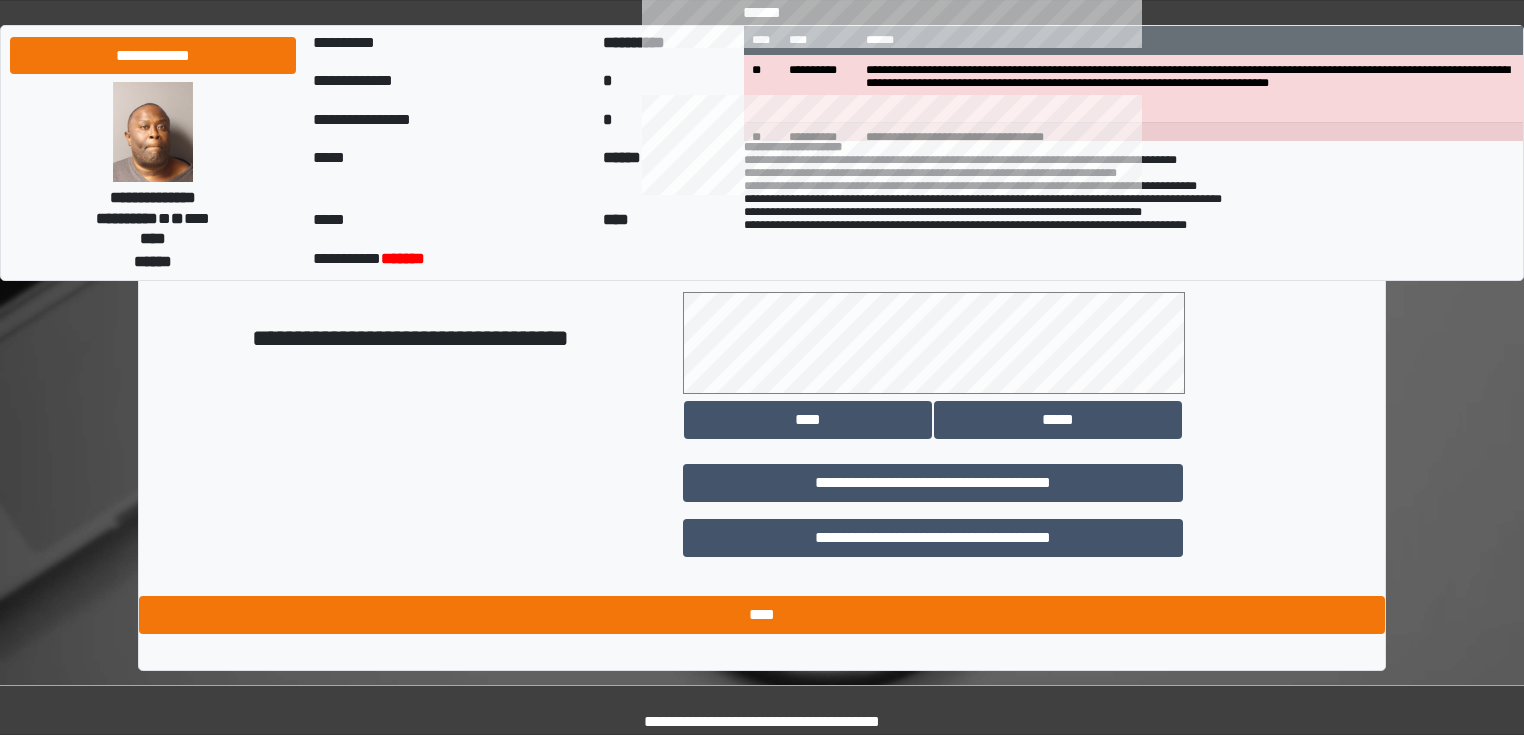 type on "**********" 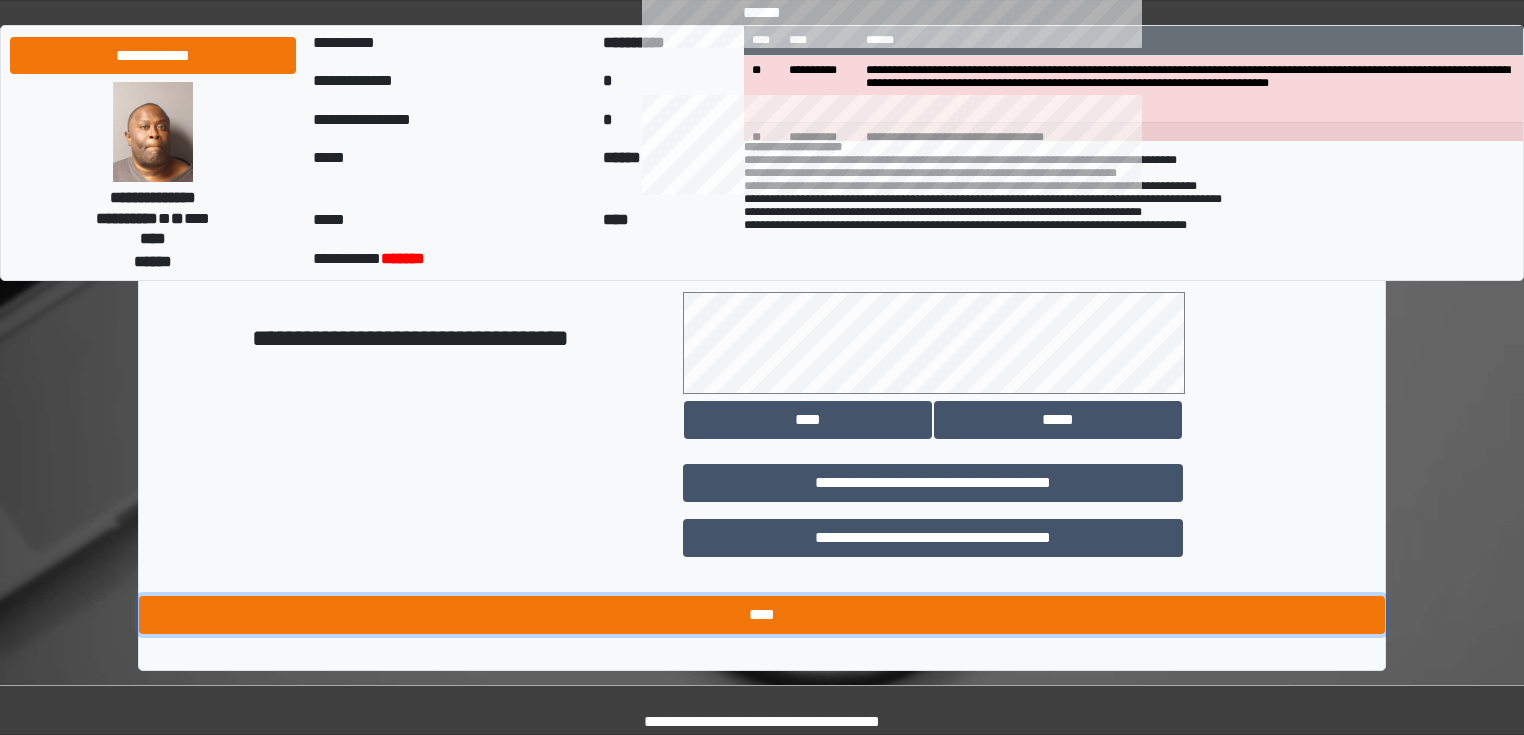 click on "****" at bounding box center [762, 615] 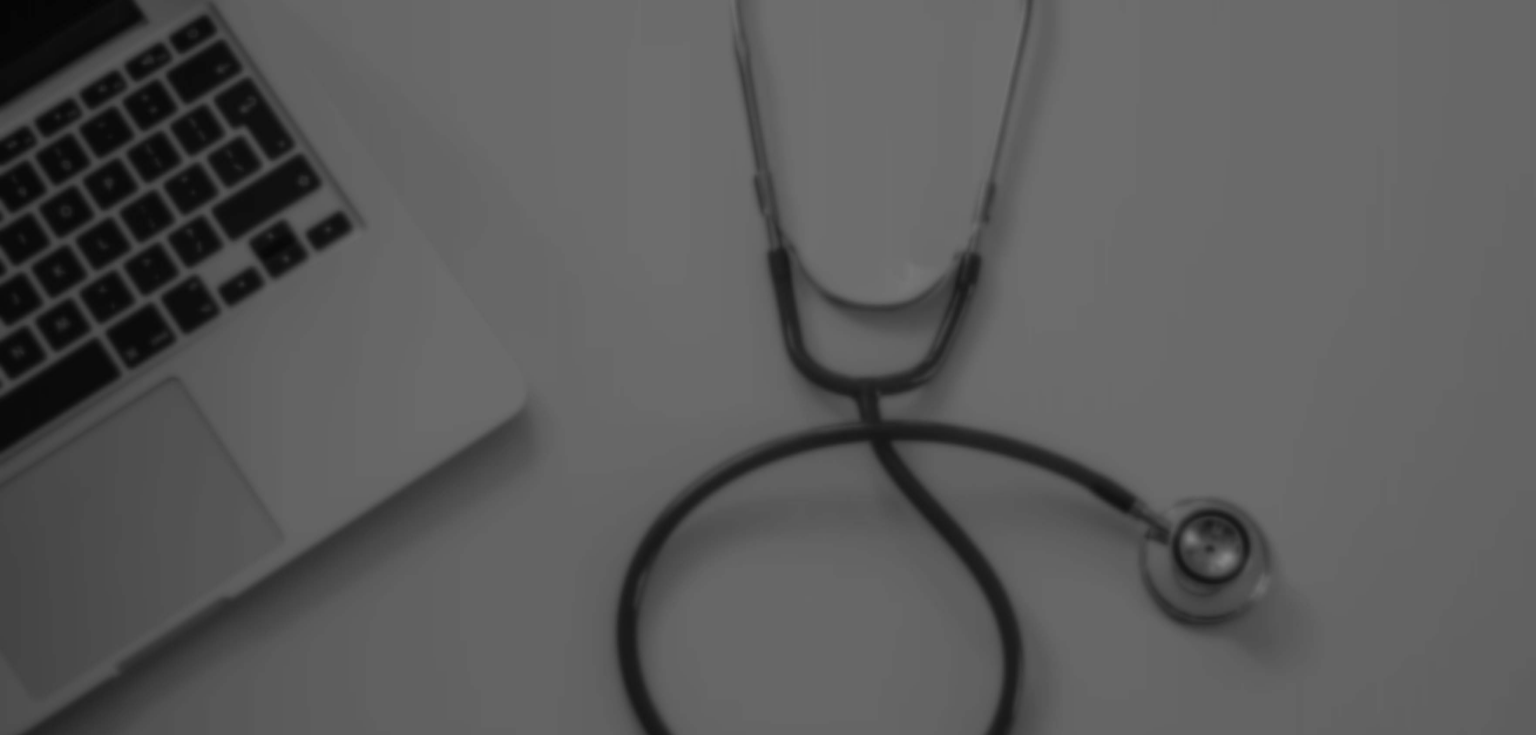 scroll, scrollTop: 0, scrollLeft: 0, axis: both 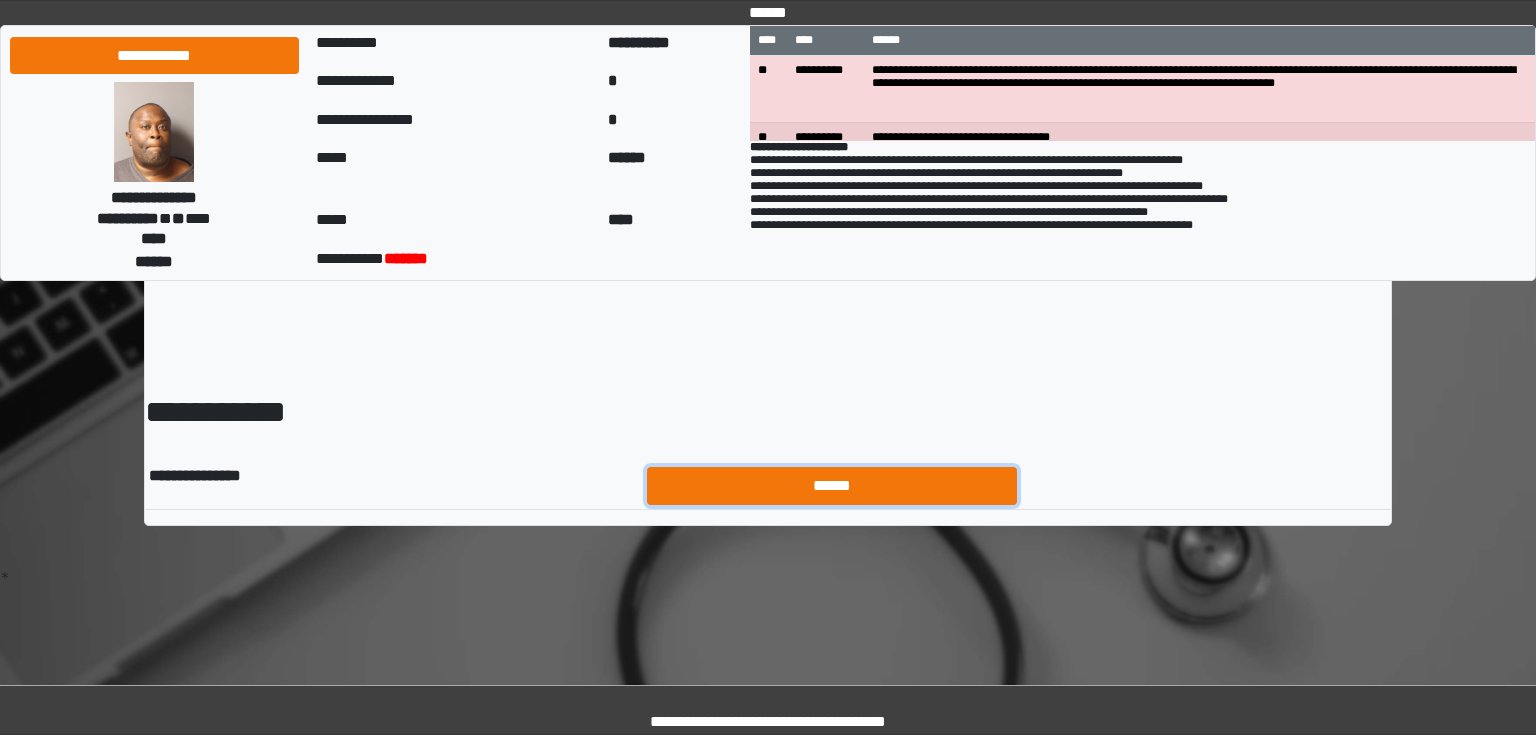 click on "******" at bounding box center [832, 486] 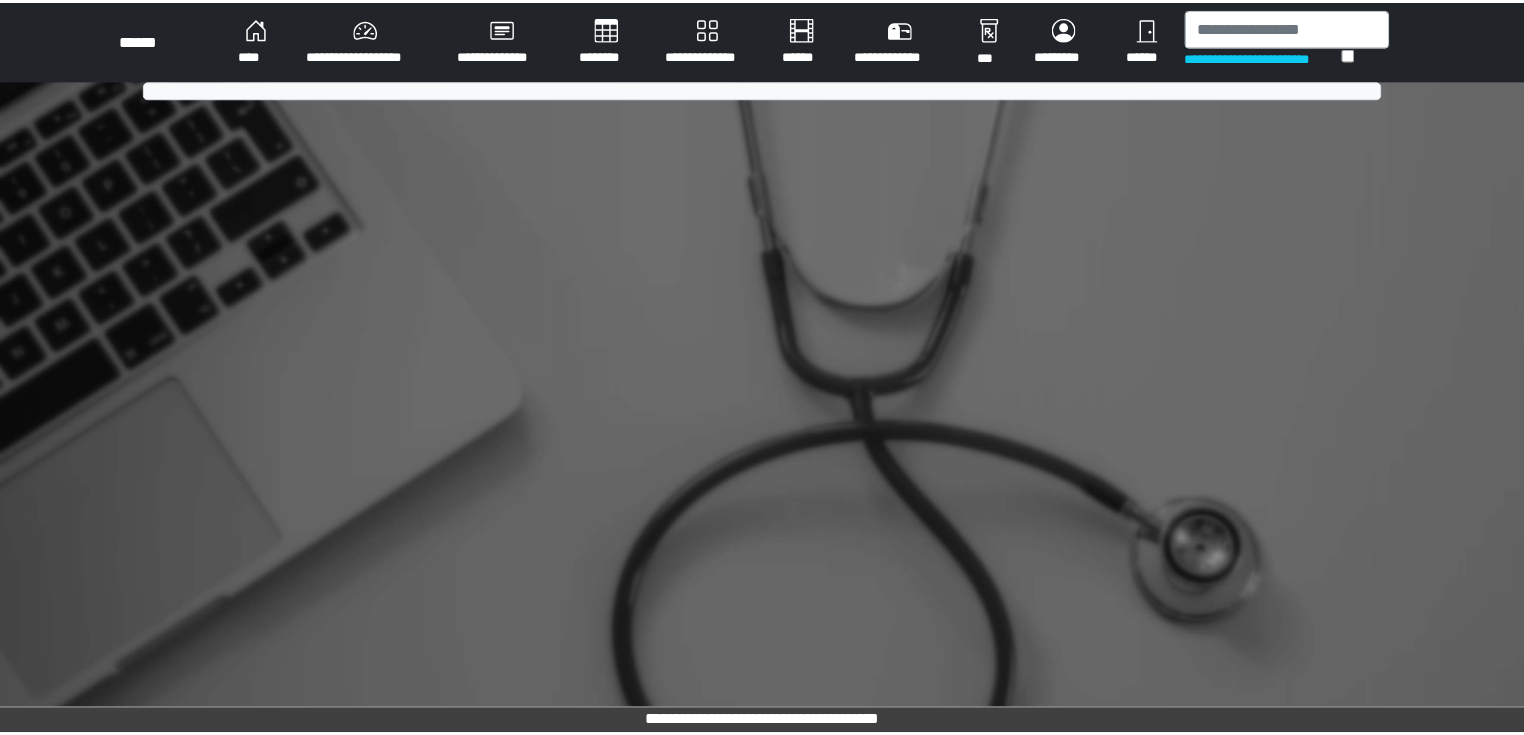 scroll, scrollTop: 0, scrollLeft: 0, axis: both 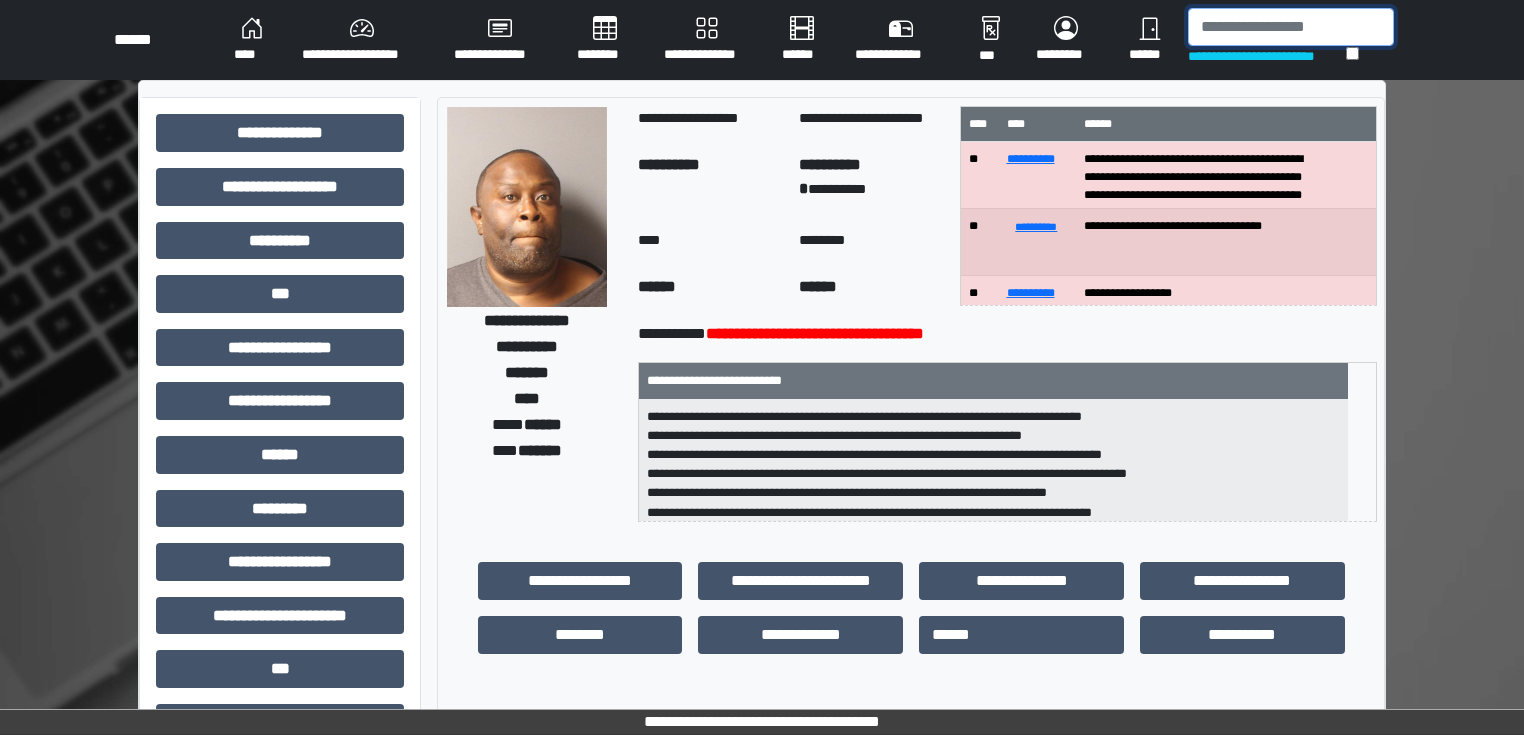 click at bounding box center [1291, 27] 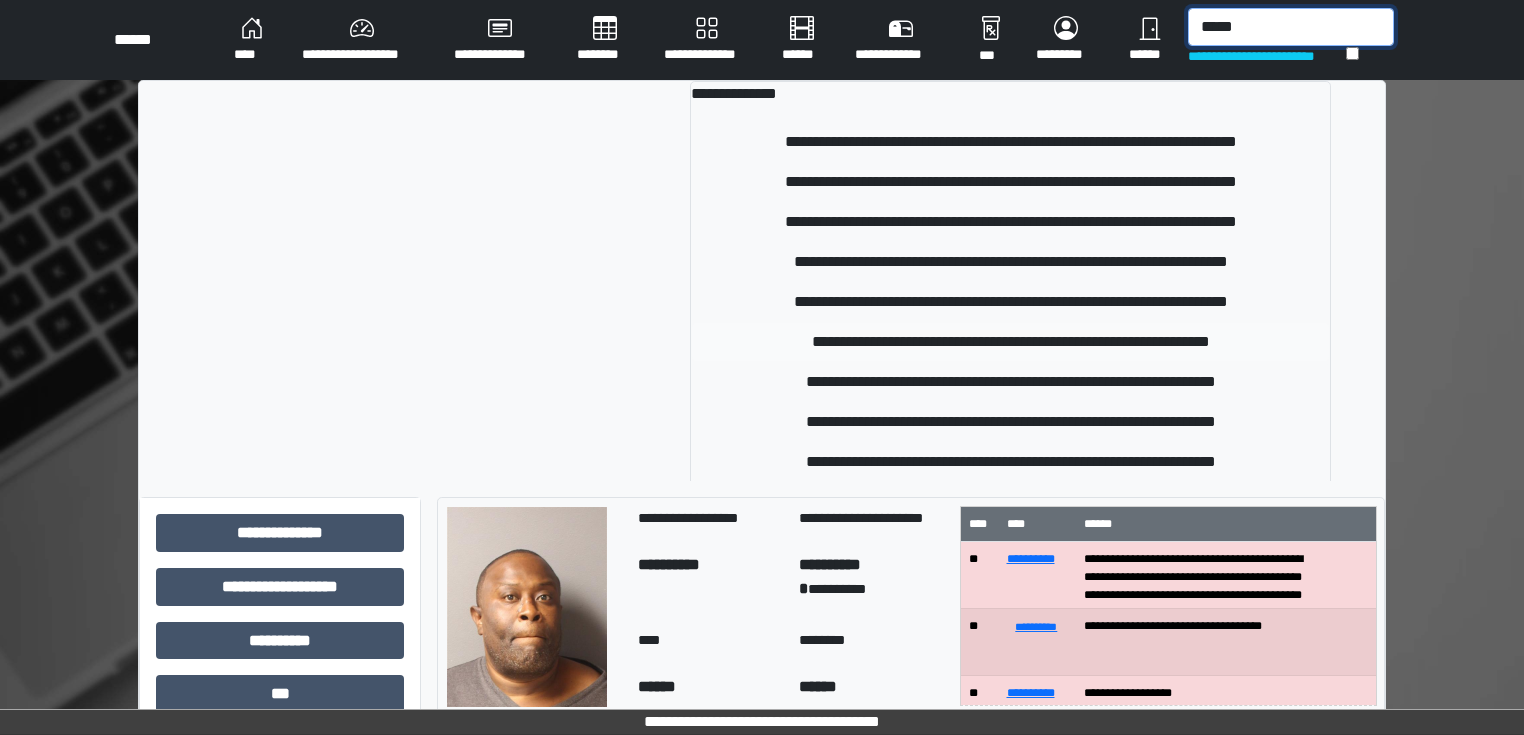 type on "*****" 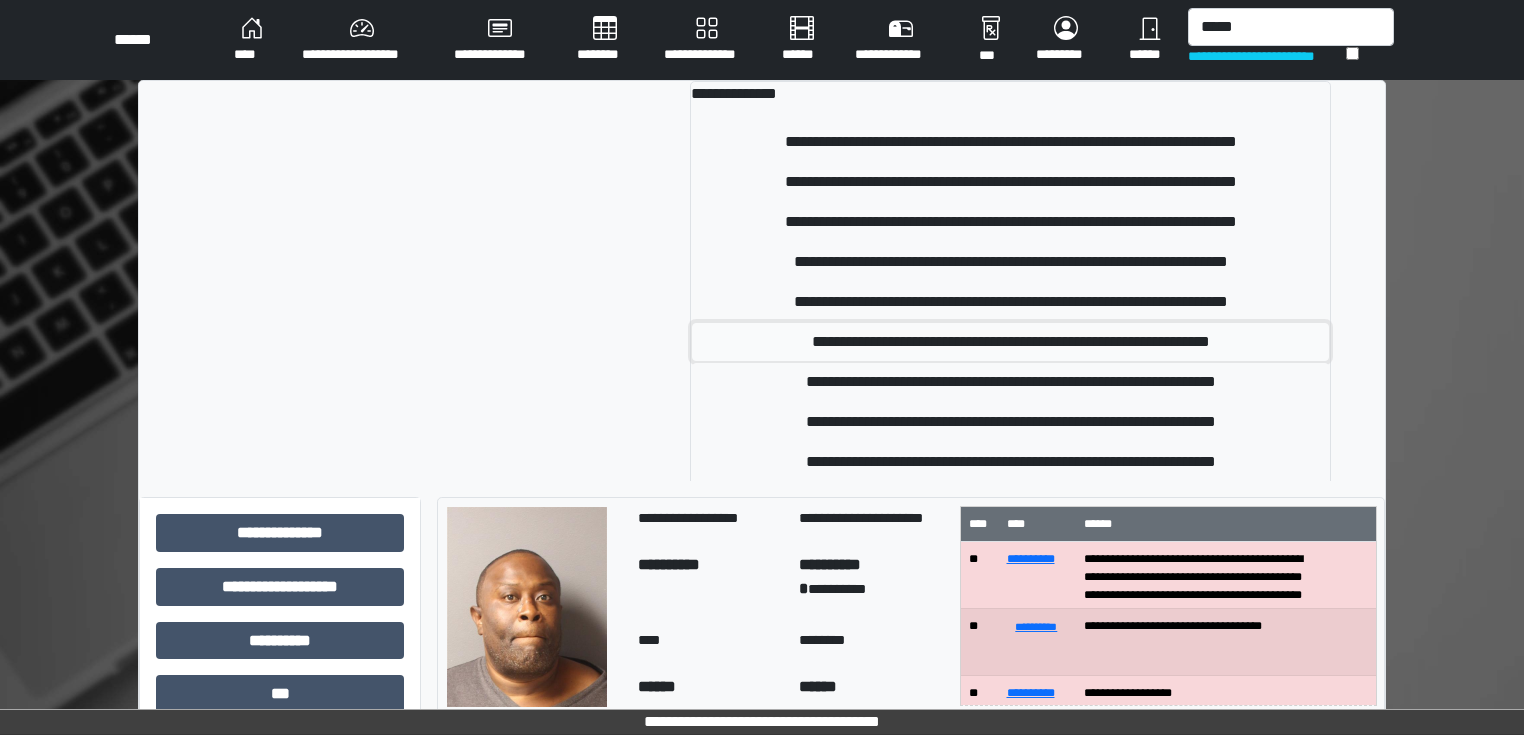 click on "**********" at bounding box center [1011, 342] 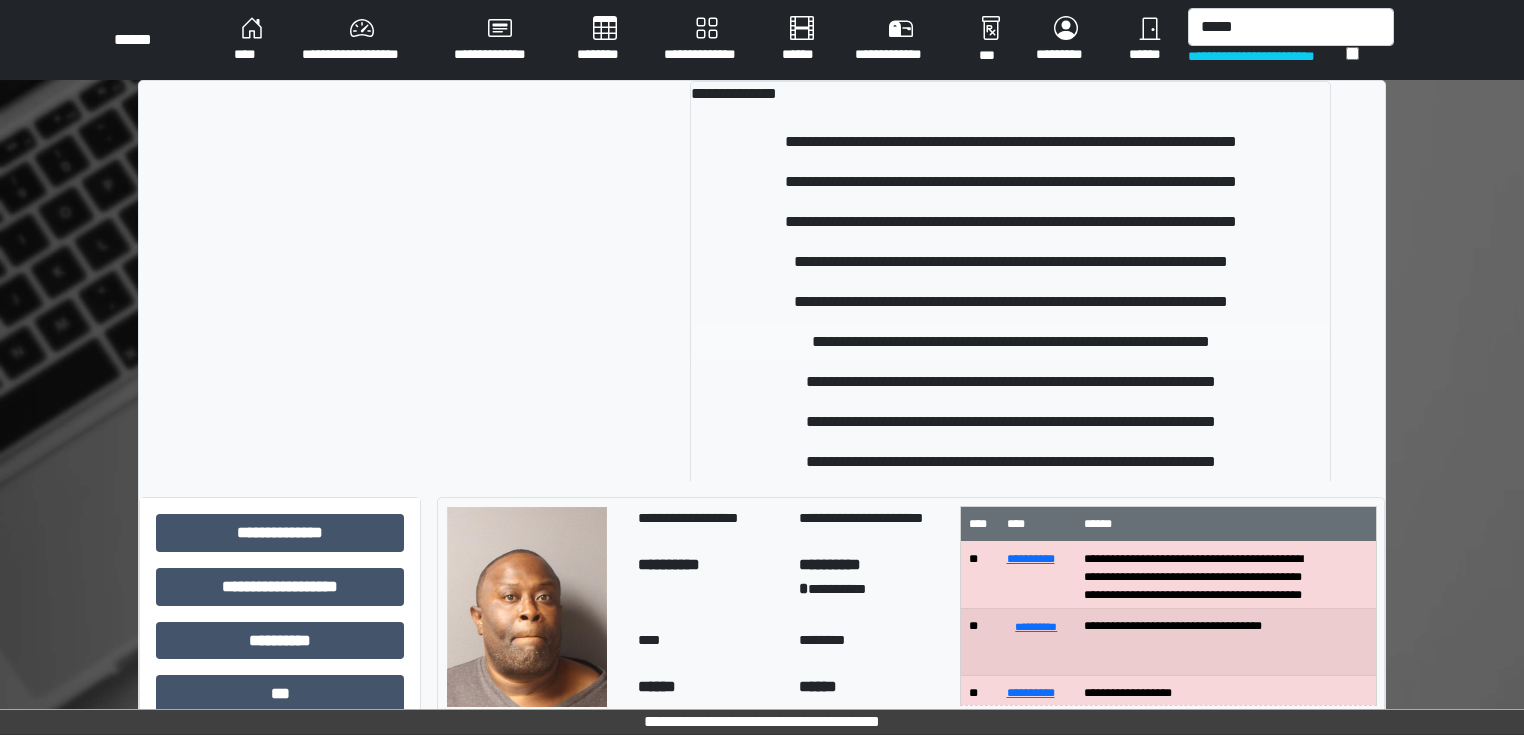 type 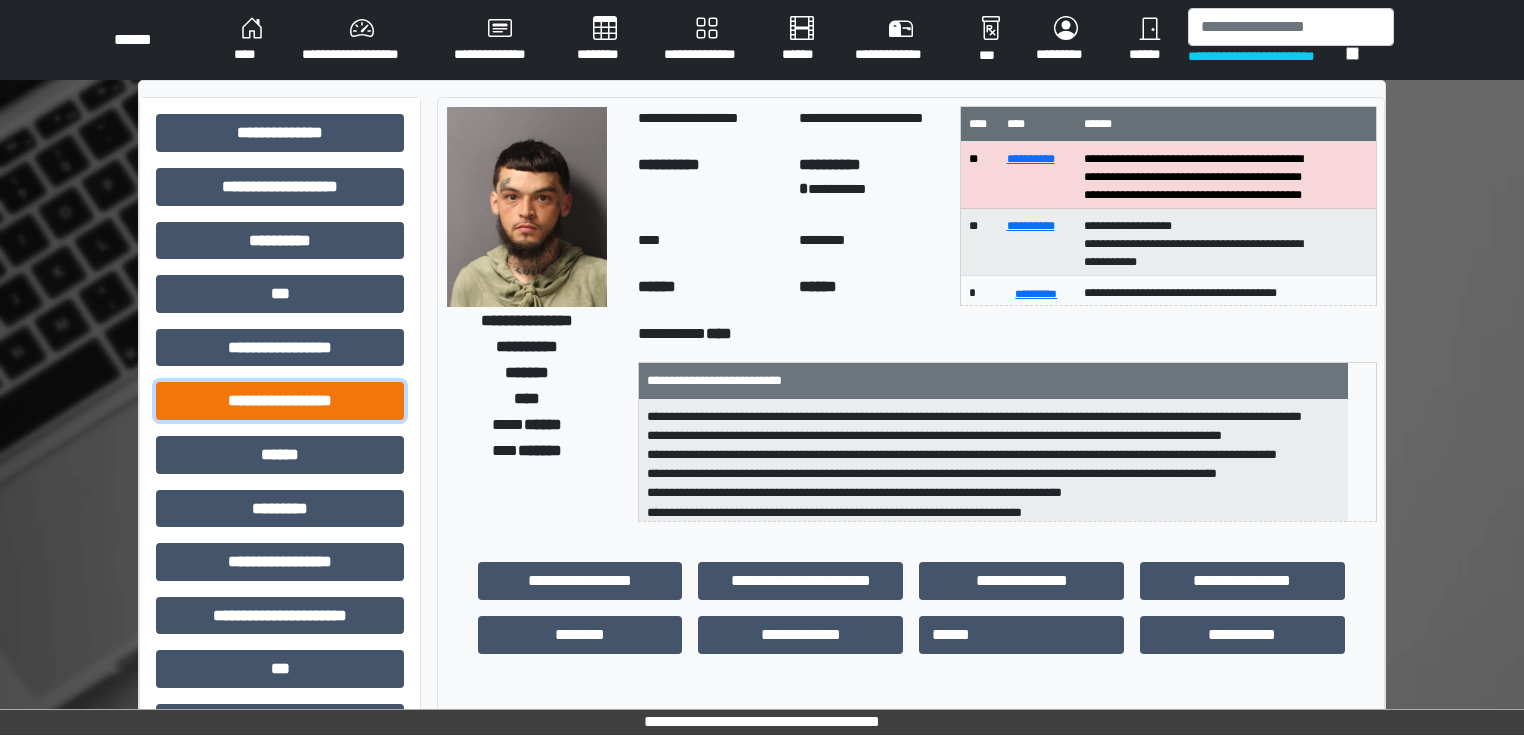 click on "**********" at bounding box center [280, 401] 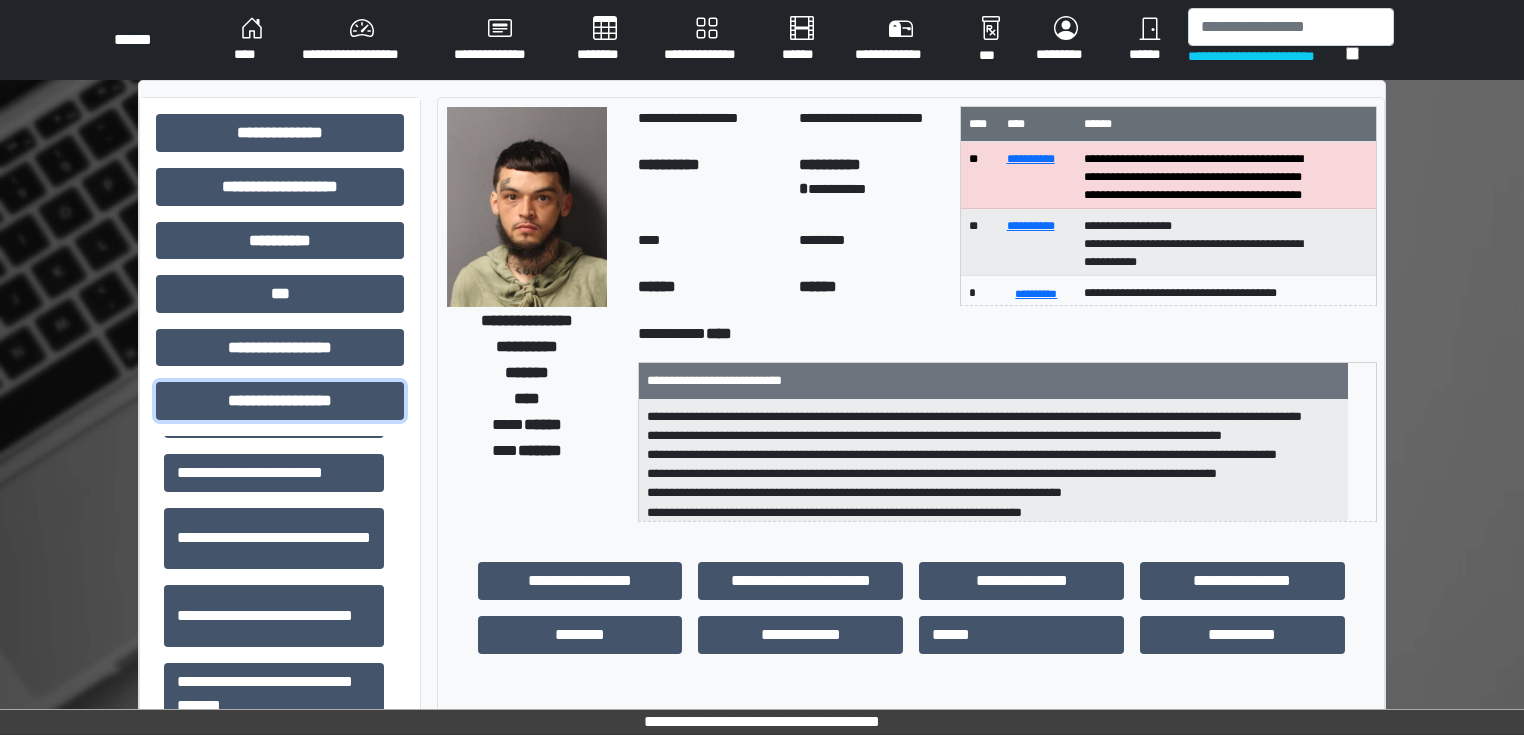 scroll, scrollTop: 1313, scrollLeft: 0, axis: vertical 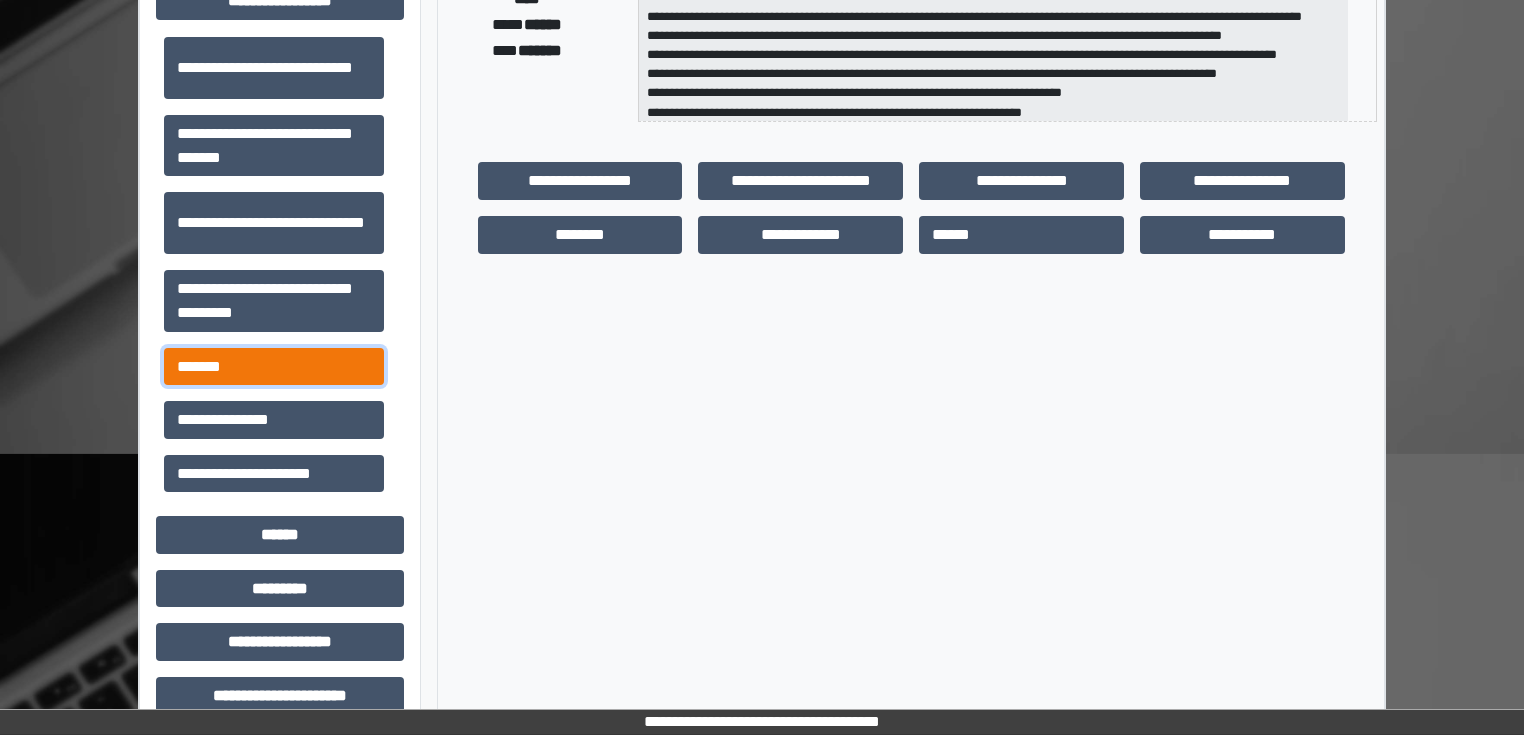 click on "*******" at bounding box center [274, 367] 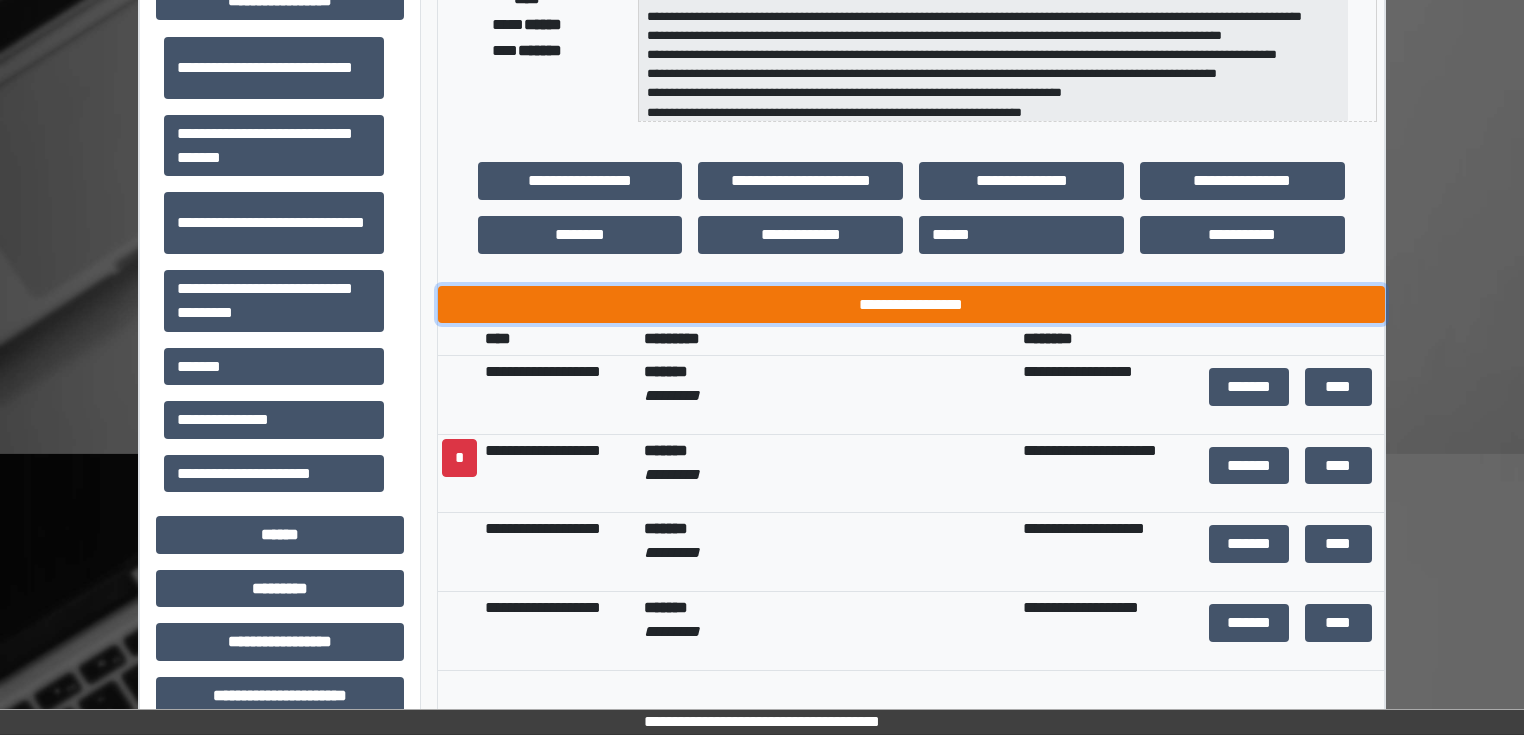 click on "**********" at bounding box center [911, 305] 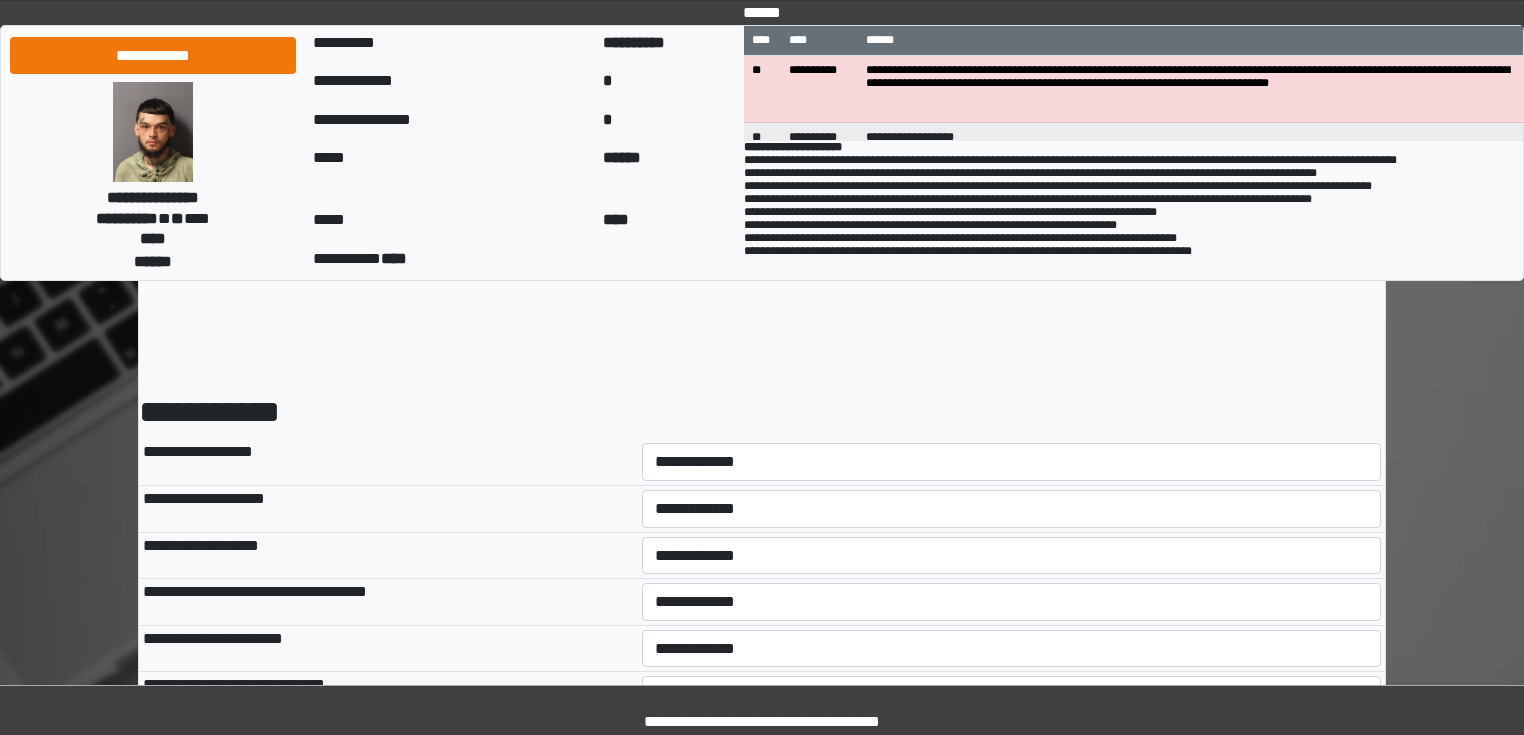 scroll, scrollTop: 0, scrollLeft: 0, axis: both 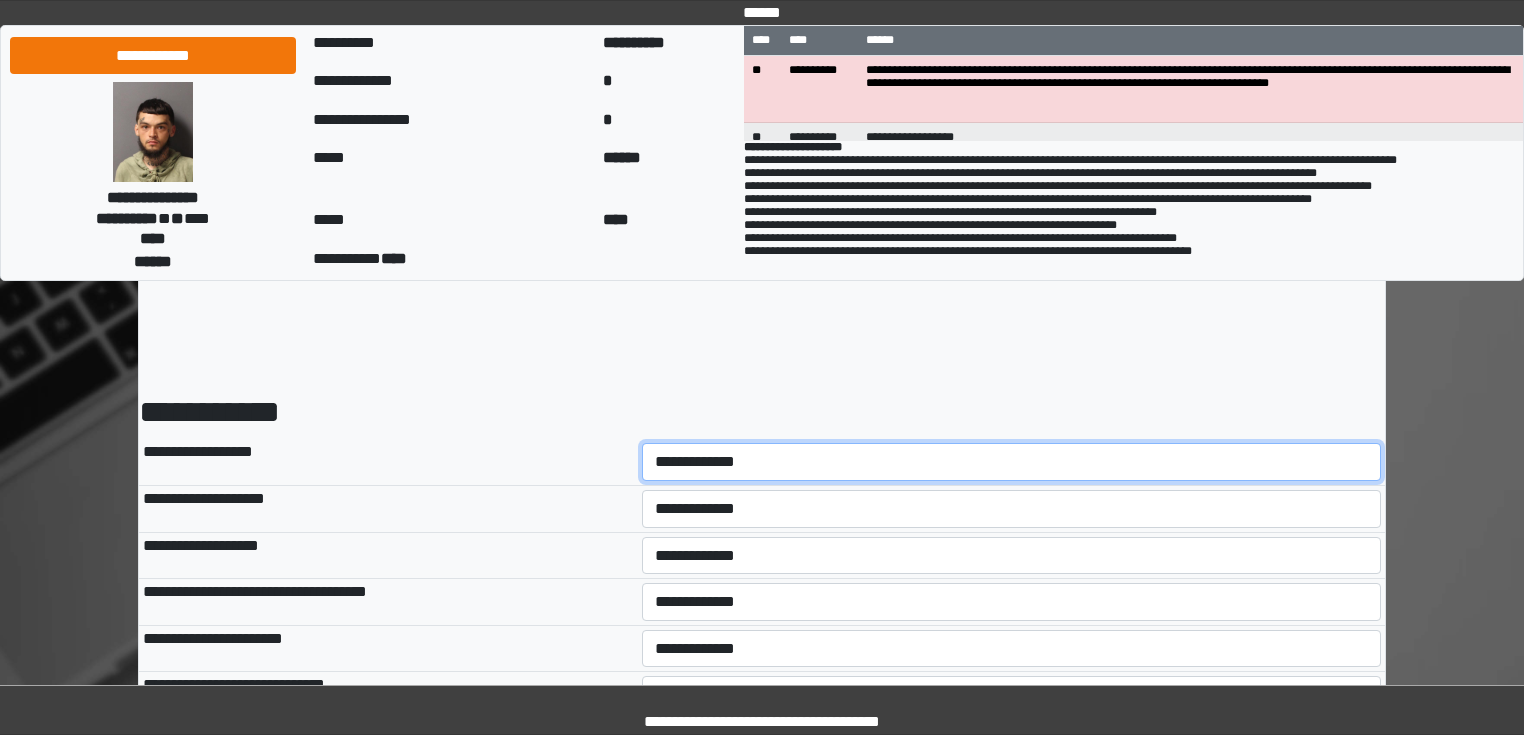 click on "**********" at bounding box center [1012, 462] 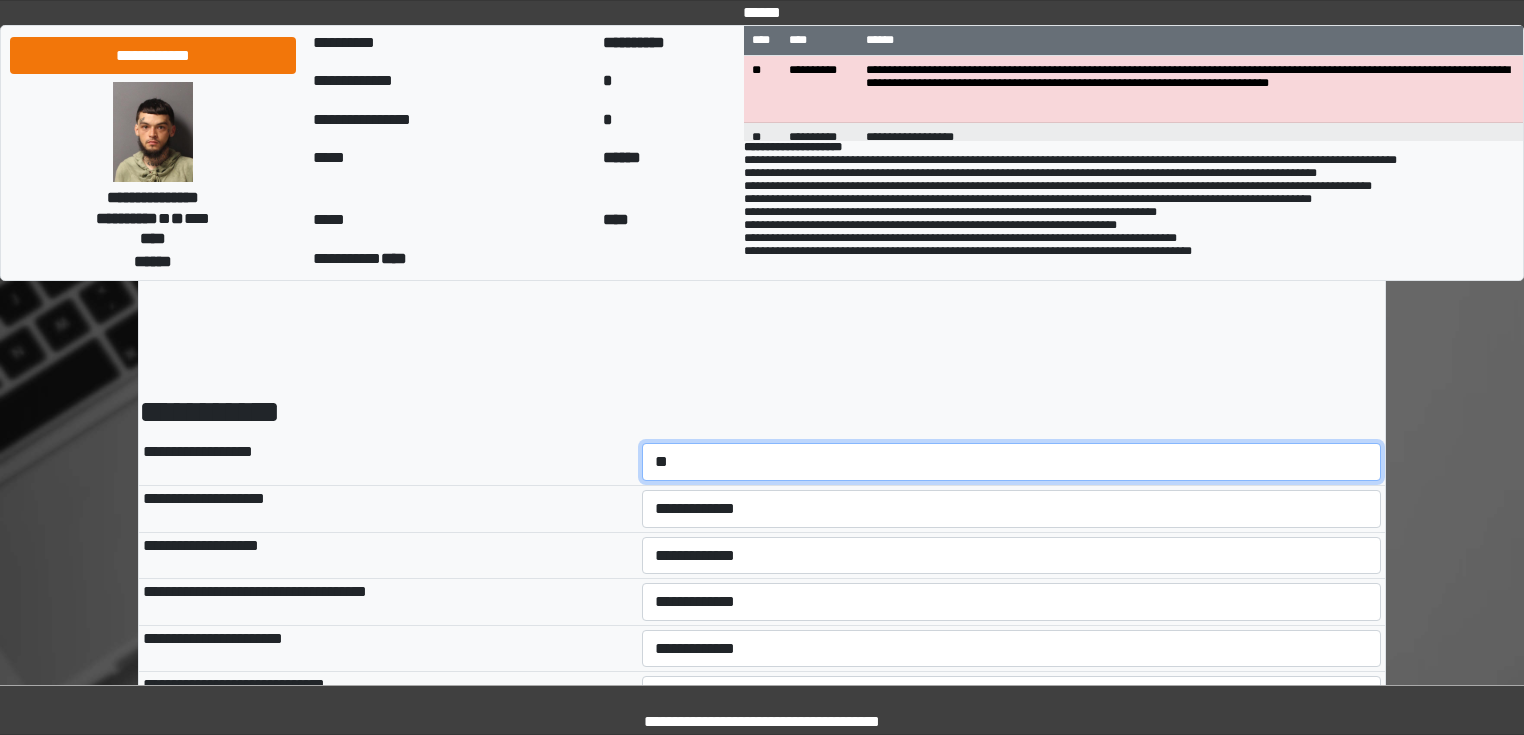 click on "**********" at bounding box center (1012, 462) 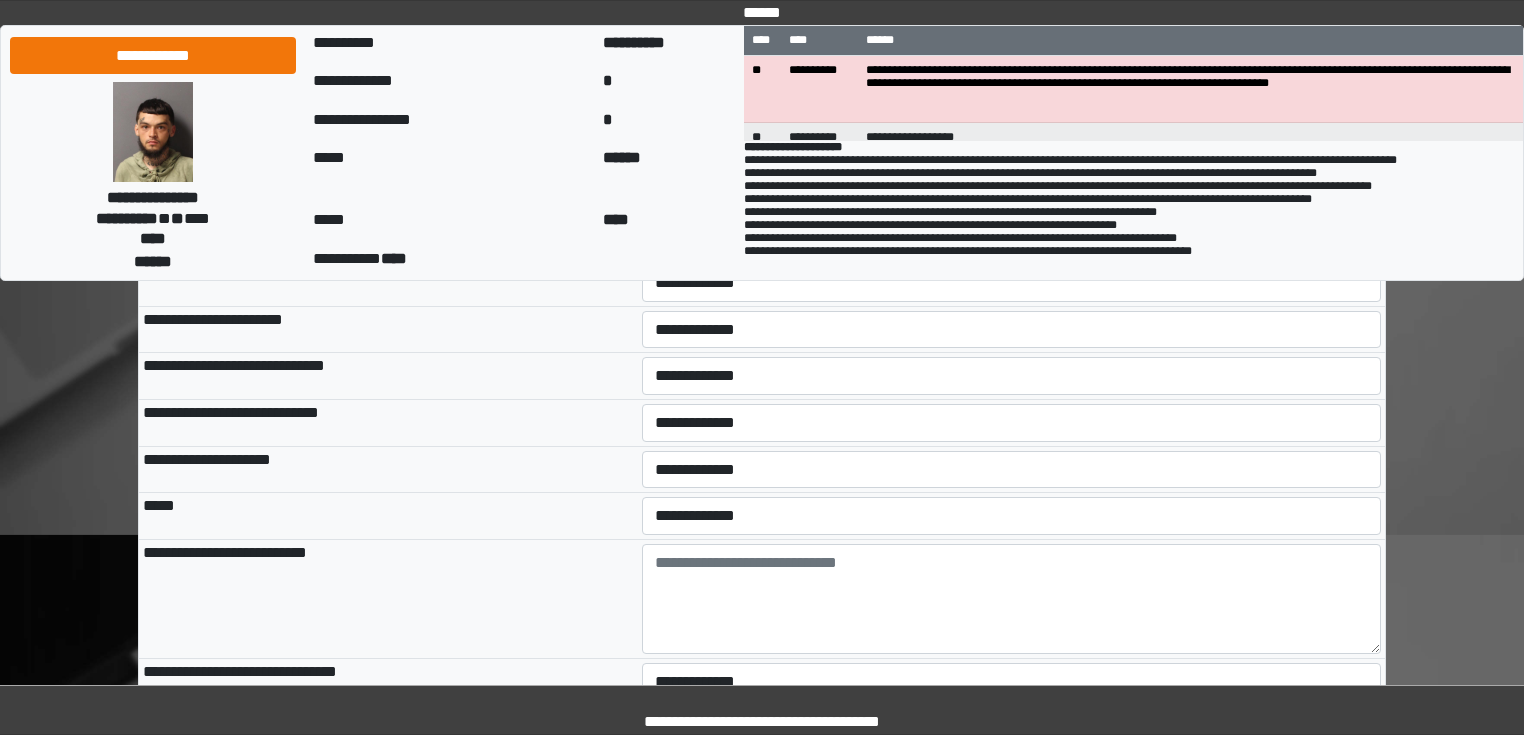 scroll, scrollTop: 320, scrollLeft: 0, axis: vertical 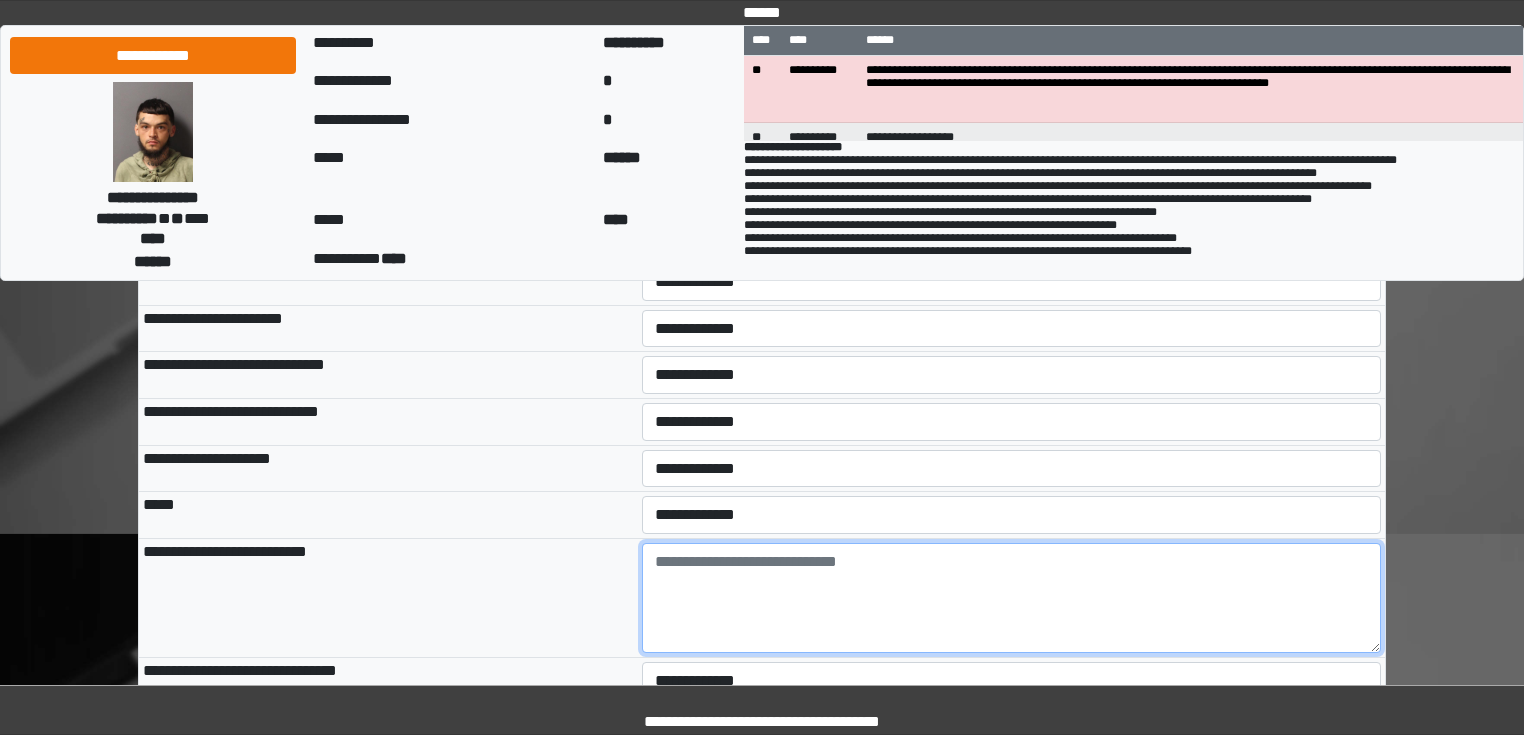 paste on "**********" 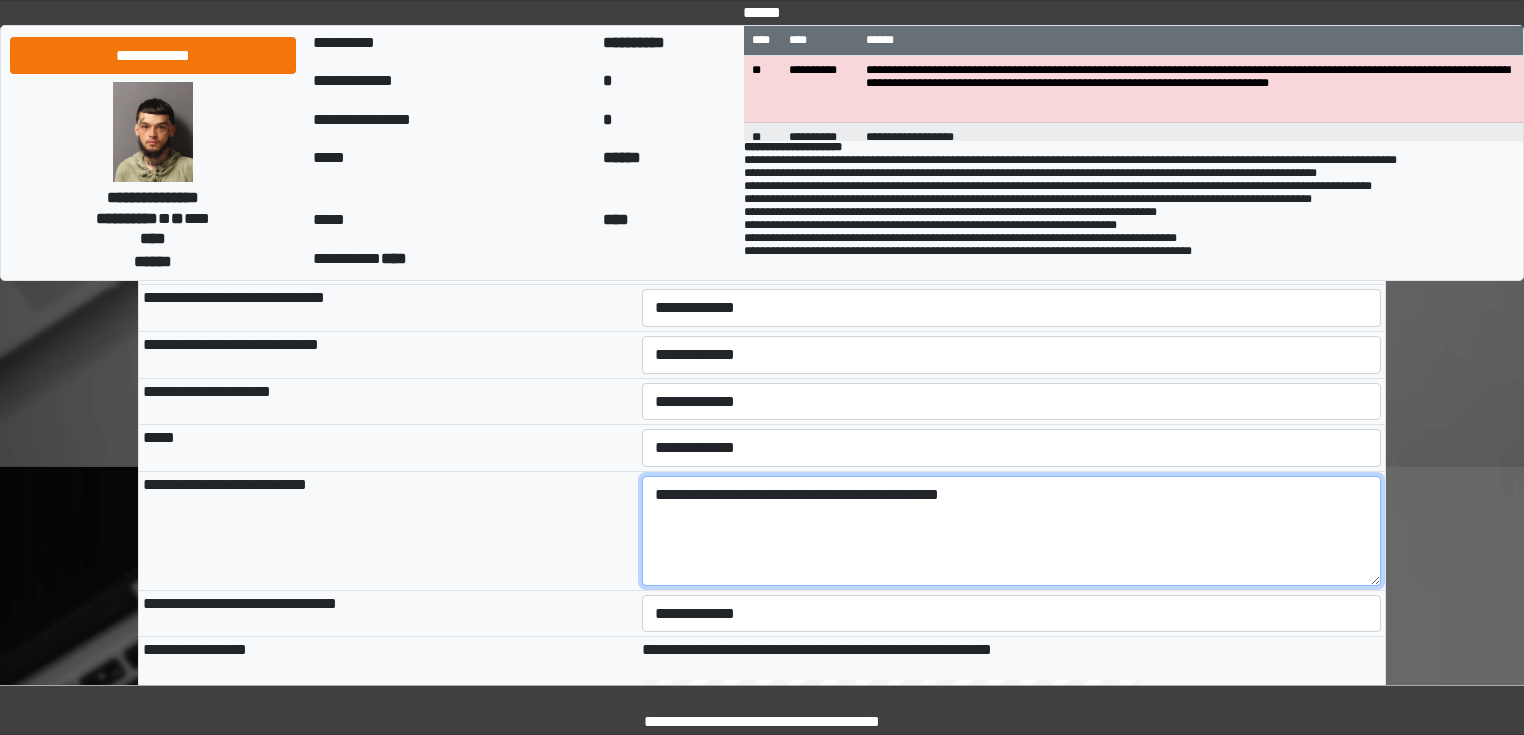 scroll, scrollTop: 480, scrollLeft: 0, axis: vertical 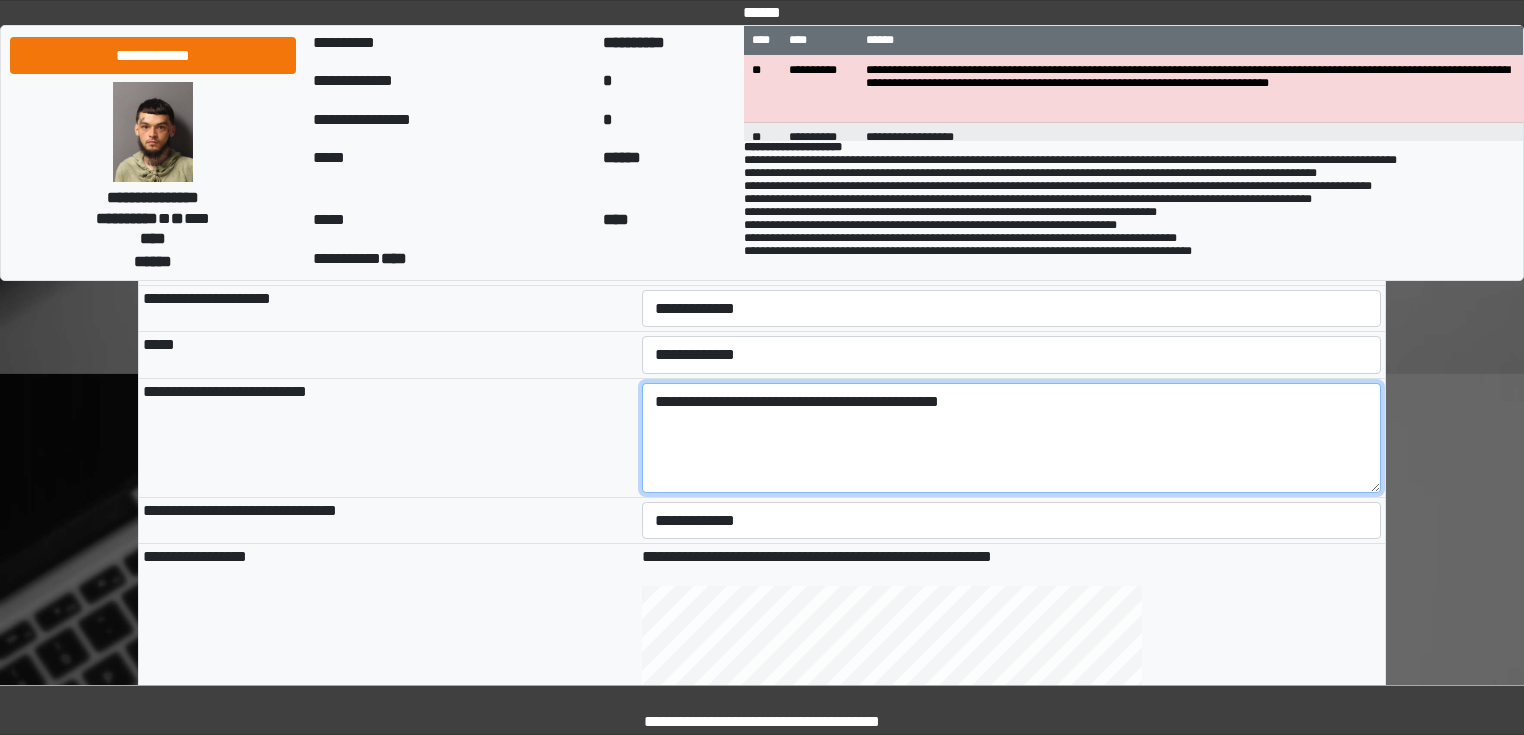 type on "**********" 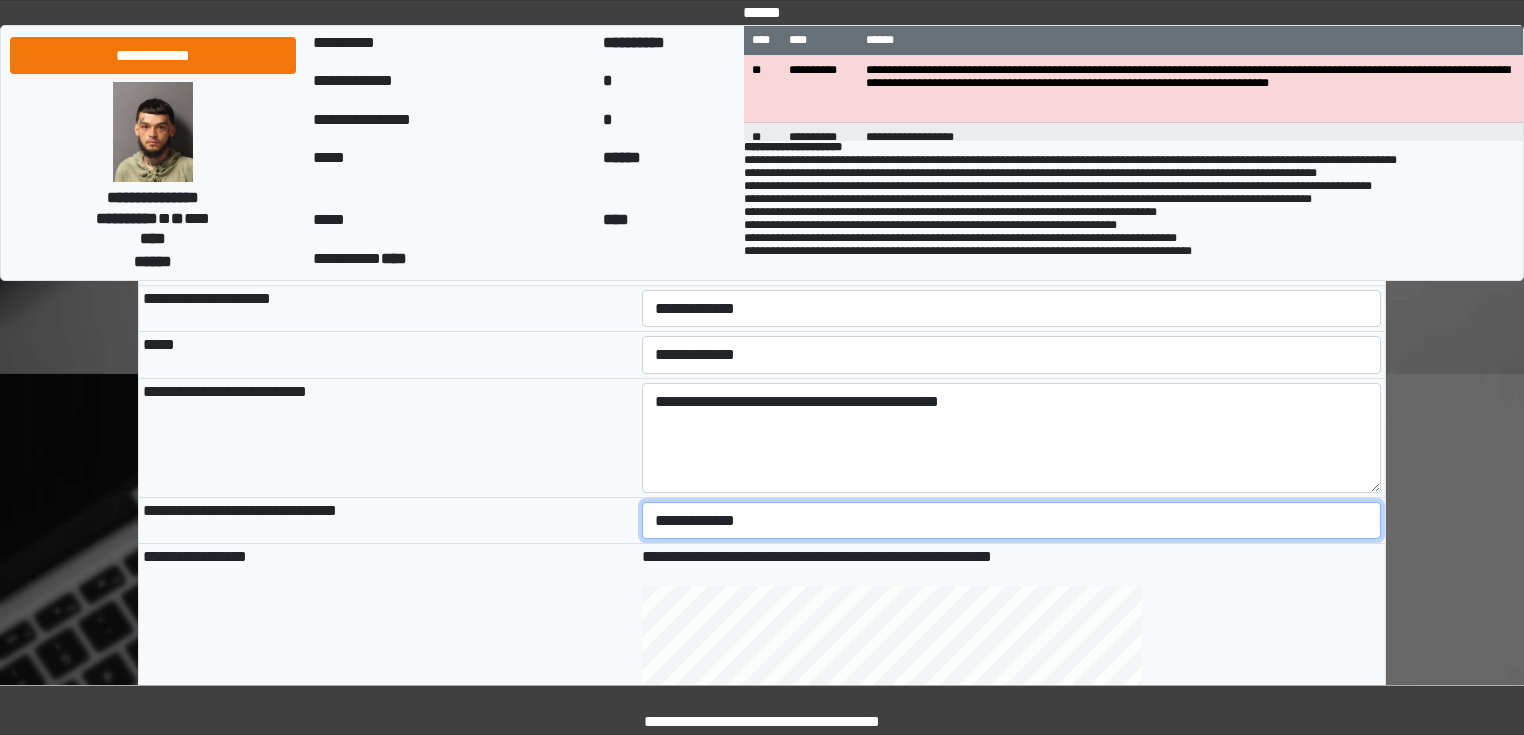 click on "**********" at bounding box center (1012, 521) 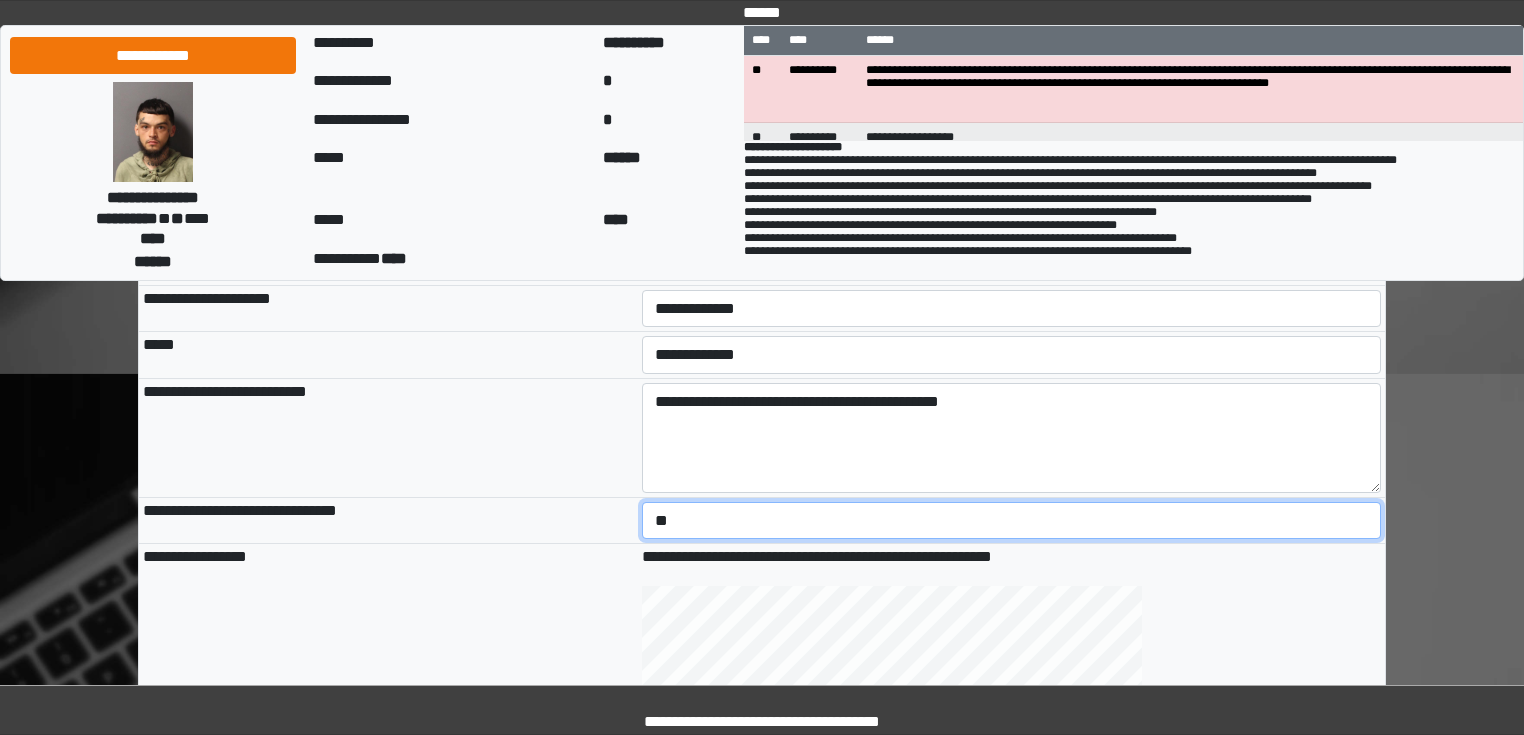 click on "**********" at bounding box center (1012, 521) 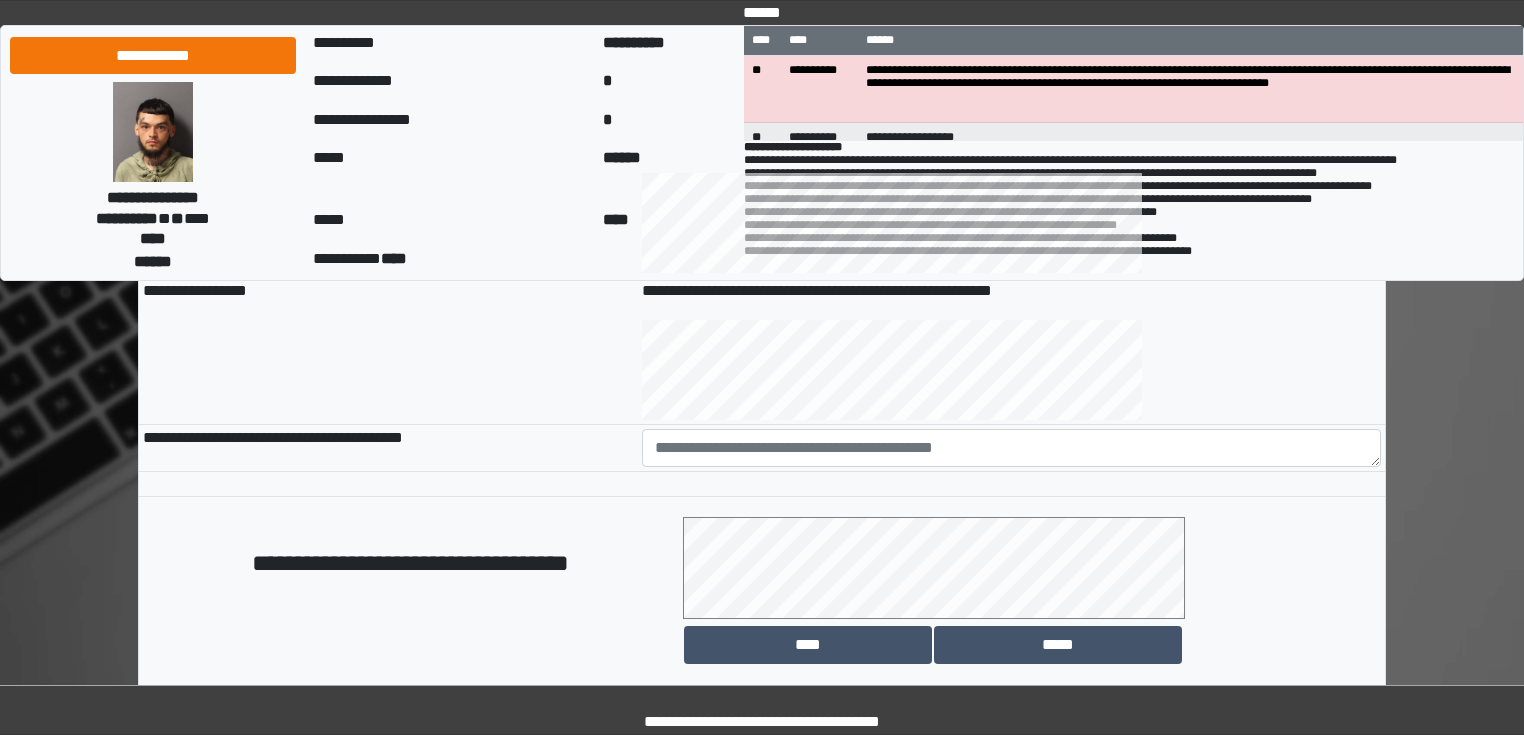 scroll, scrollTop: 1040, scrollLeft: 0, axis: vertical 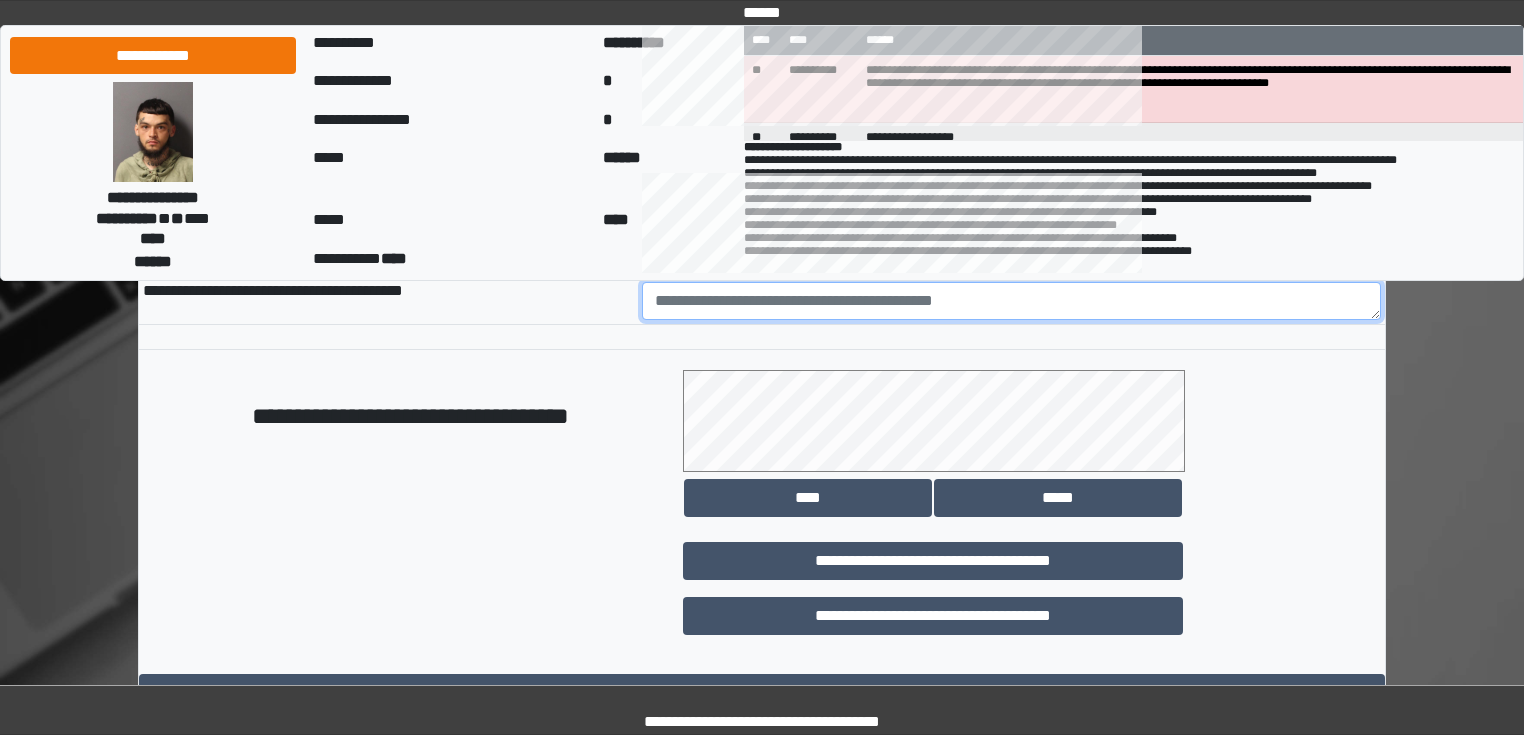 click at bounding box center [1012, 301] 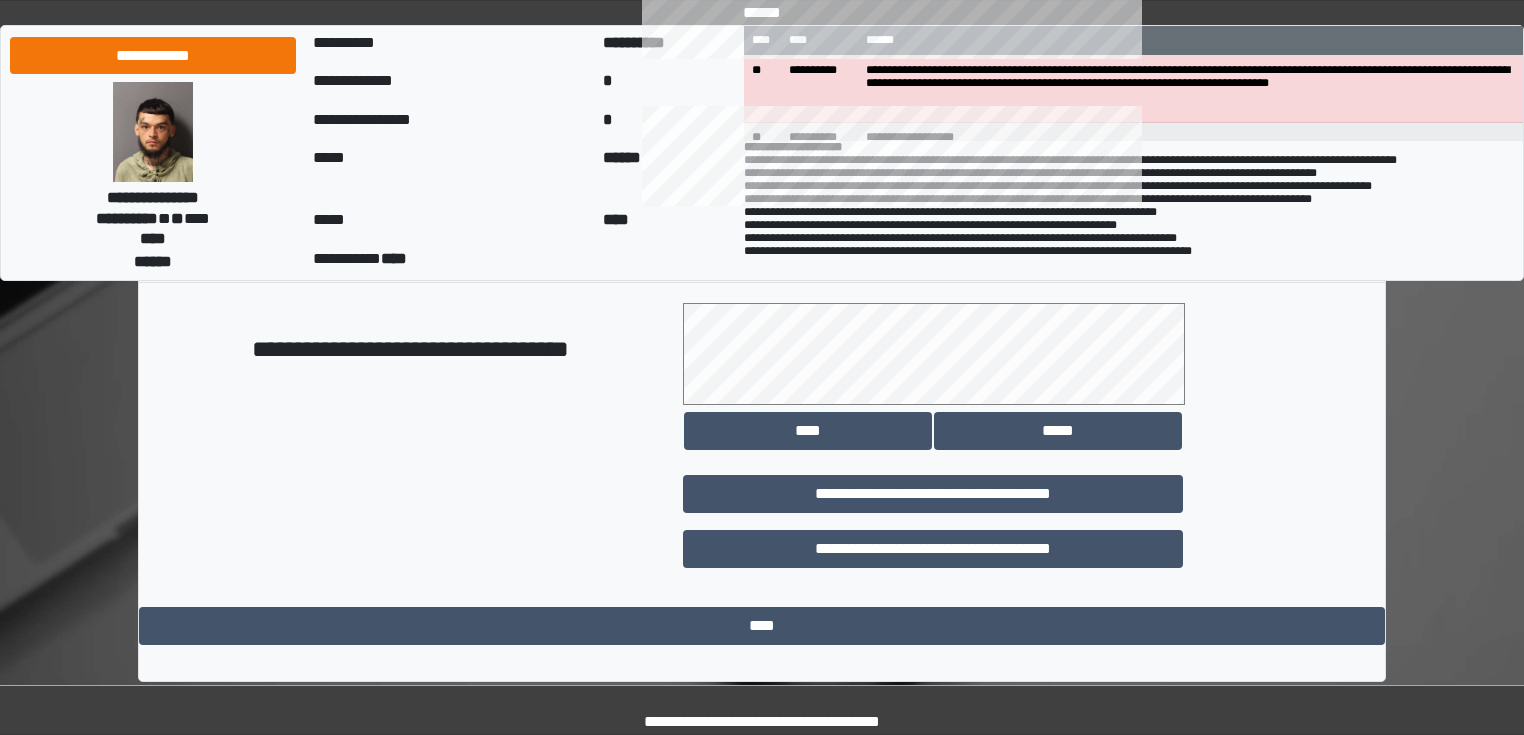 scroll, scrollTop: 1118, scrollLeft: 0, axis: vertical 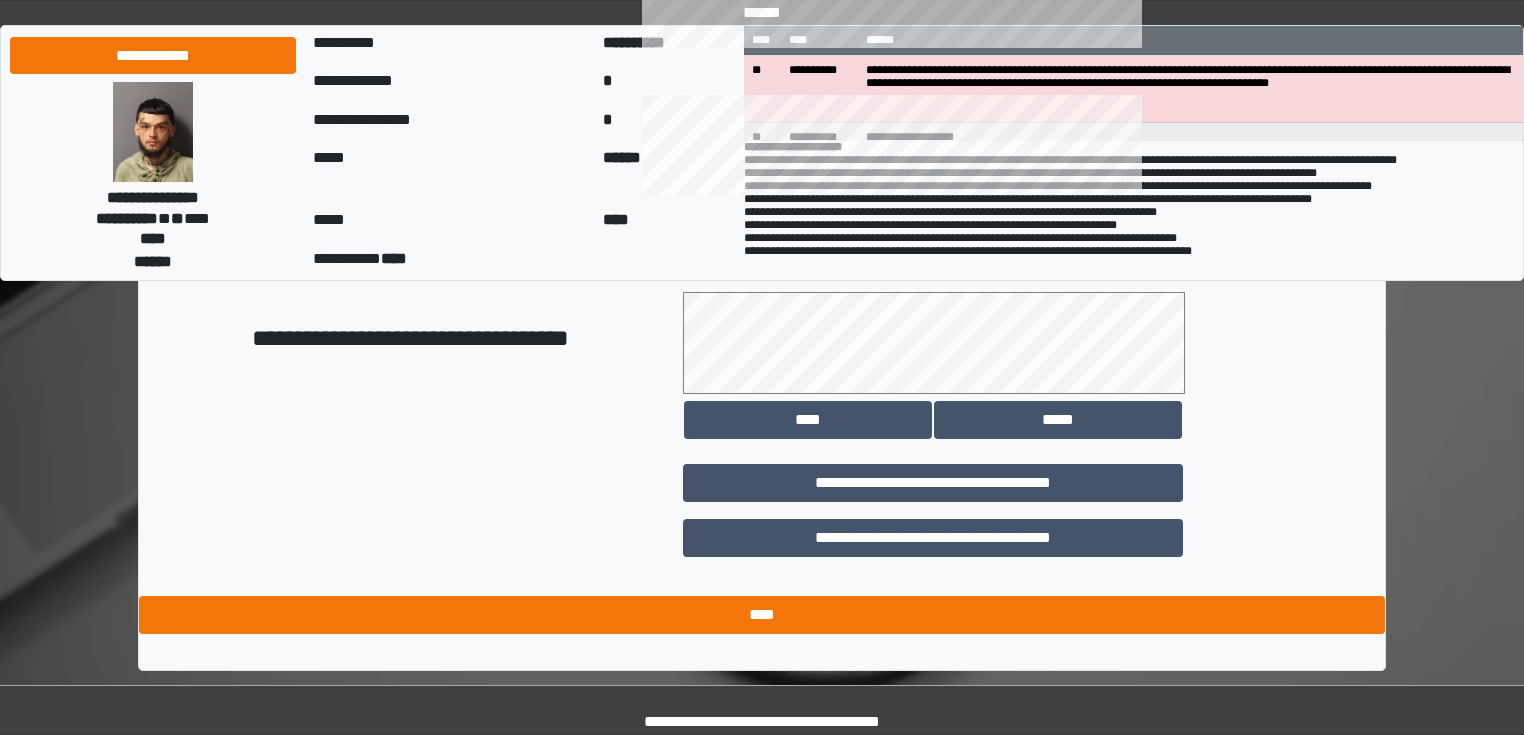 type on "**********" 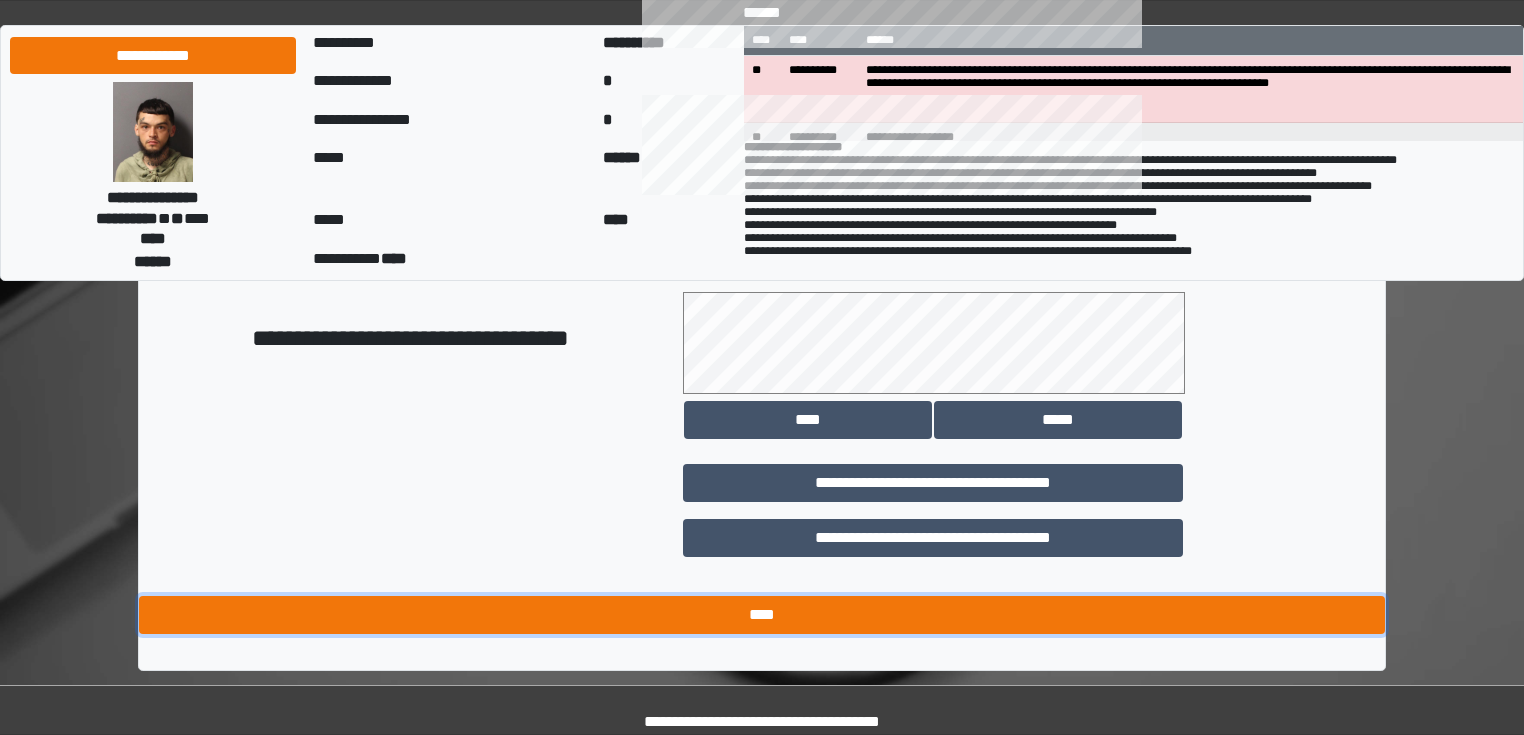 click on "****" at bounding box center (762, 615) 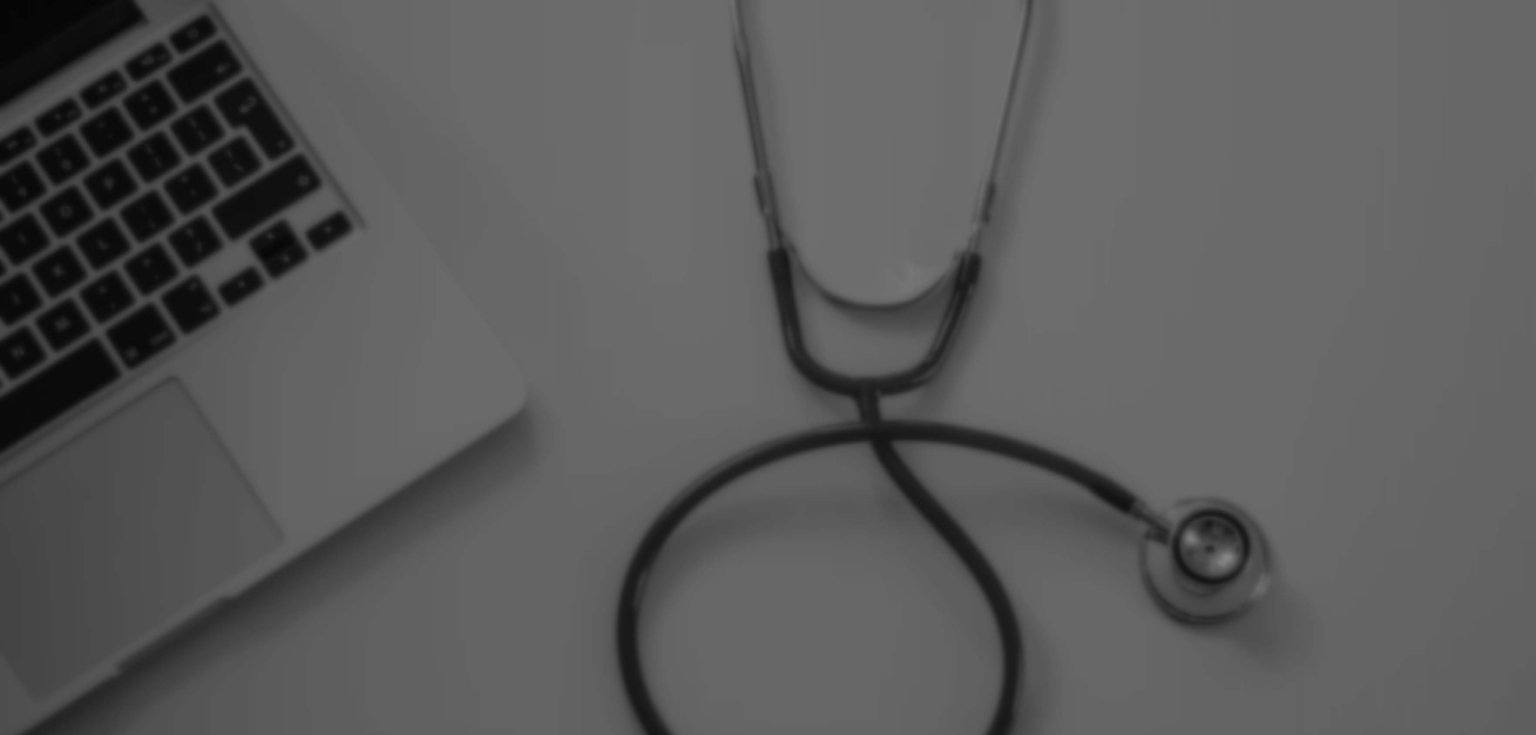 scroll, scrollTop: 0, scrollLeft: 0, axis: both 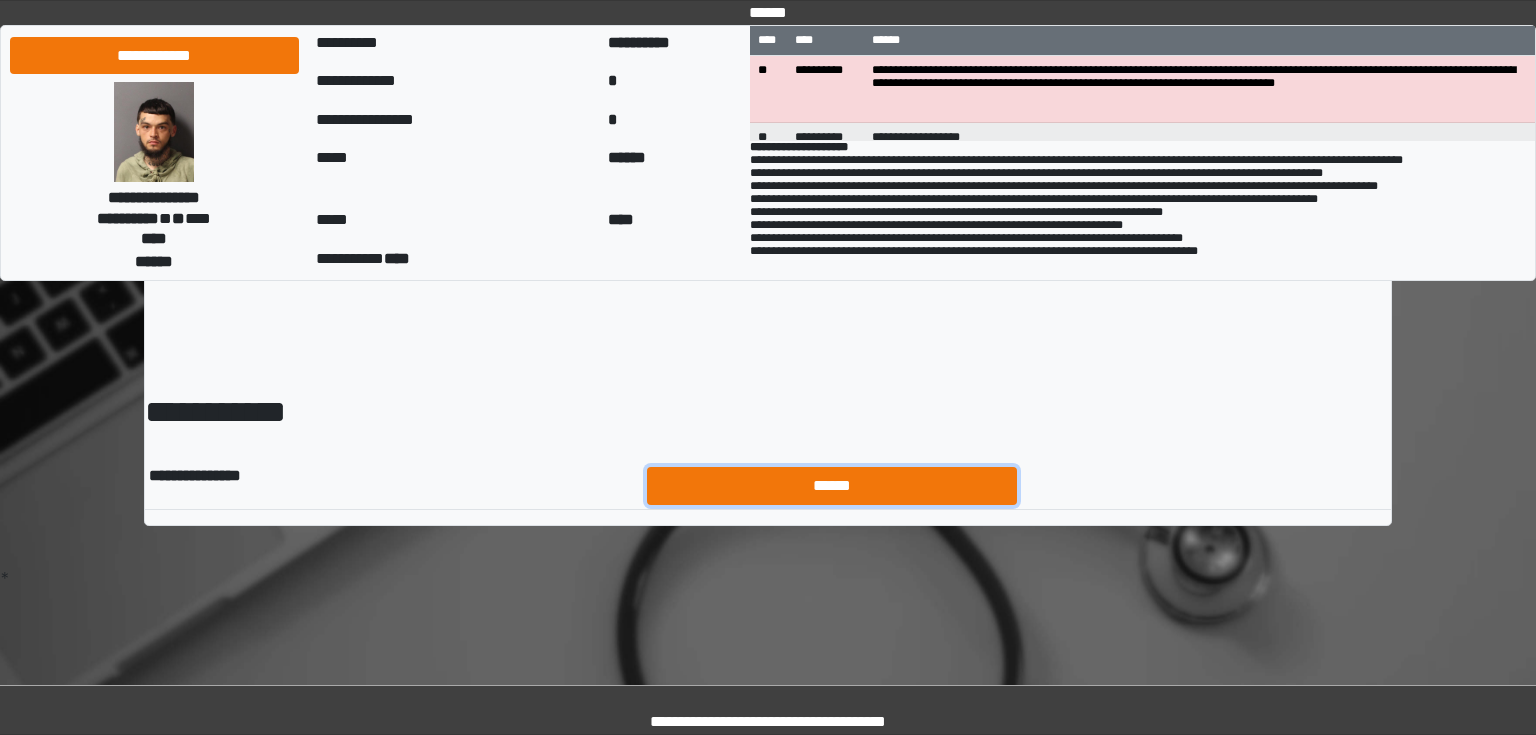 click on "******" at bounding box center (832, 486) 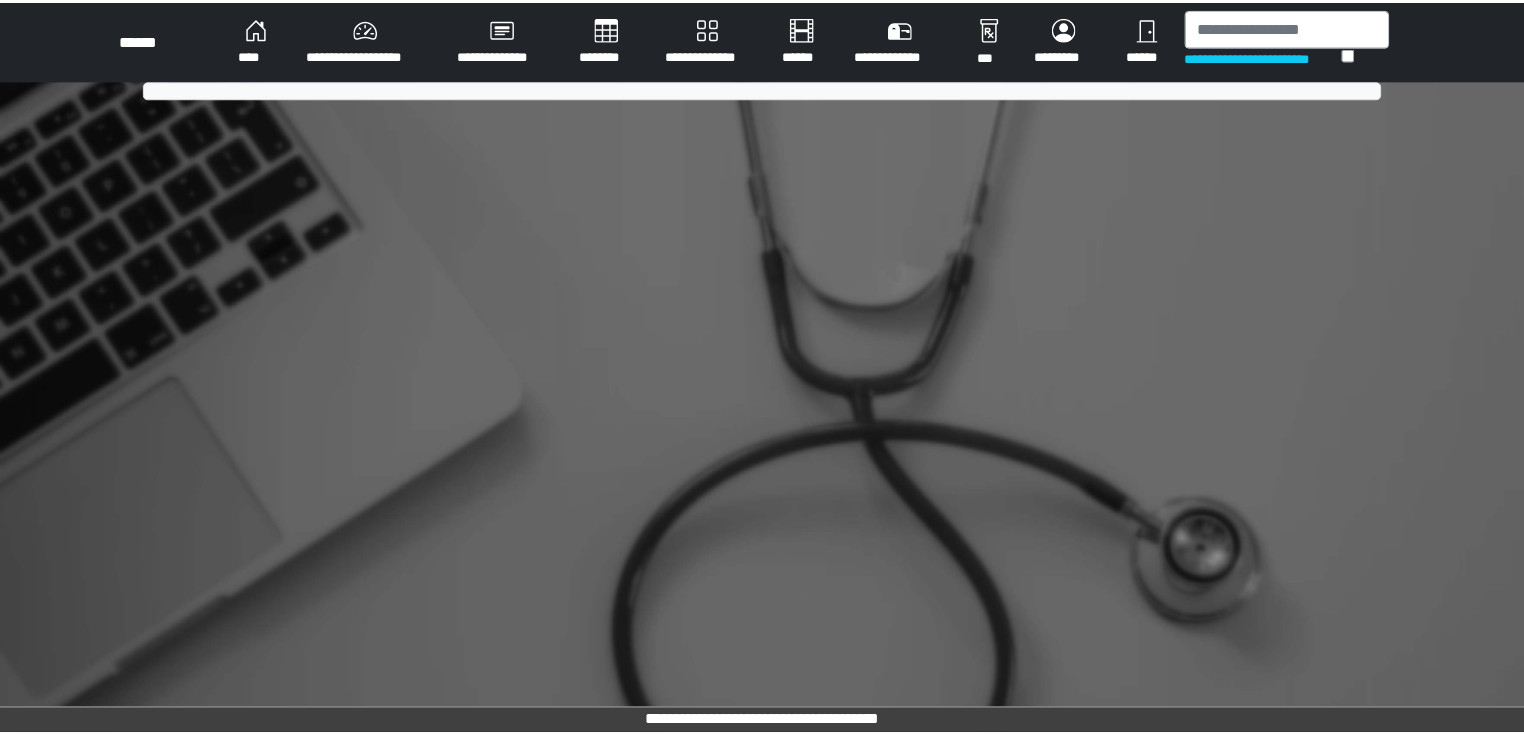 scroll, scrollTop: 0, scrollLeft: 0, axis: both 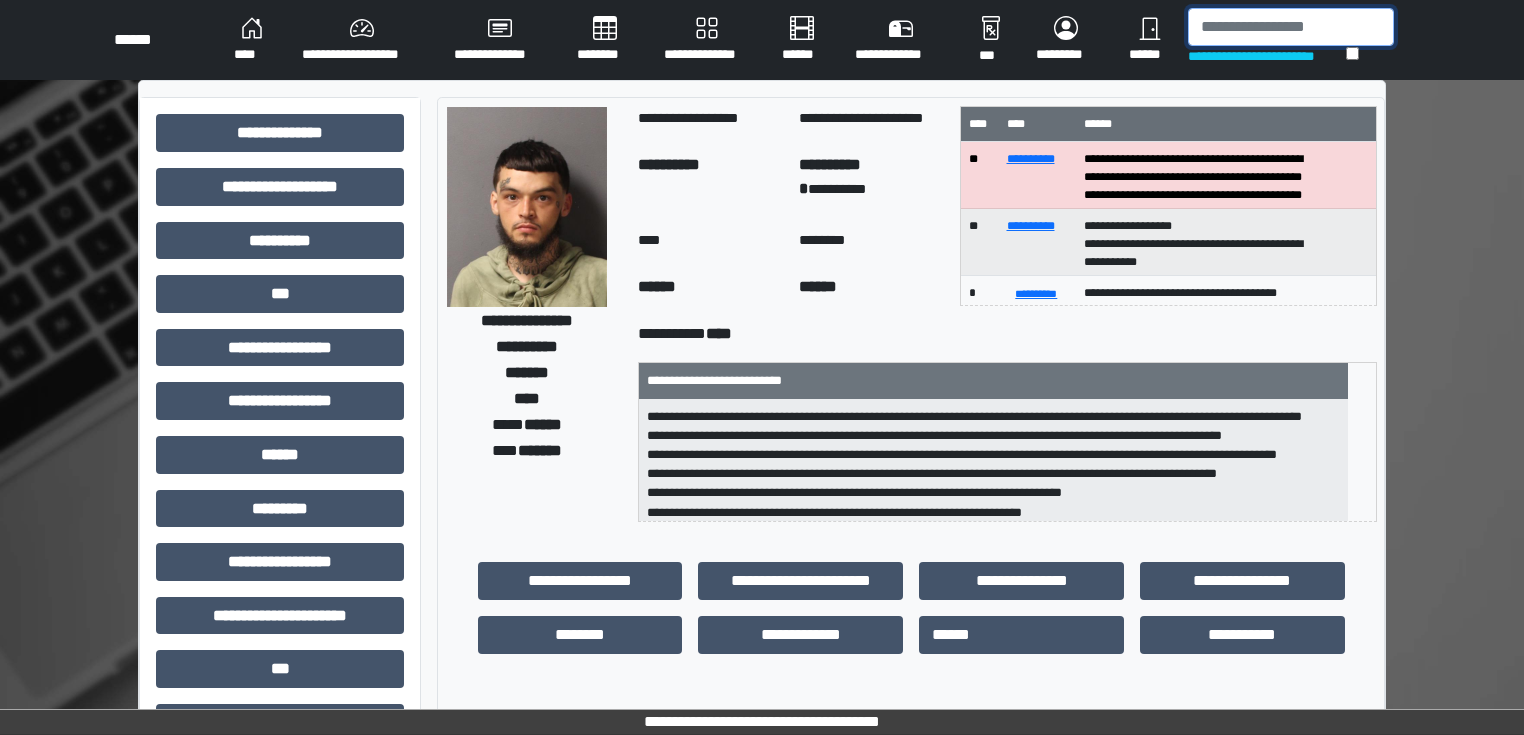 click at bounding box center (1291, 27) 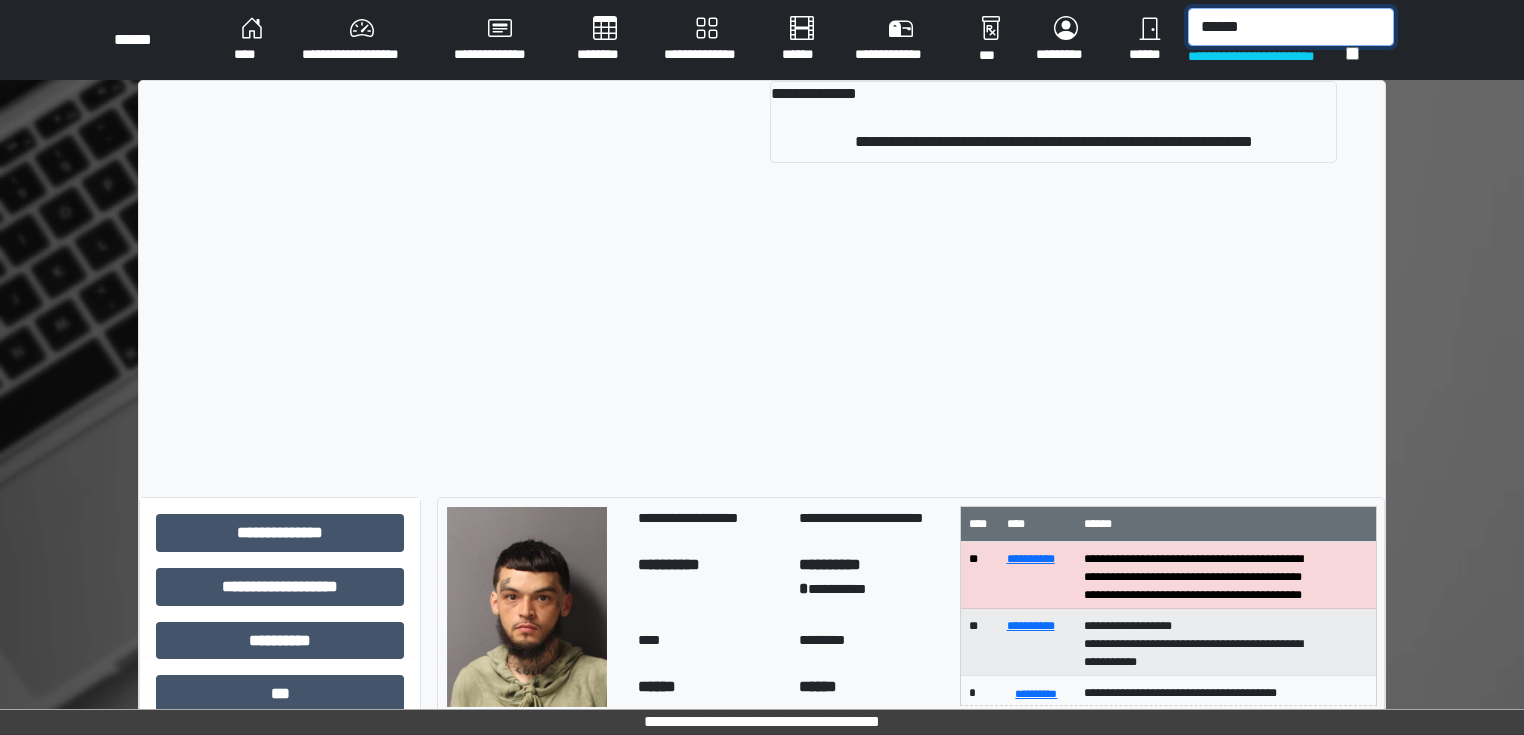 type on "******" 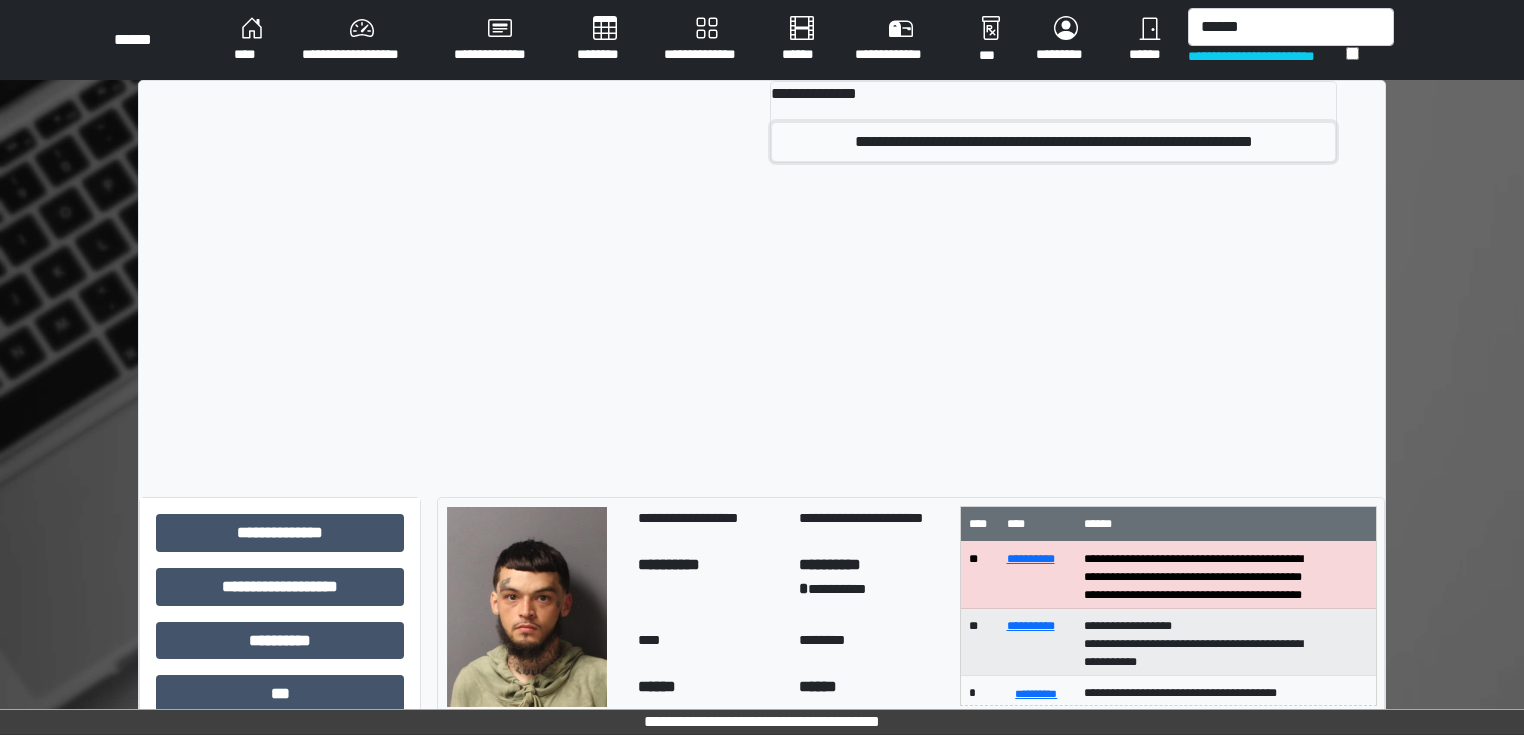 click on "**********" at bounding box center (1053, 142) 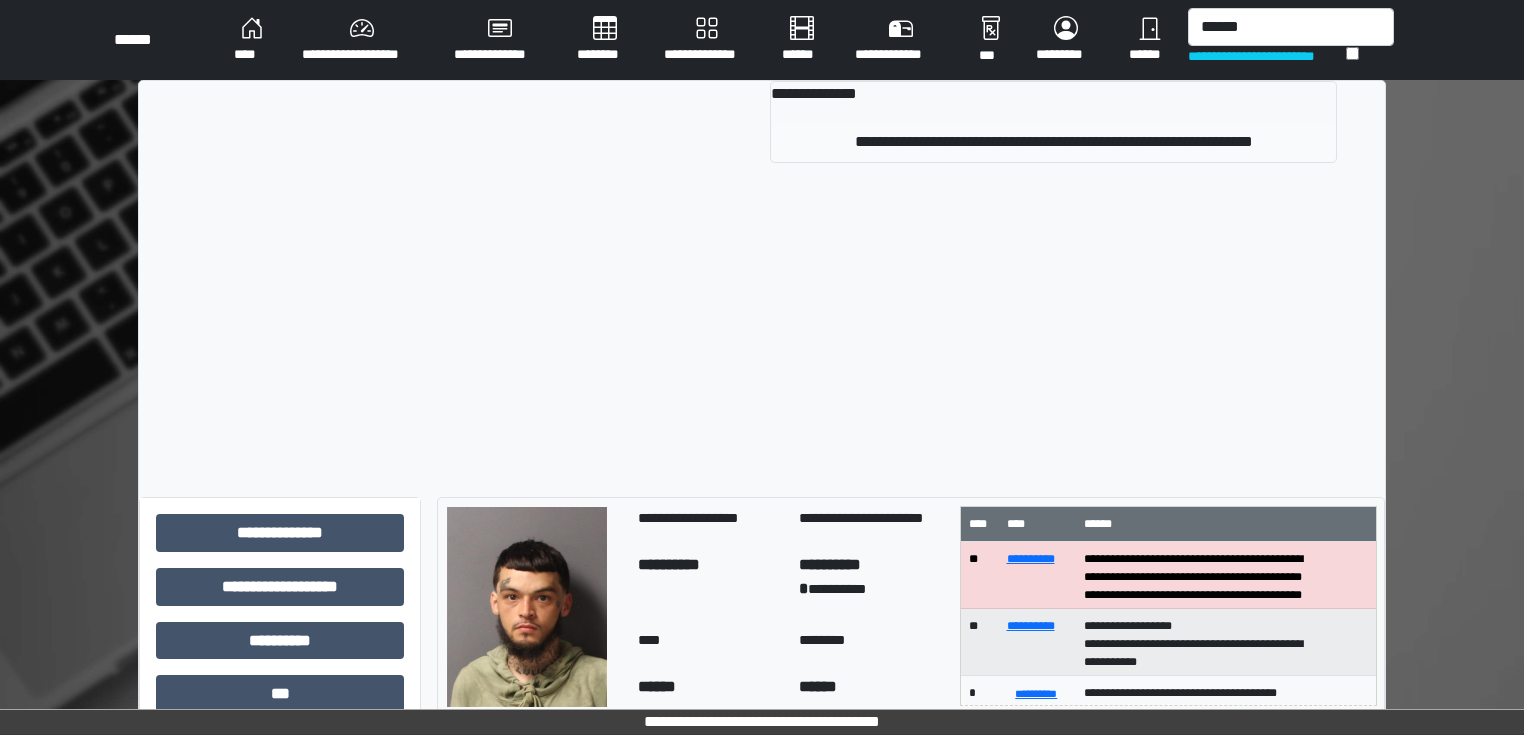 type 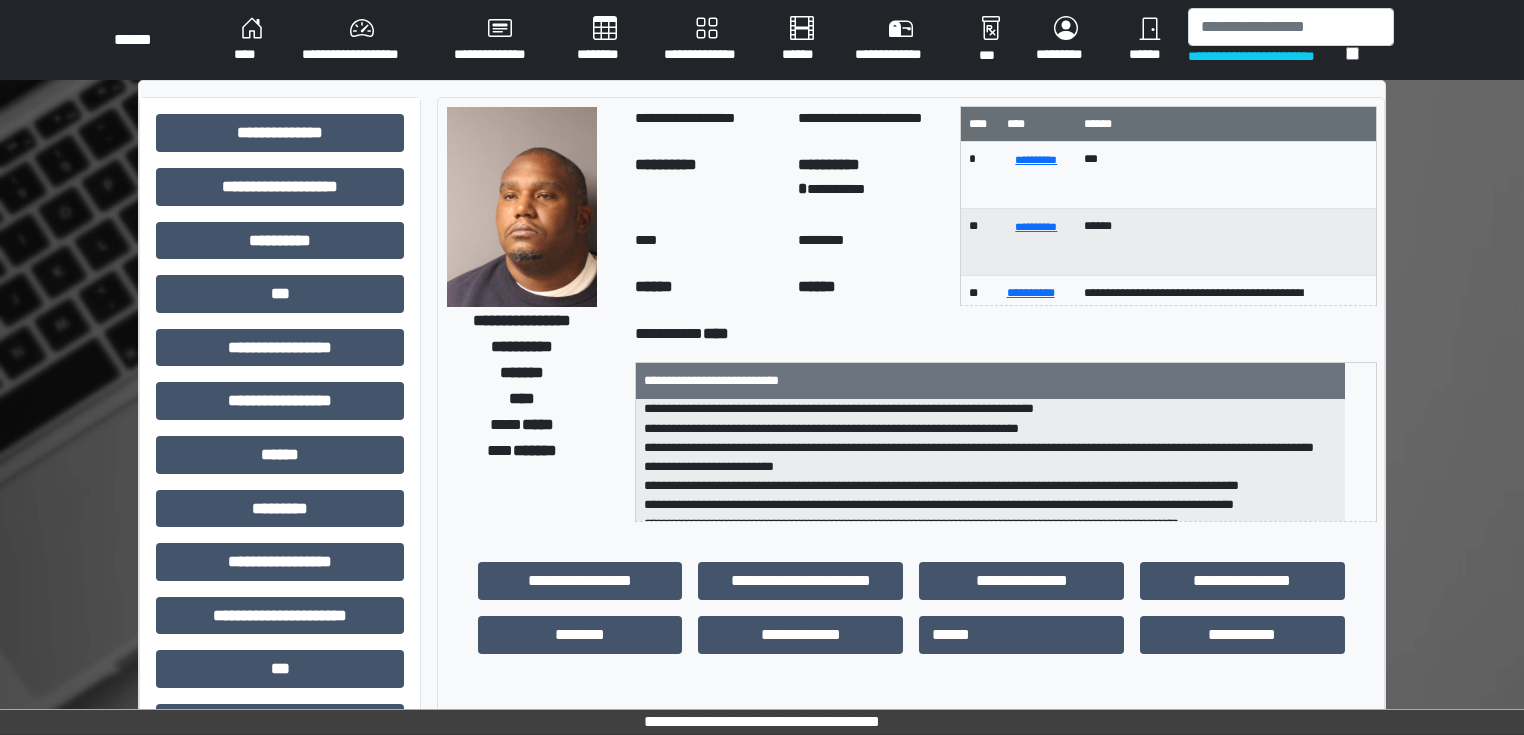 scroll, scrollTop: 160, scrollLeft: 0, axis: vertical 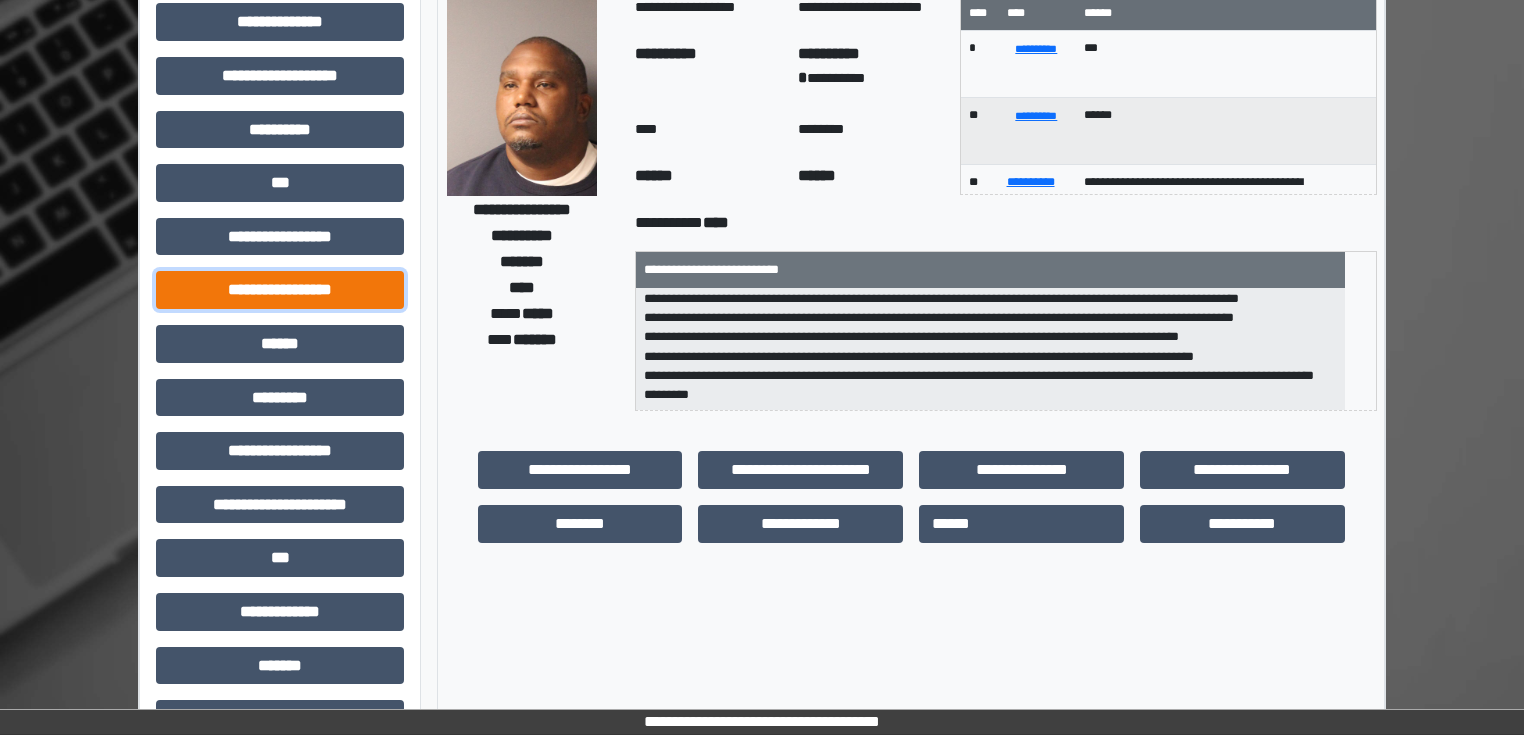 click on "**********" at bounding box center (280, 290) 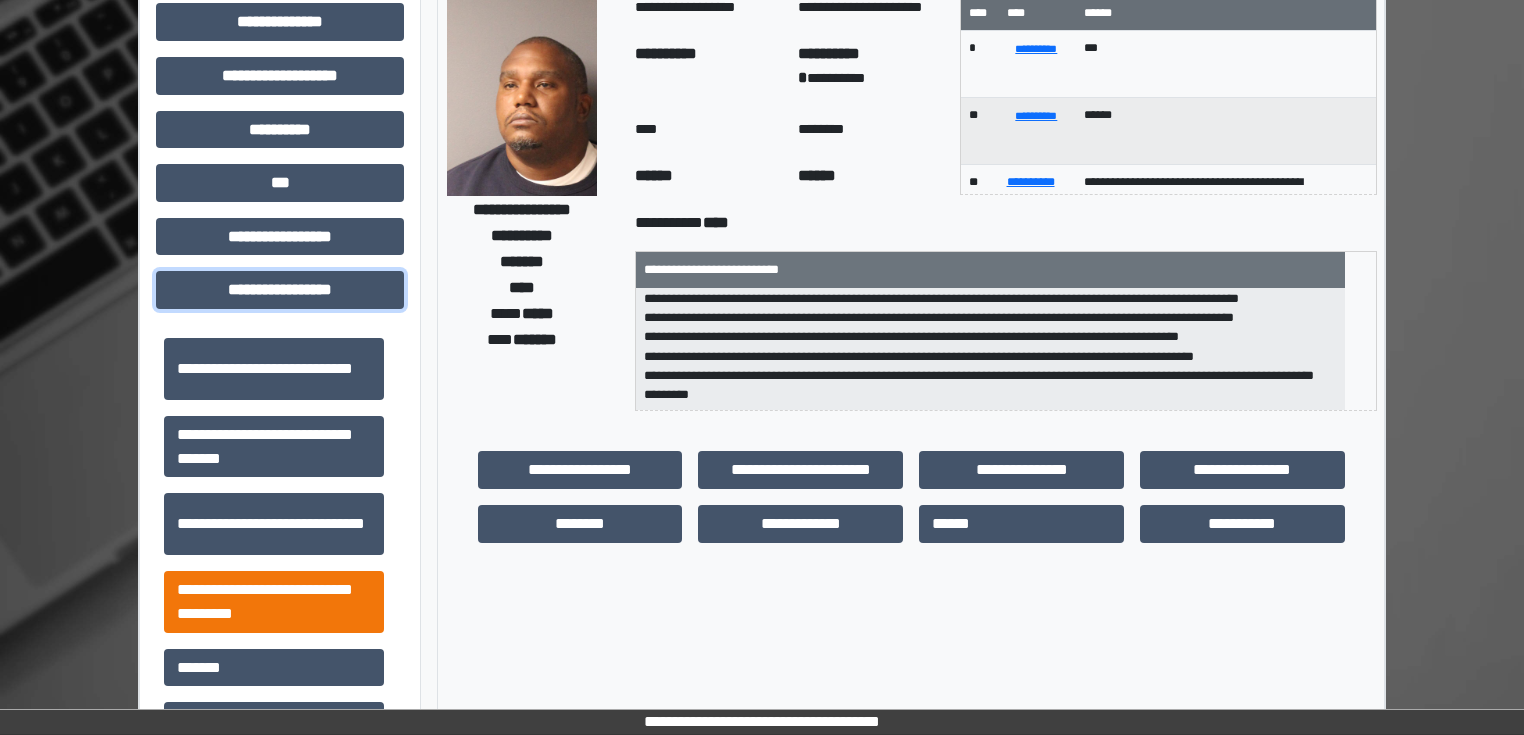 scroll, scrollTop: 1313, scrollLeft: 0, axis: vertical 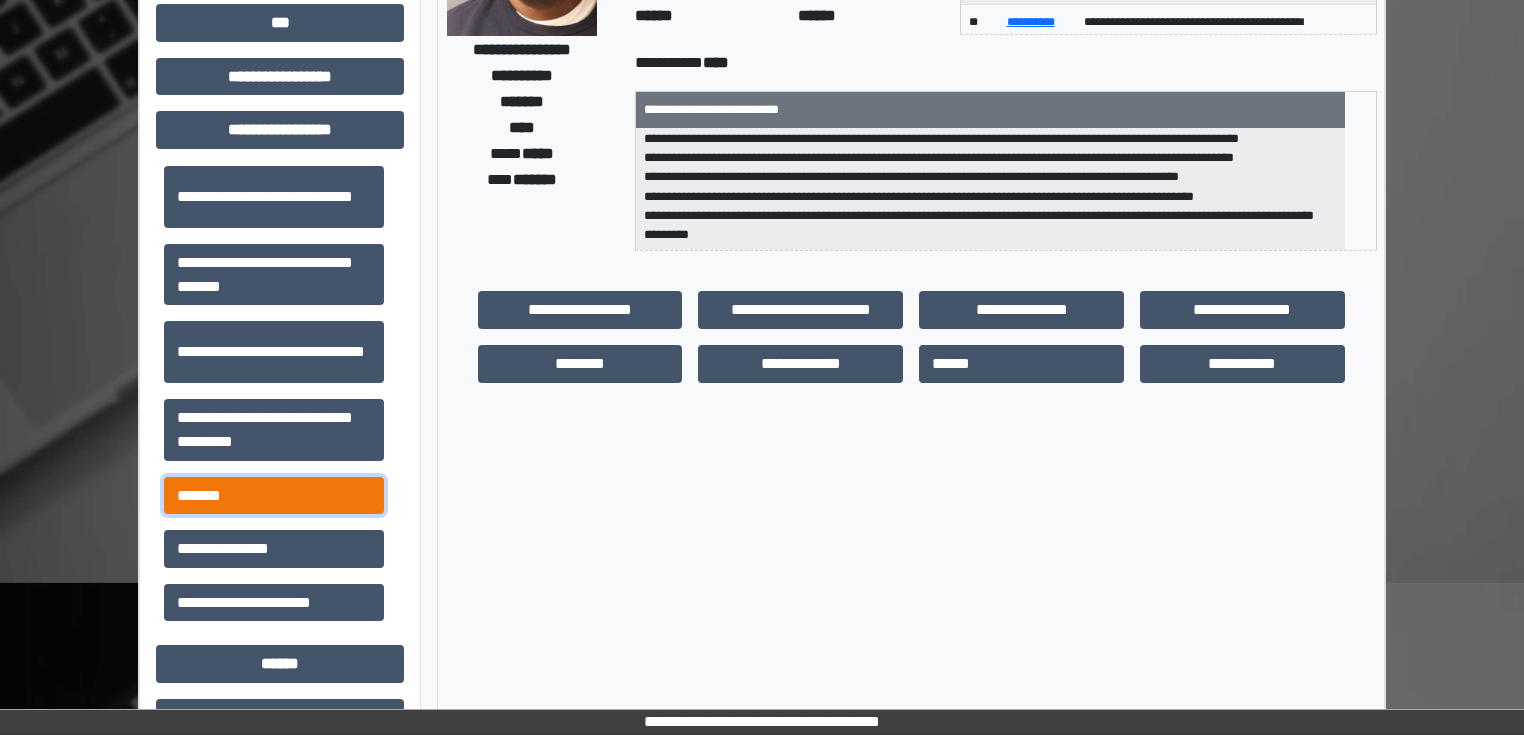 click on "*******" at bounding box center (274, 496) 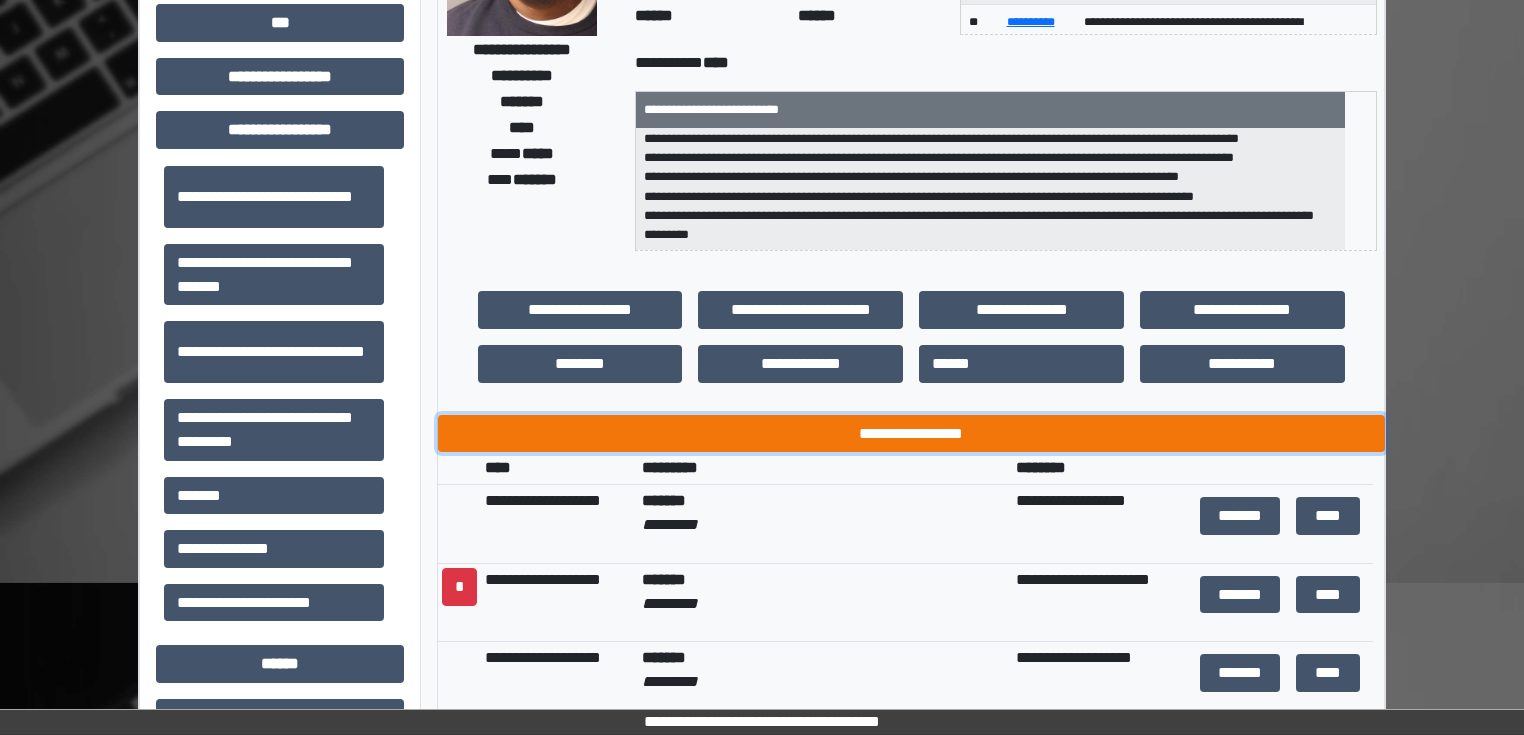 click on "**********" at bounding box center [911, 434] 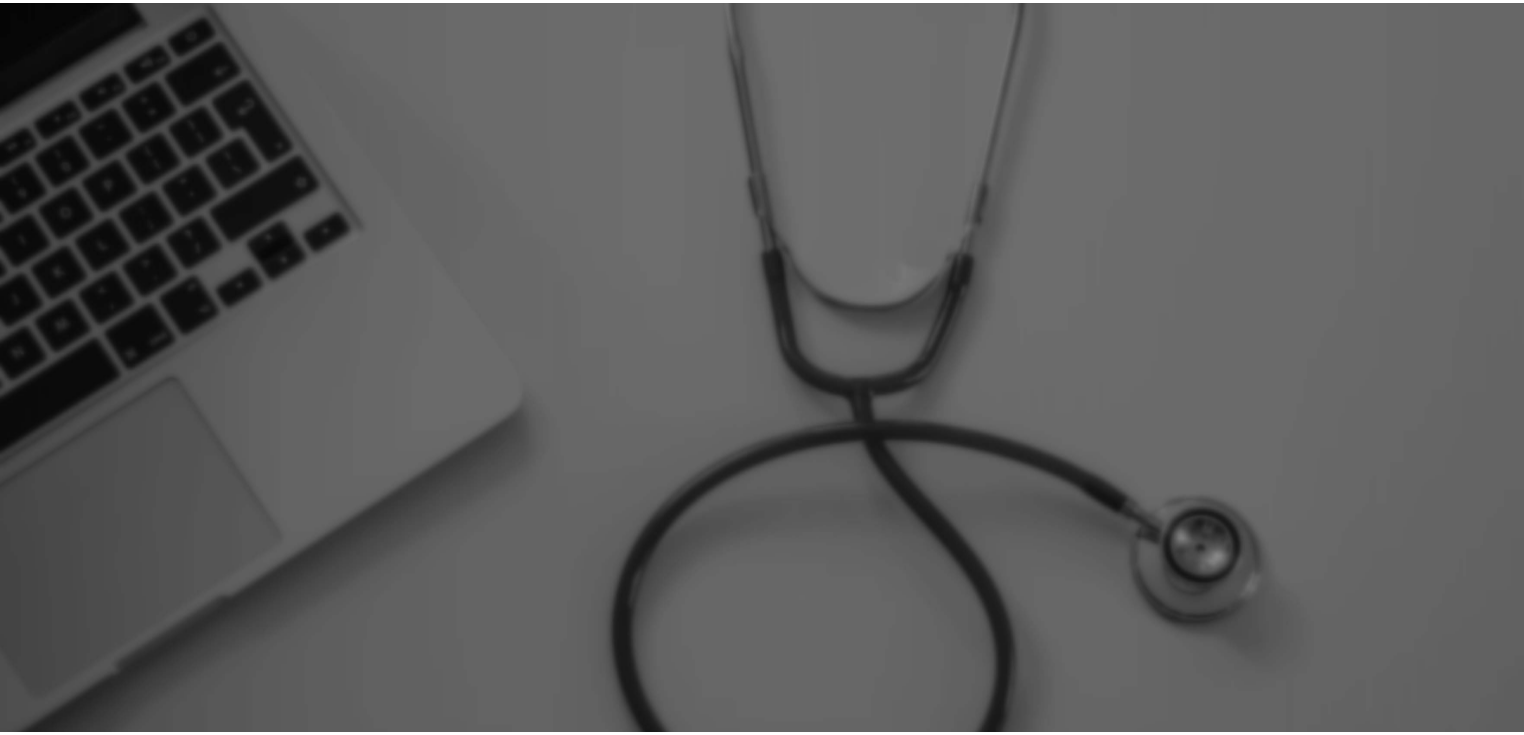 scroll, scrollTop: 0, scrollLeft: 0, axis: both 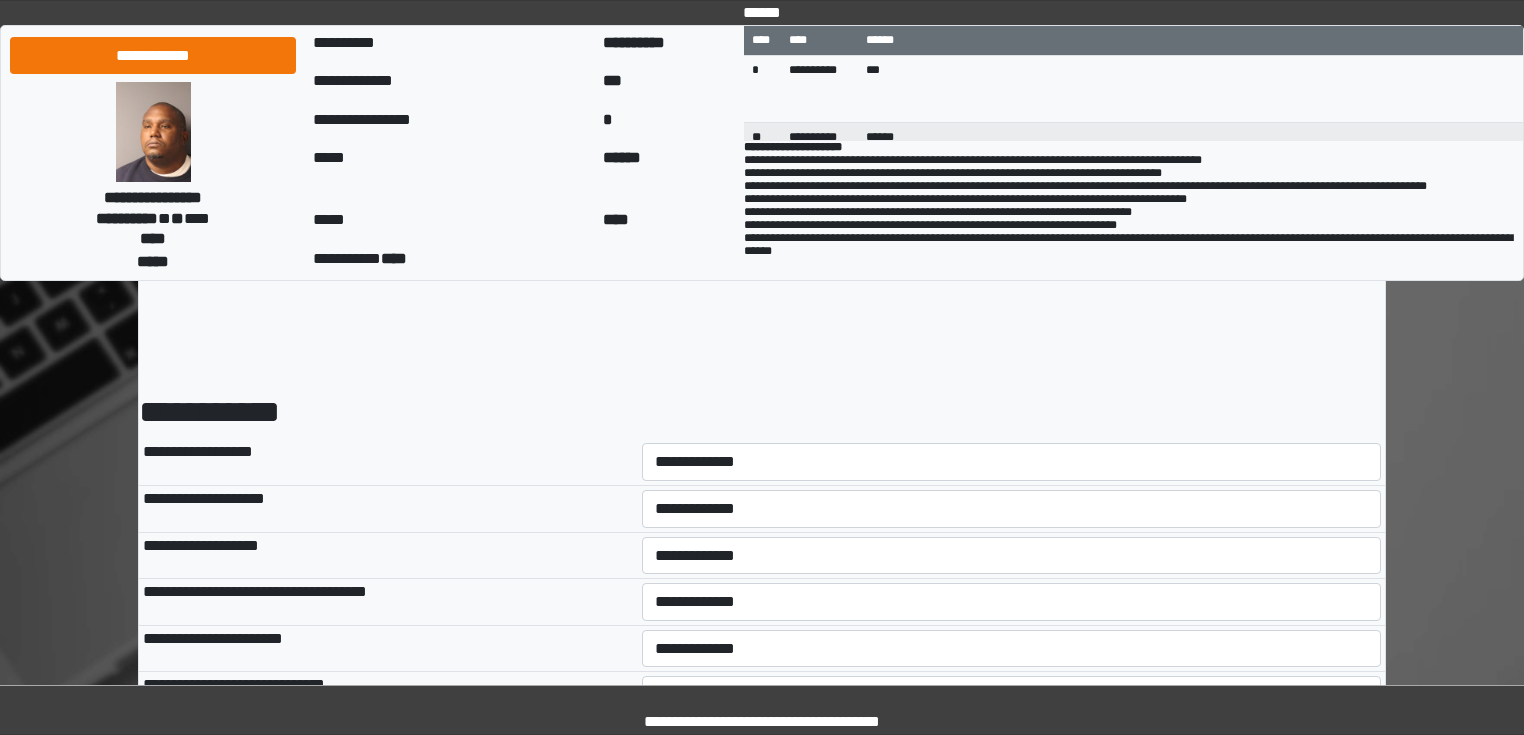 click on "**********" at bounding box center (1012, 462) 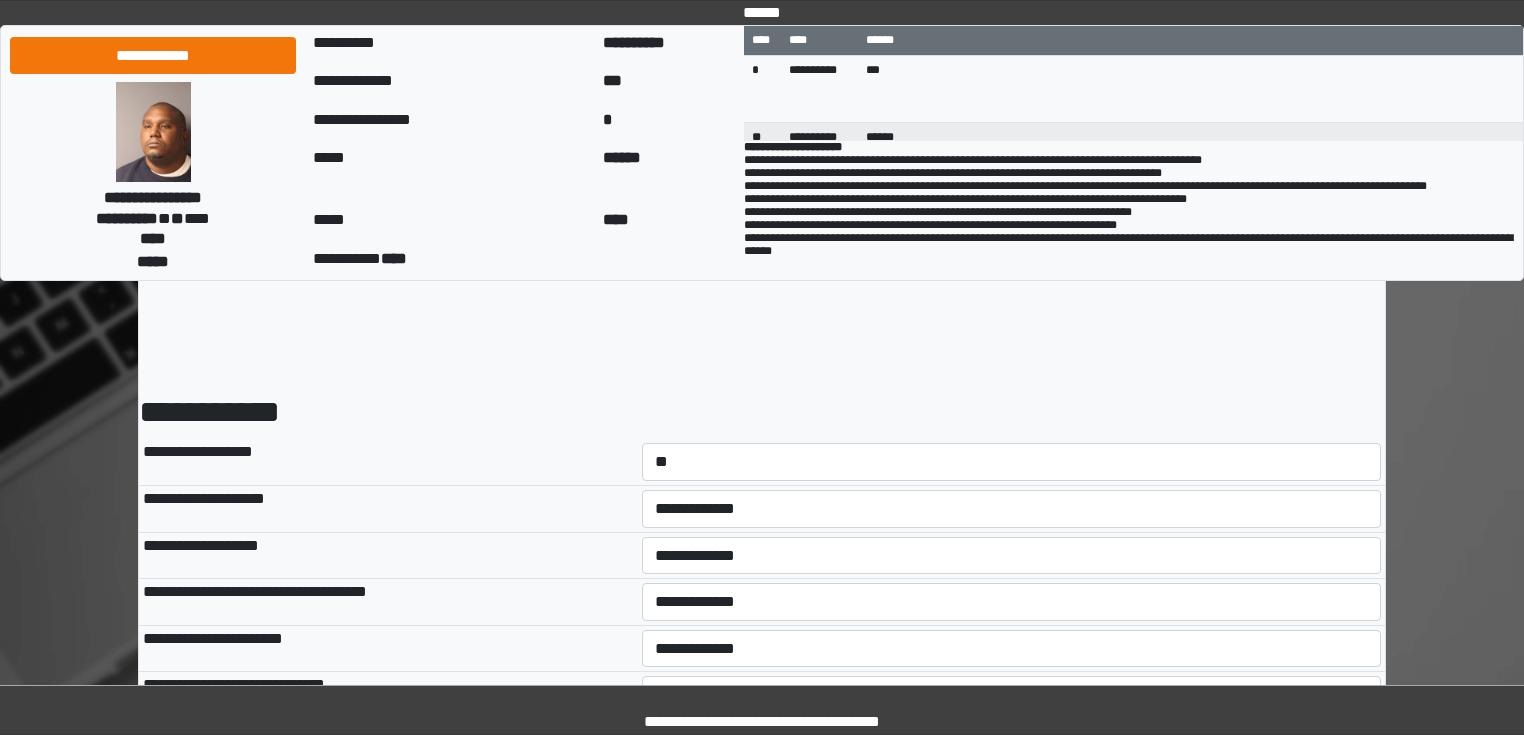 click on "**********" at bounding box center (1012, 462) 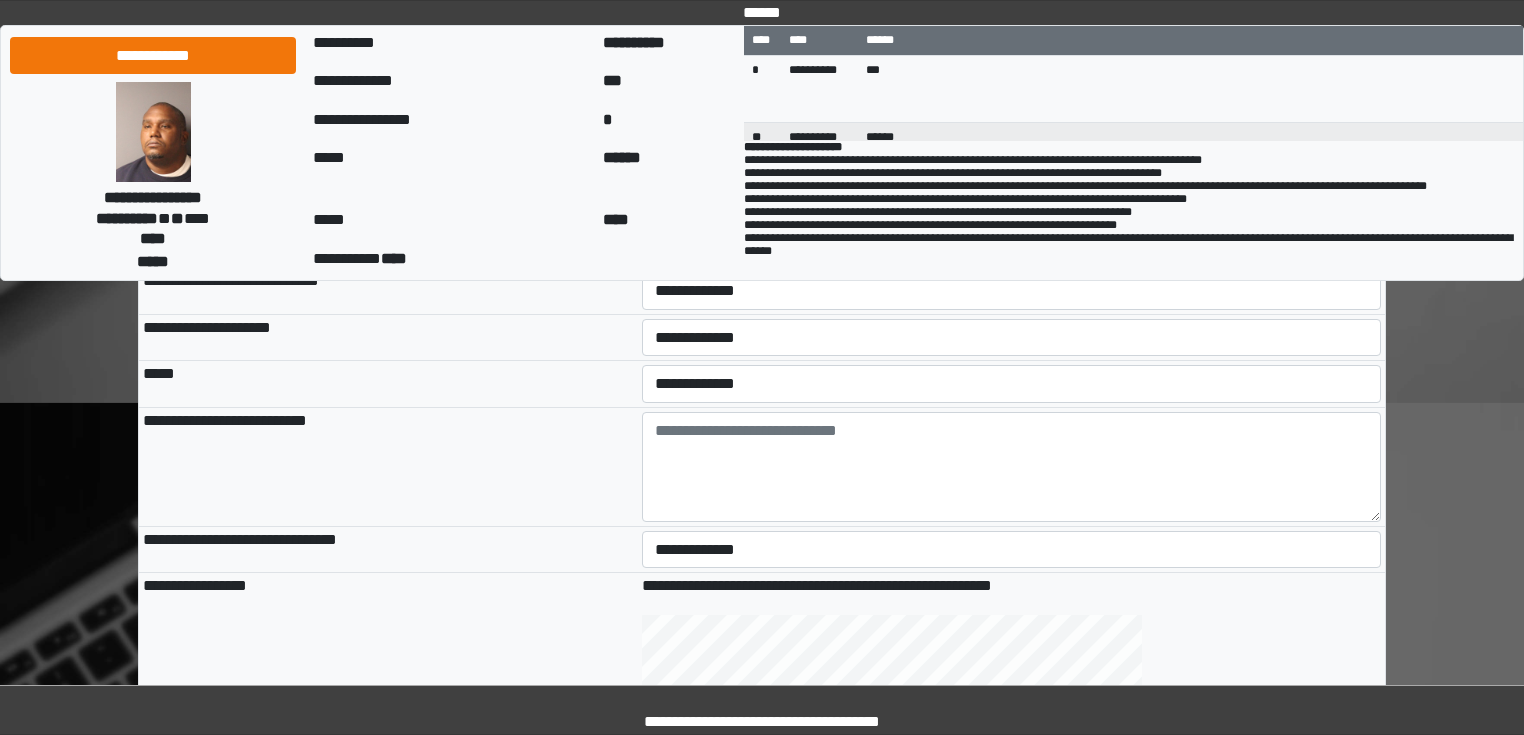 scroll, scrollTop: 480, scrollLeft: 0, axis: vertical 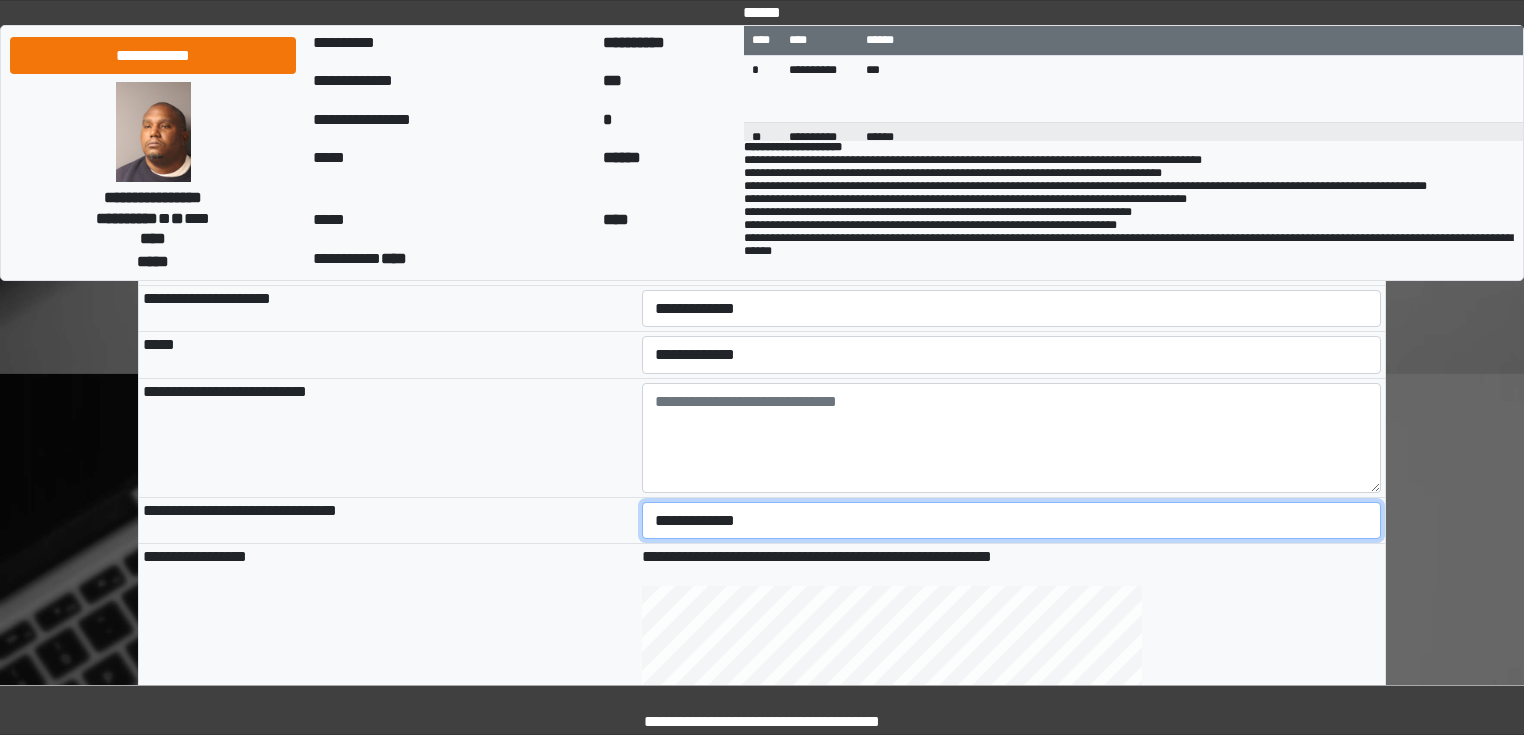 click on "**********" at bounding box center (1012, 521) 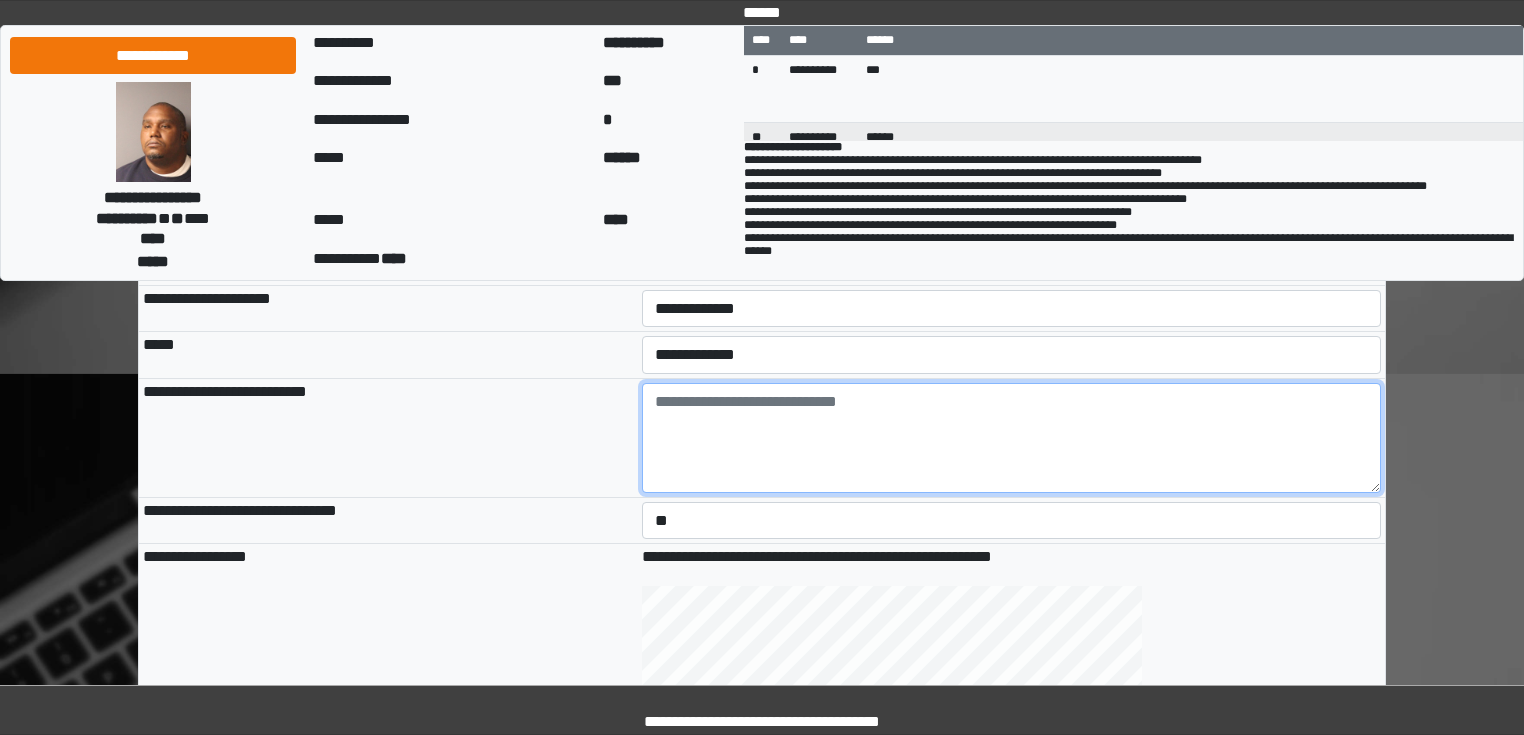 click at bounding box center [1012, 438] 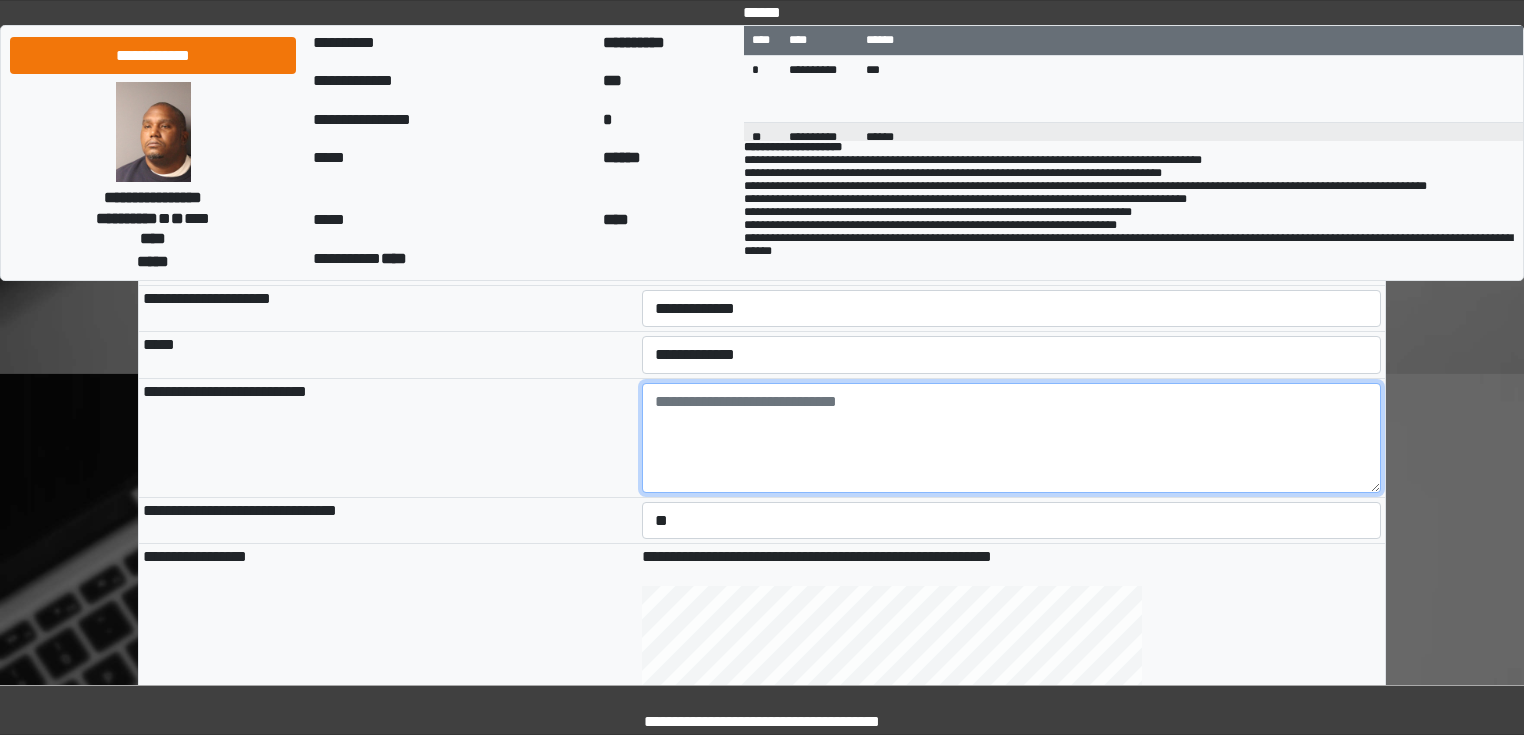 paste on "**********" 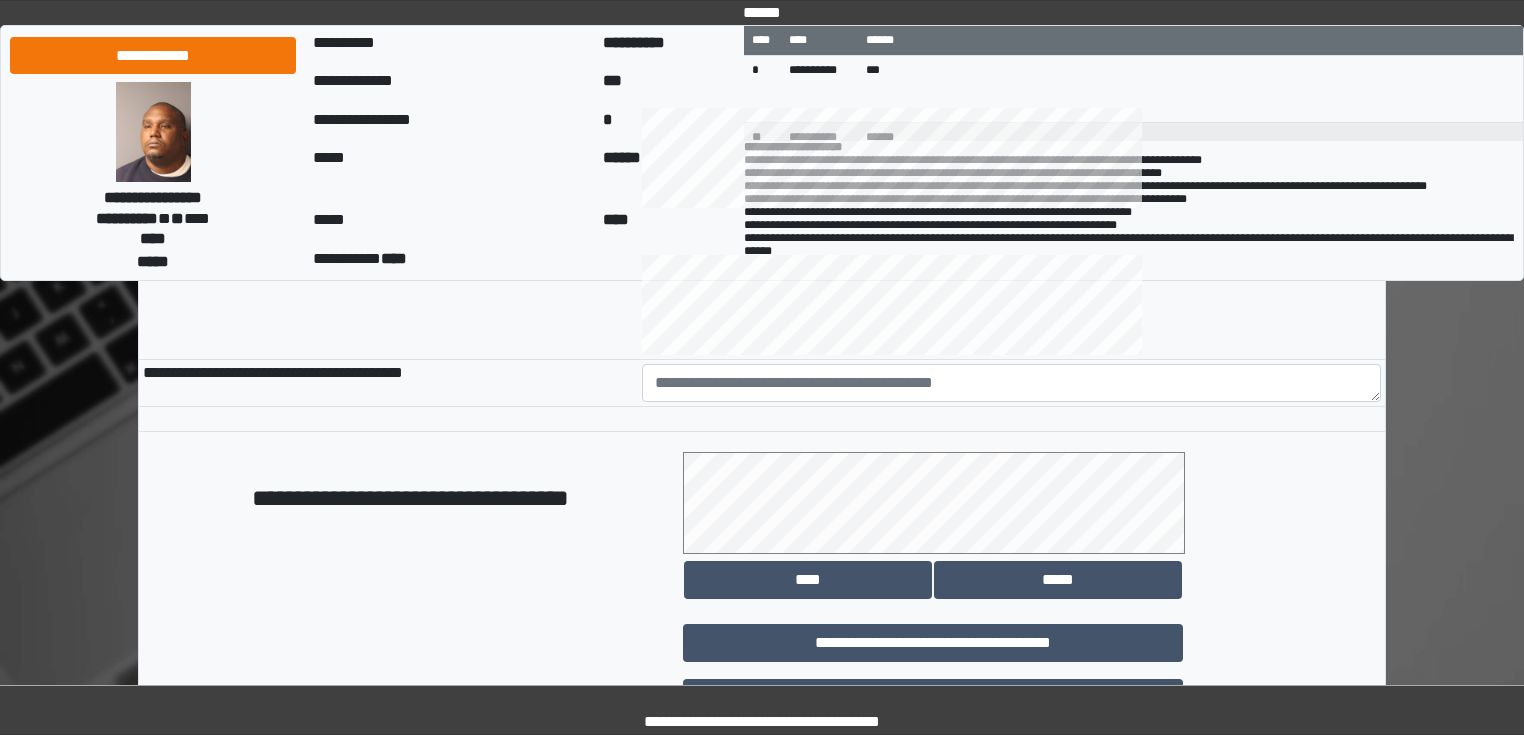 scroll, scrollTop: 960, scrollLeft: 0, axis: vertical 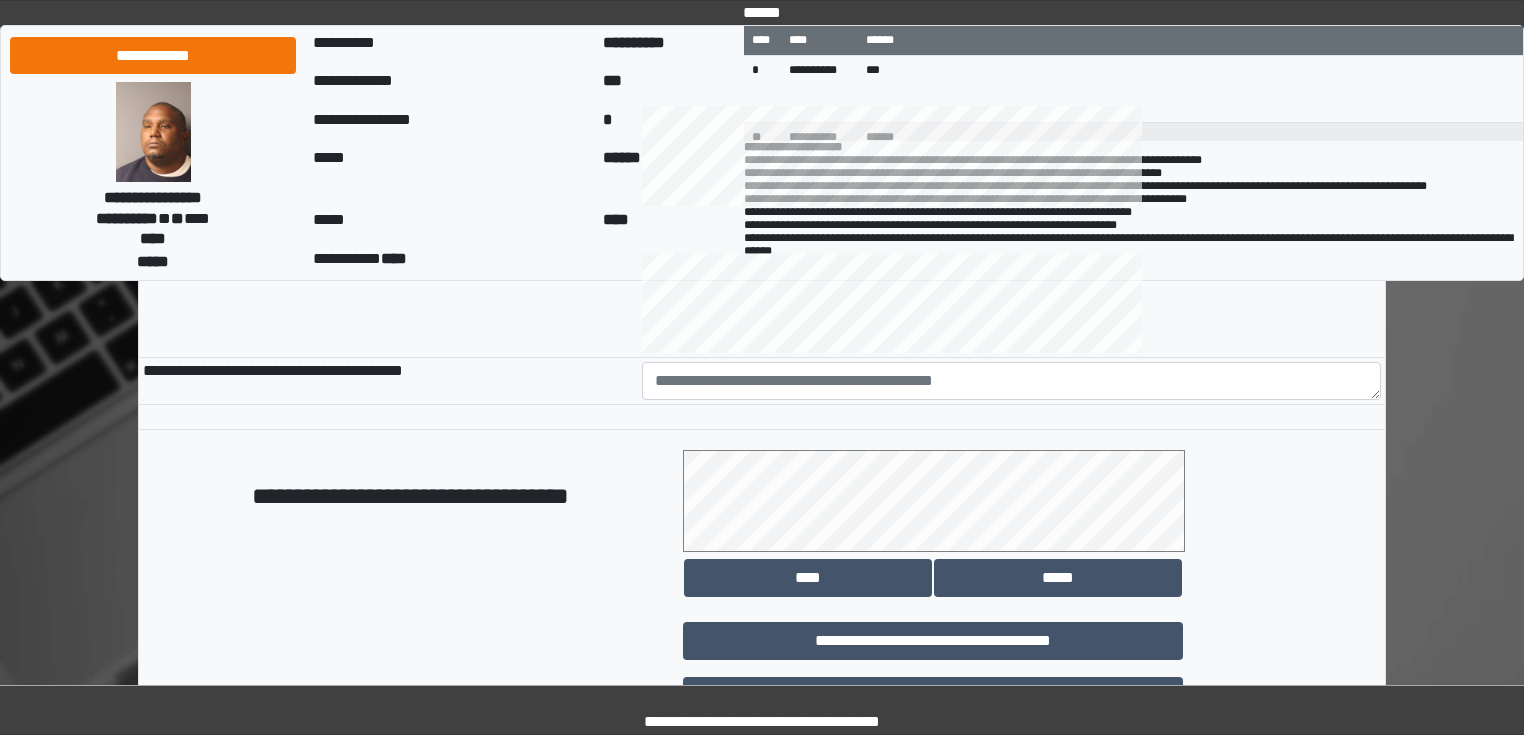 type on "**********" 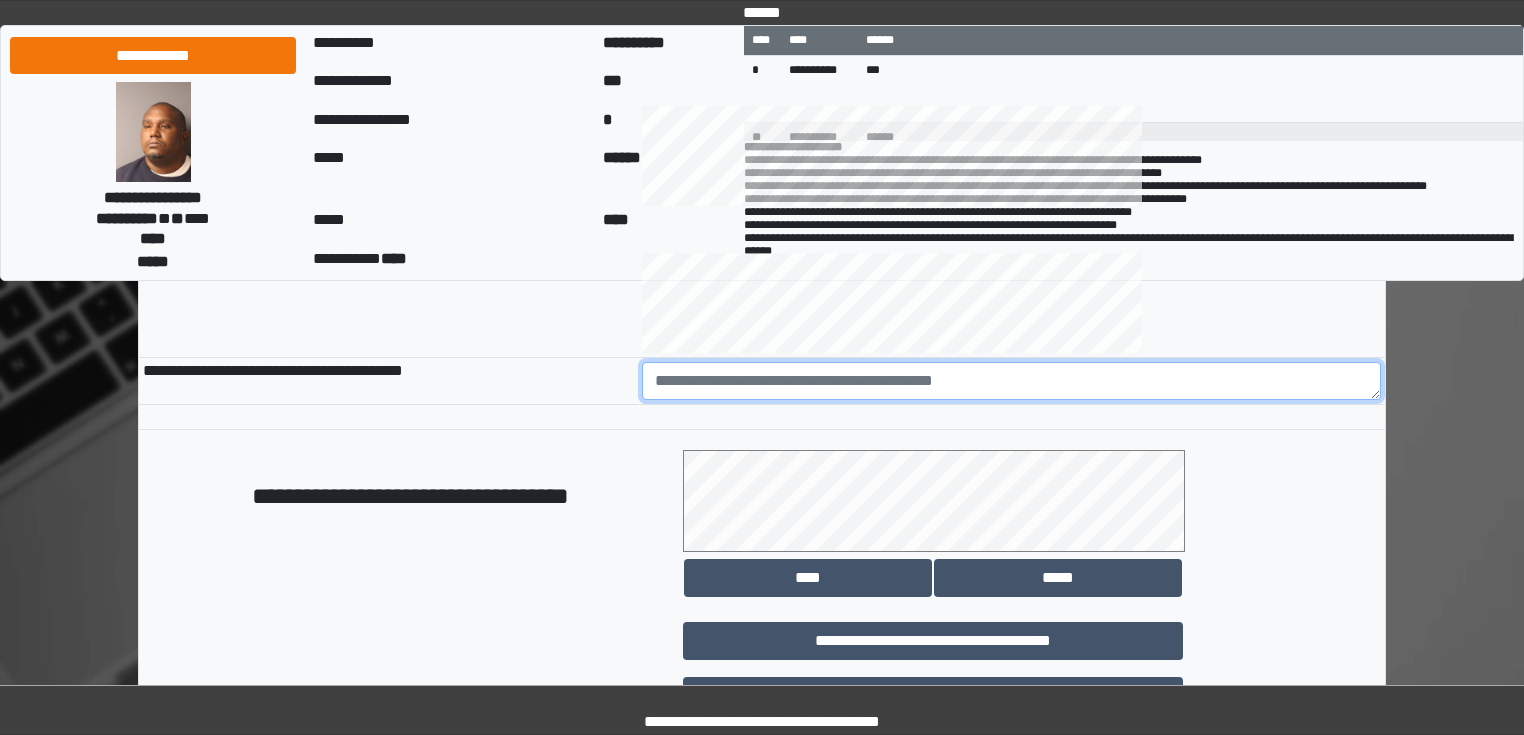 click at bounding box center [1012, 381] 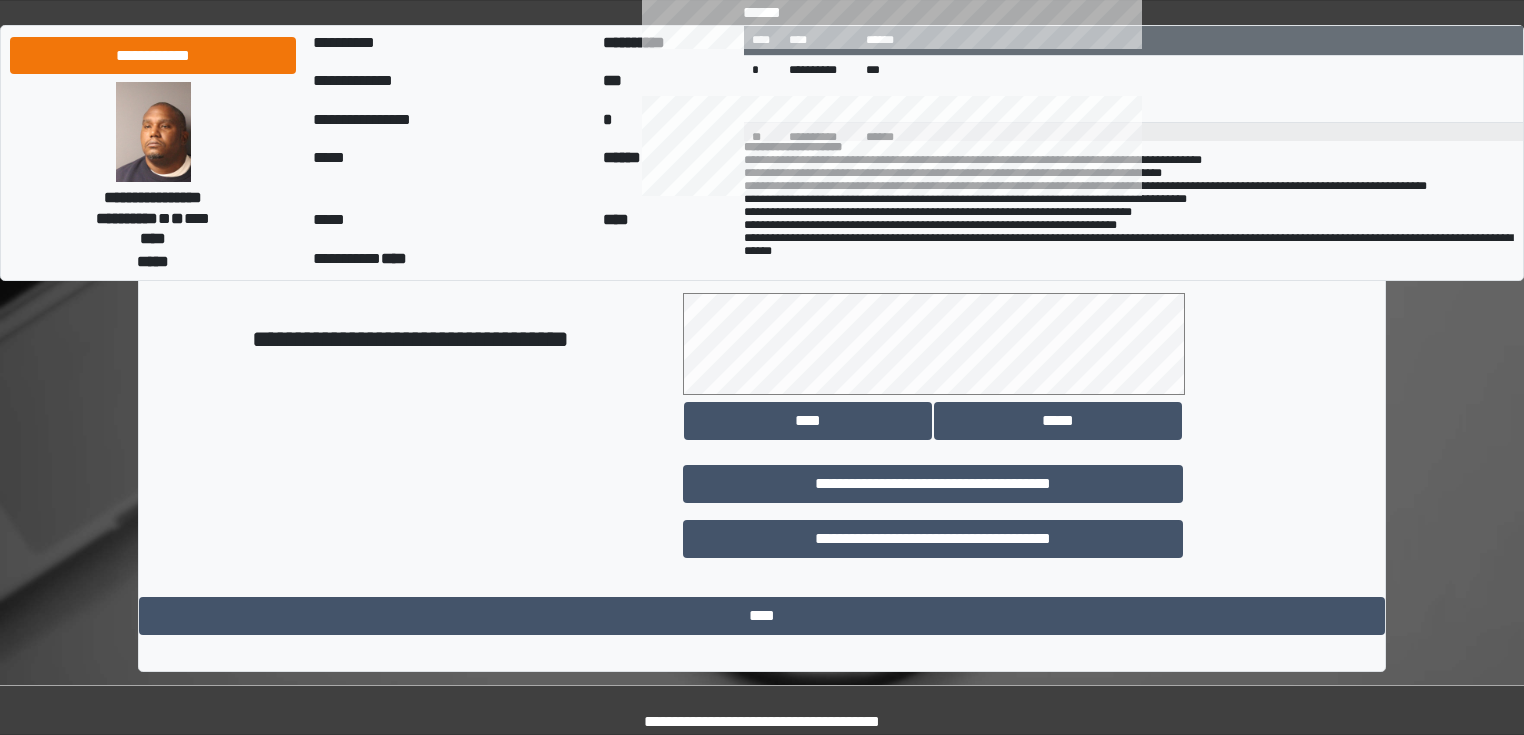 scroll, scrollTop: 1118, scrollLeft: 0, axis: vertical 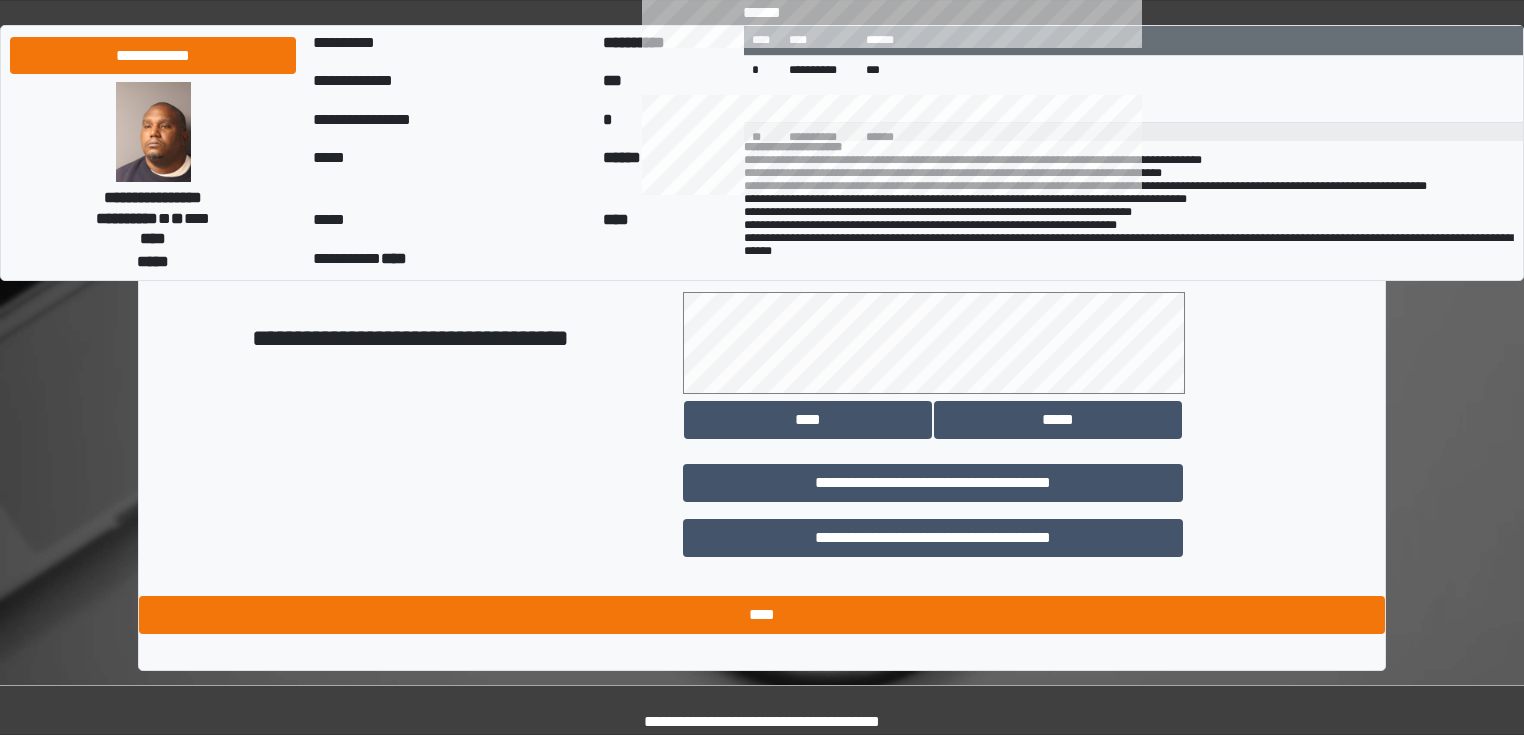 type on "**********" 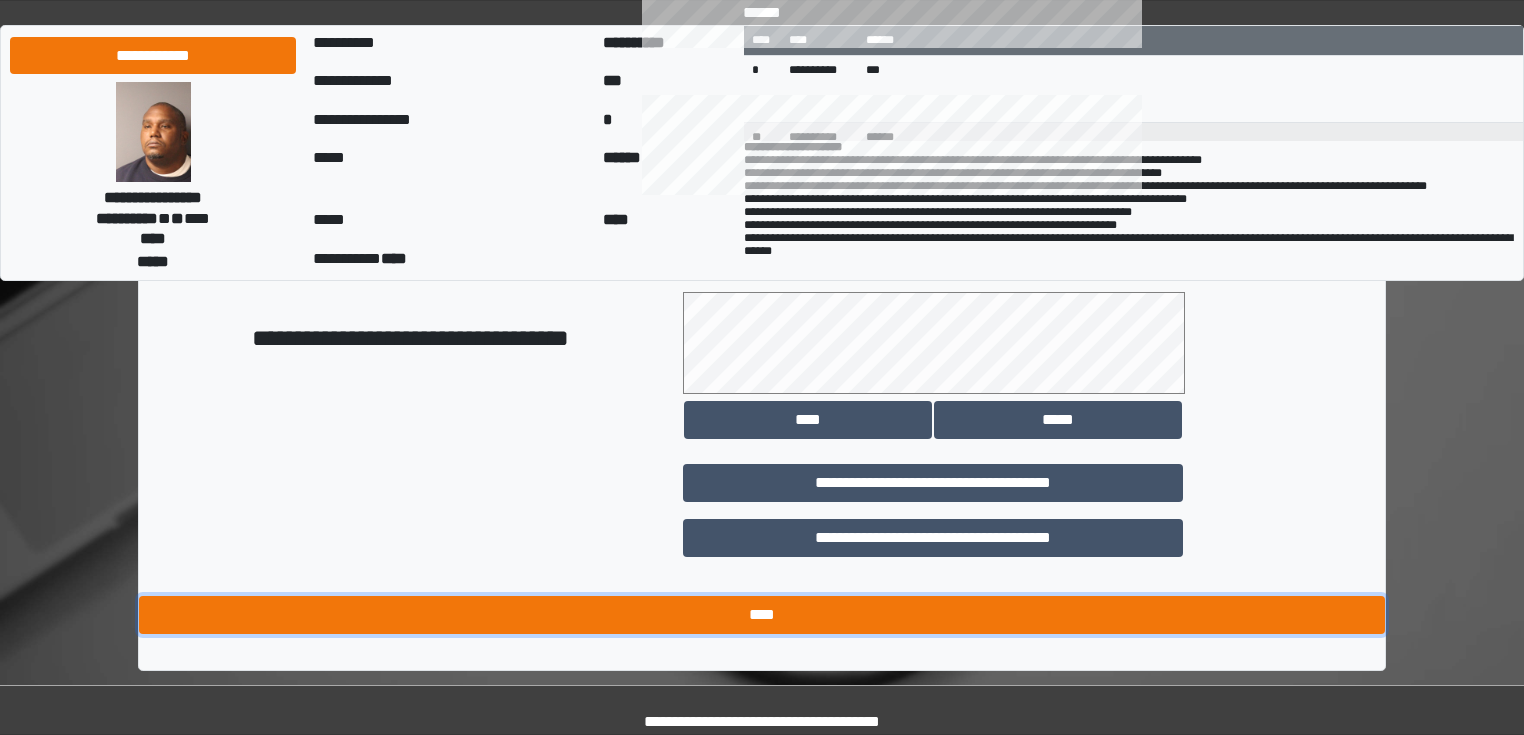 click on "****" at bounding box center [762, 615] 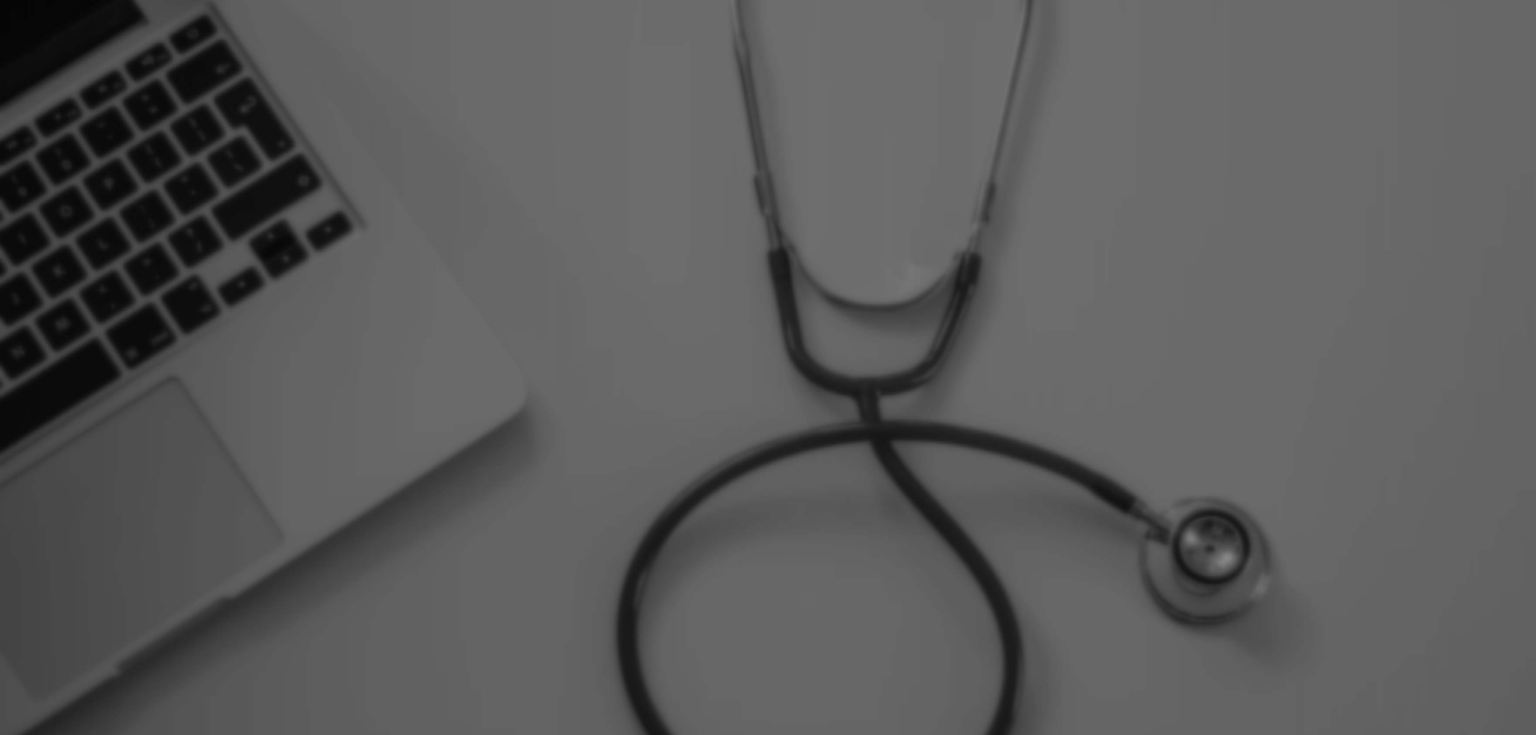 scroll, scrollTop: 0, scrollLeft: 0, axis: both 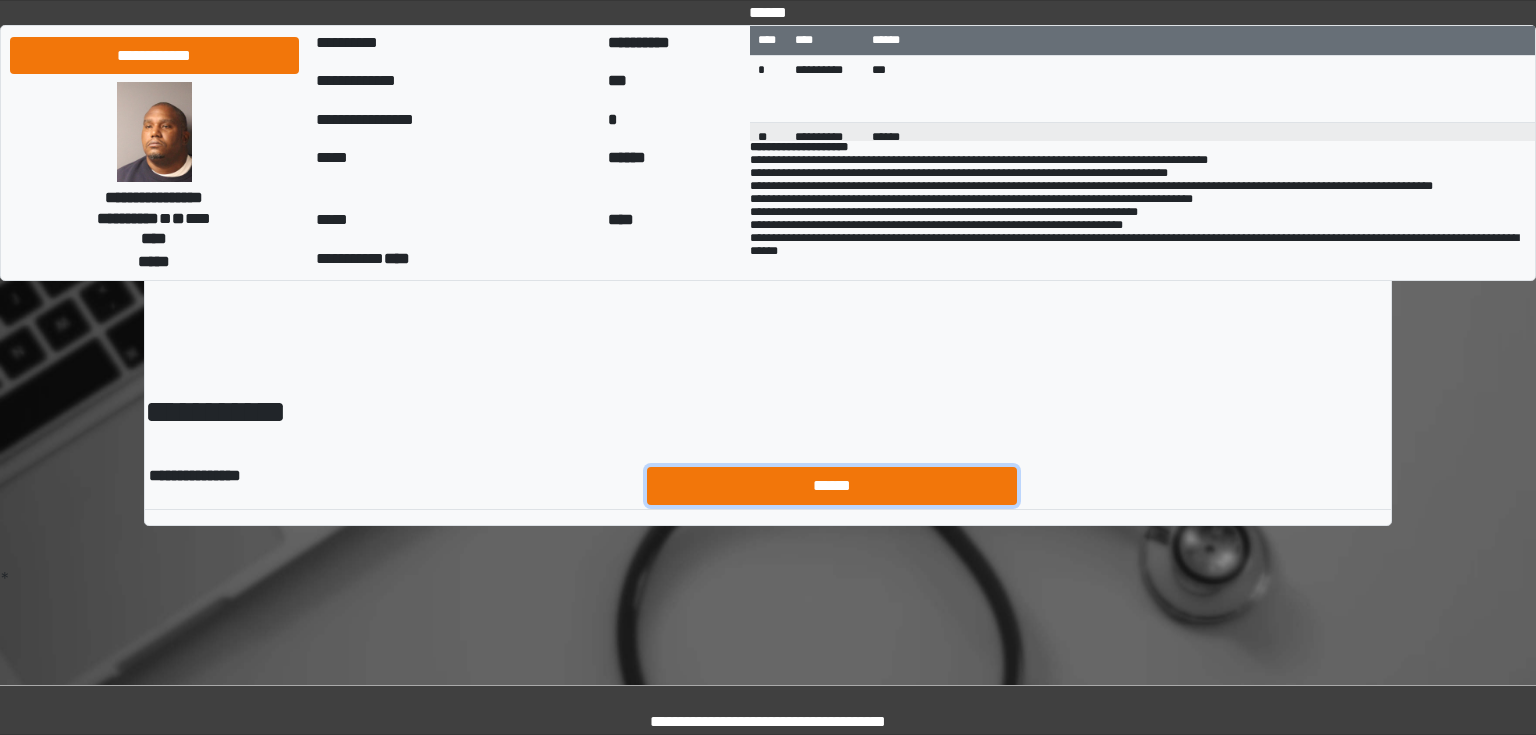 click on "******" at bounding box center (832, 486) 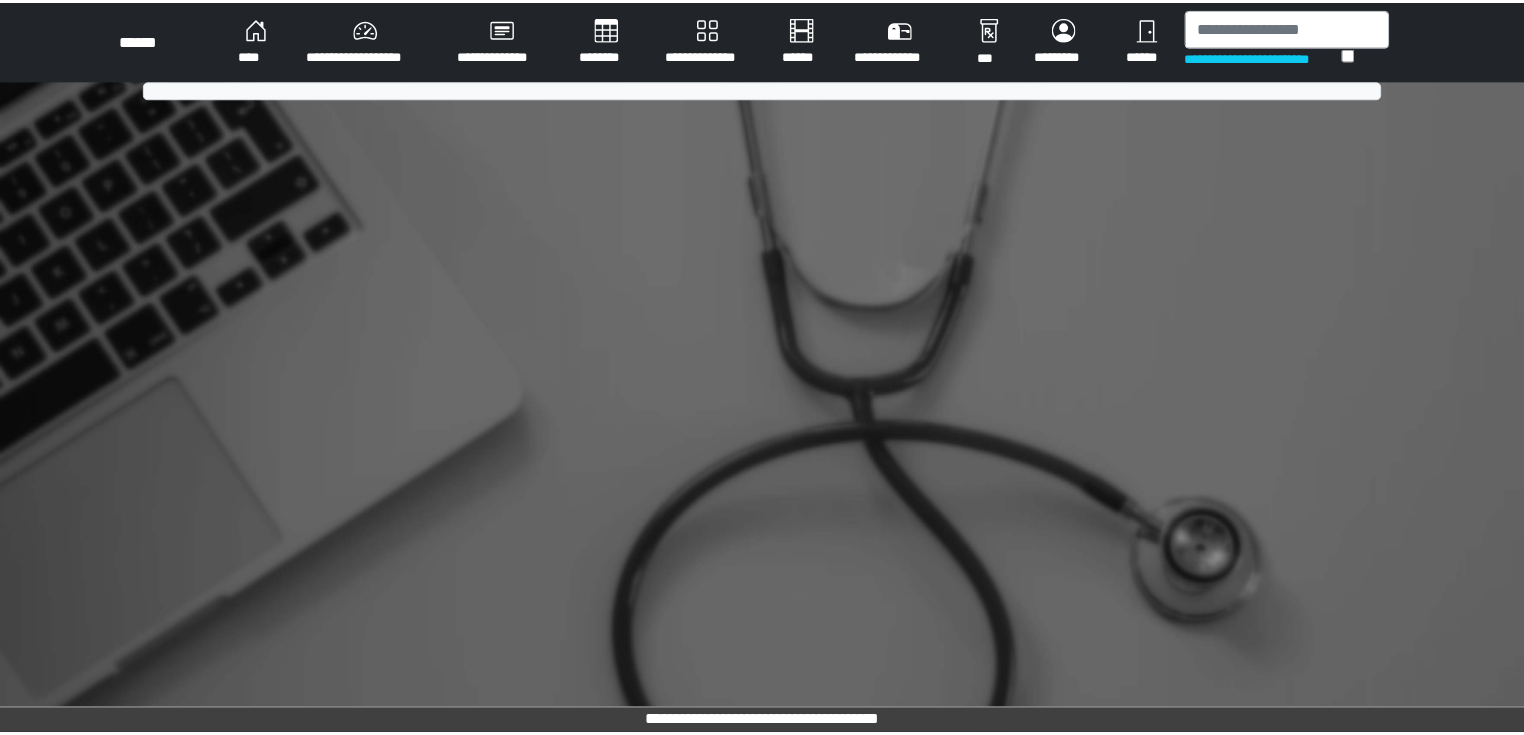 scroll, scrollTop: 0, scrollLeft: 0, axis: both 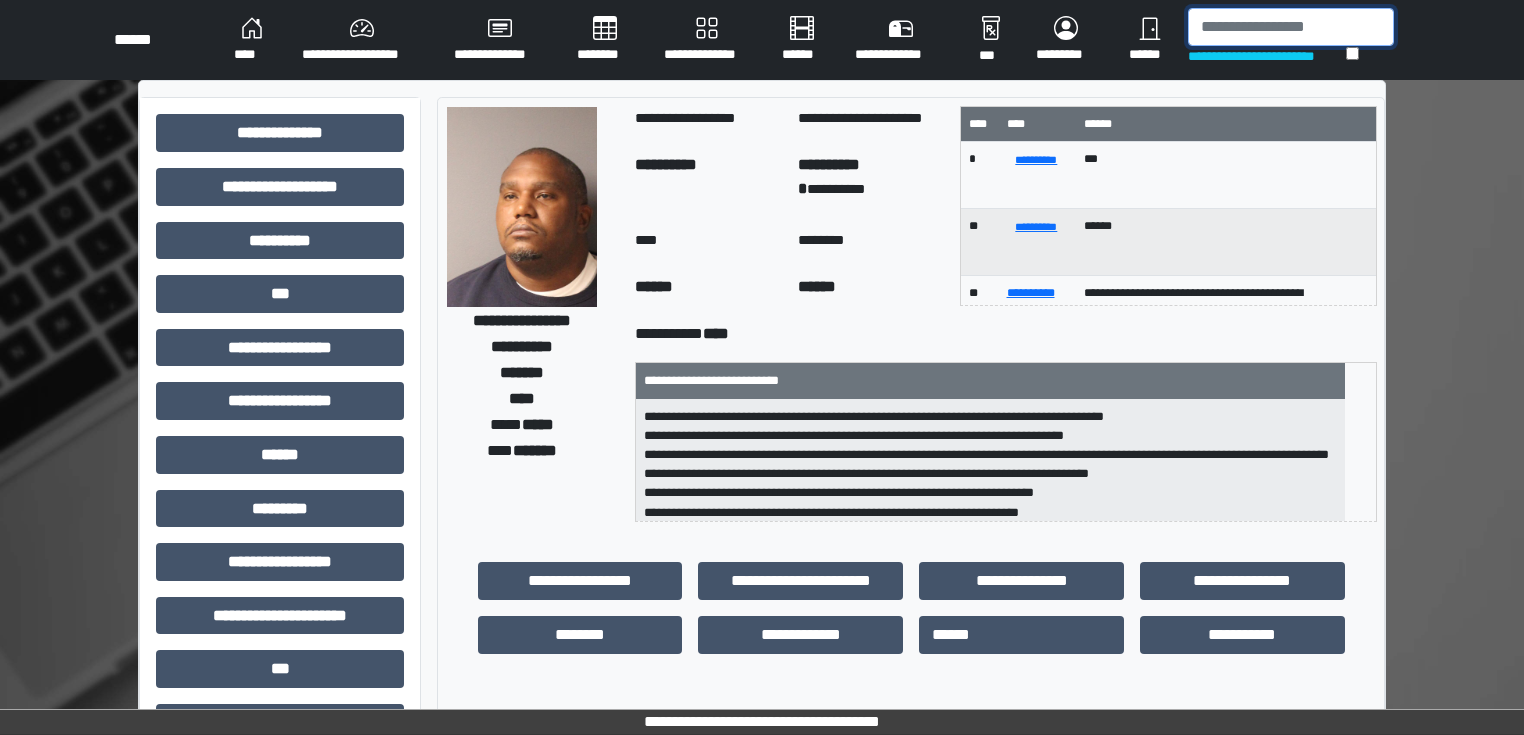 click at bounding box center [1291, 27] 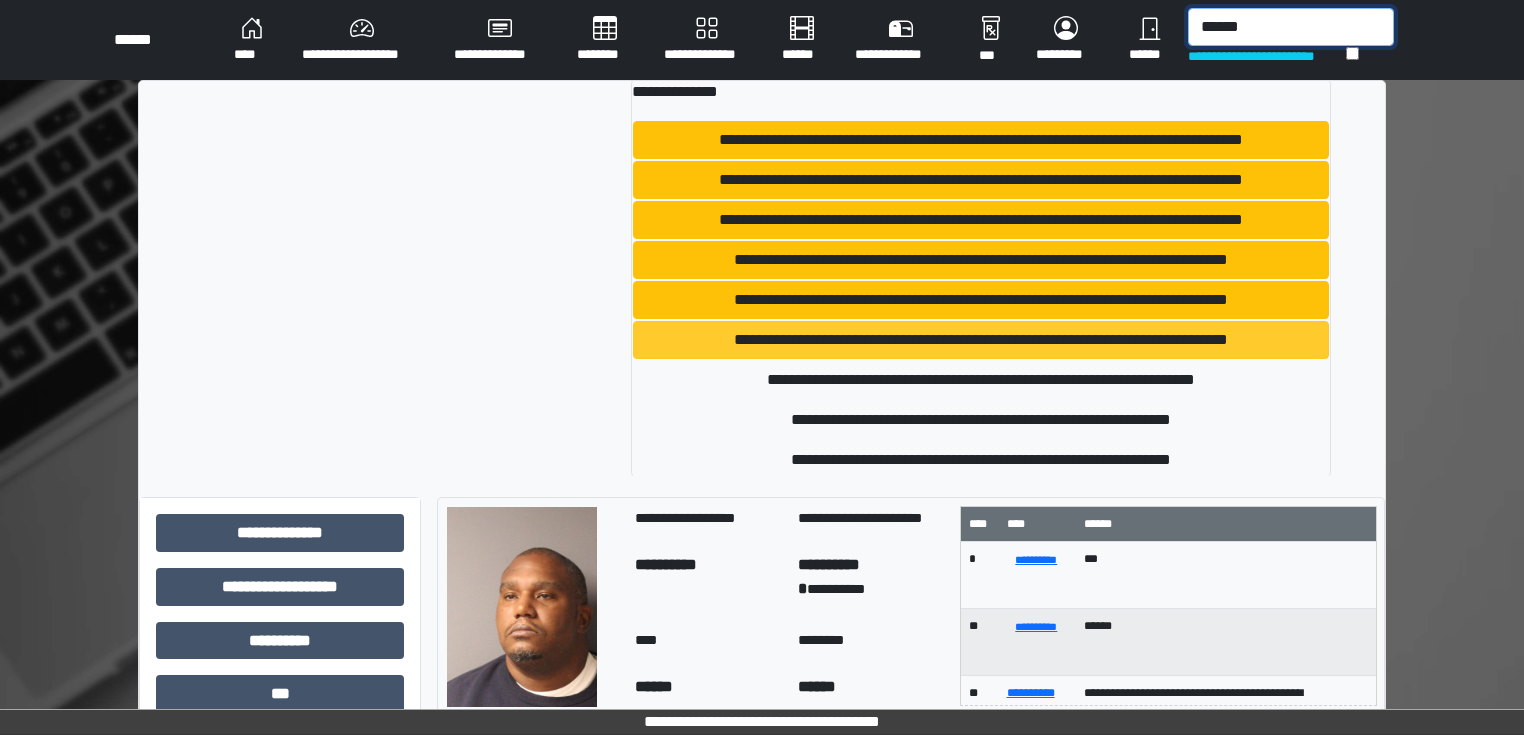 scroll, scrollTop: 0, scrollLeft: 0, axis: both 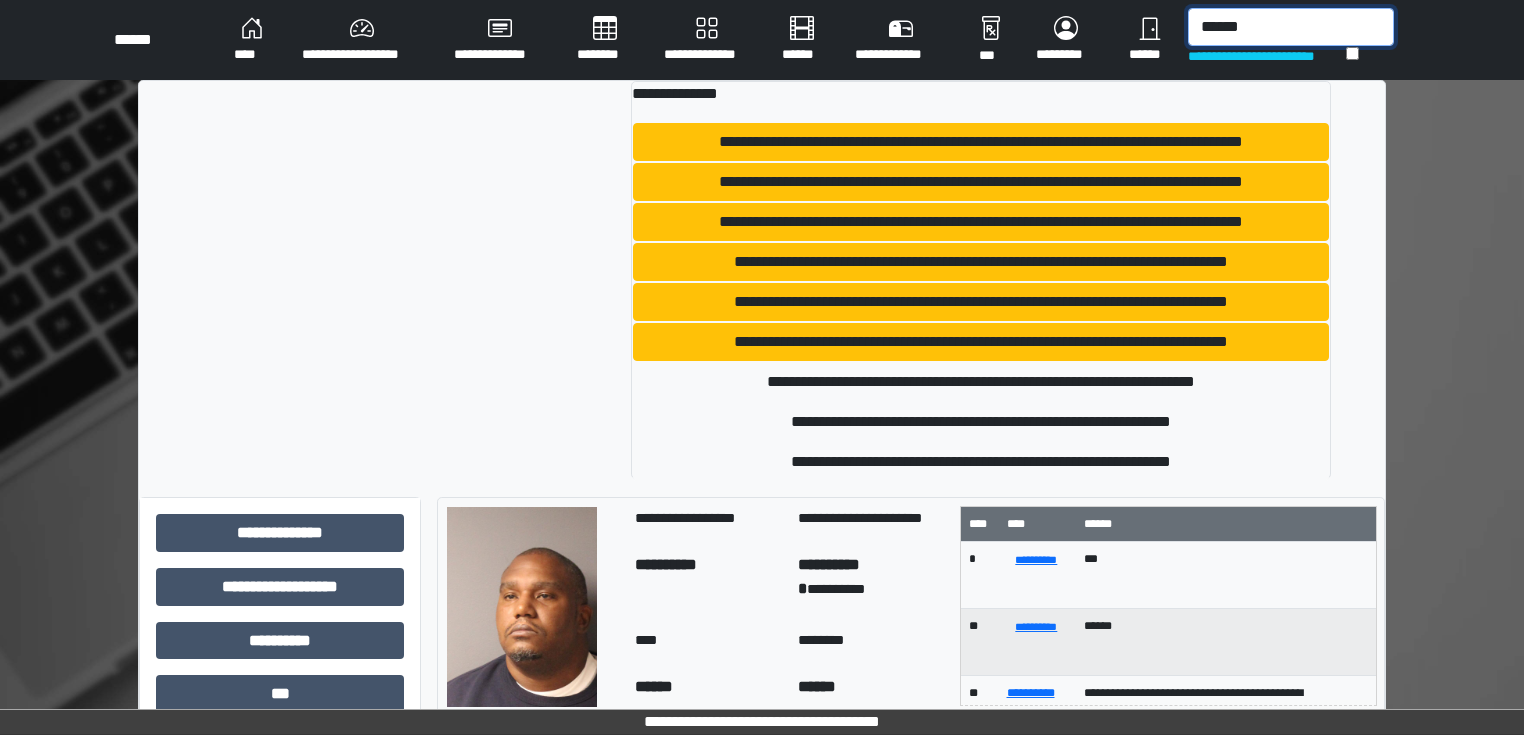 click on "******" at bounding box center [1291, 27] 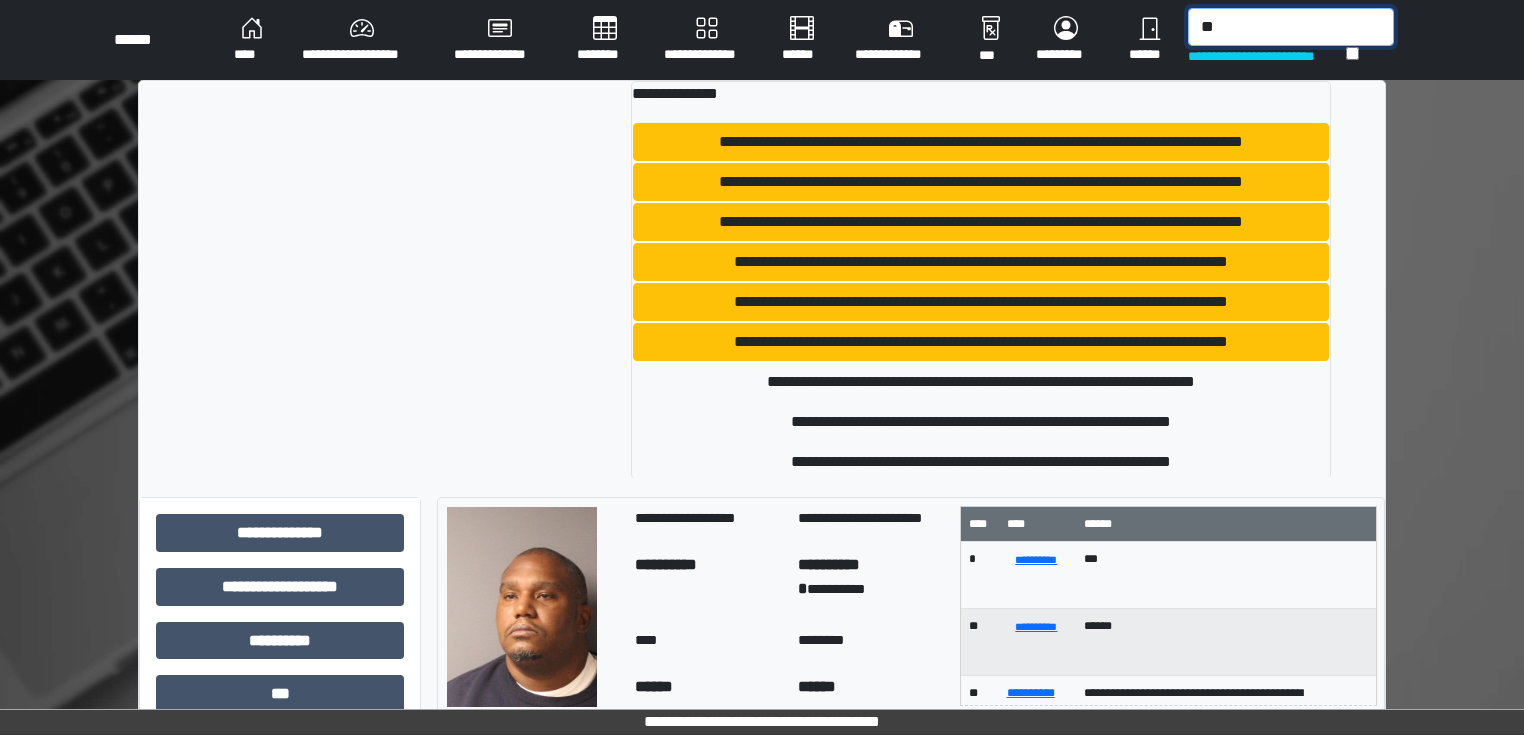 type on "*" 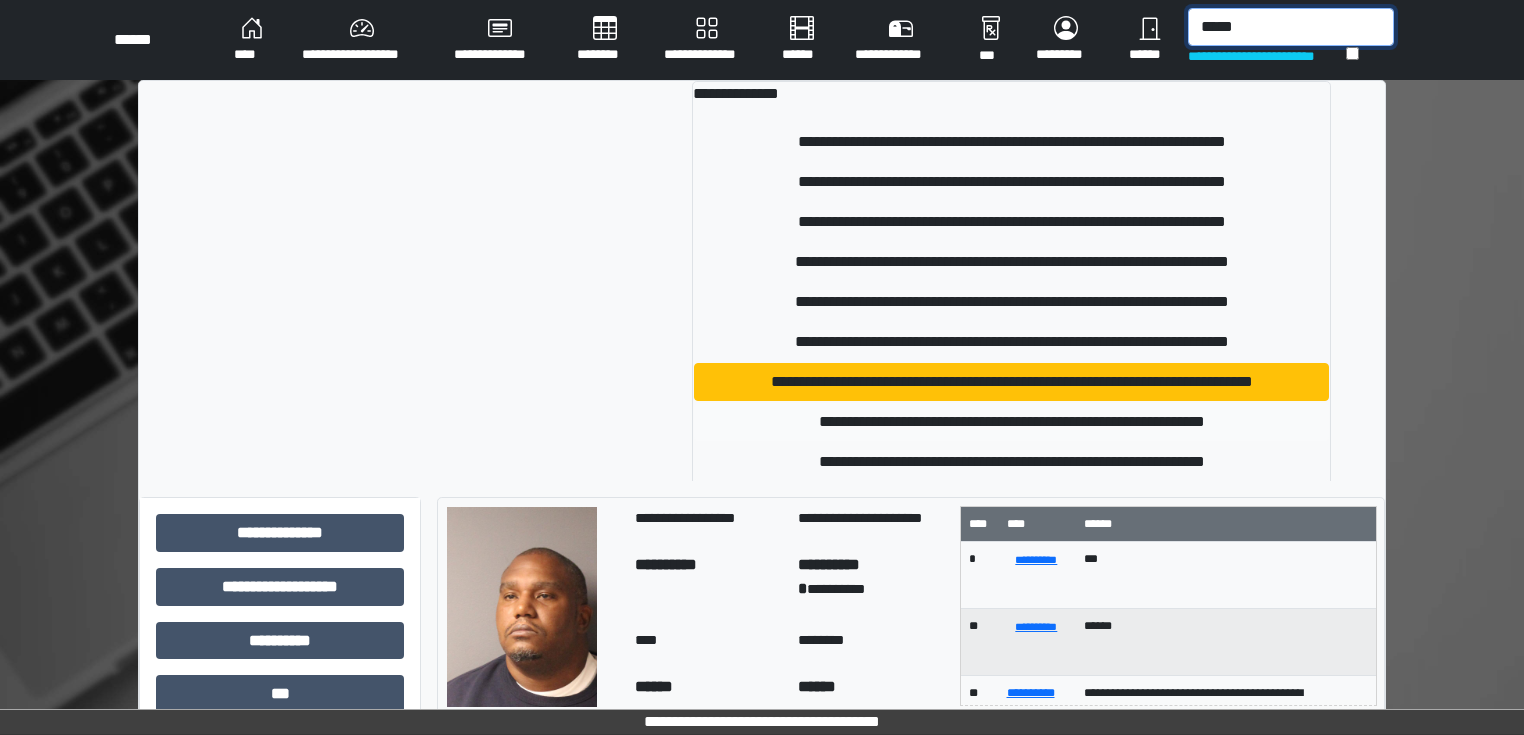 type on "*****" 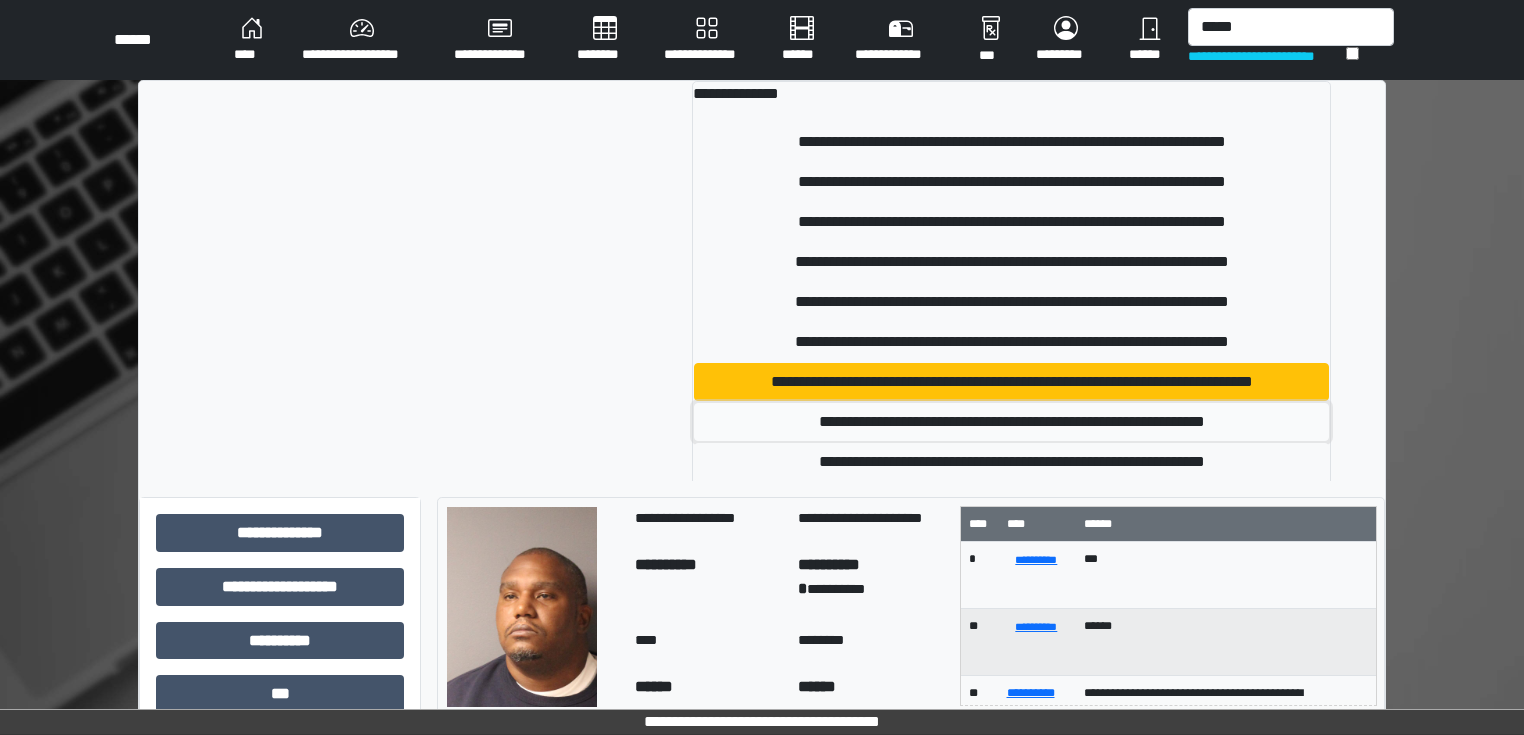 click on "**********" at bounding box center (1012, 422) 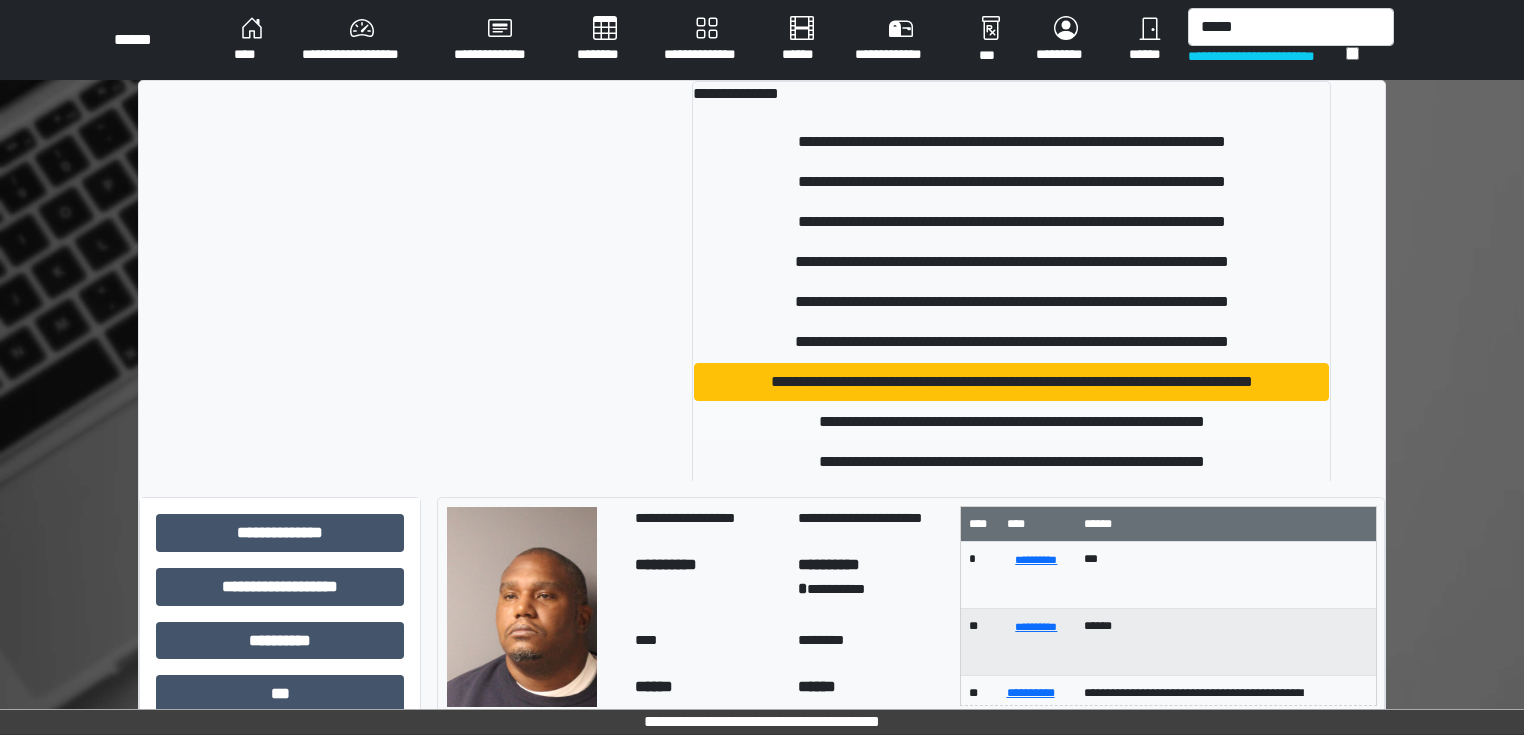 type 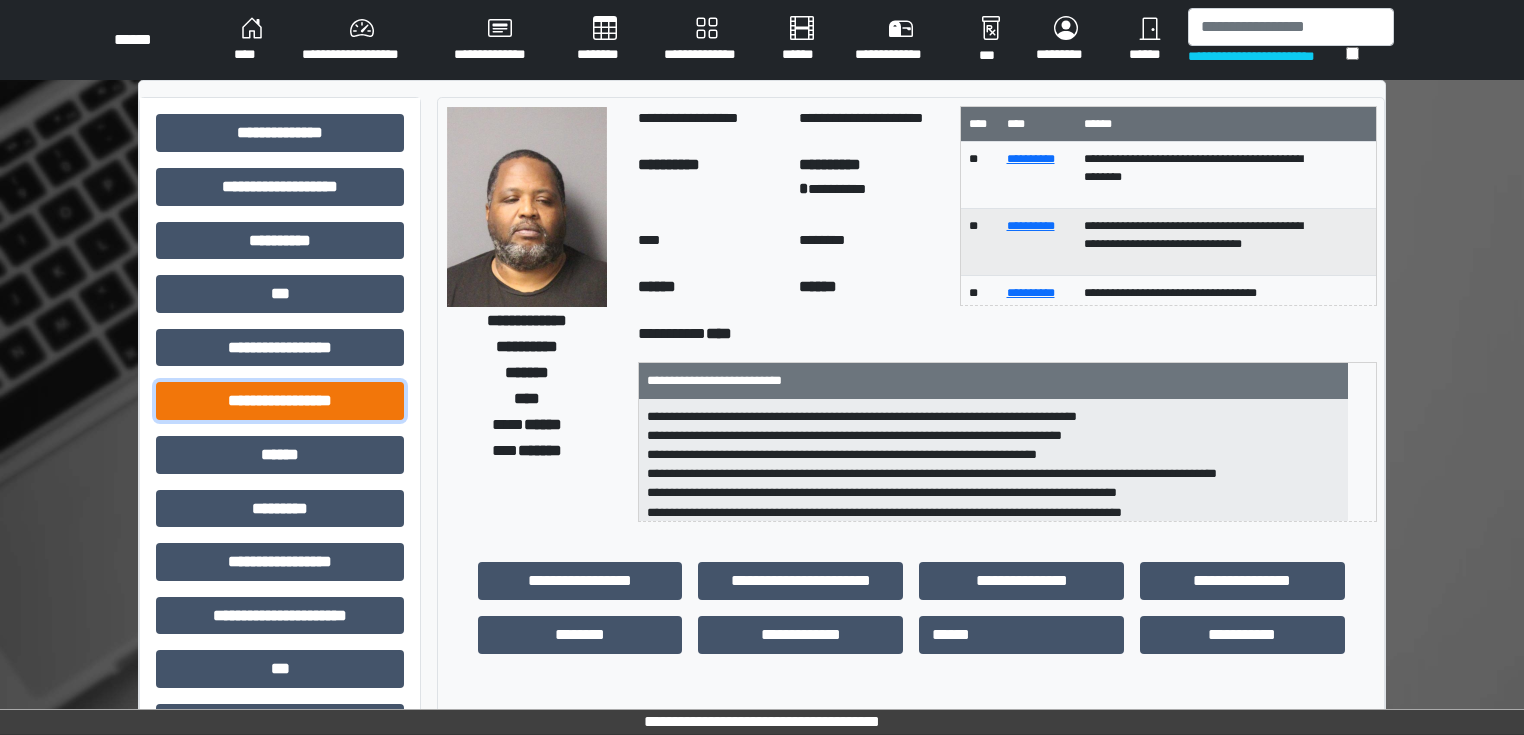 click on "**********" at bounding box center (280, 401) 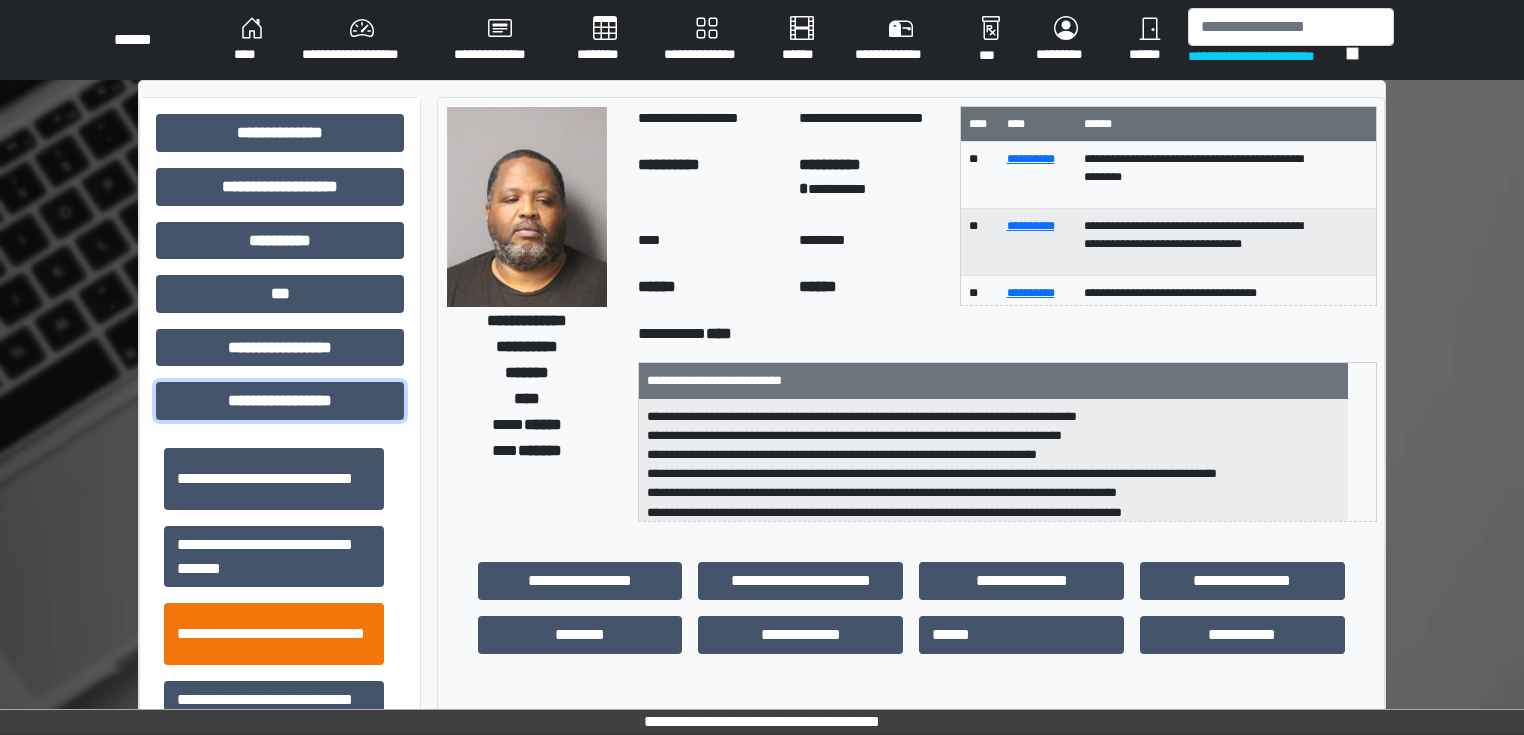 scroll, scrollTop: 1313, scrollLeft: 0, axis: vertical 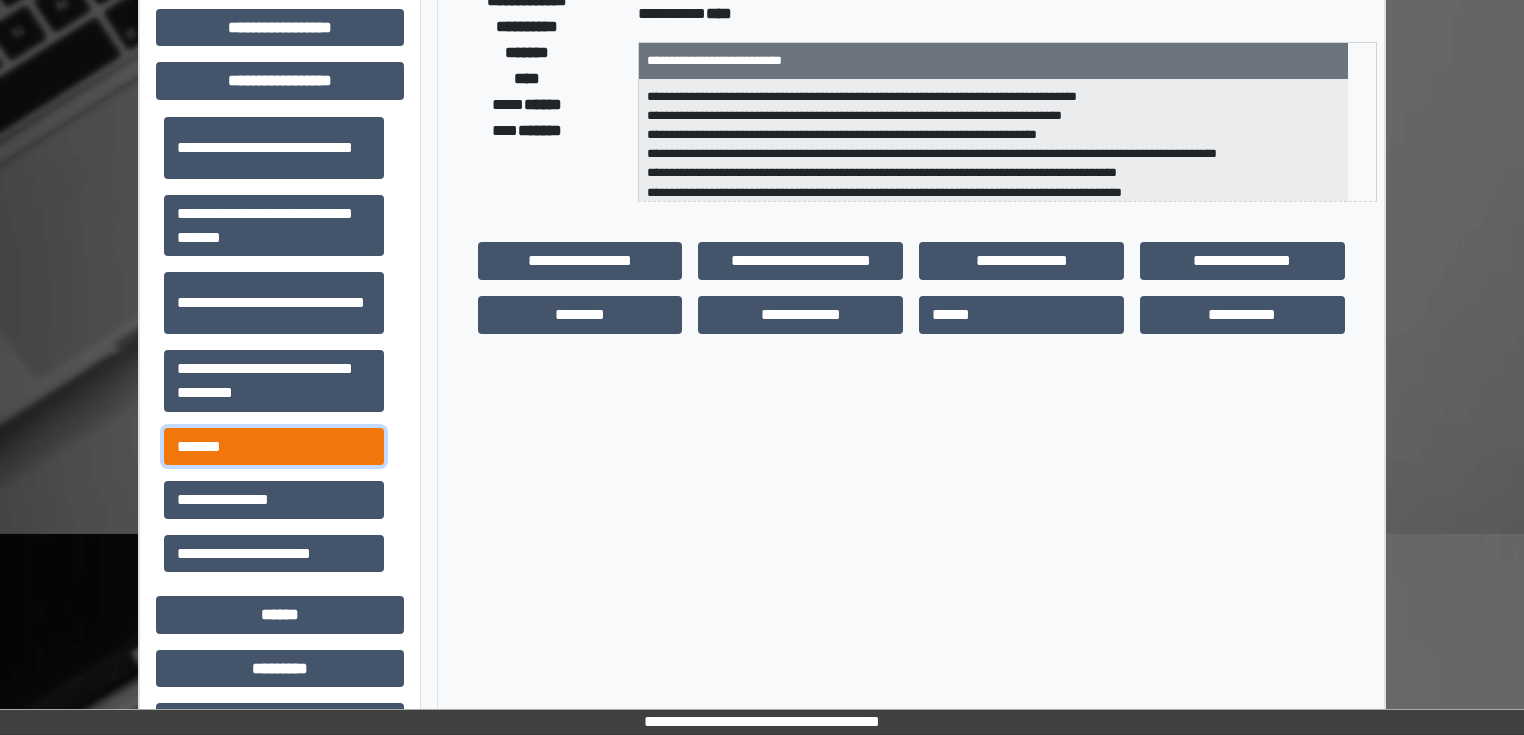 click on "*******" at bounding box center (274, 447) 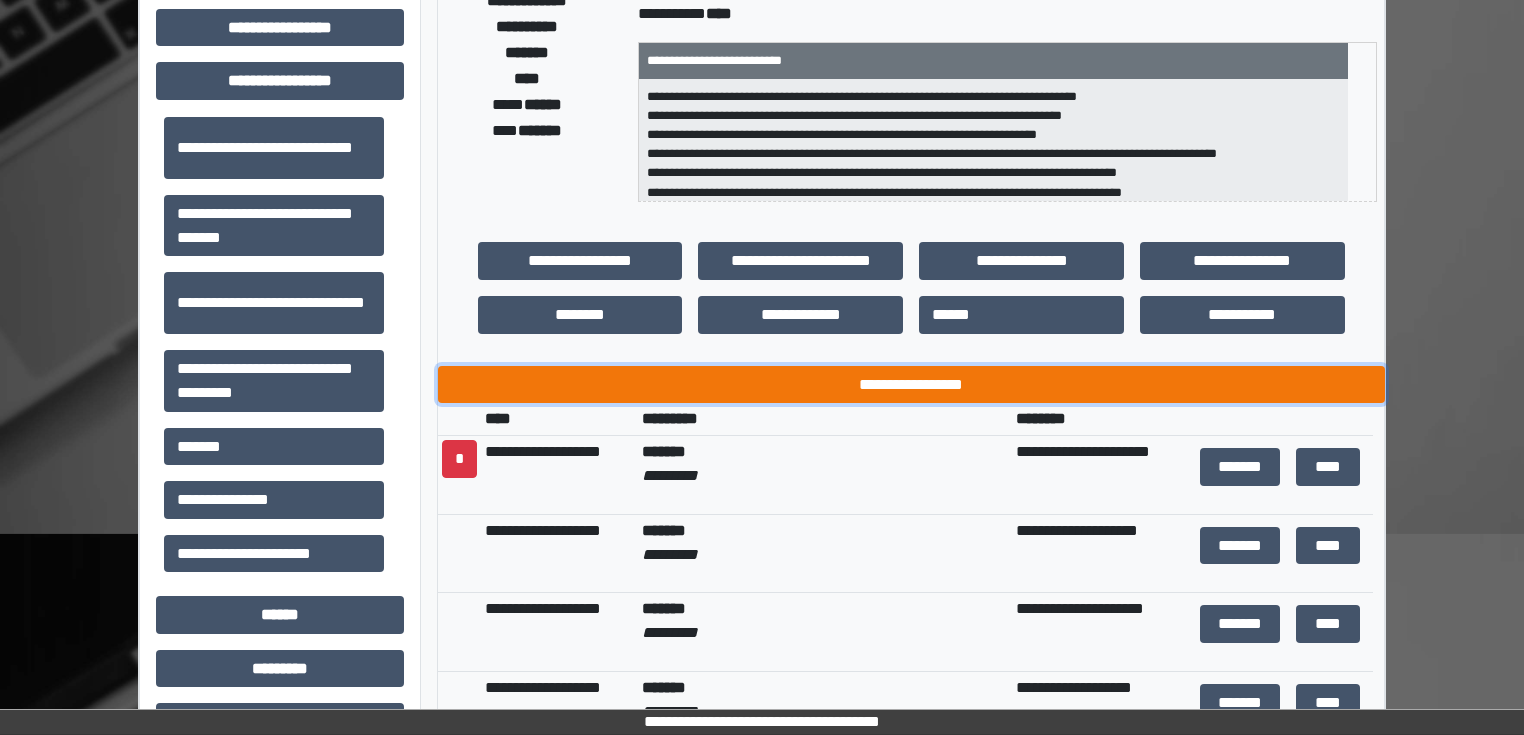 click on "**********" at bounding box center (911, 385) 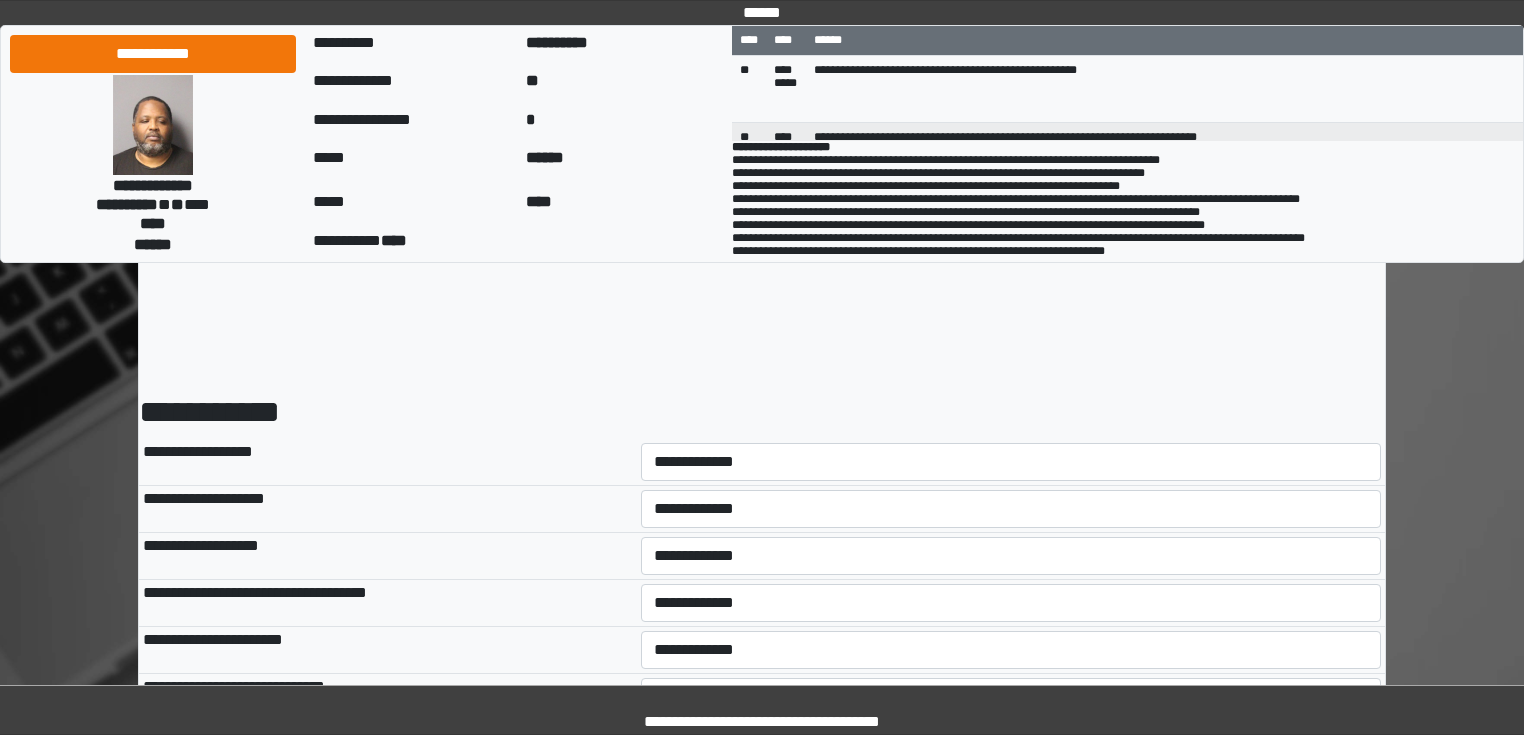 scroll, scrollTop: 0, scrollLeft: 0, axis: both 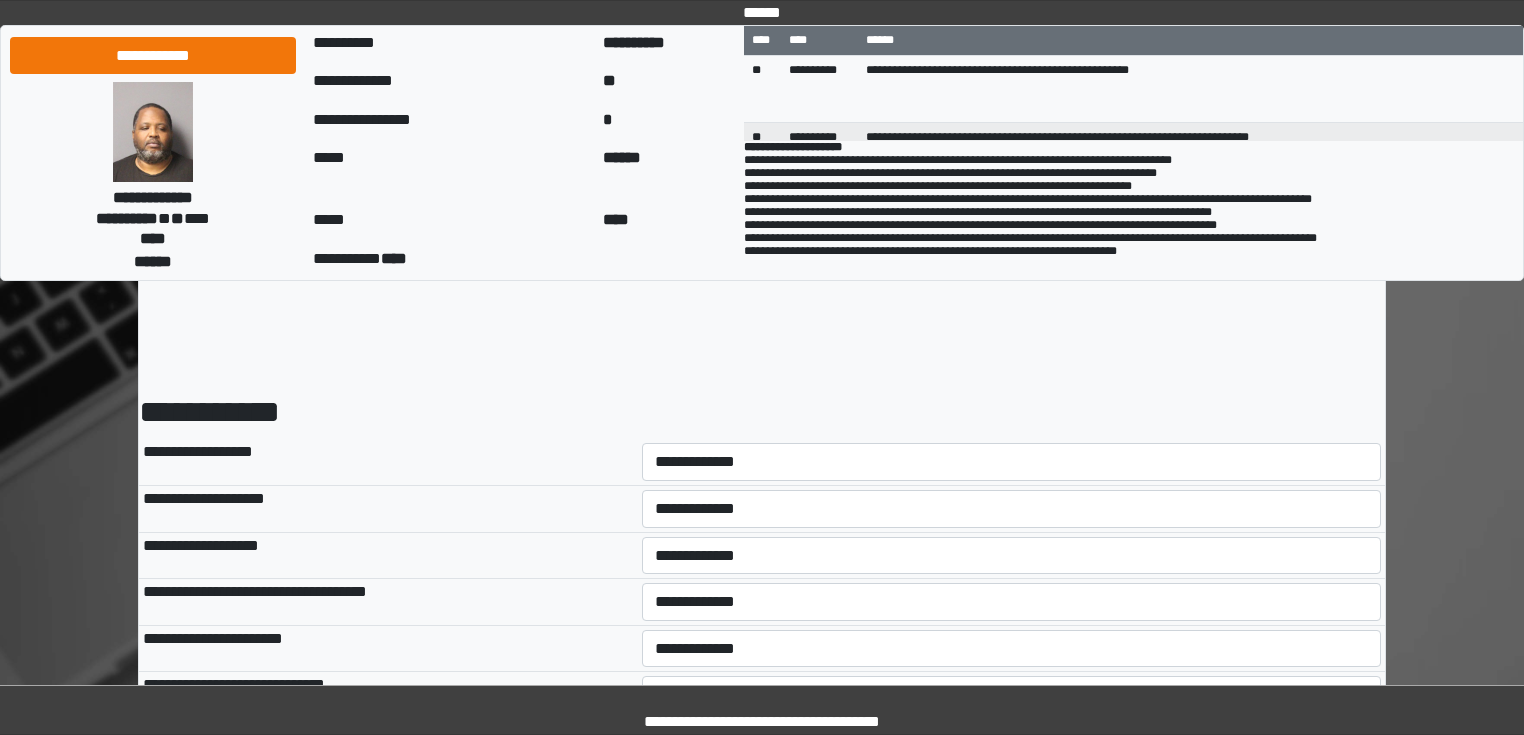 click on "**********" at bounding box center (1012, 462) 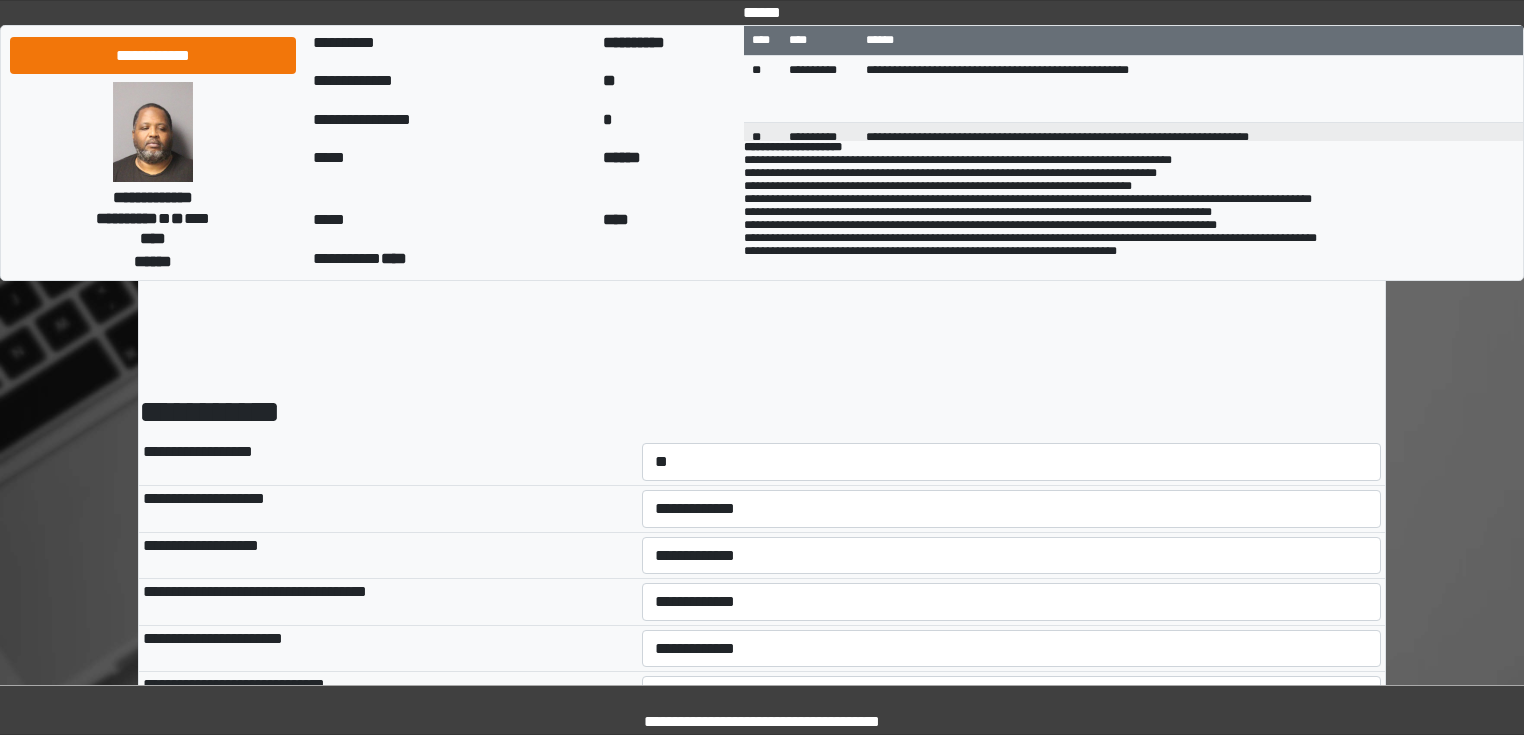 click on "**********" at bounding box center [1012, 462] 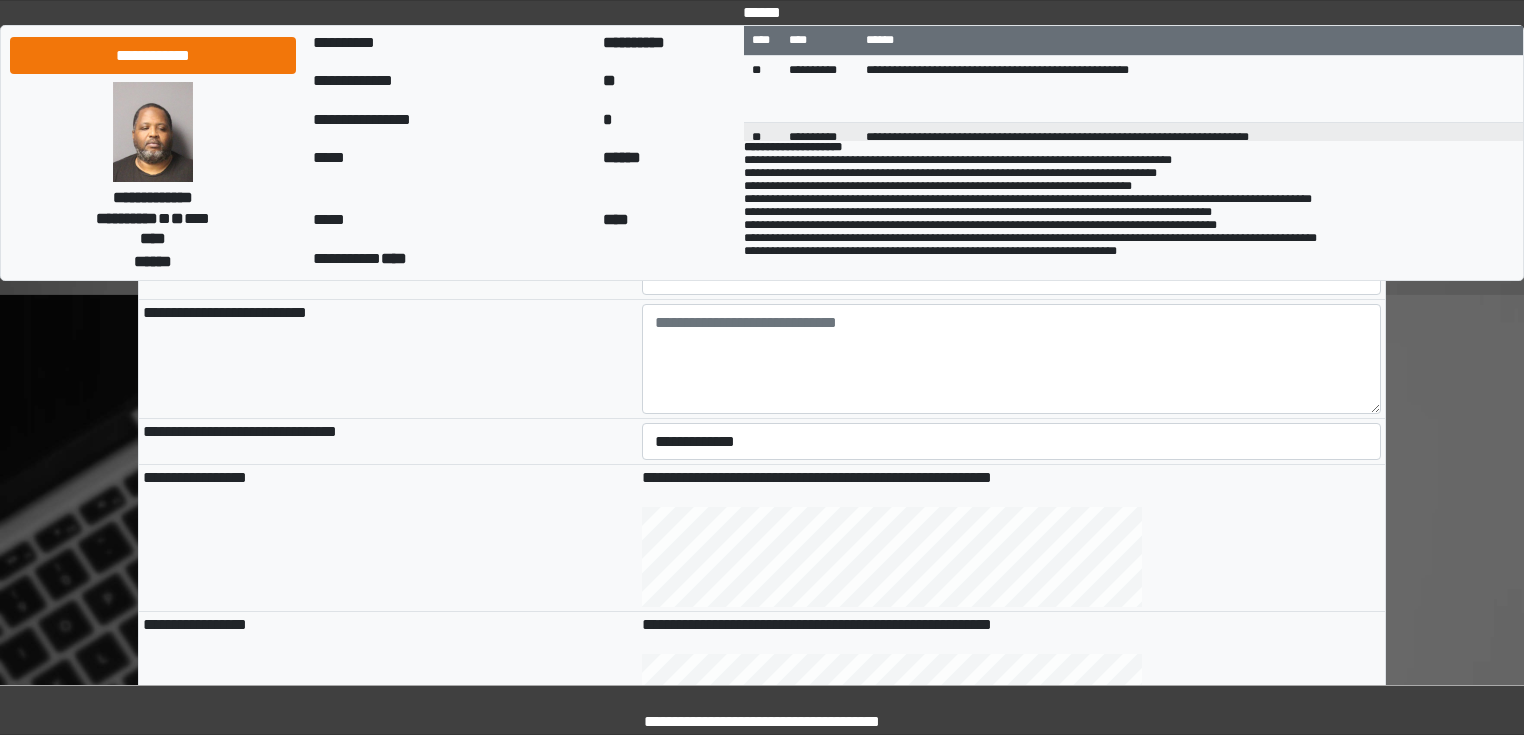scroll, scrollTop: 560, scrollLeft: 0, axis: vertical 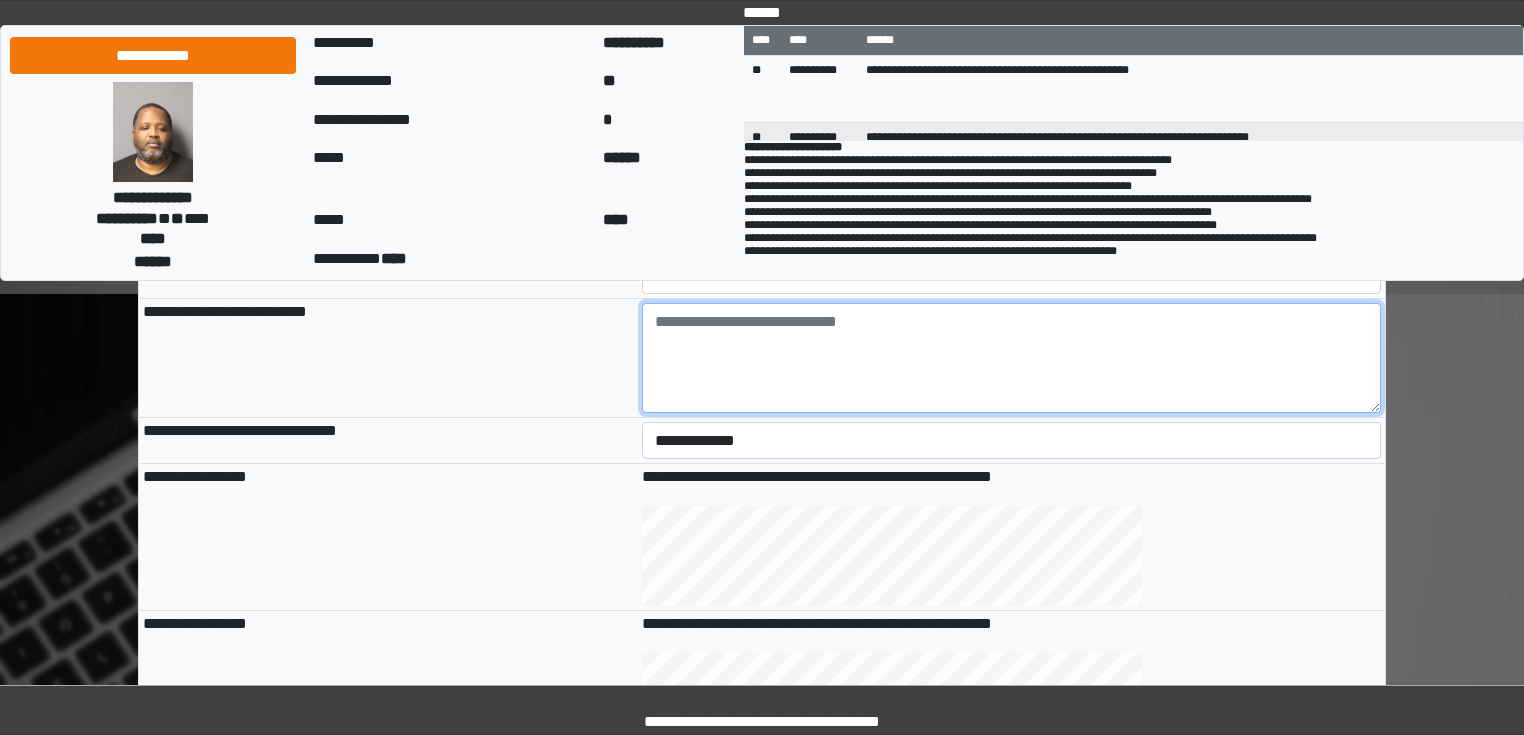 click at bounding box center (1012, 358) 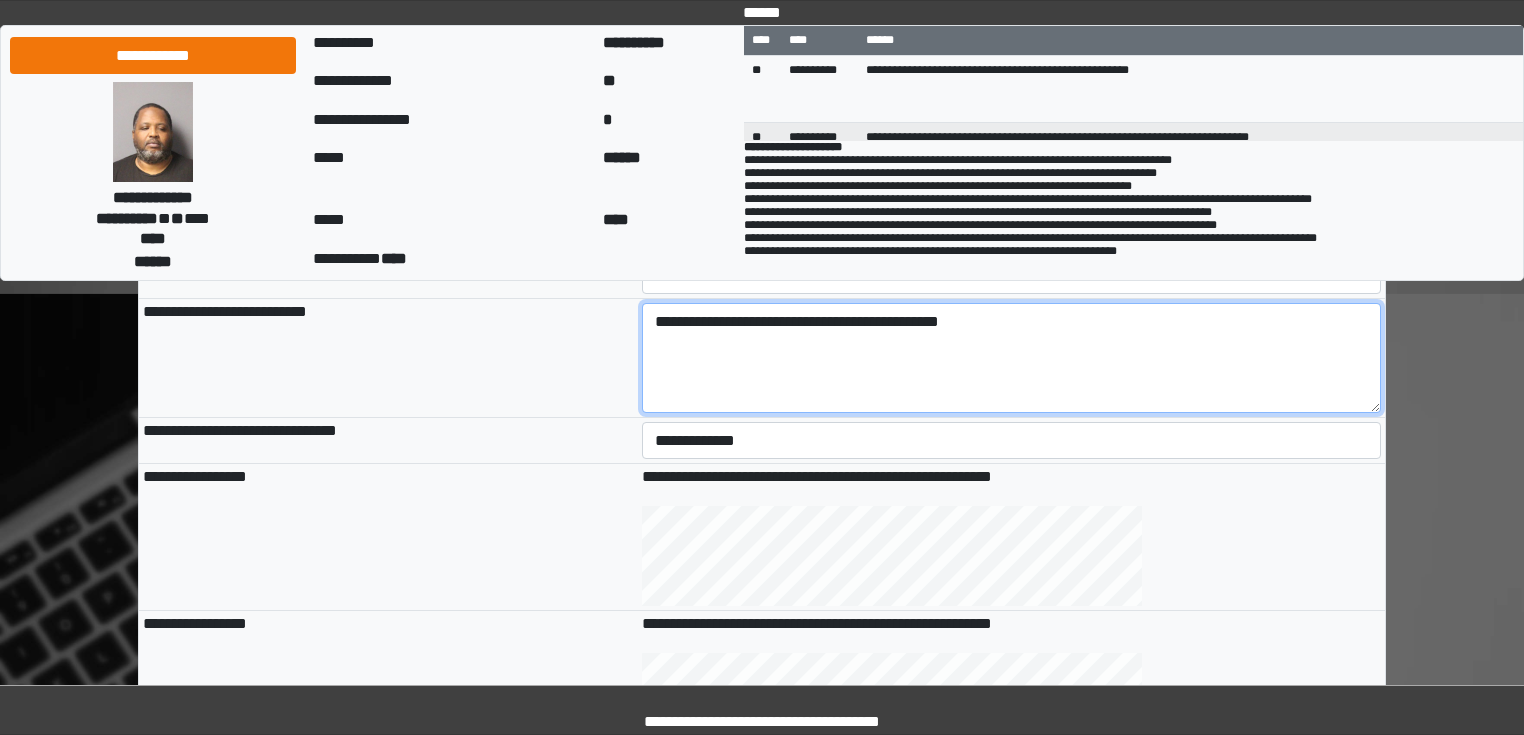 type on "**********" 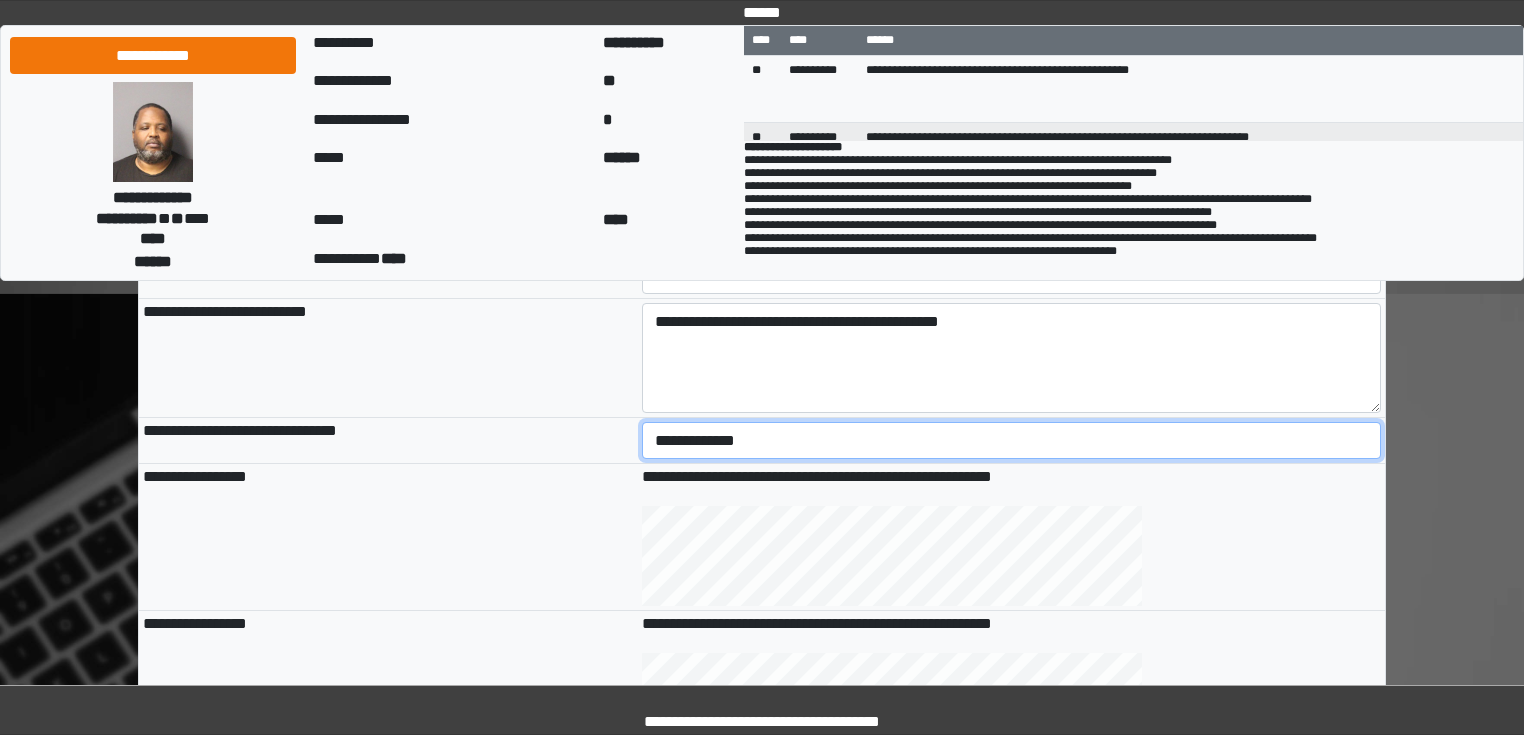 click on "**********" at bounding box center [1012, 441] 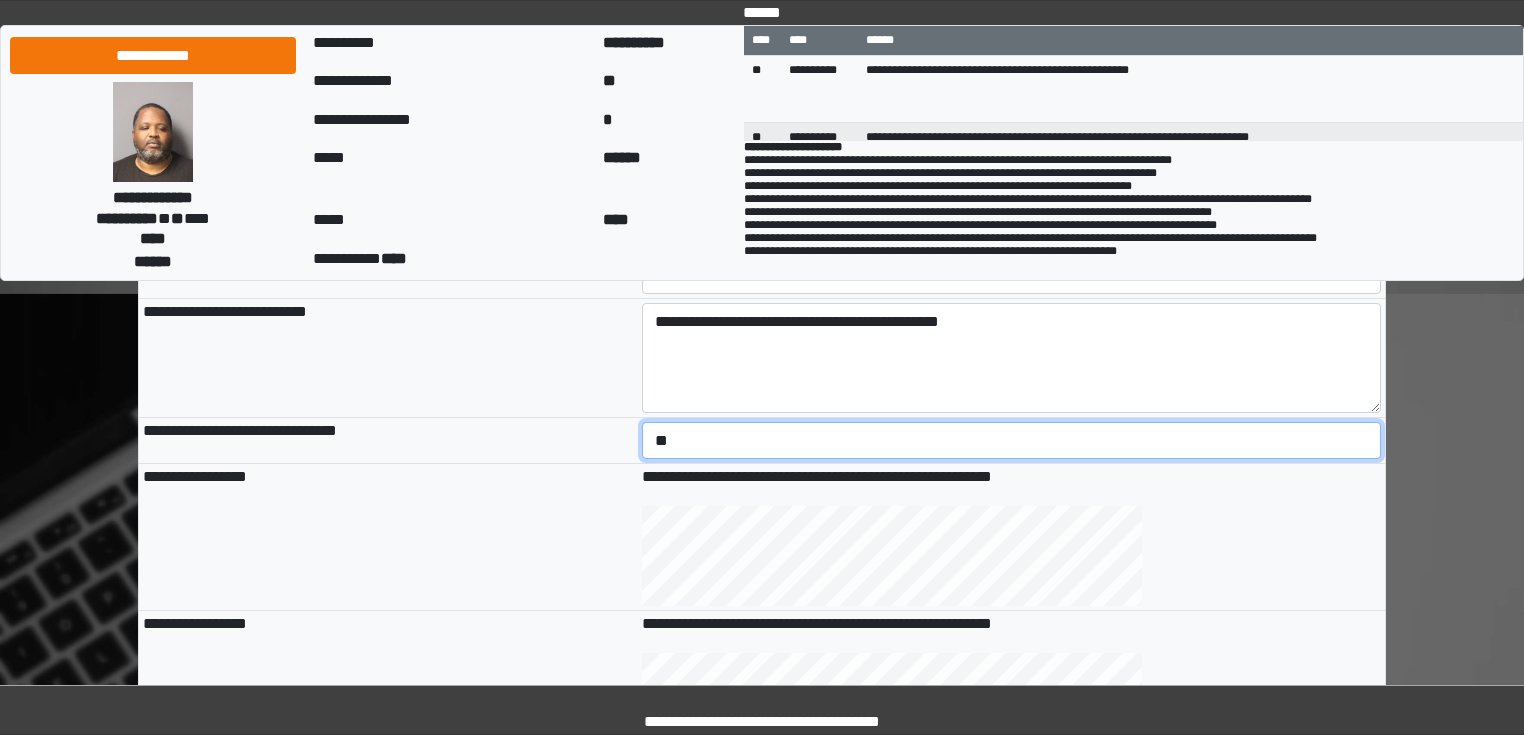 click on "**********" at bounding box center (1012, 441) 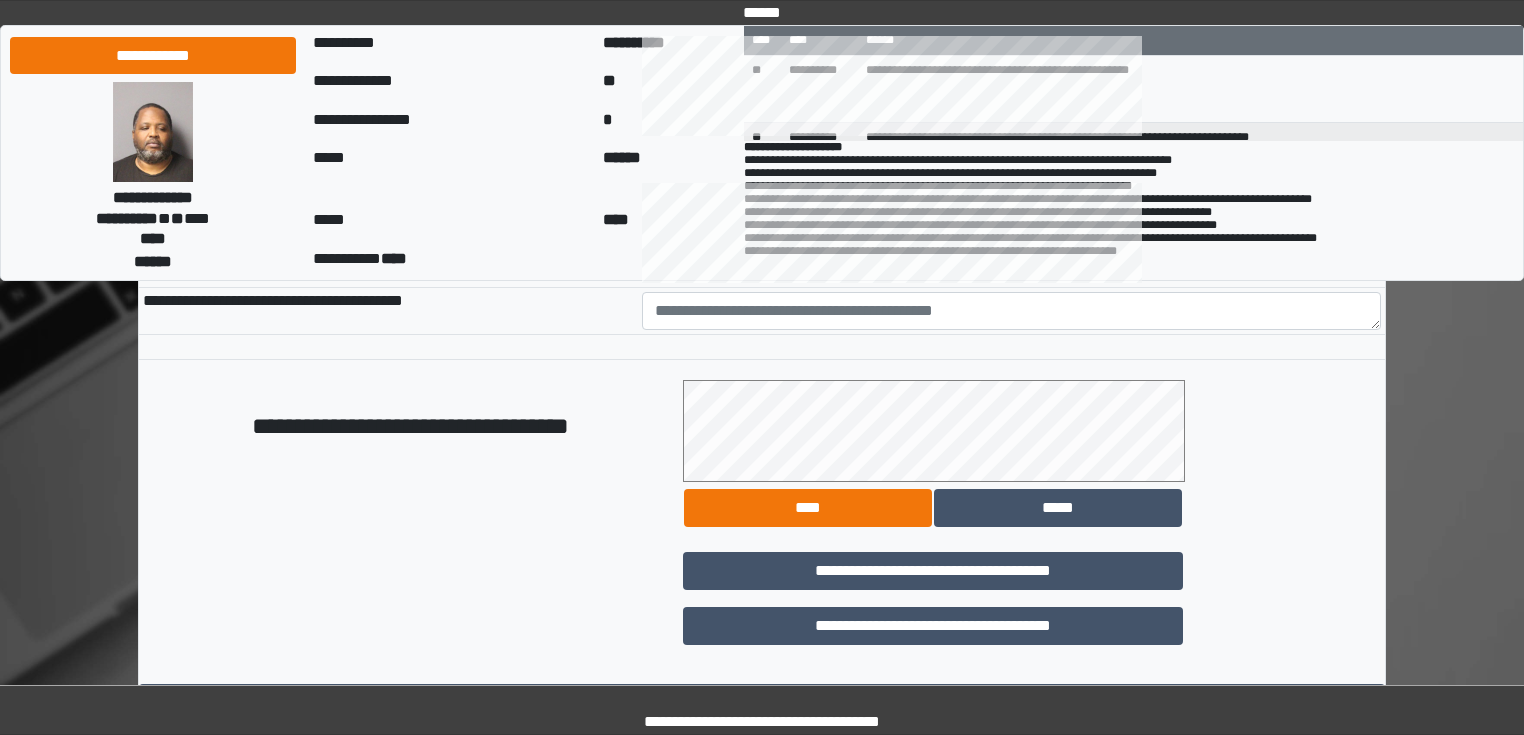 scroll, scrollTop: 1040, scrollLeft: 0, axis: vertical 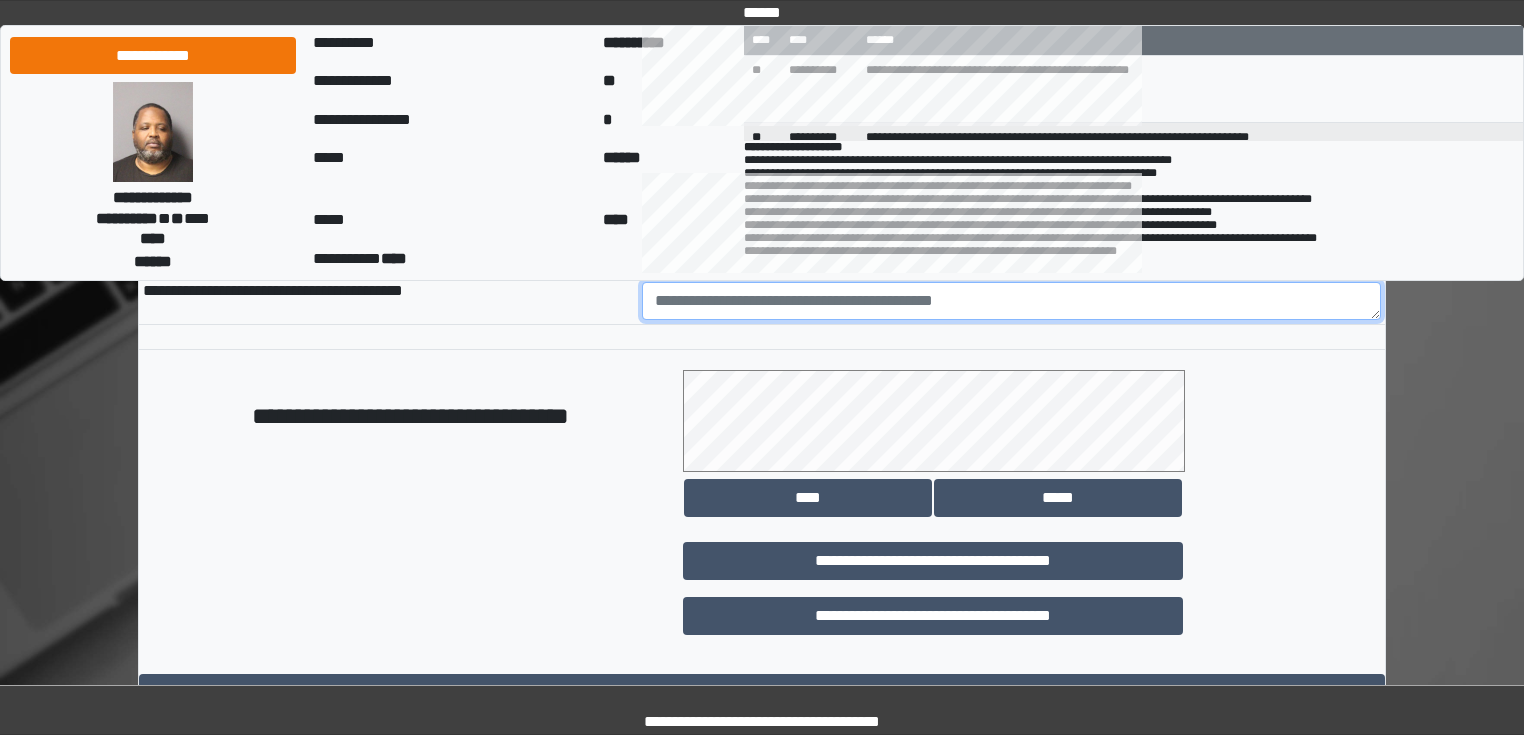 click at bounding box center (1012, 301) 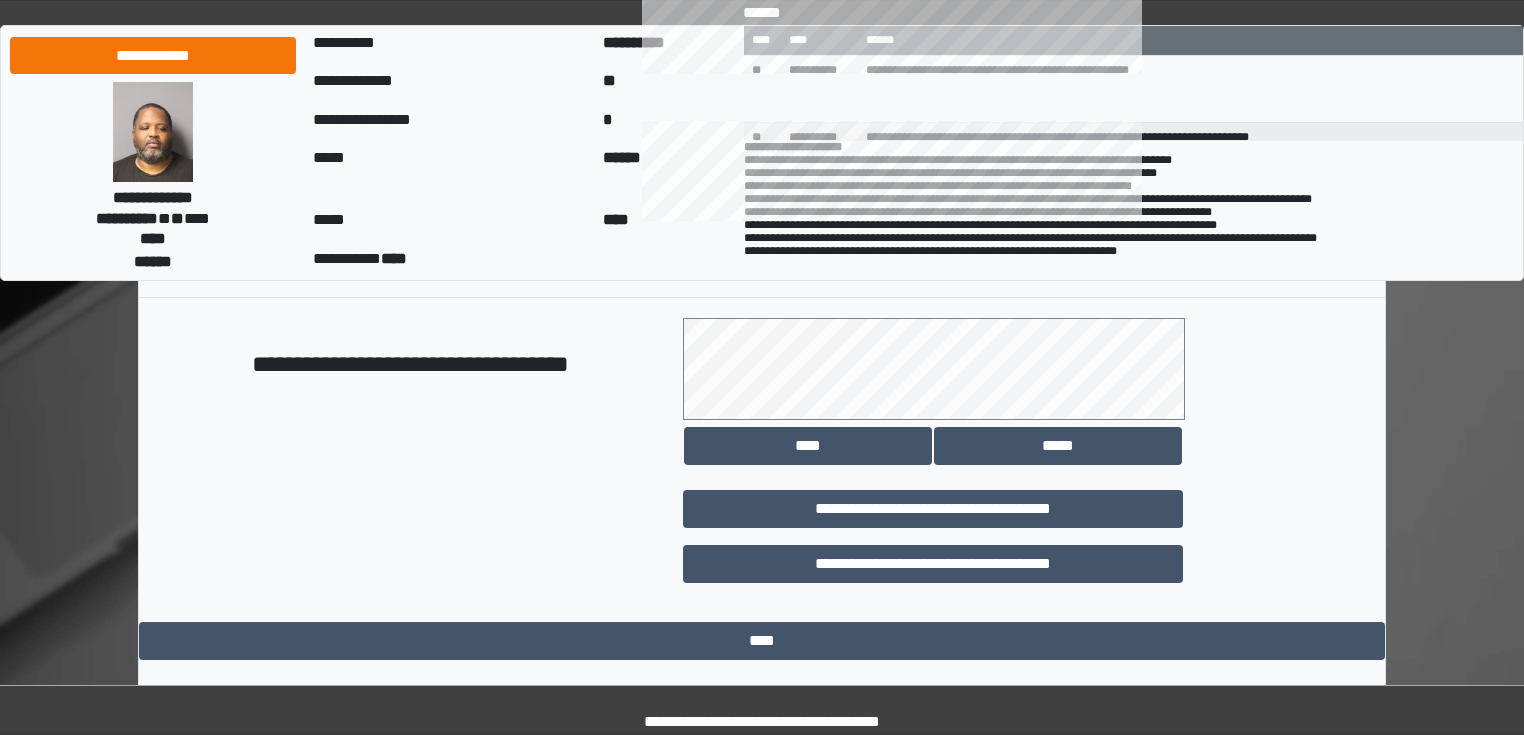 scroll, scrollTop: 1118, scrollLeft: 0, axis: vertical 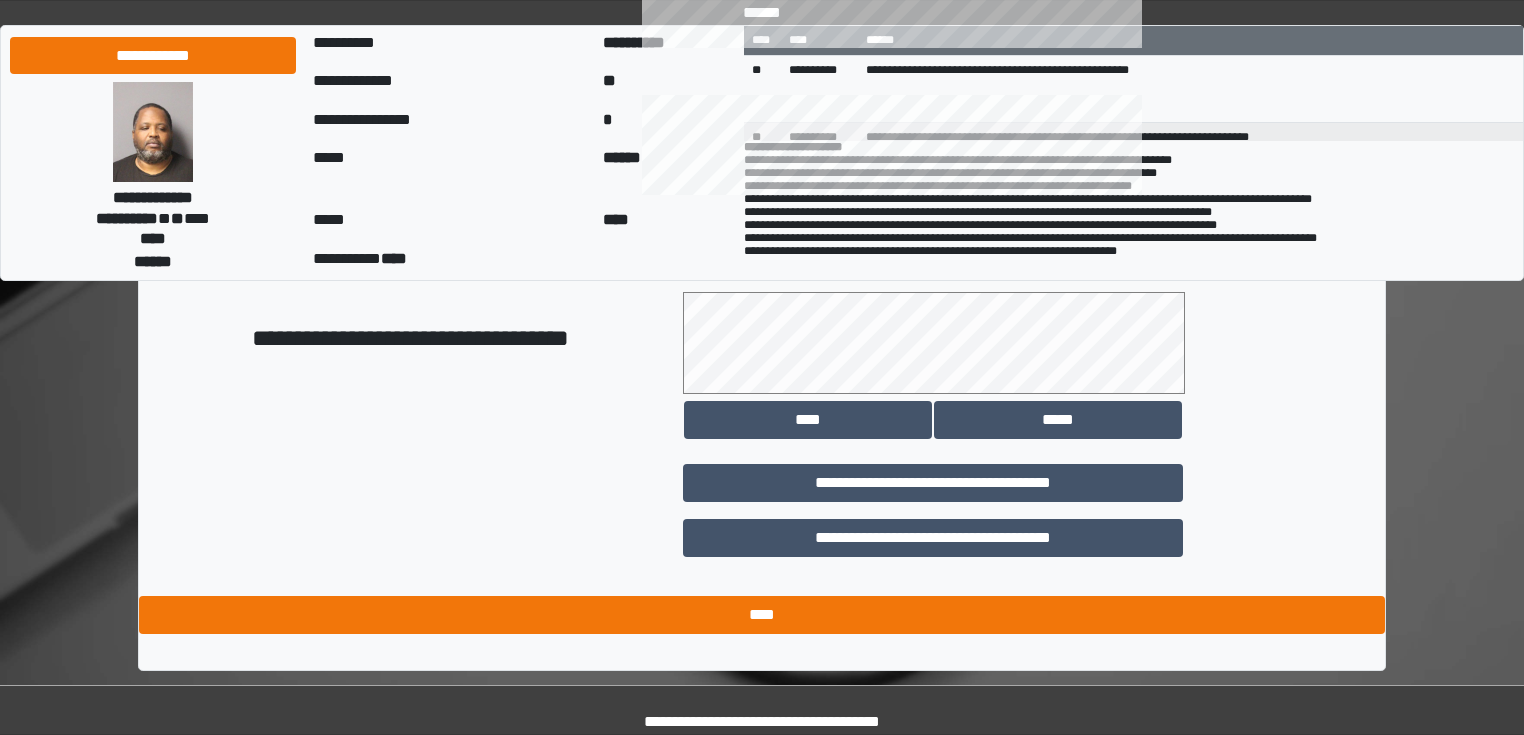 type on "**********" 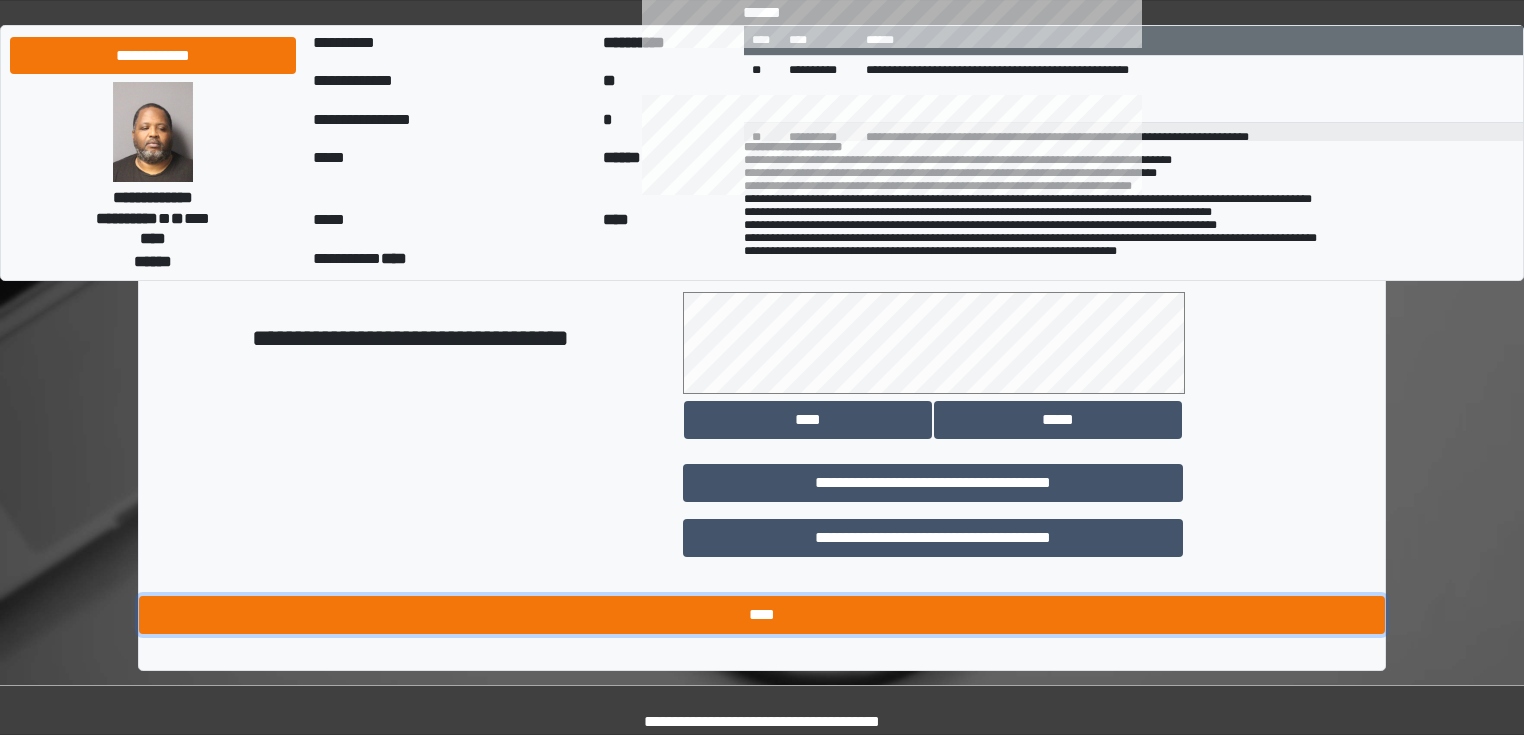 click on "****" at bounding box center (762, 615) 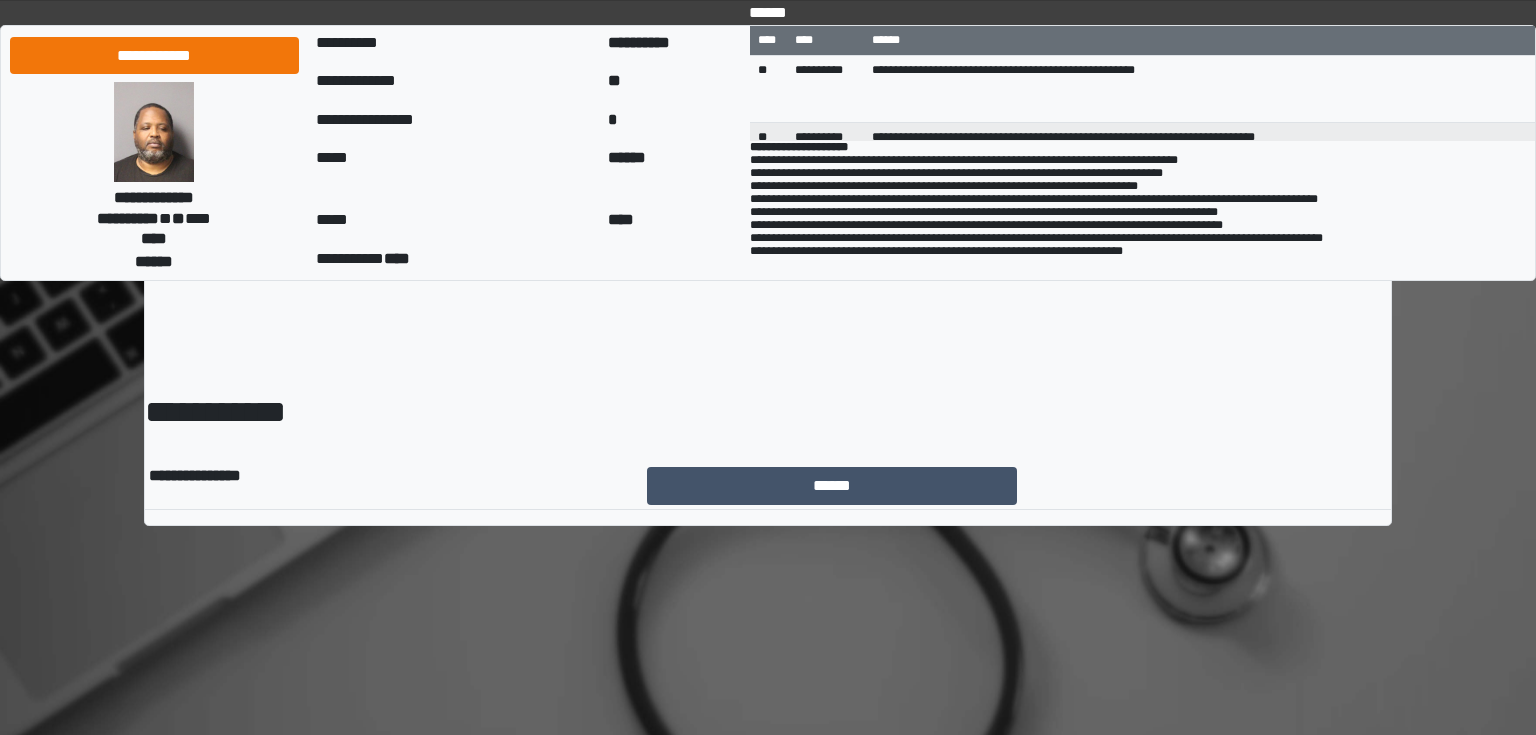 scroll, scrollTop: 0, scrollLeft: 0, axis: both 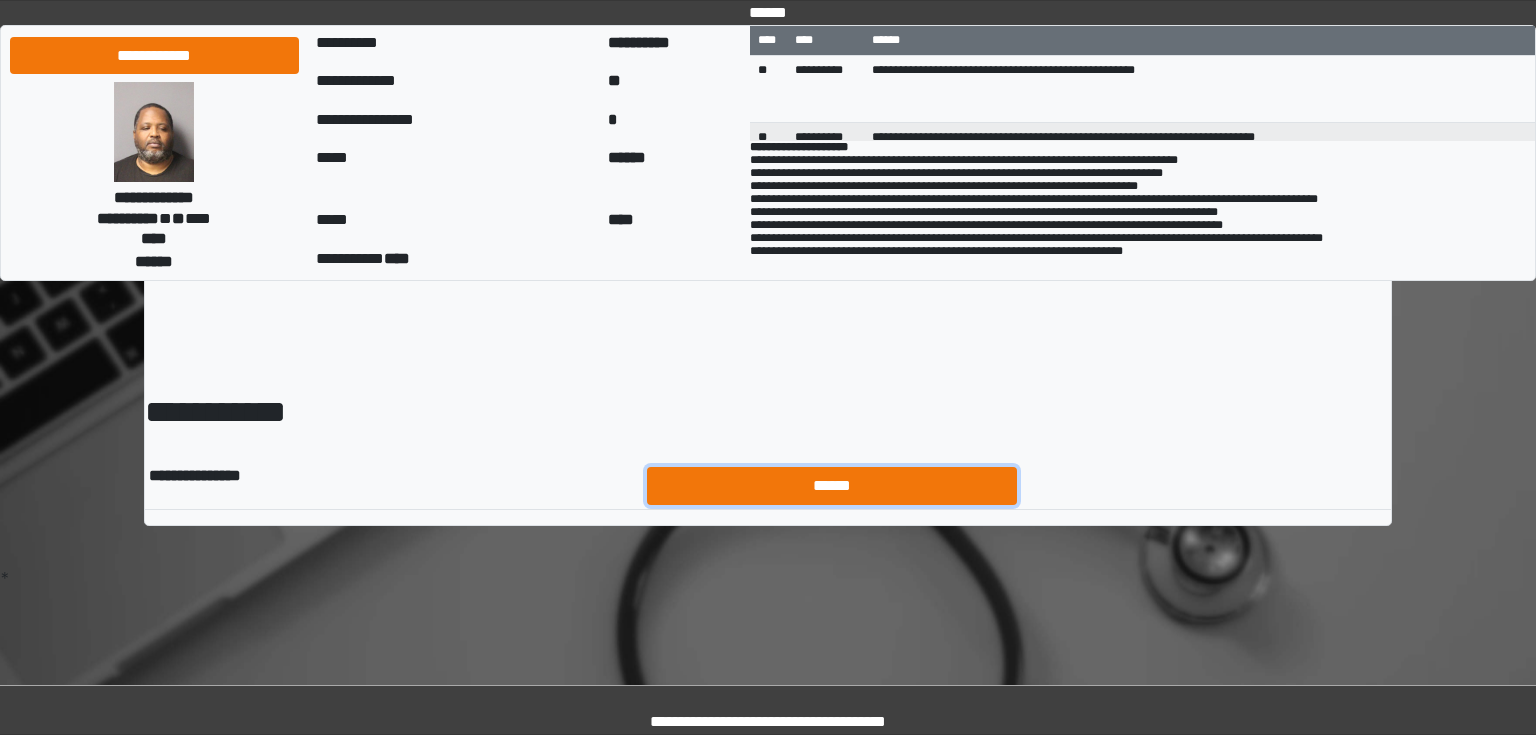click on "******" at bounding box center [832, 486] 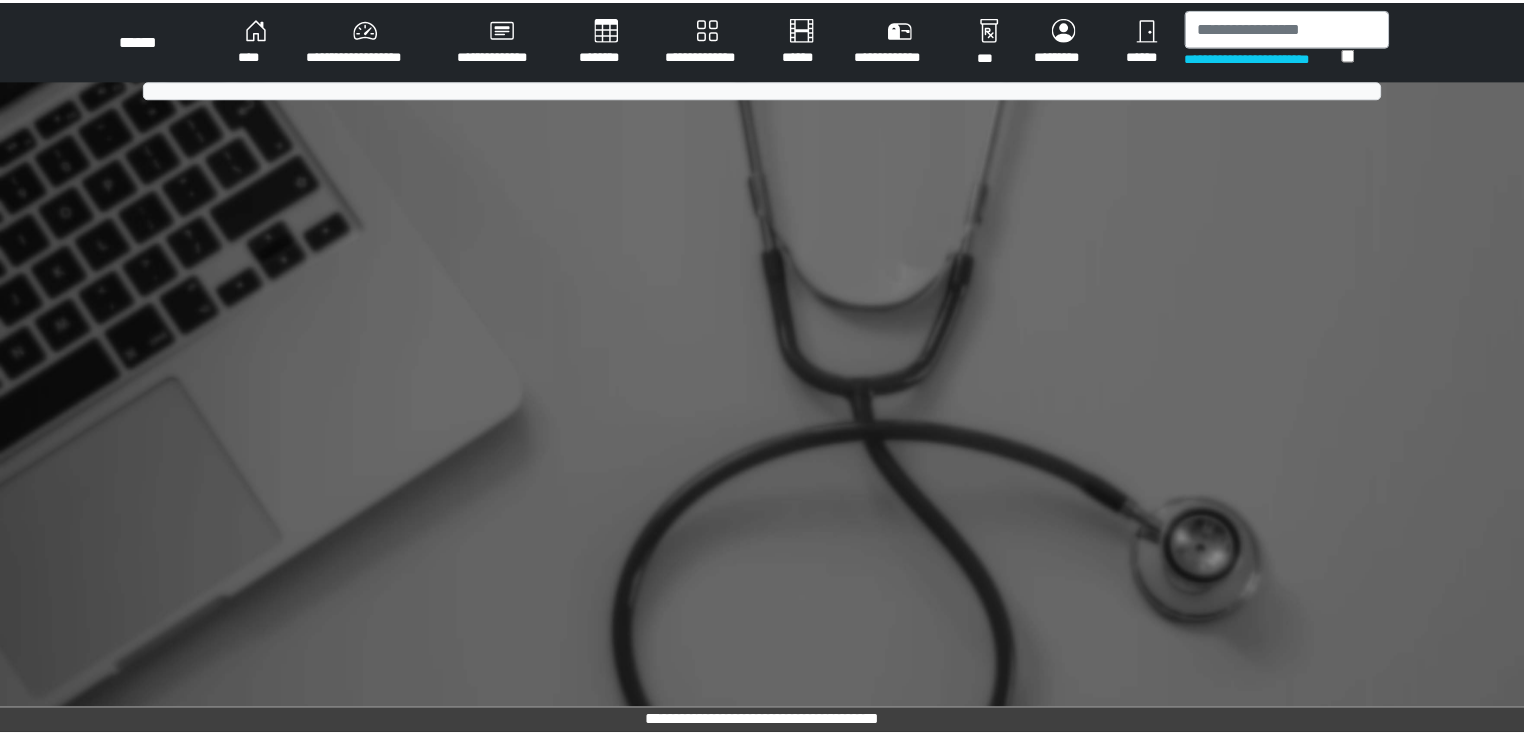 scroll, scrollTop: 0, scrollLeft: 0, axis: both 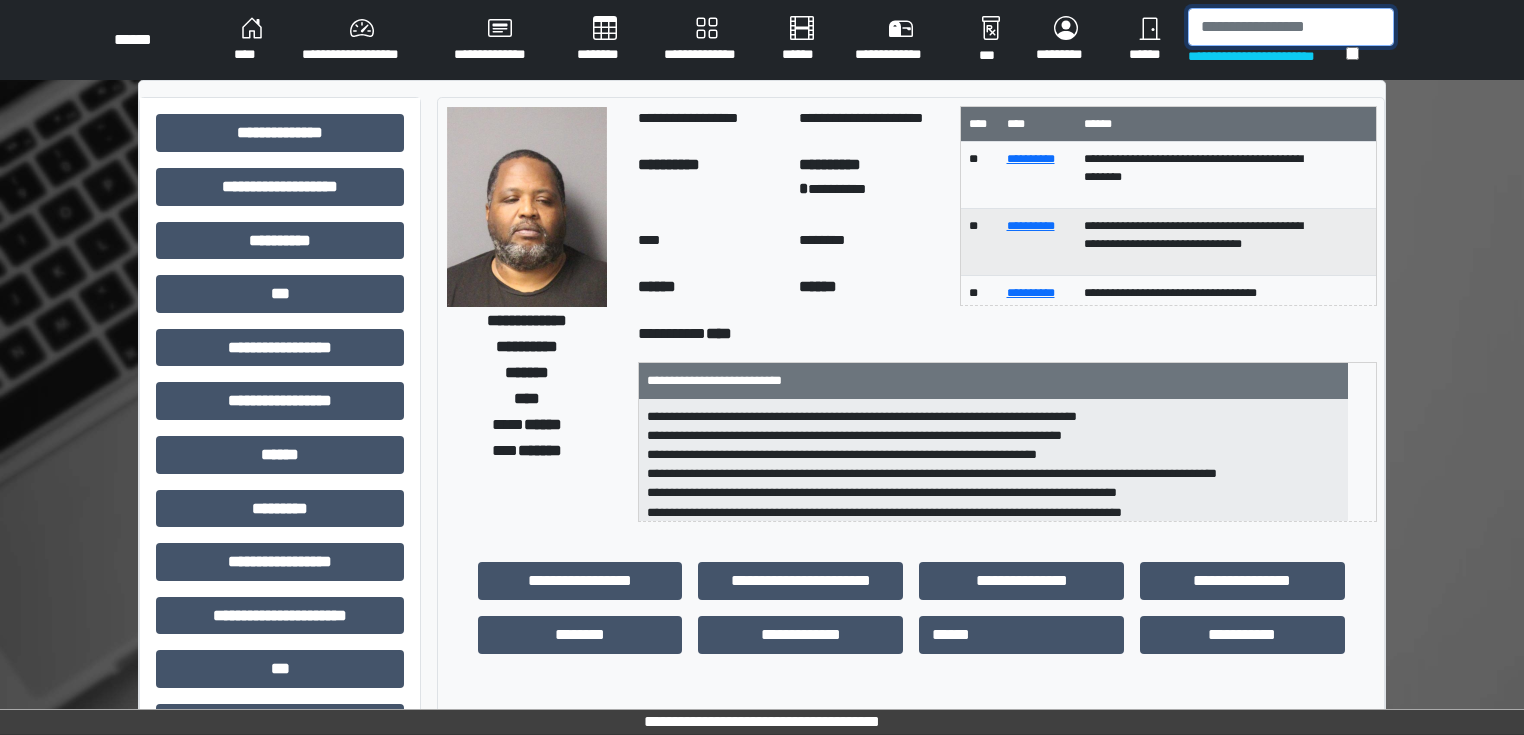 click at bounding box center [1291, 27] 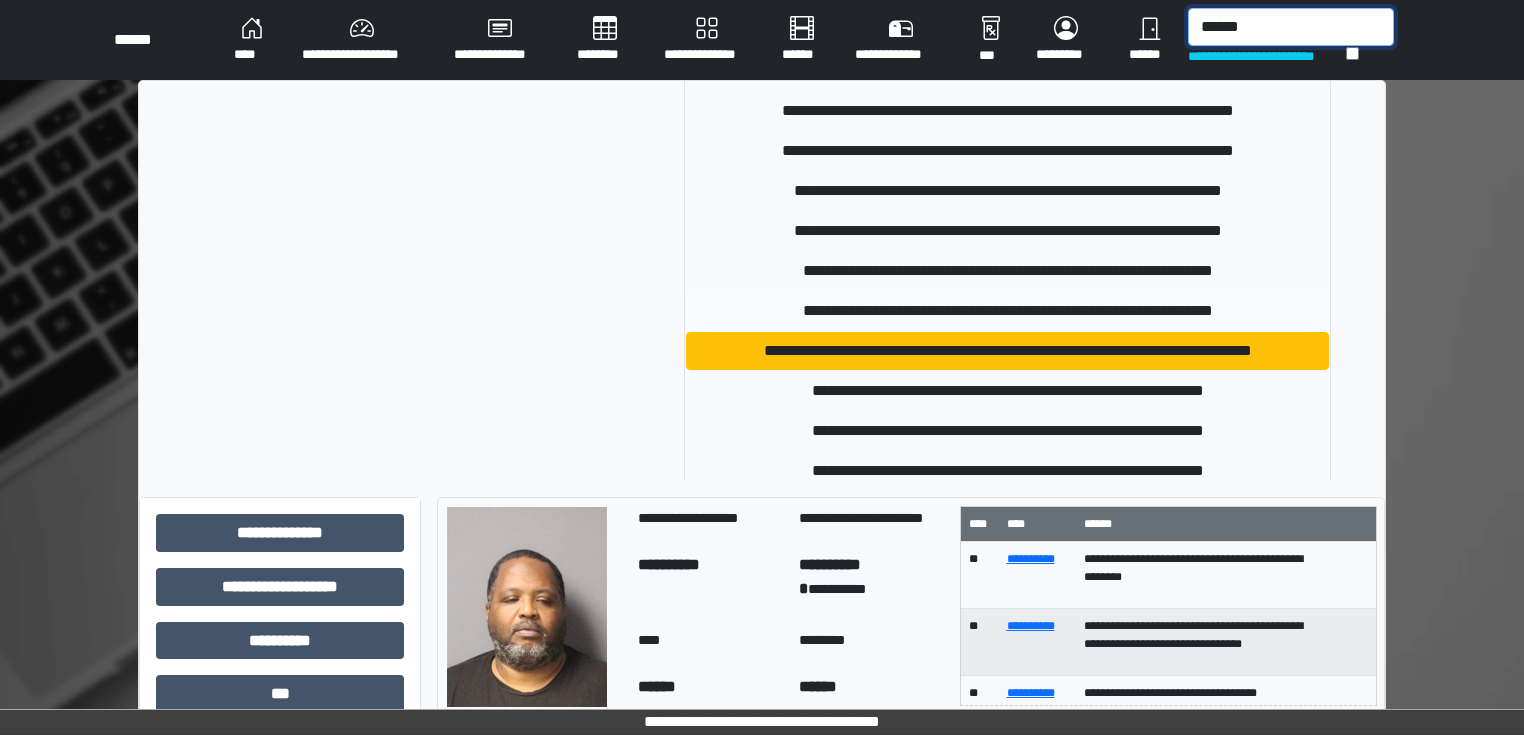 scroll, scrollTop: 160, scrollLeft: 0, axis: vertical 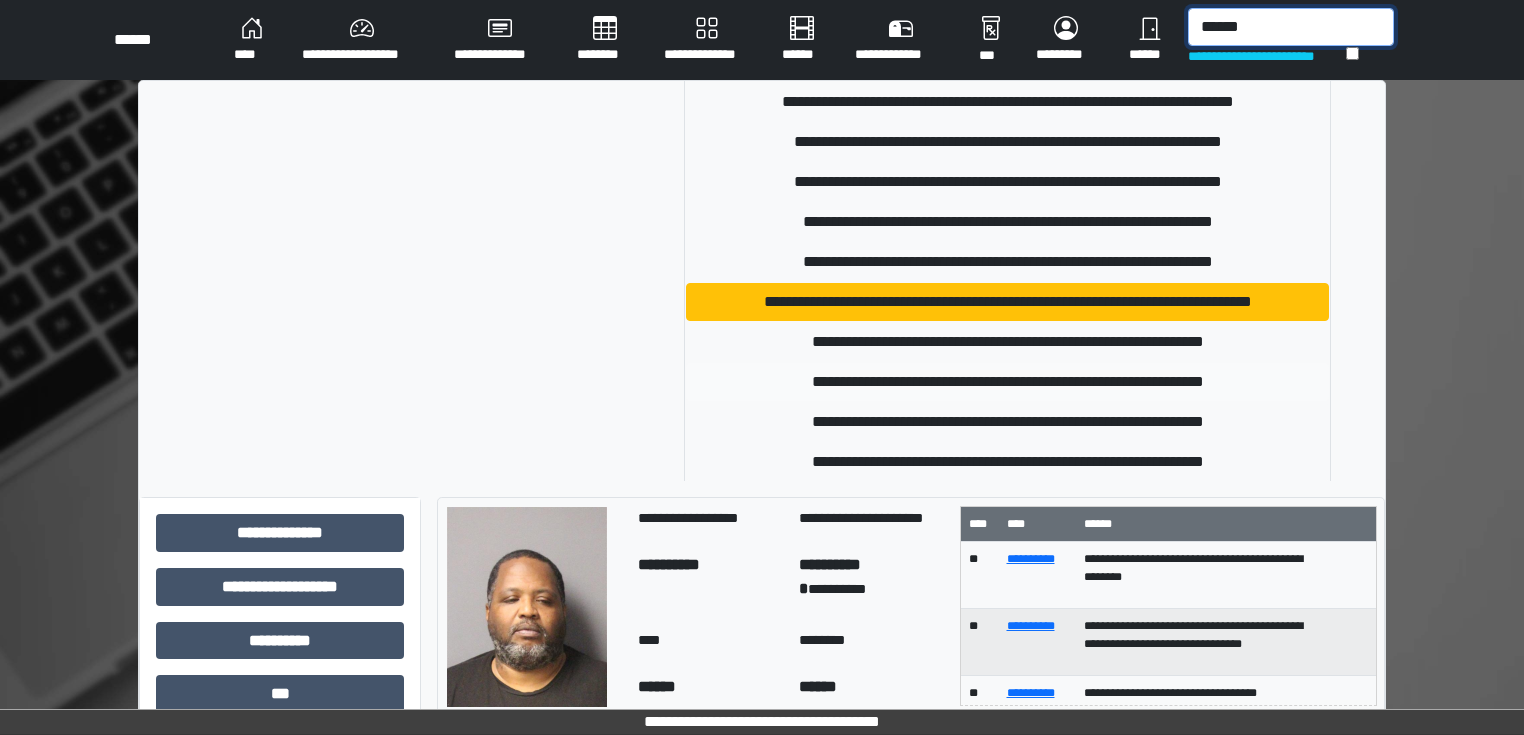 type on "******" 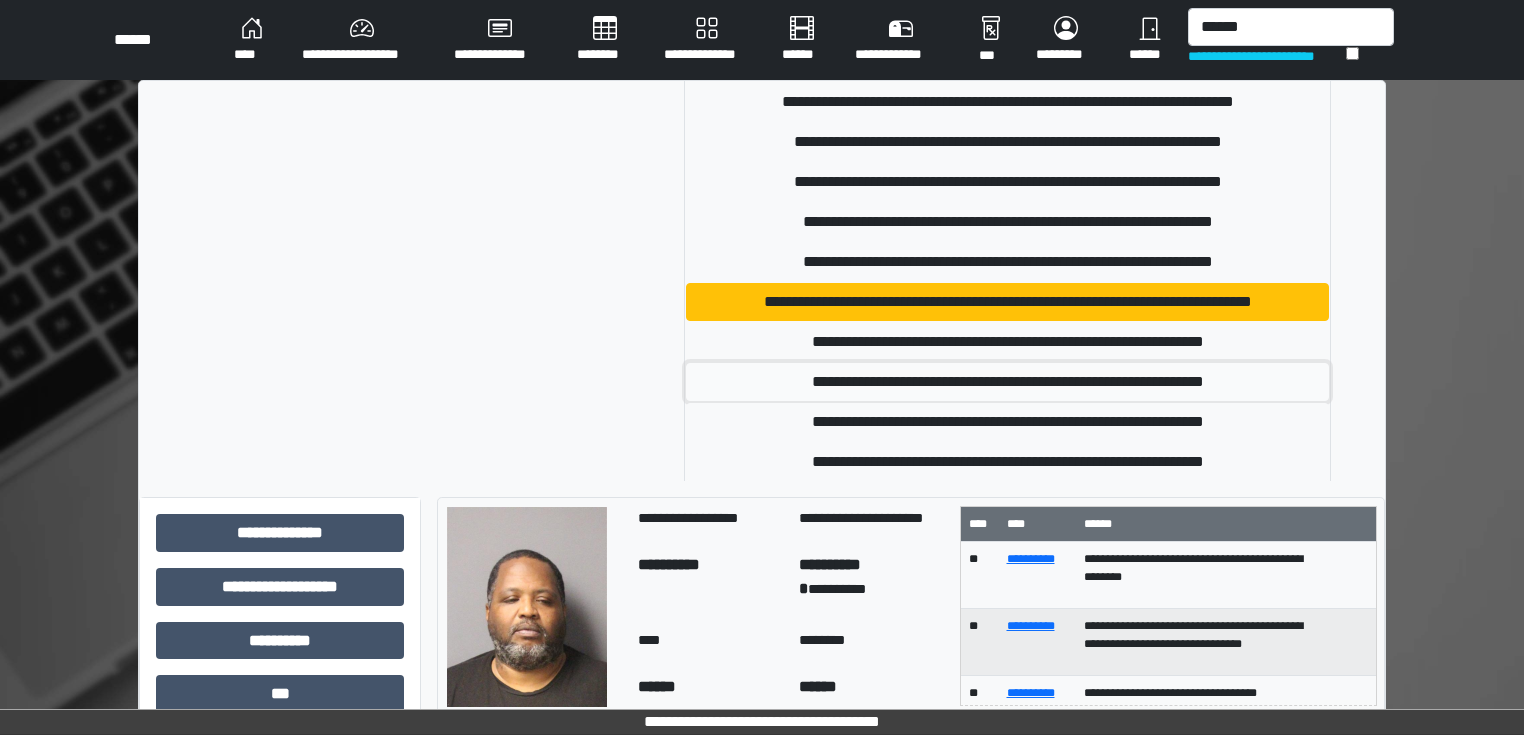 click on "**********" at bounding box center [1008, 382] 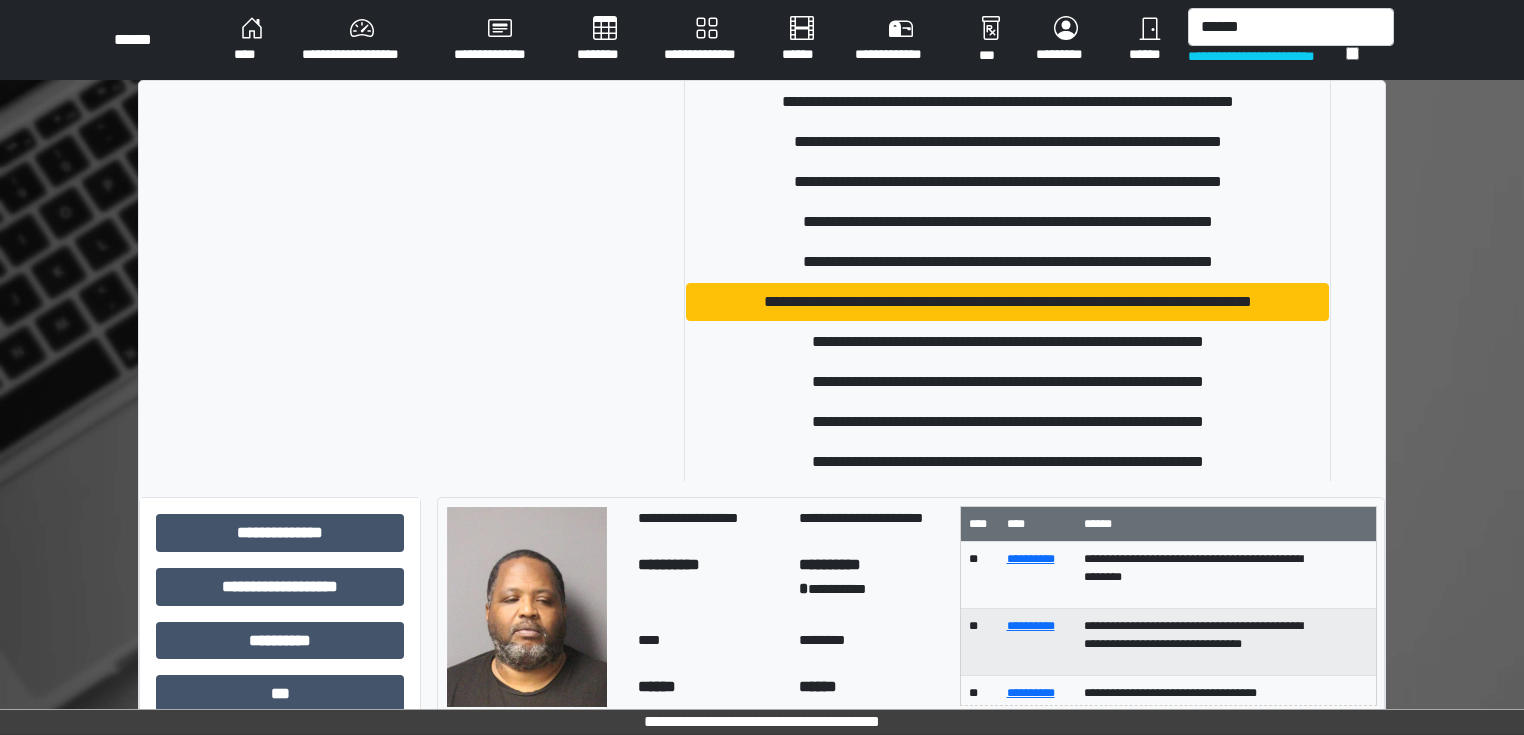 type 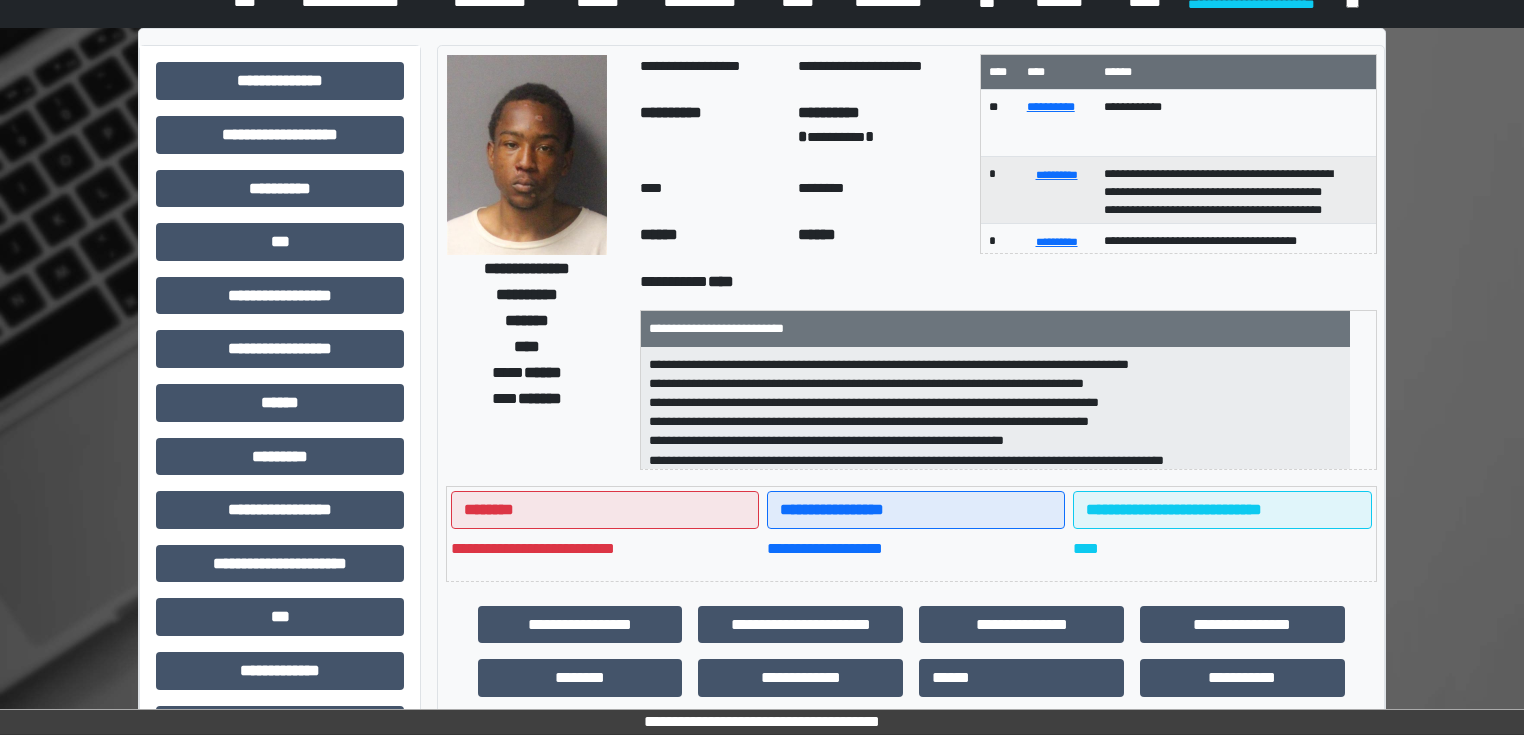 scroll, scrollTop: 160, scrollLeft: 0, axis: vertical 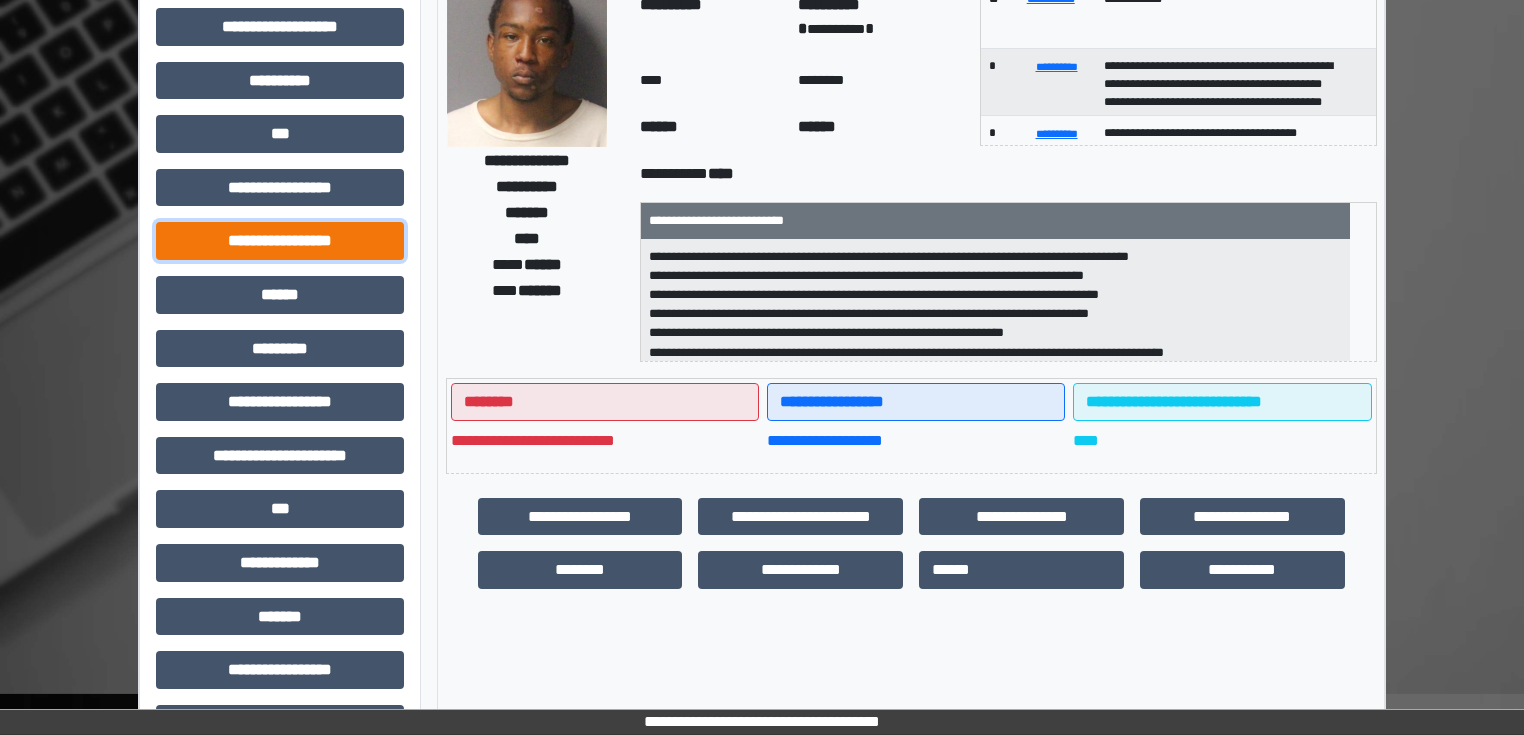 click on "**********" at bounding box center [280, 241] 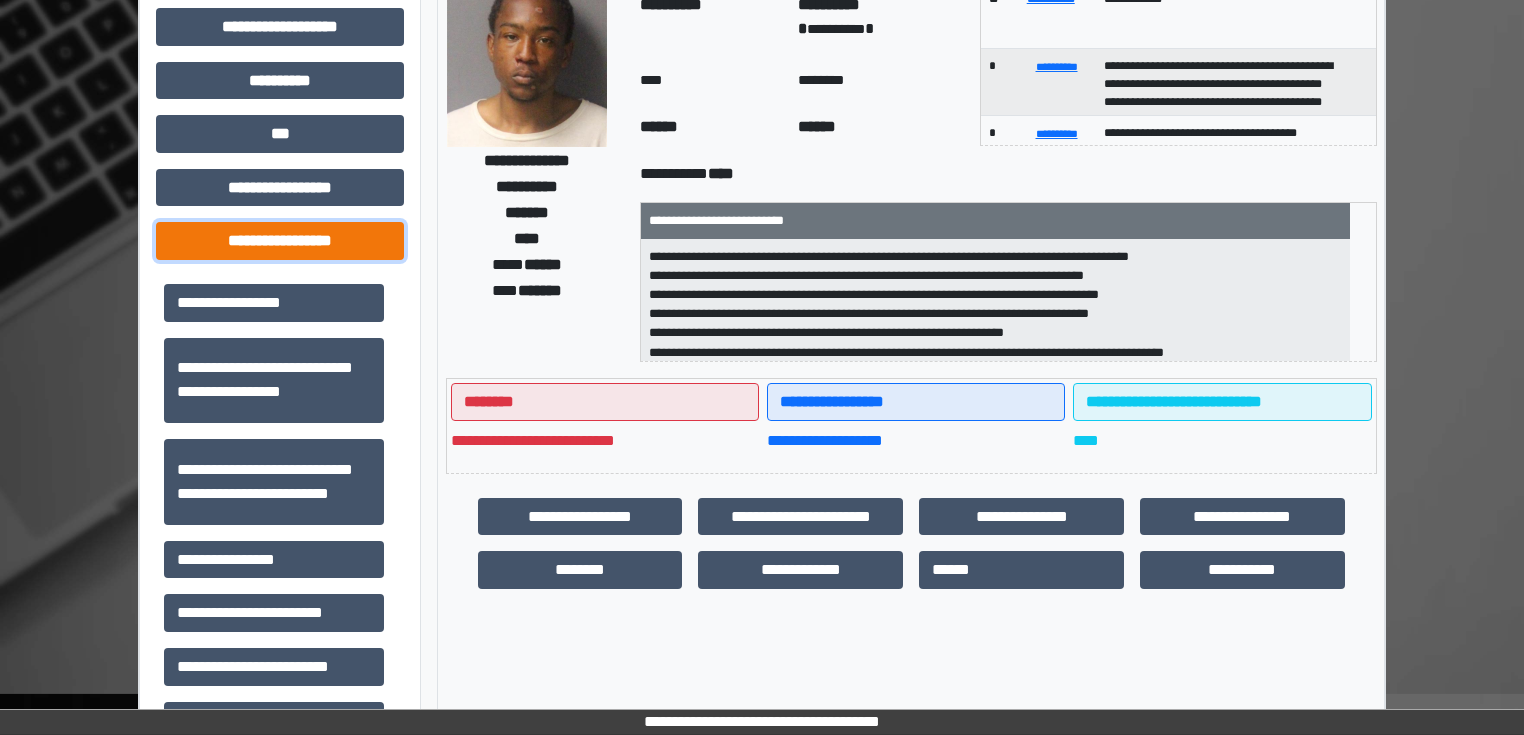 click on "**********" at bounding box center [280, 241] 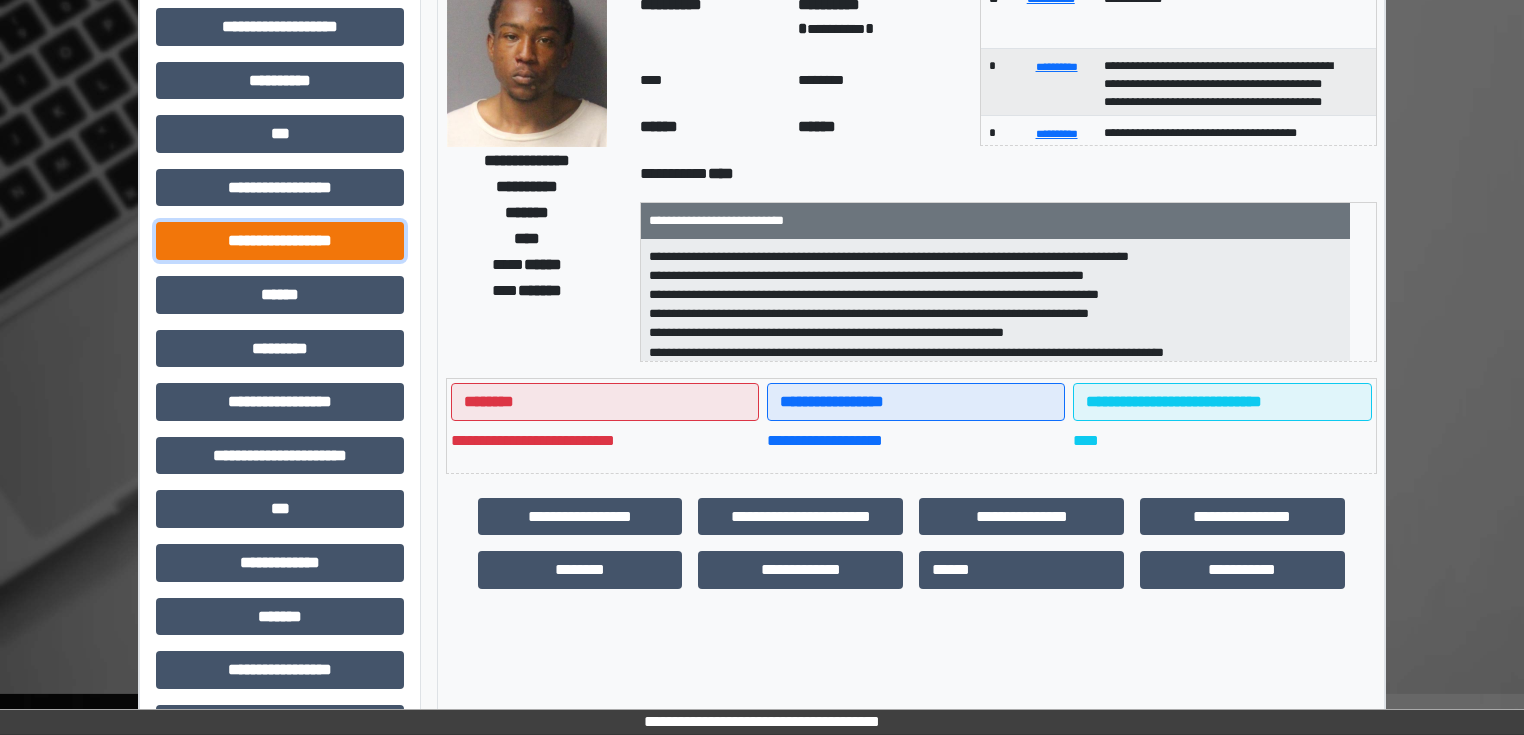click on "**********" at bounding box center [280, 241] 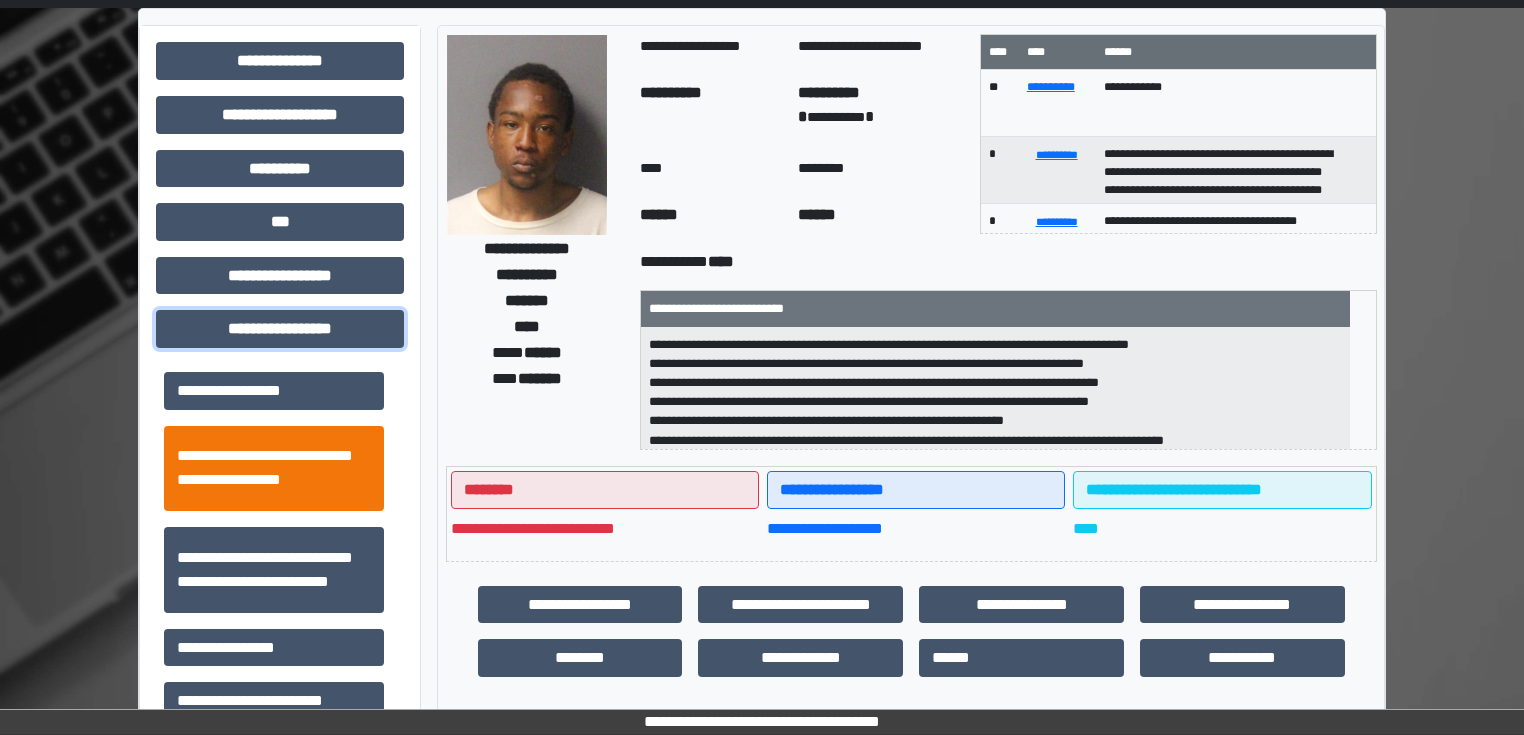 scroll, scrollTop: 160, scrollLeft: 0, axis: vertical 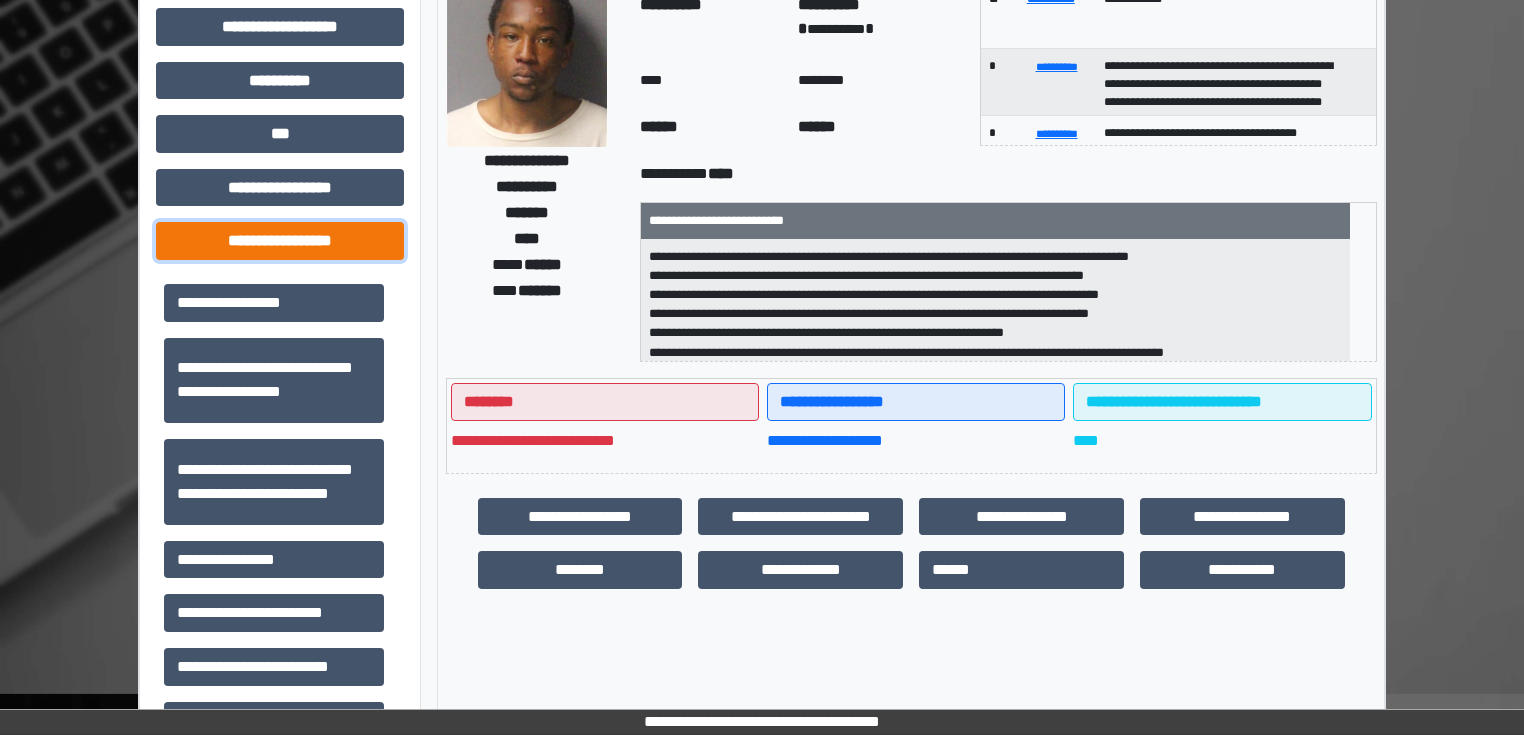 click on "**********" at bounding box center (280, 241) 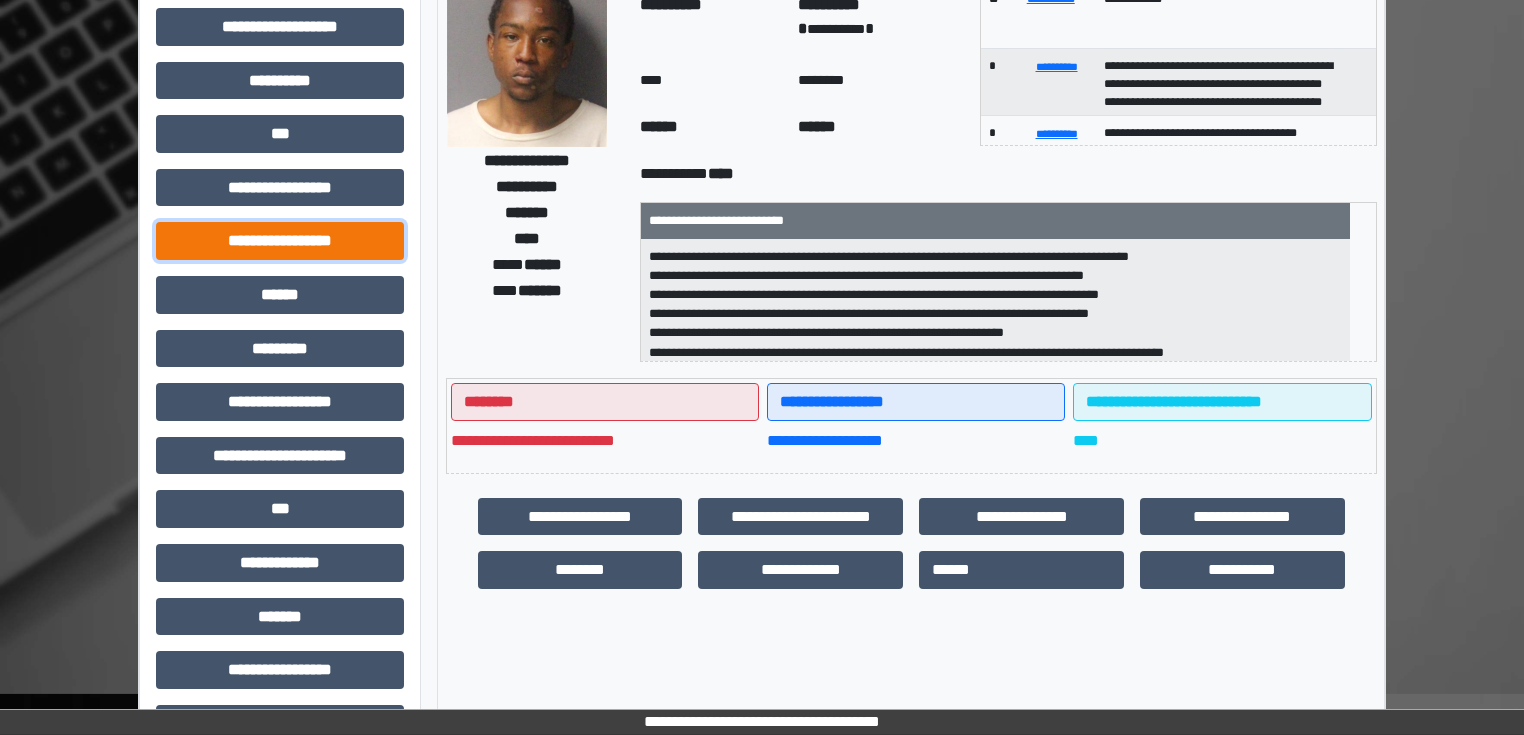 click on "**********" at bounding box center (280, 241) 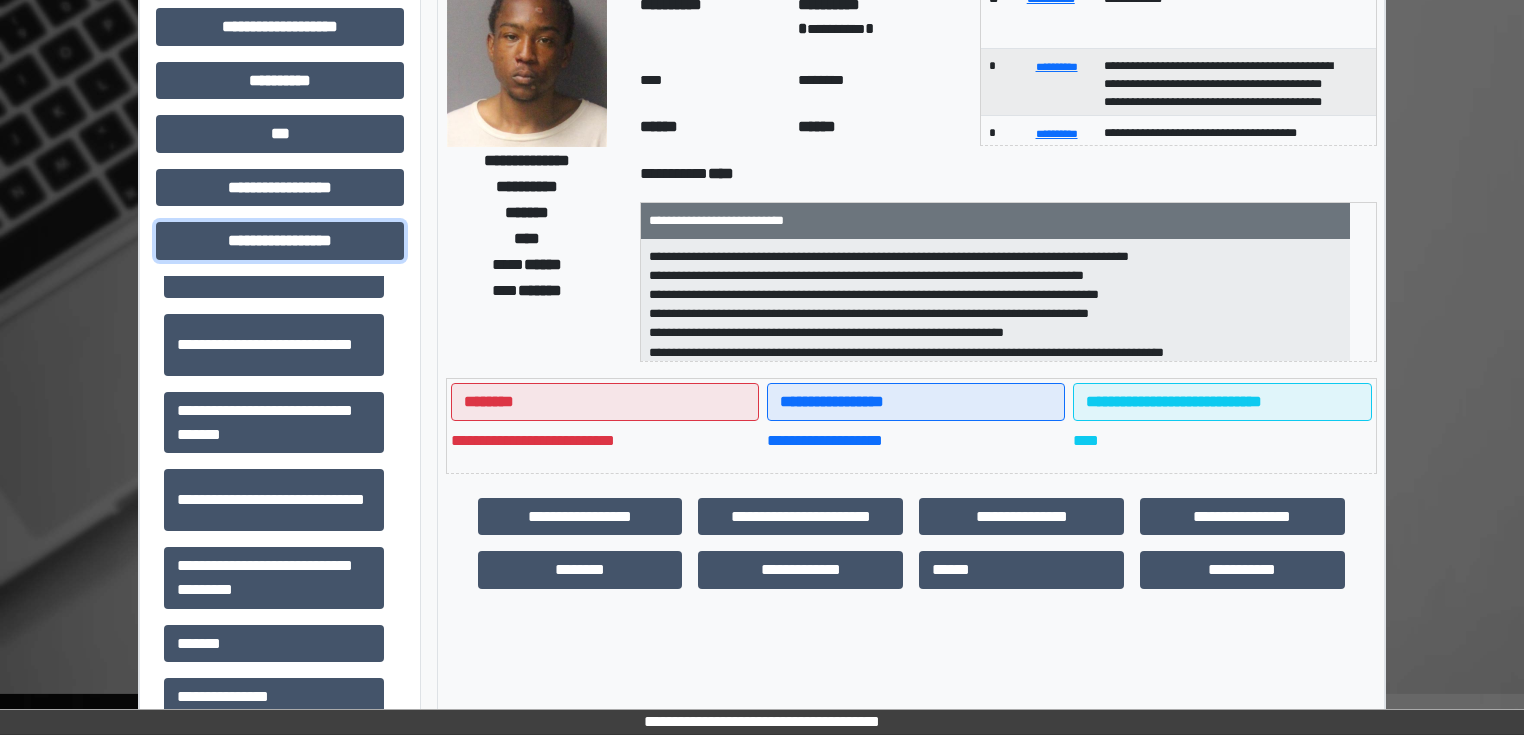 scroll, scrollTop: 1313, scrollLeft: 0, axis: vertical 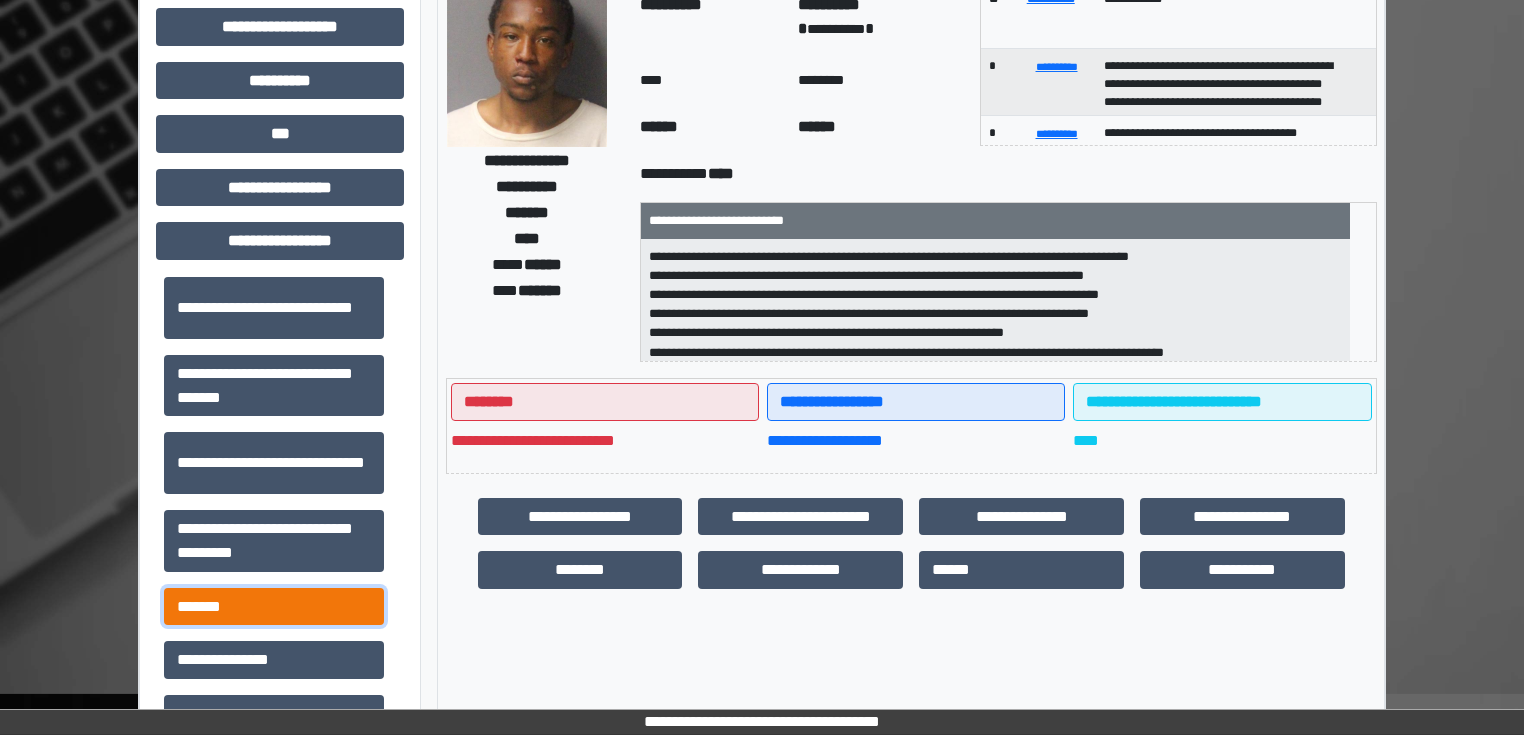 click on "*******" at bounding box center [274, 607] 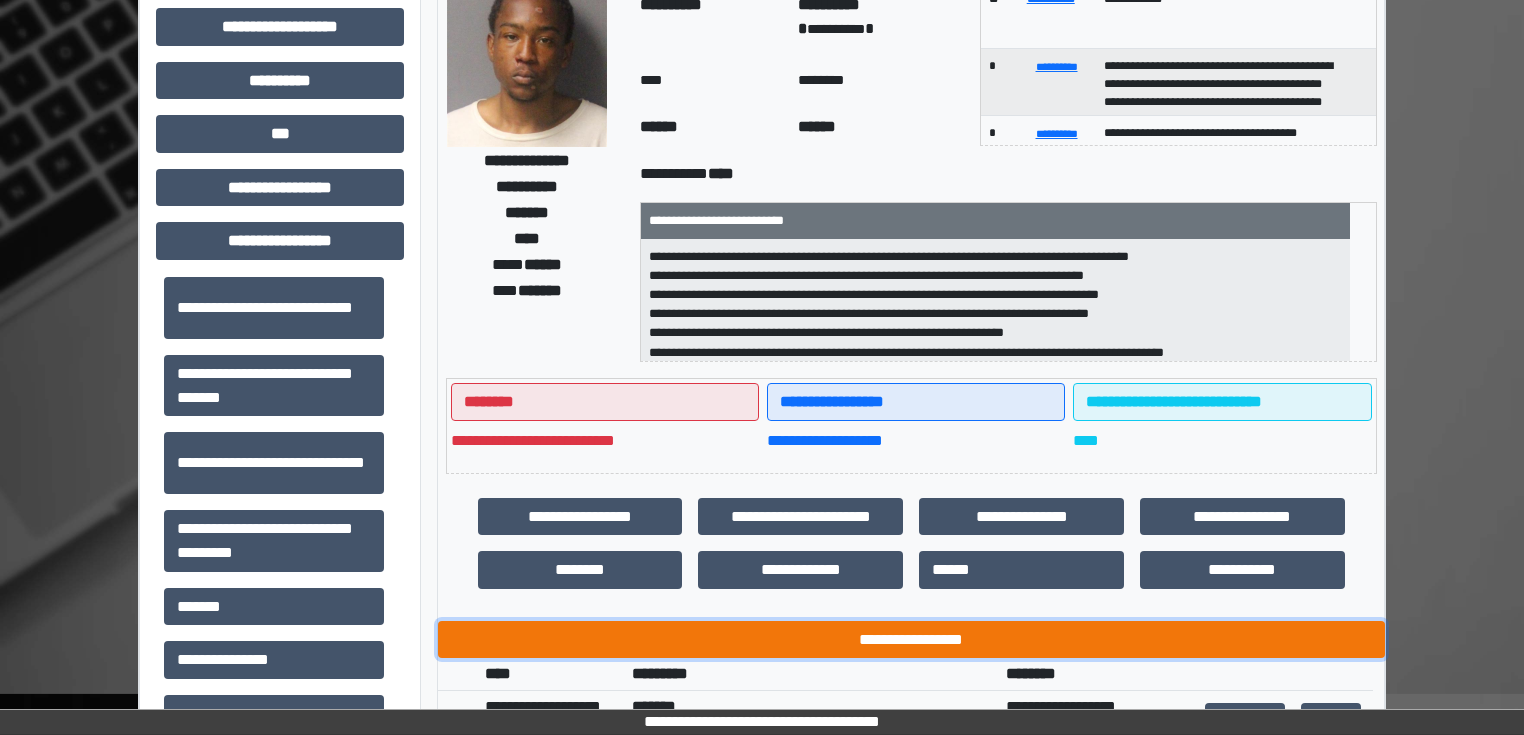 click on "**********" at bounding box center (911, 640) 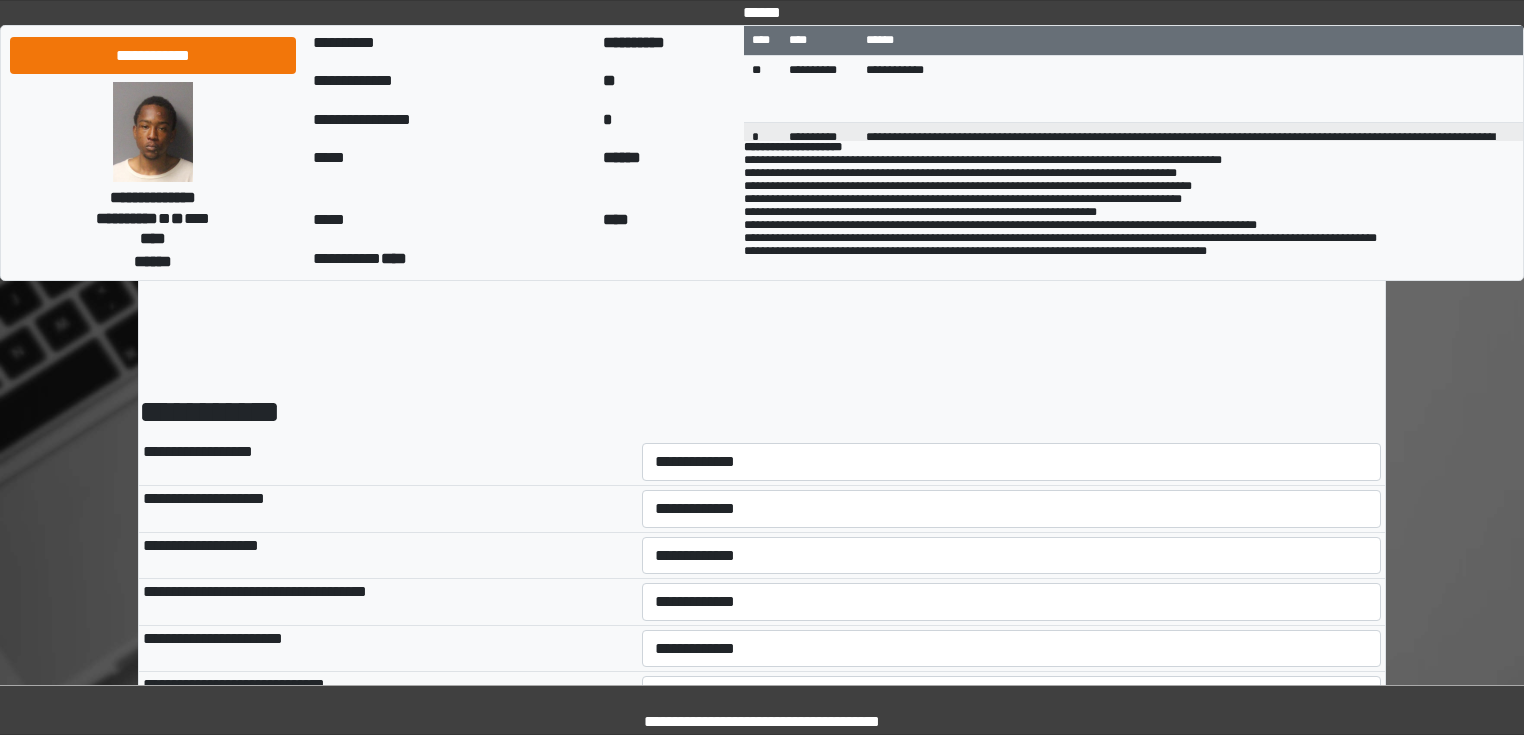 scroll, scrollTop: 0, scrollLeft: 0, axis: both 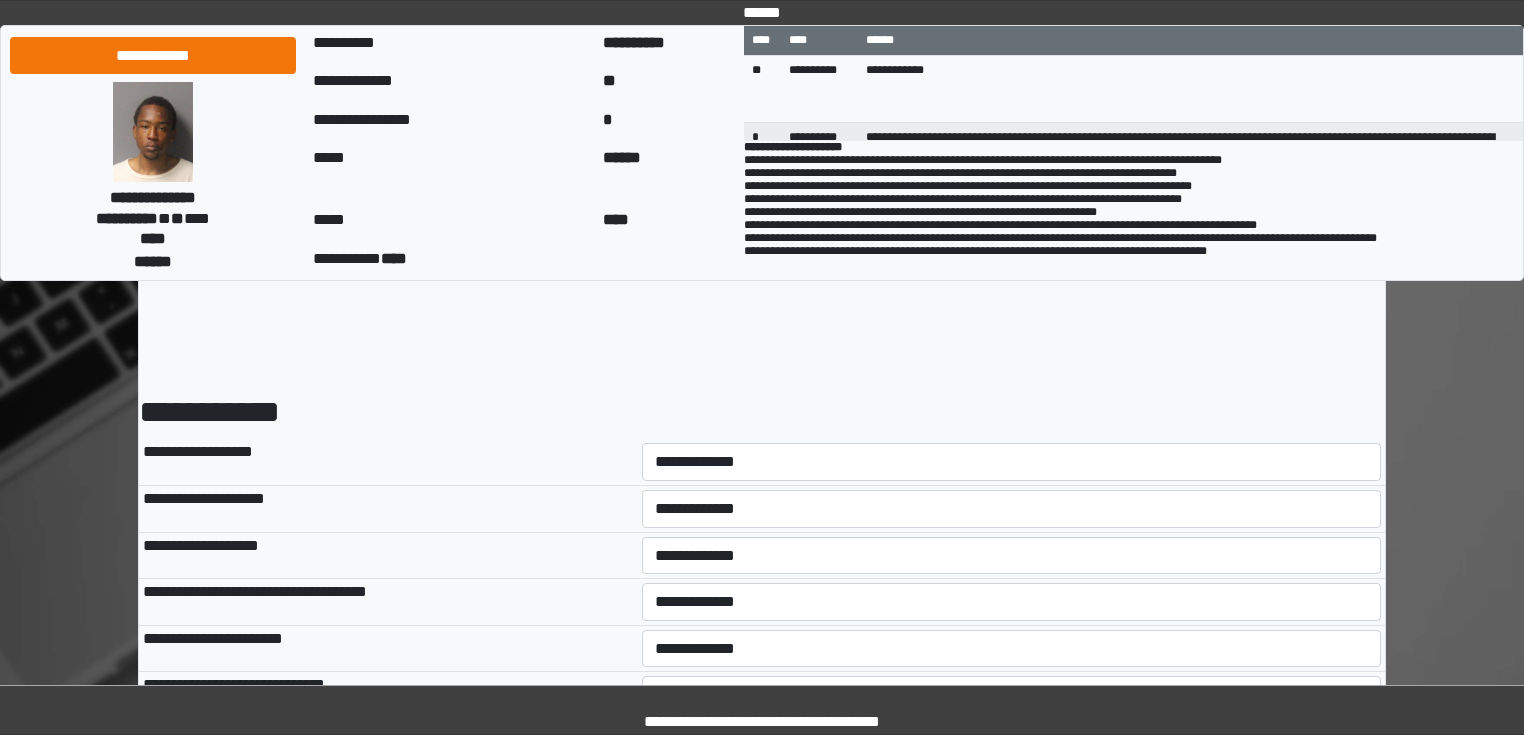 click on "**********" at bounding box center [1012, 462] 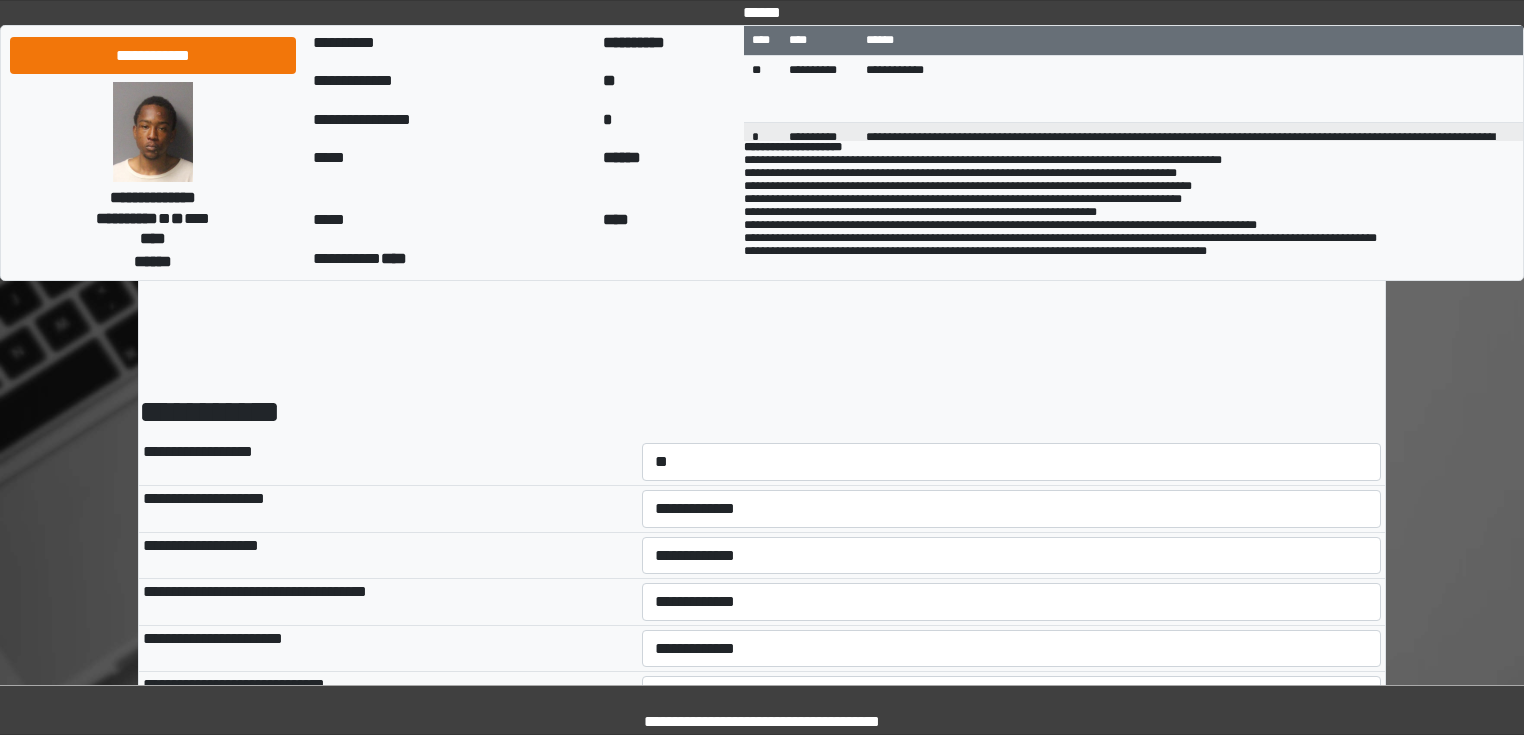 click on "**********" at bounding box center [1012, 462] 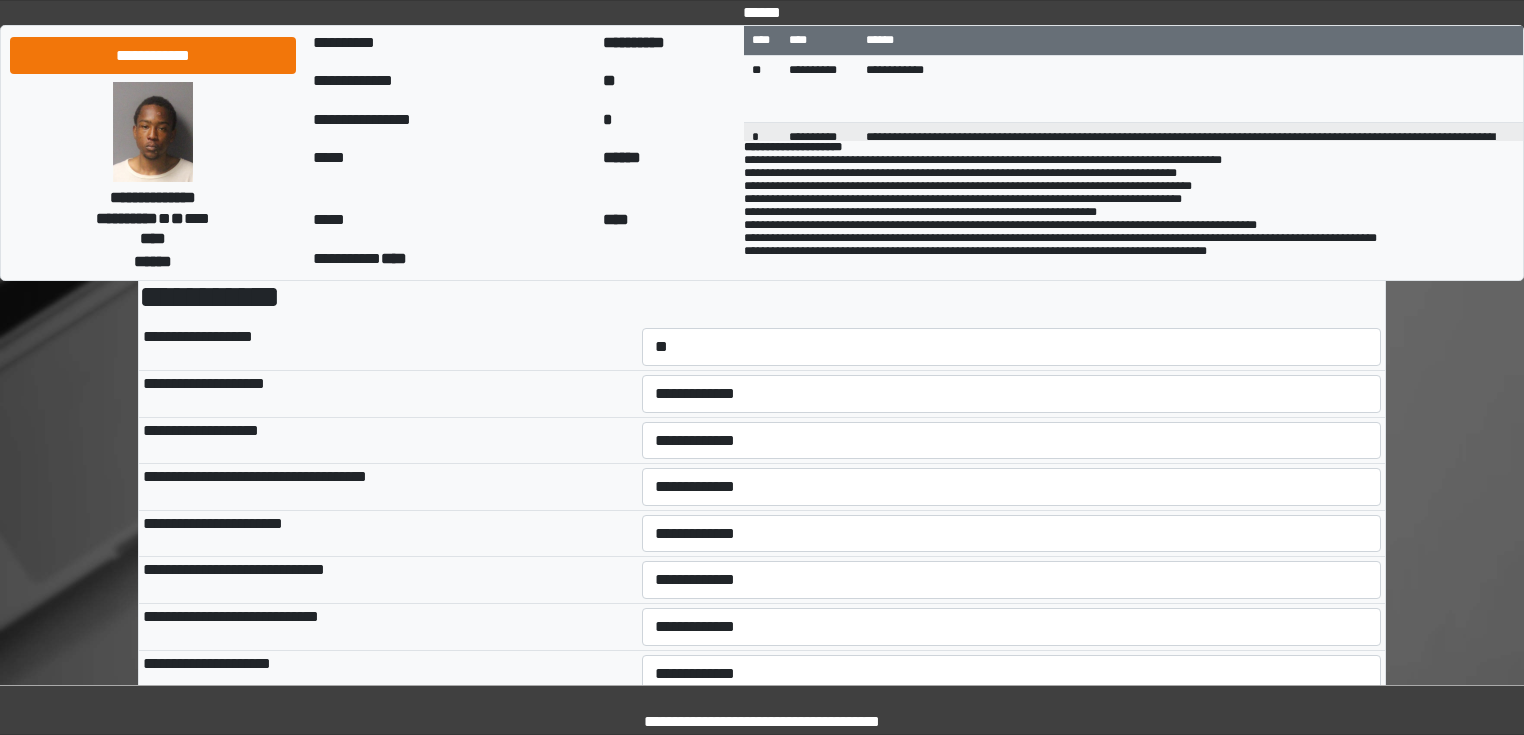 scroll, scrollTop: 320, scrollLeft: 0, axis: vertical 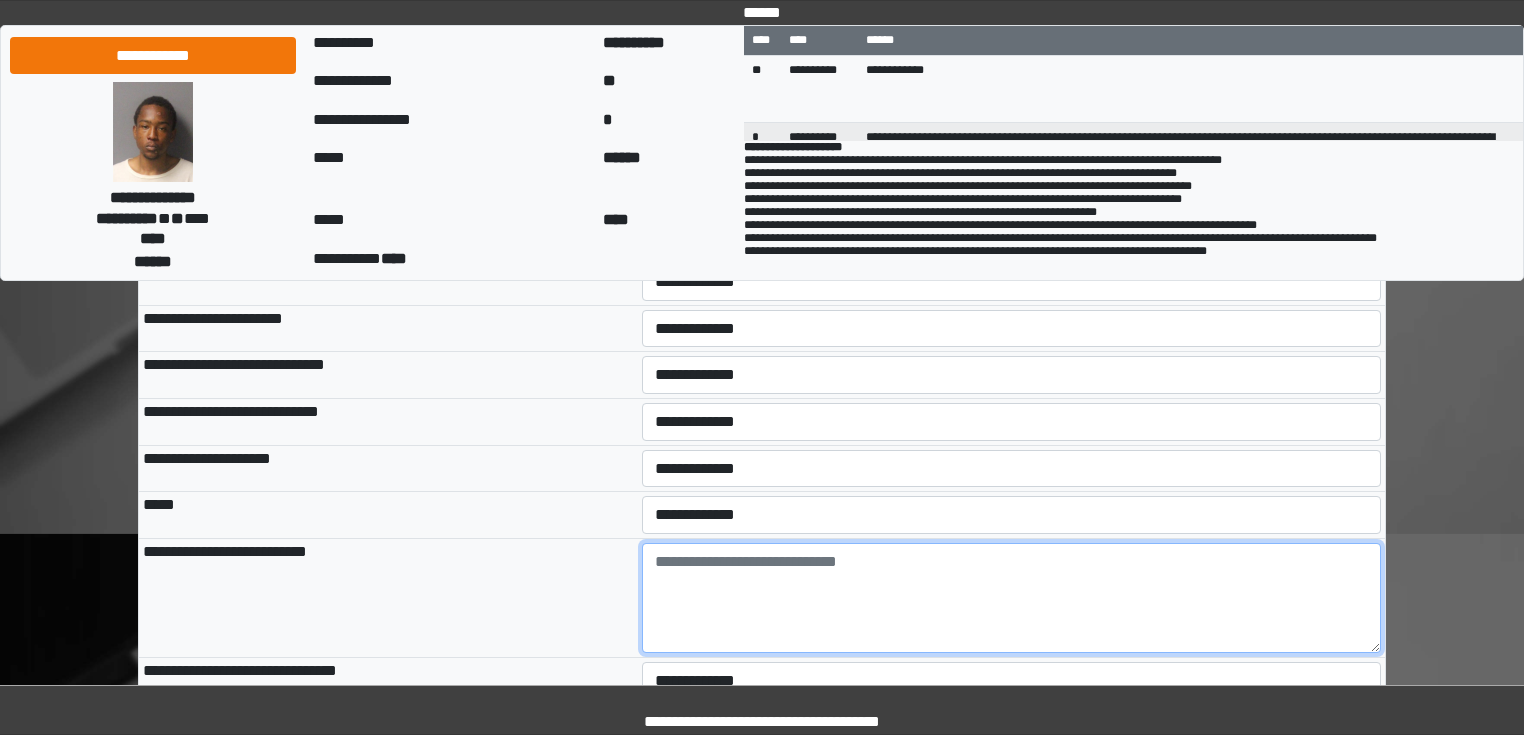 click at bounding box center [1012, 598] 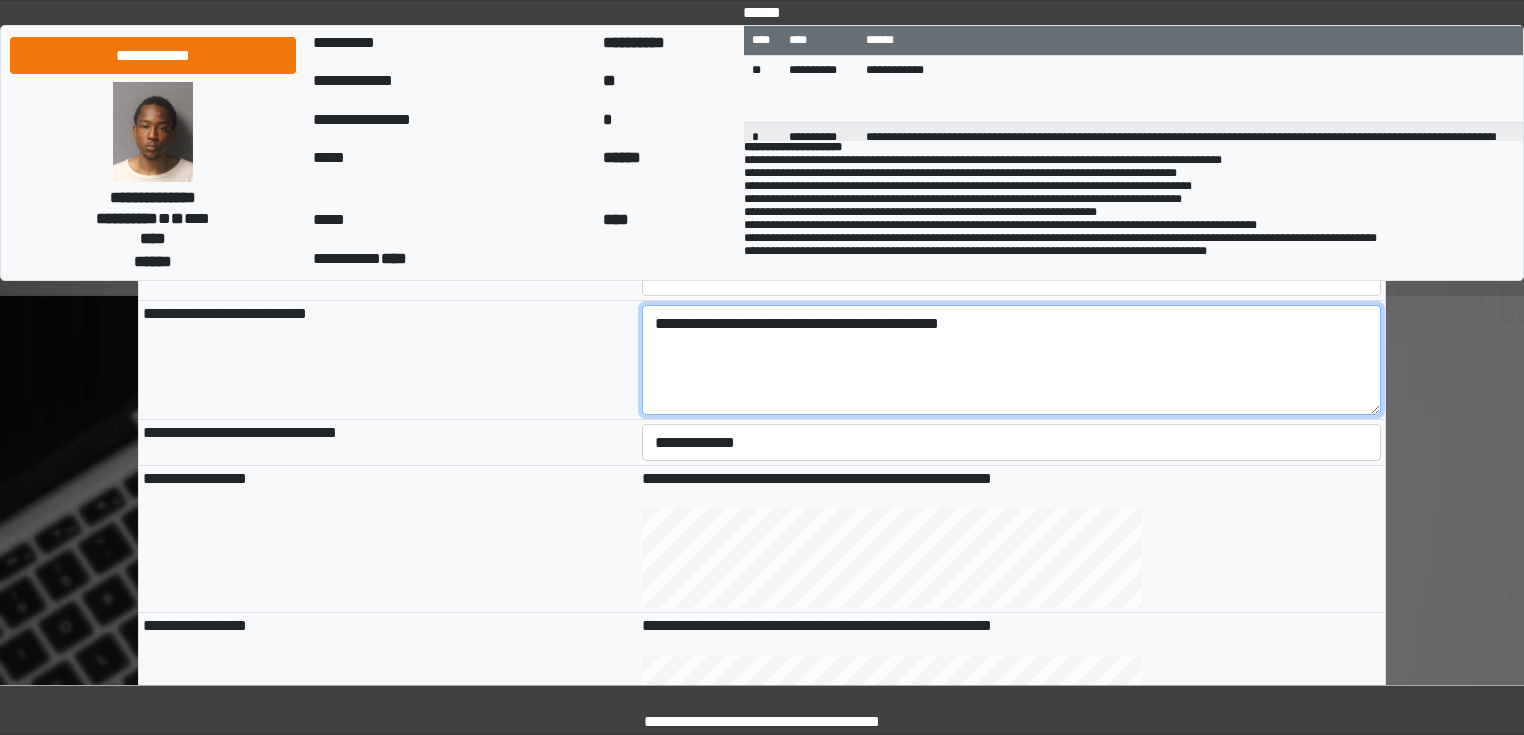 scroll, scrollTop: 560, scrollLeft: 0, axis: vertical 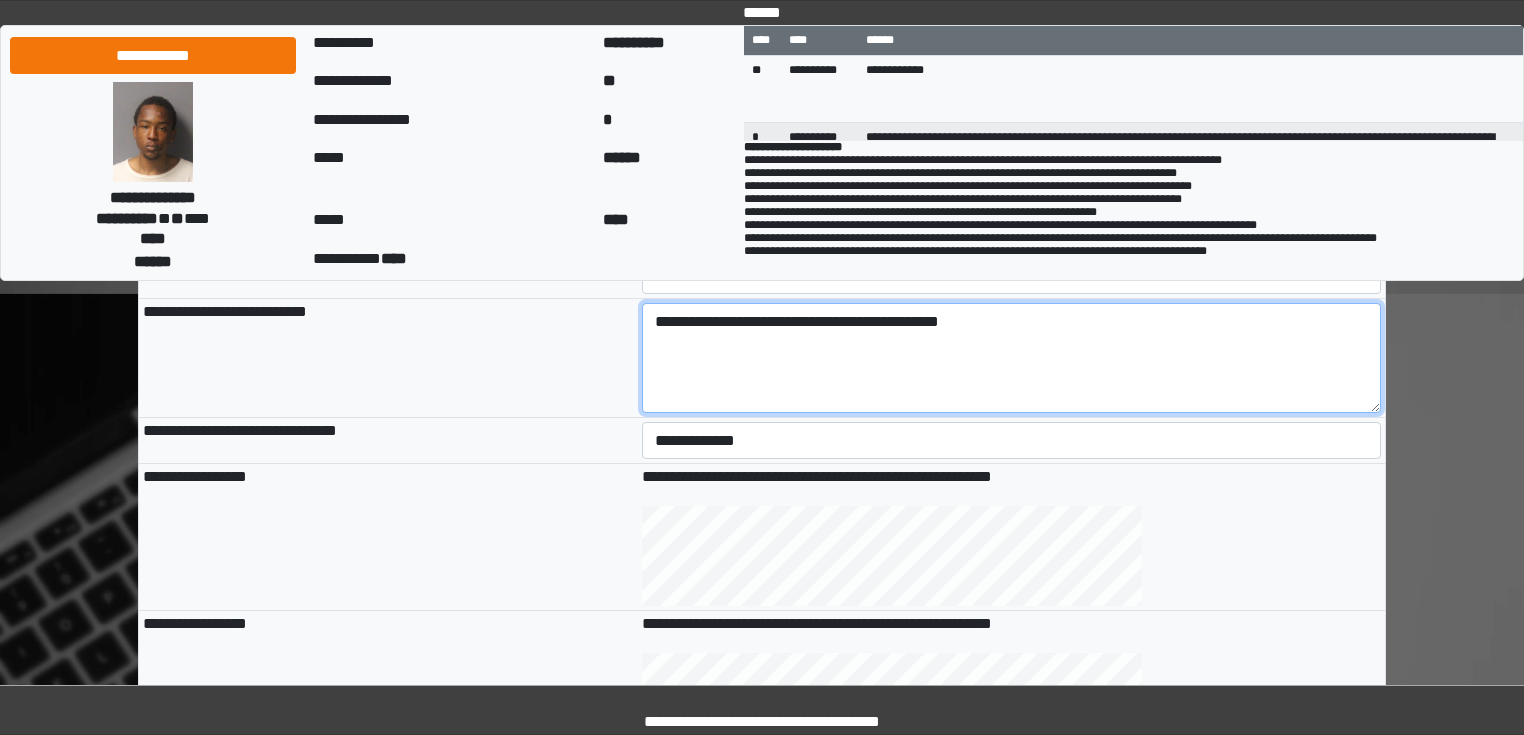 type on "**********" 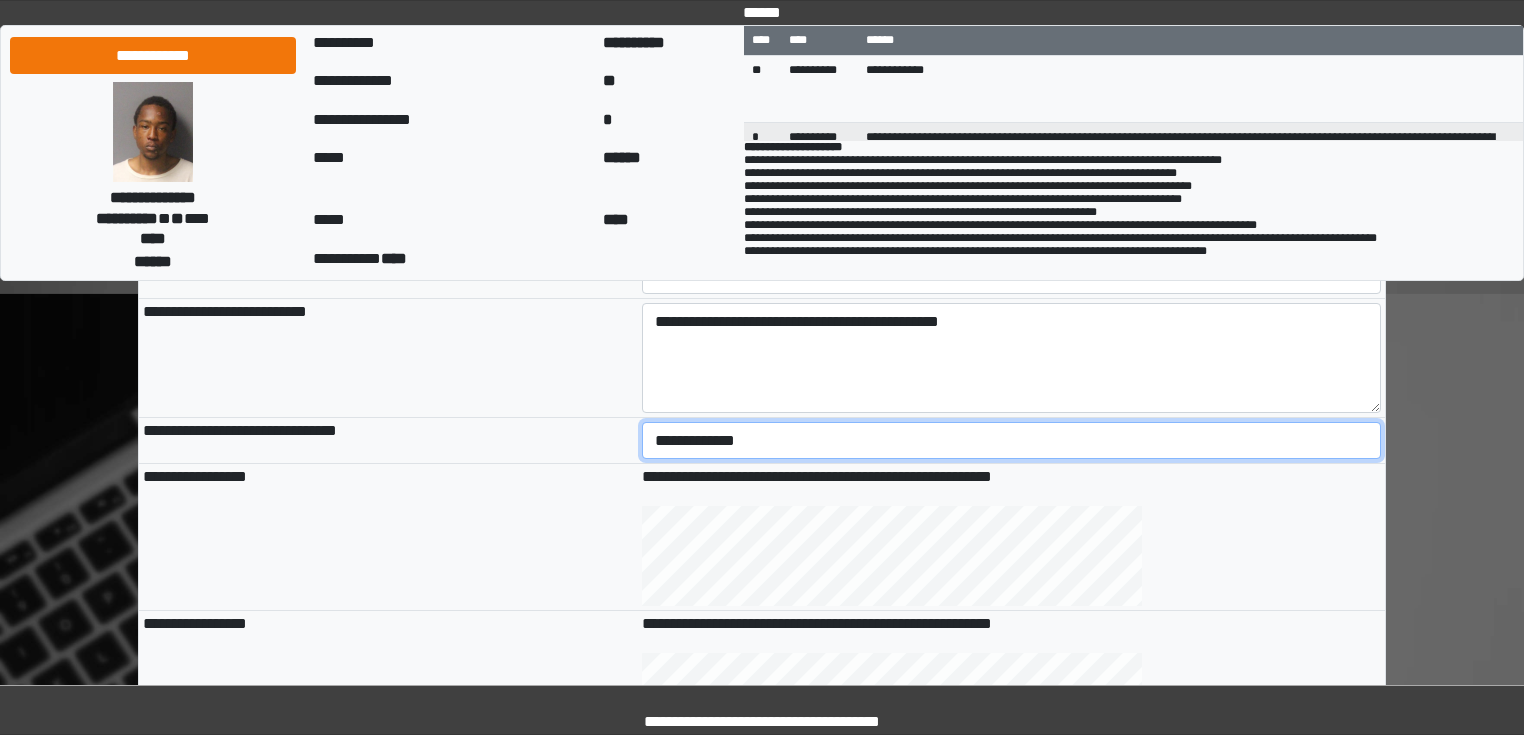 click on "**********" at bounding box center [1012, 441] 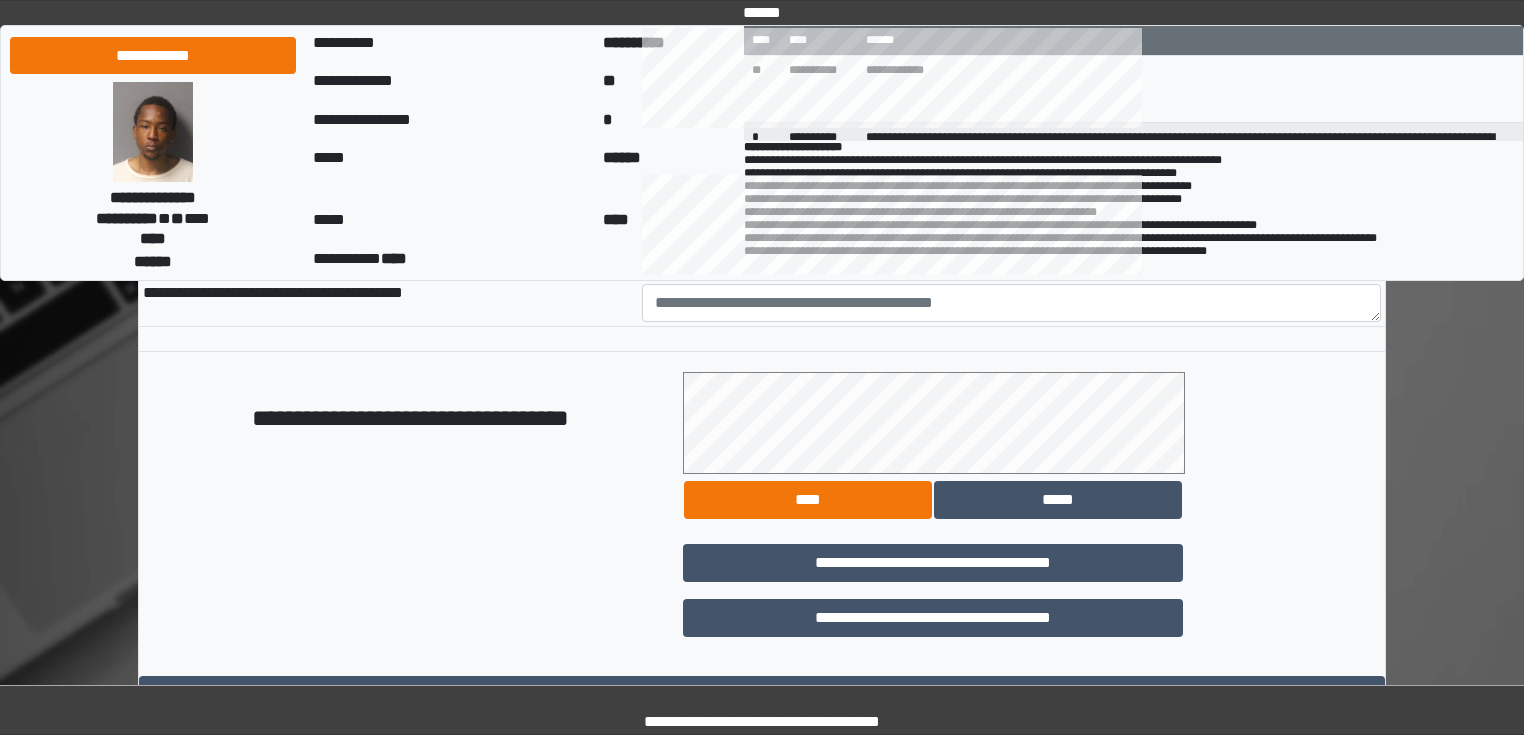 scroll, scrollTop: 1040, scrollLeft: 0, axis: vertical 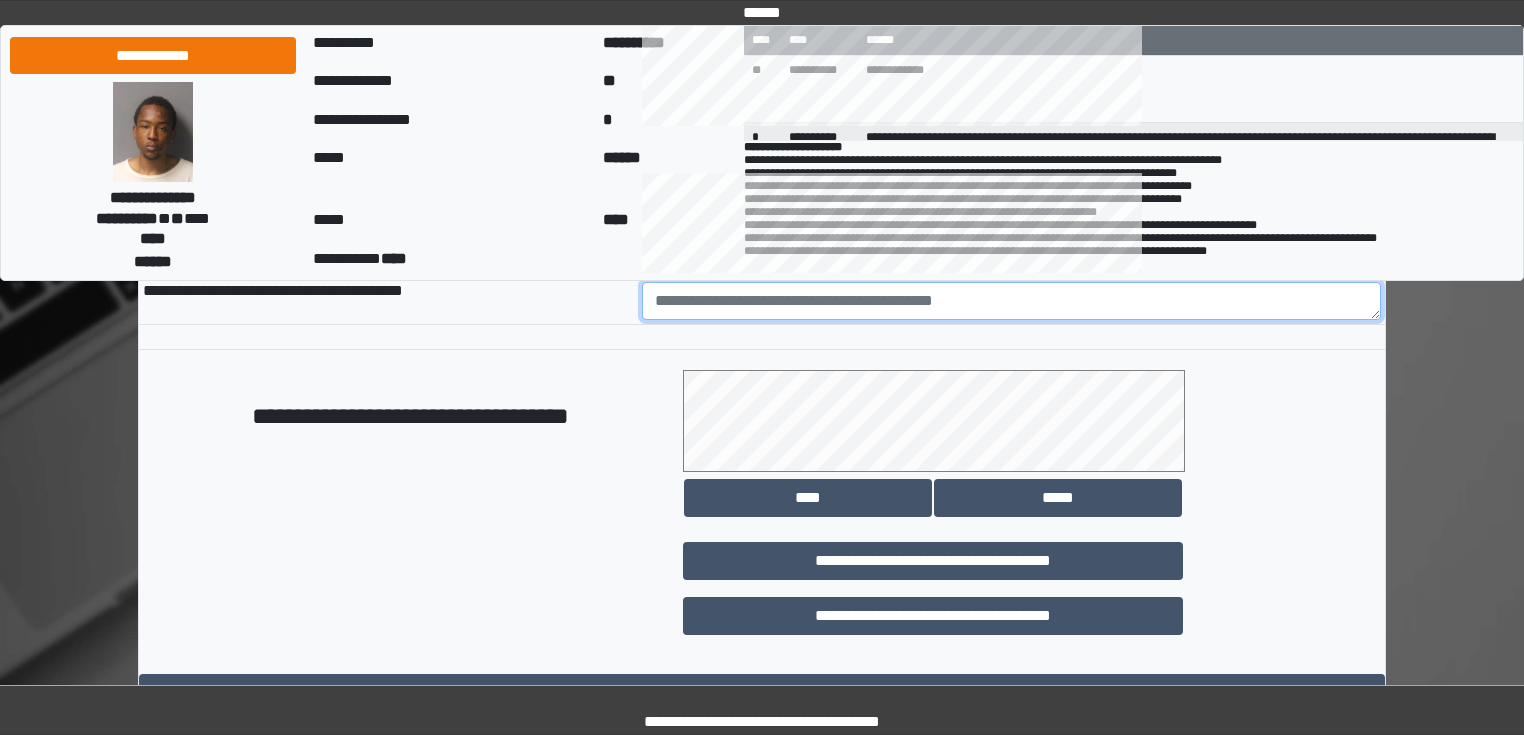 click at bounding box center (1012, 301) 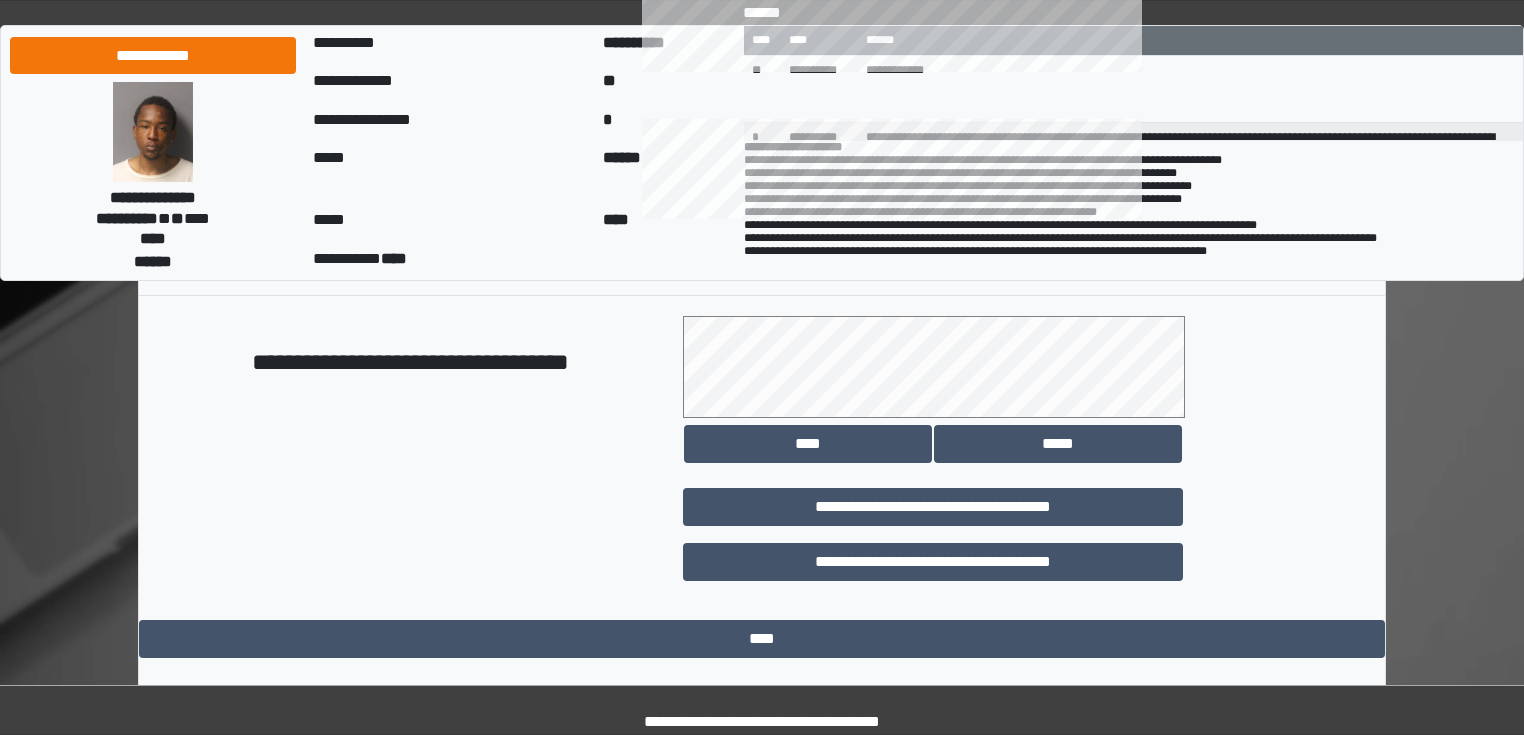 scroll, scrollTop: 1118, scrollLeft: 0, axis: vertical 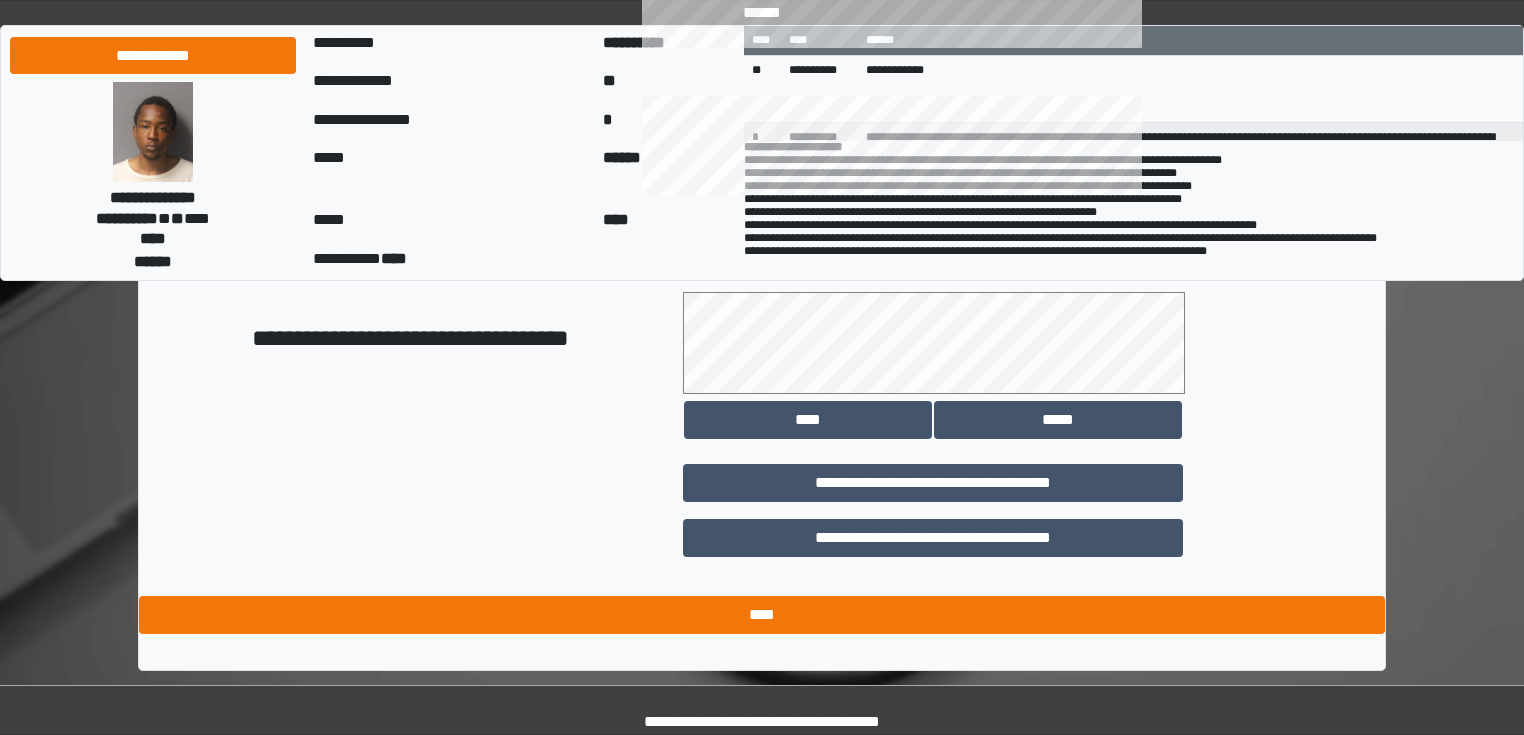type on "**********" 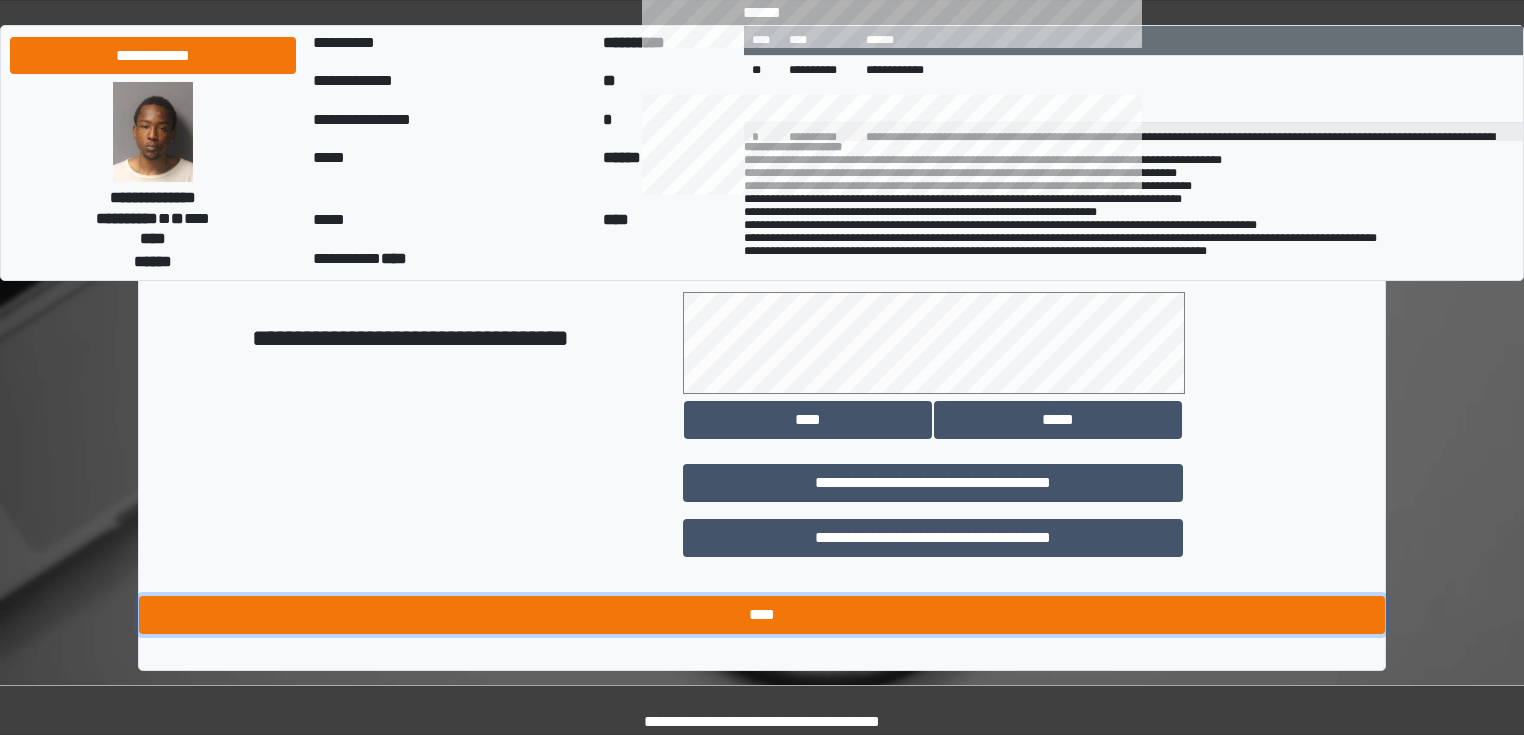 click on "****" at bounding box center [762, 615] 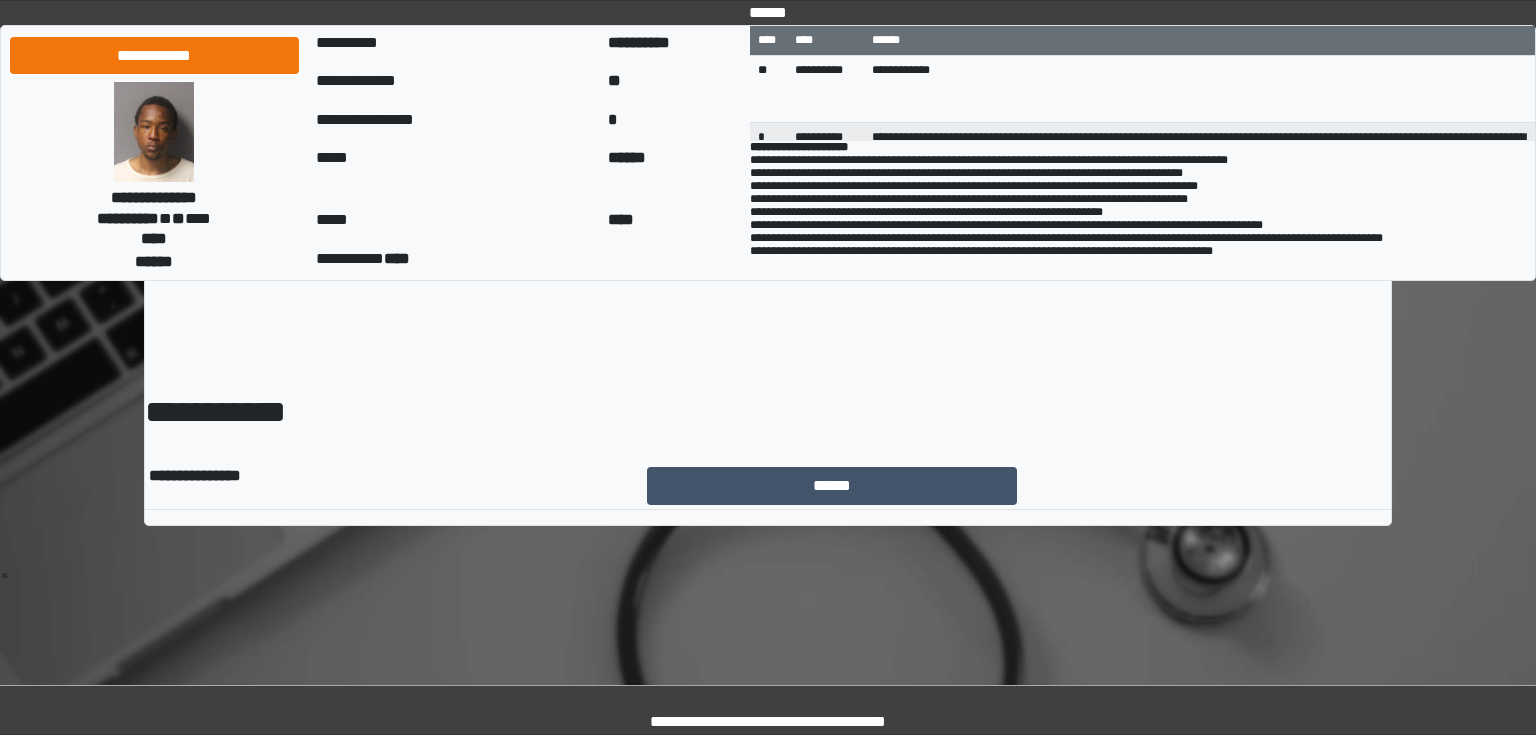 scroll, scrollTop: 0, scrollLeft: 0, axis: both 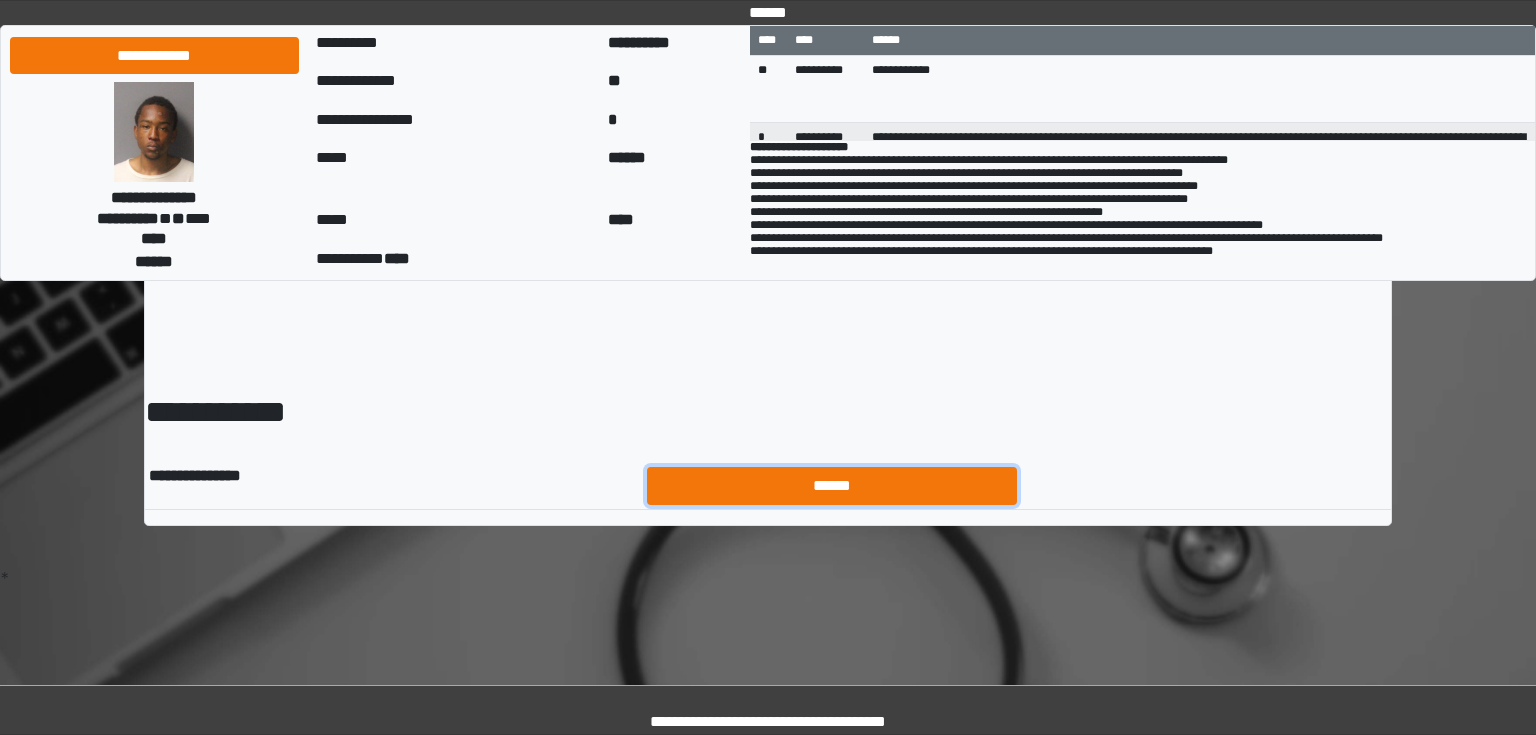 click on "******" at bounding box center [832, 486] 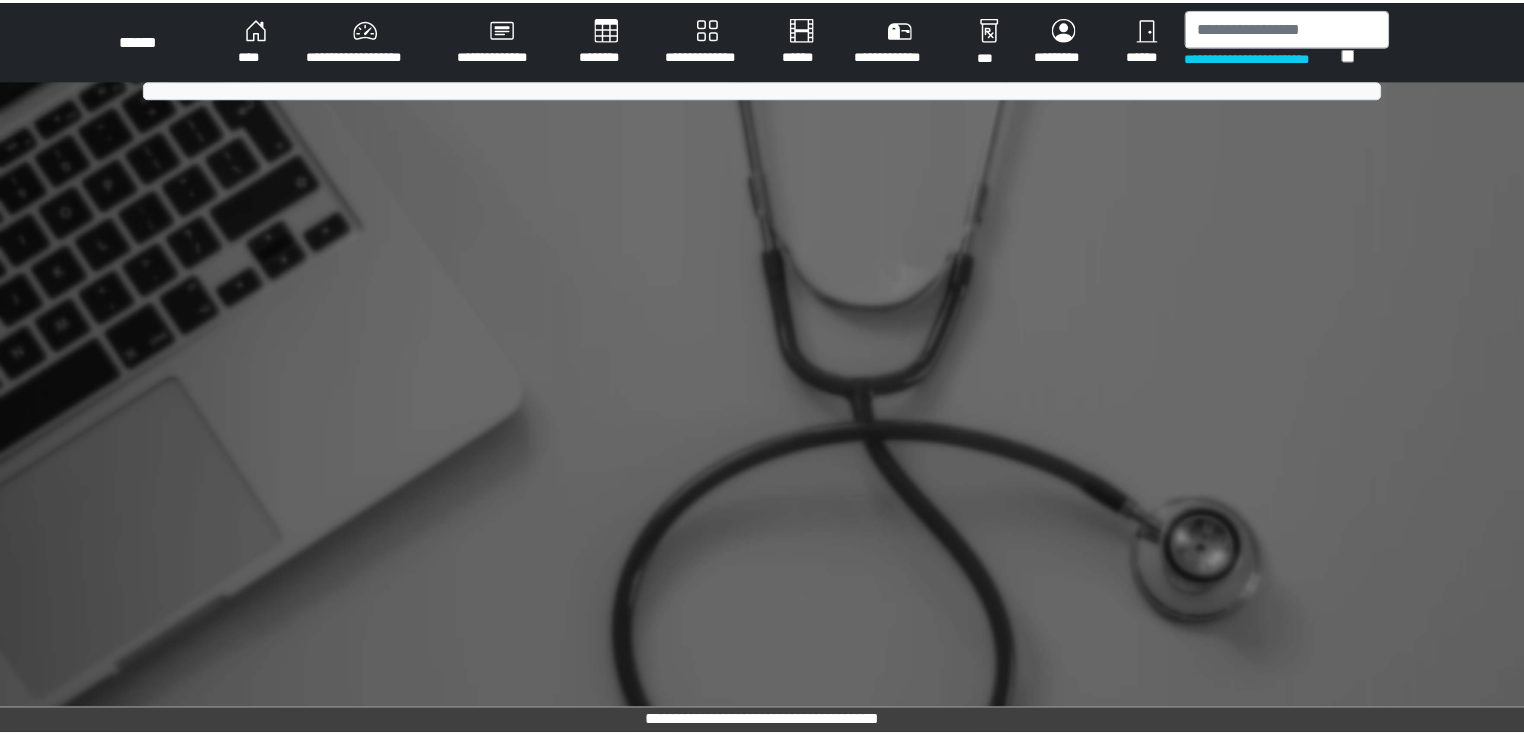 scroll, scrollTop: 0, scrollLeft: 0, axis: both 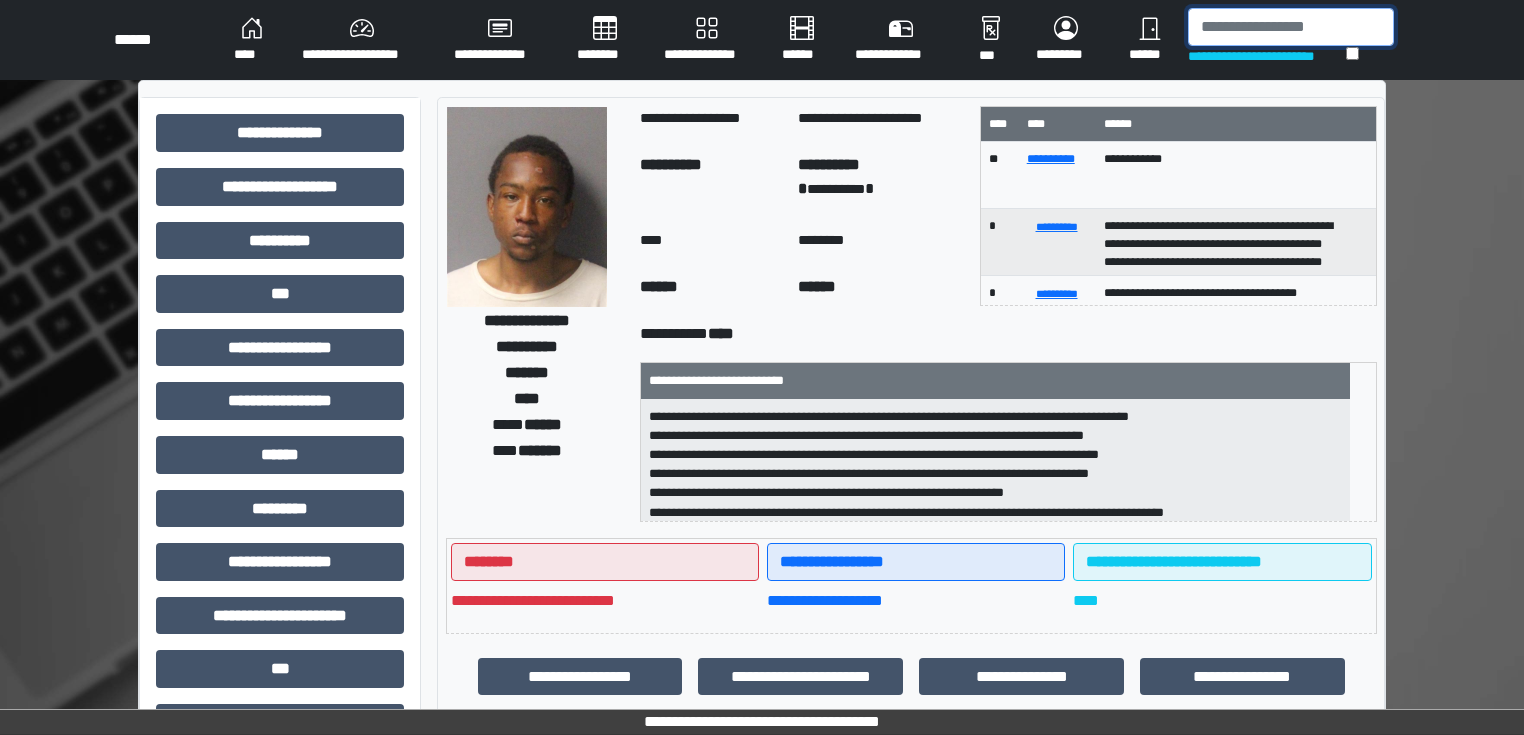 click at bounding box center (1291, 27) 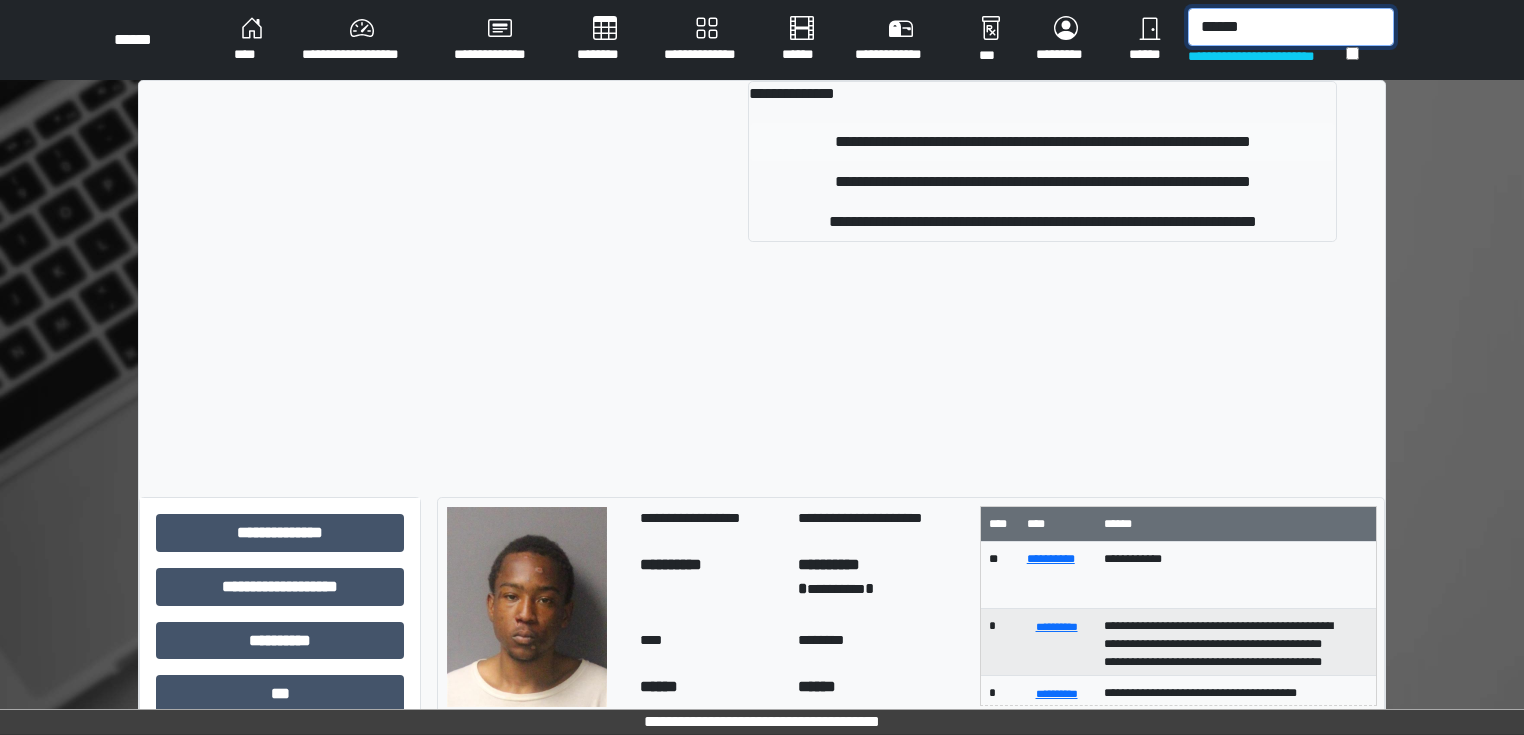 type on "******" 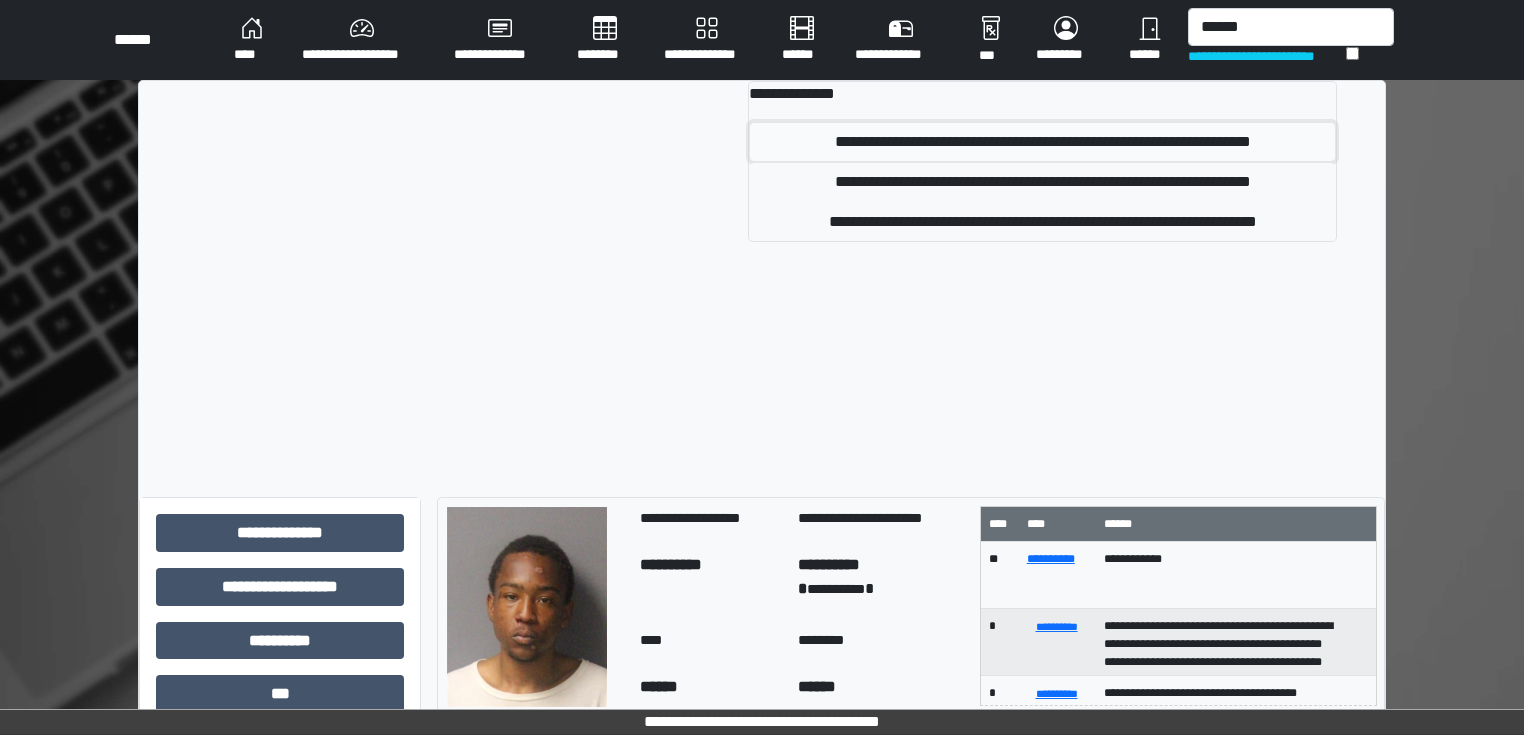 click on "**********" at bounding box center (1043, 142) 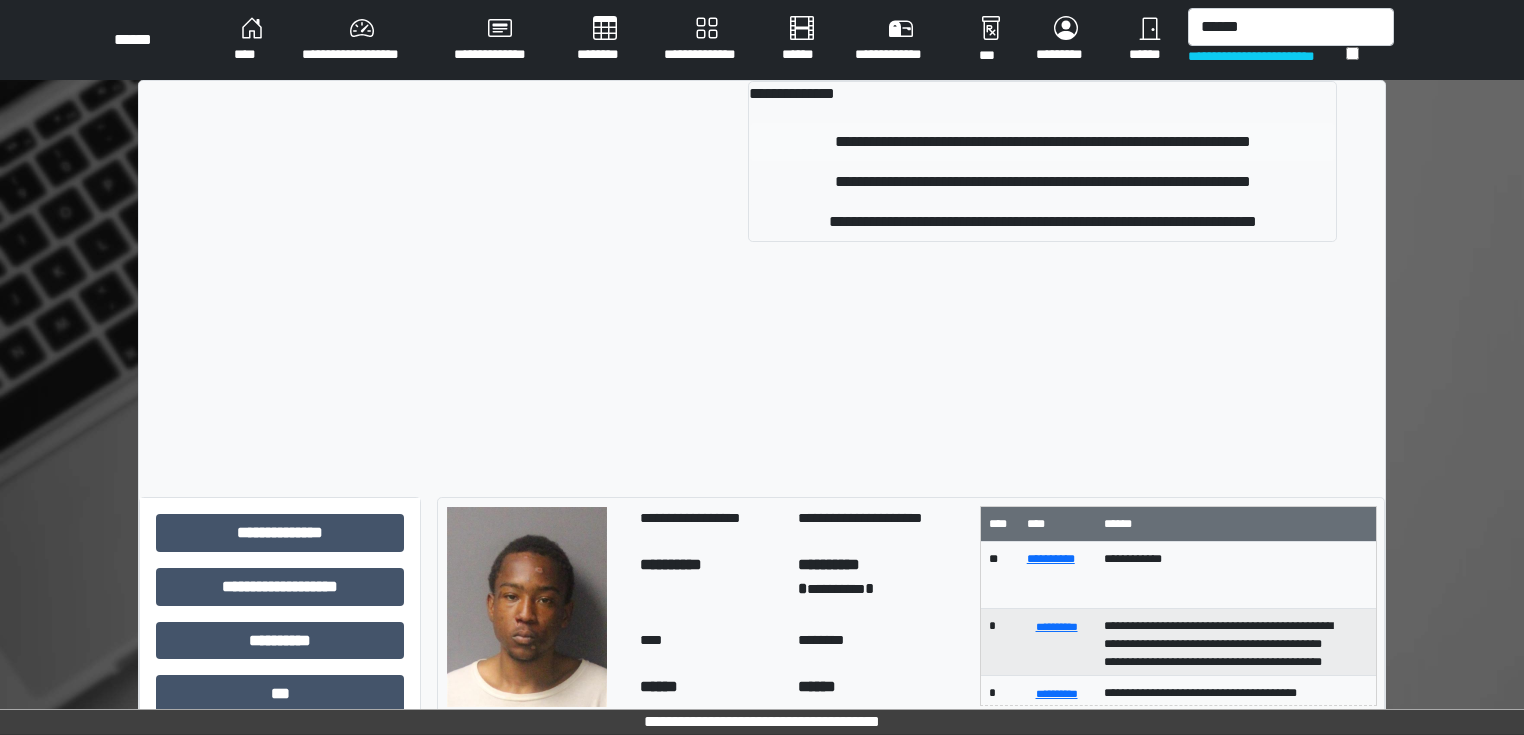 type 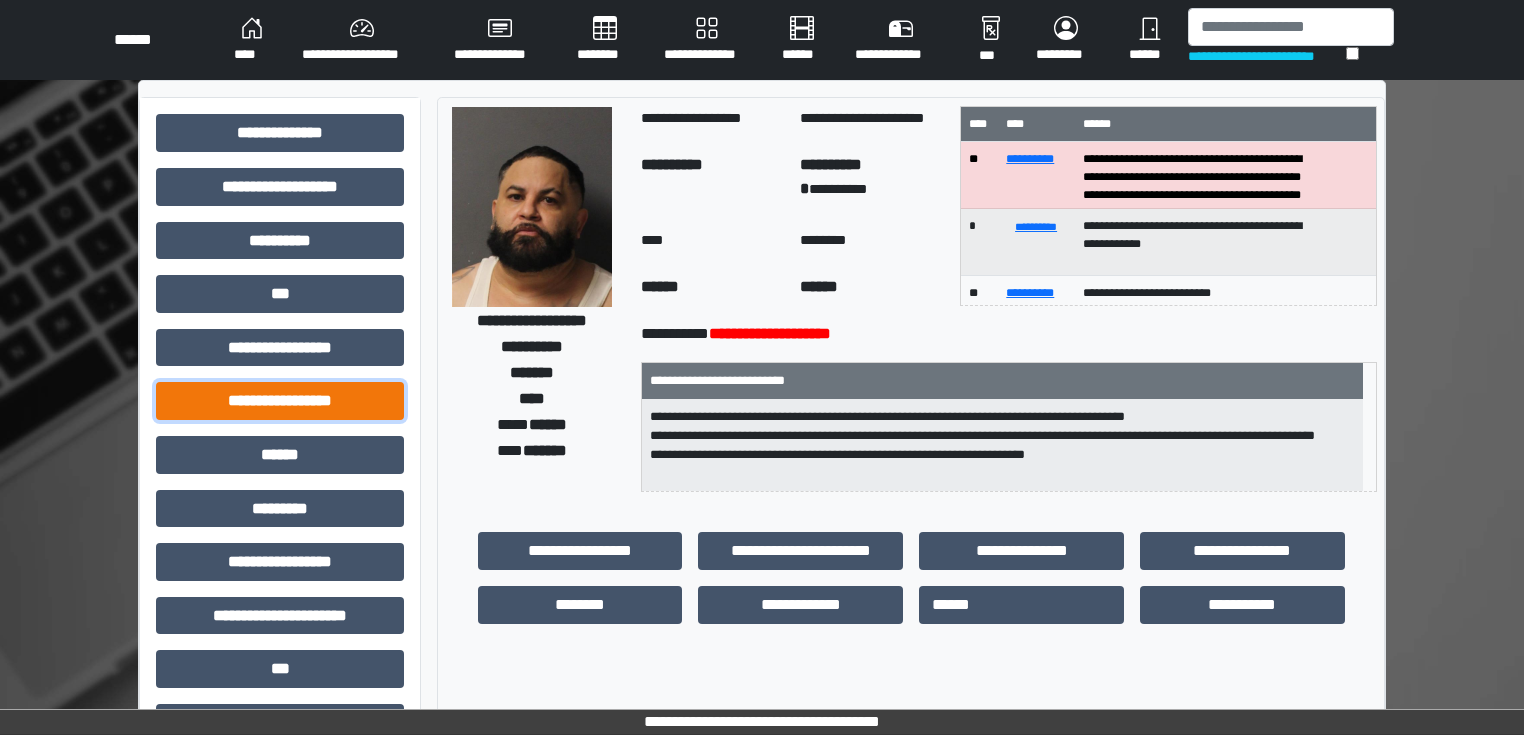 click on "**********" at bounding box center (280, 401) 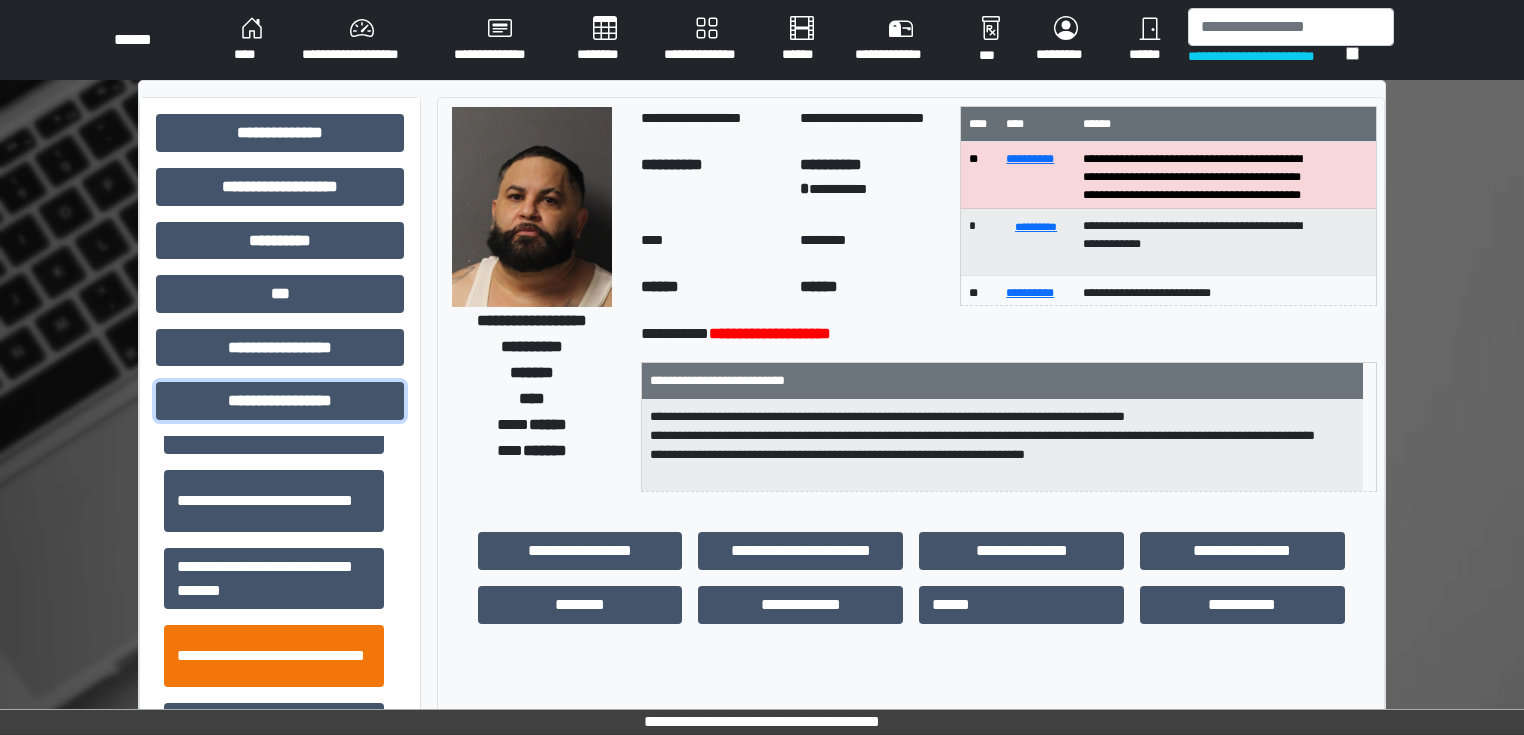 scroll, scrollTop: 1313, scrollLeft: 0, axis: vertical 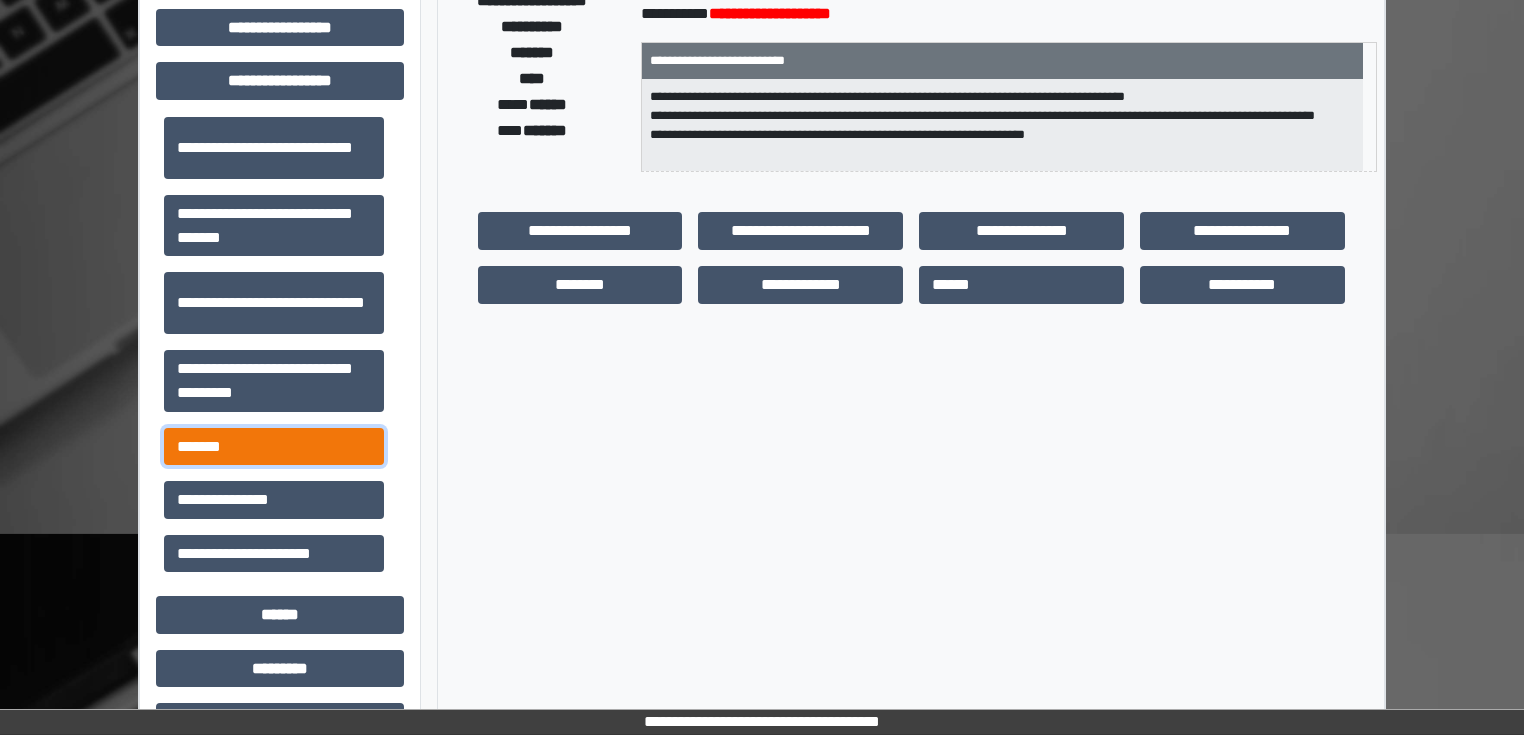 click on "*******" at bounding box center [274, 447] 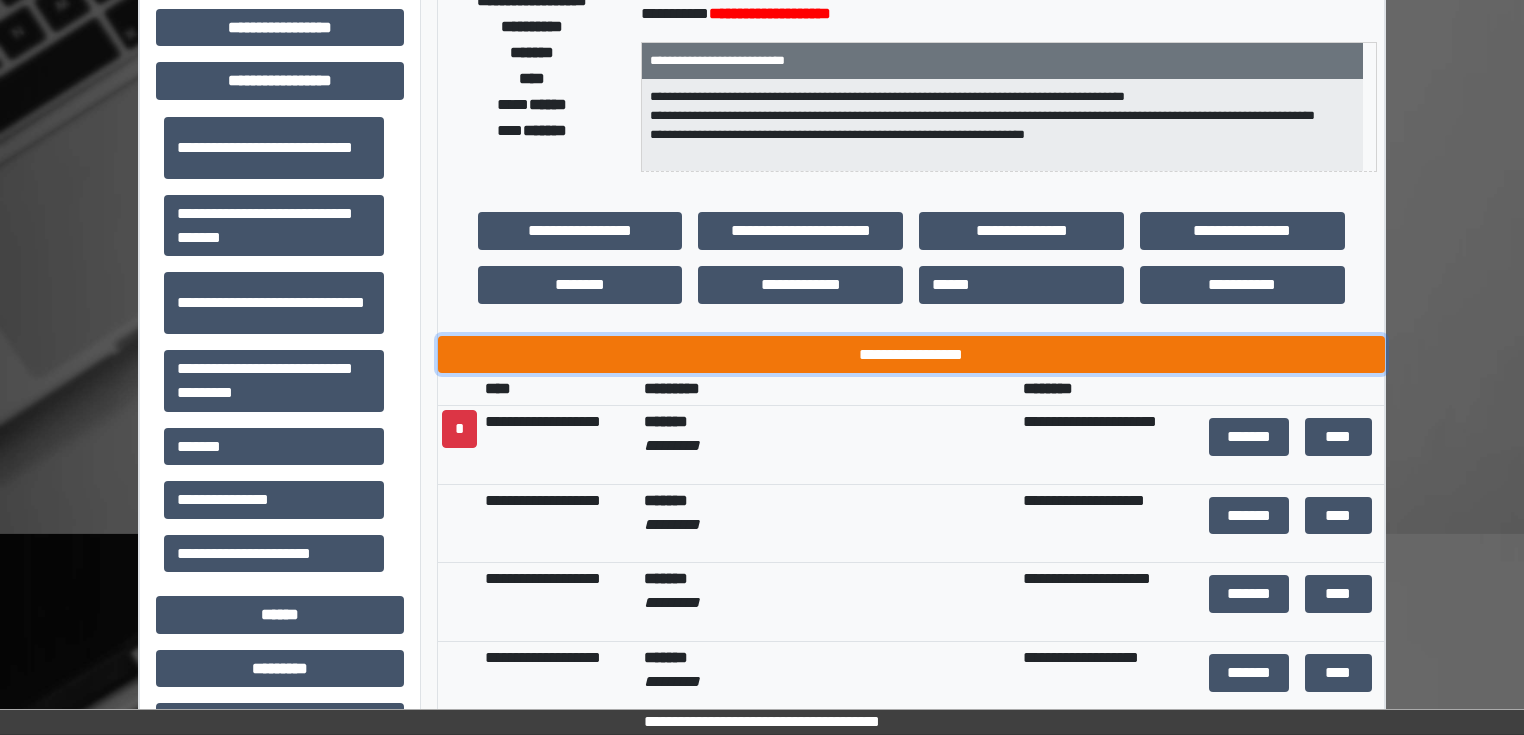 click on "**********" at bounding box center (911, 355) 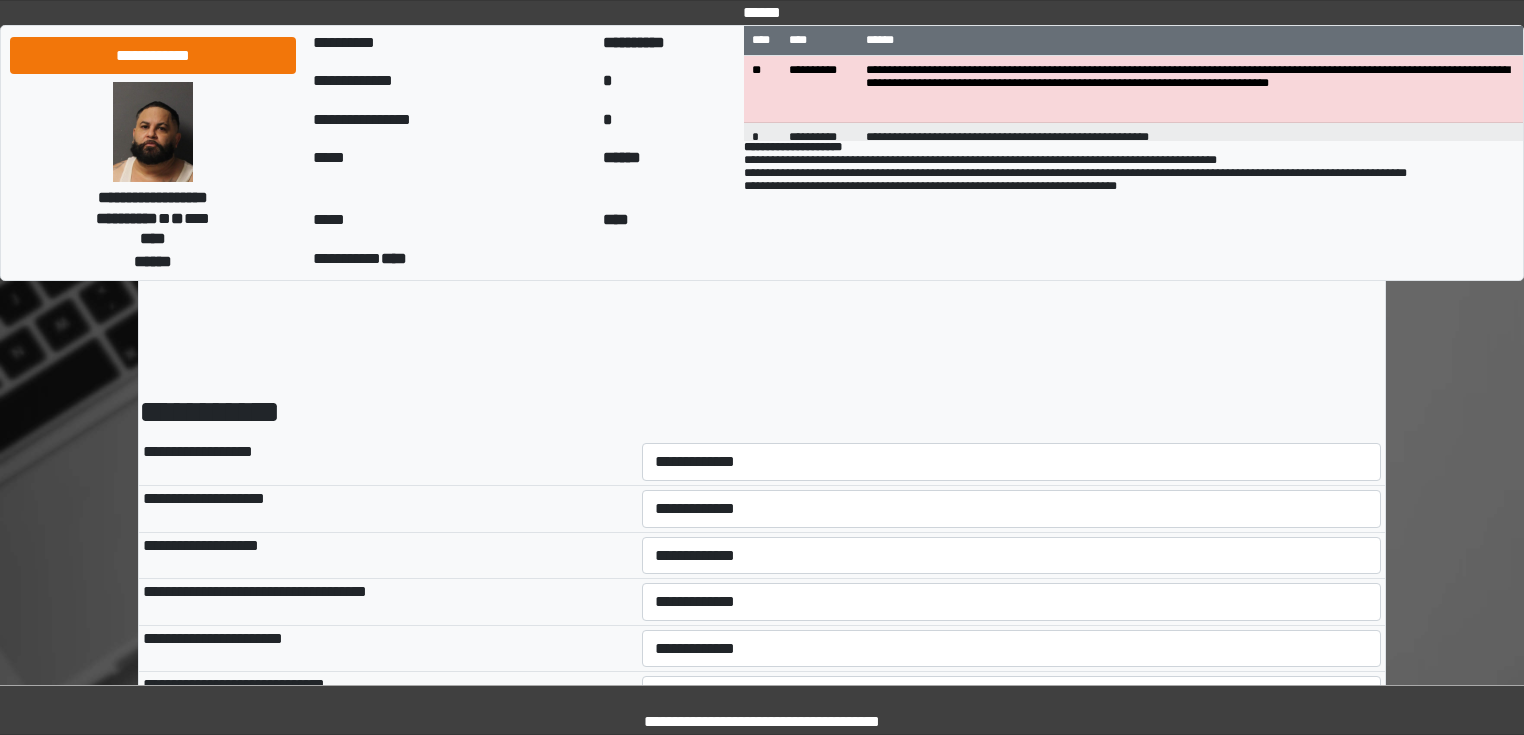 scroll, scrollTop: 0, scrollLeft: 0, axis: both 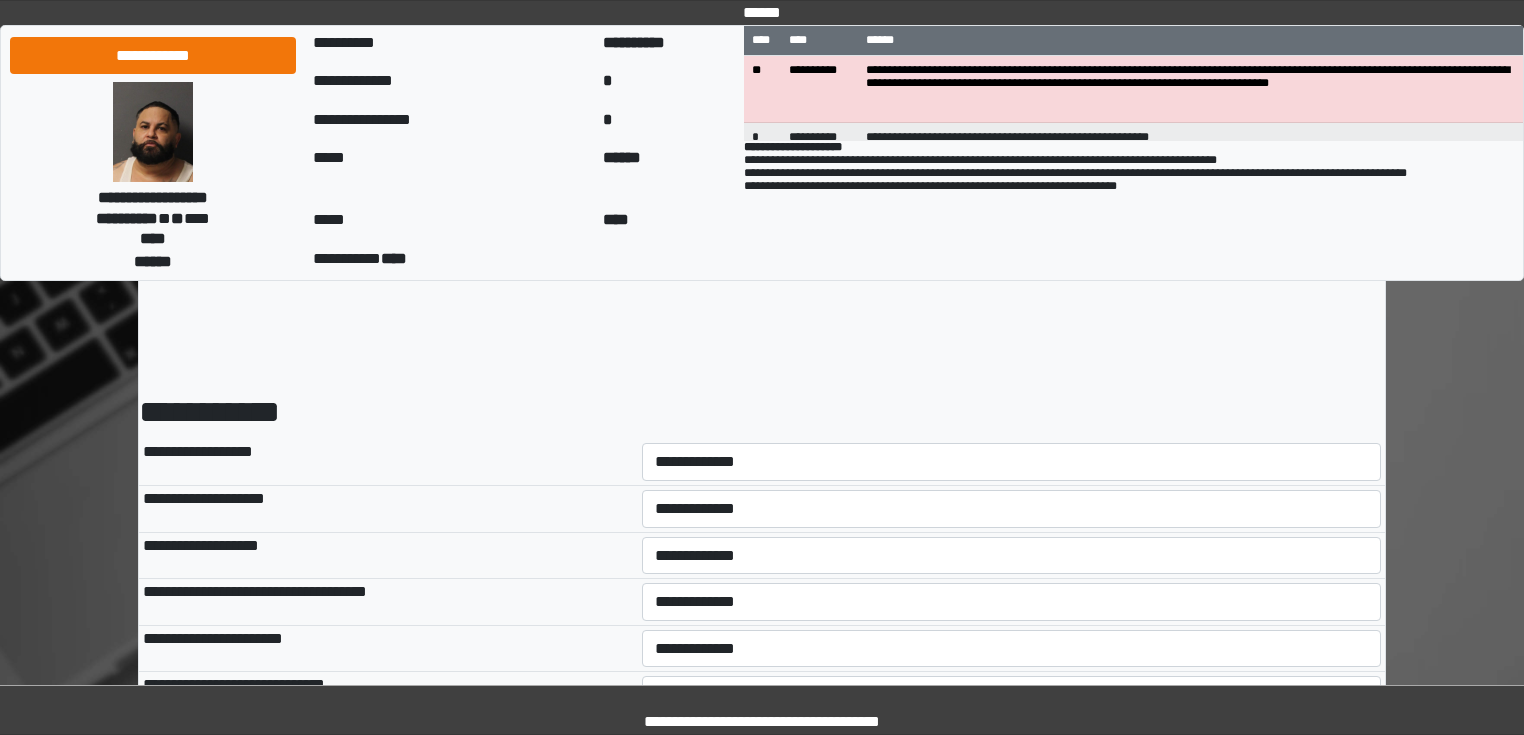 click on "**********" at bounding box center (1012, 462) 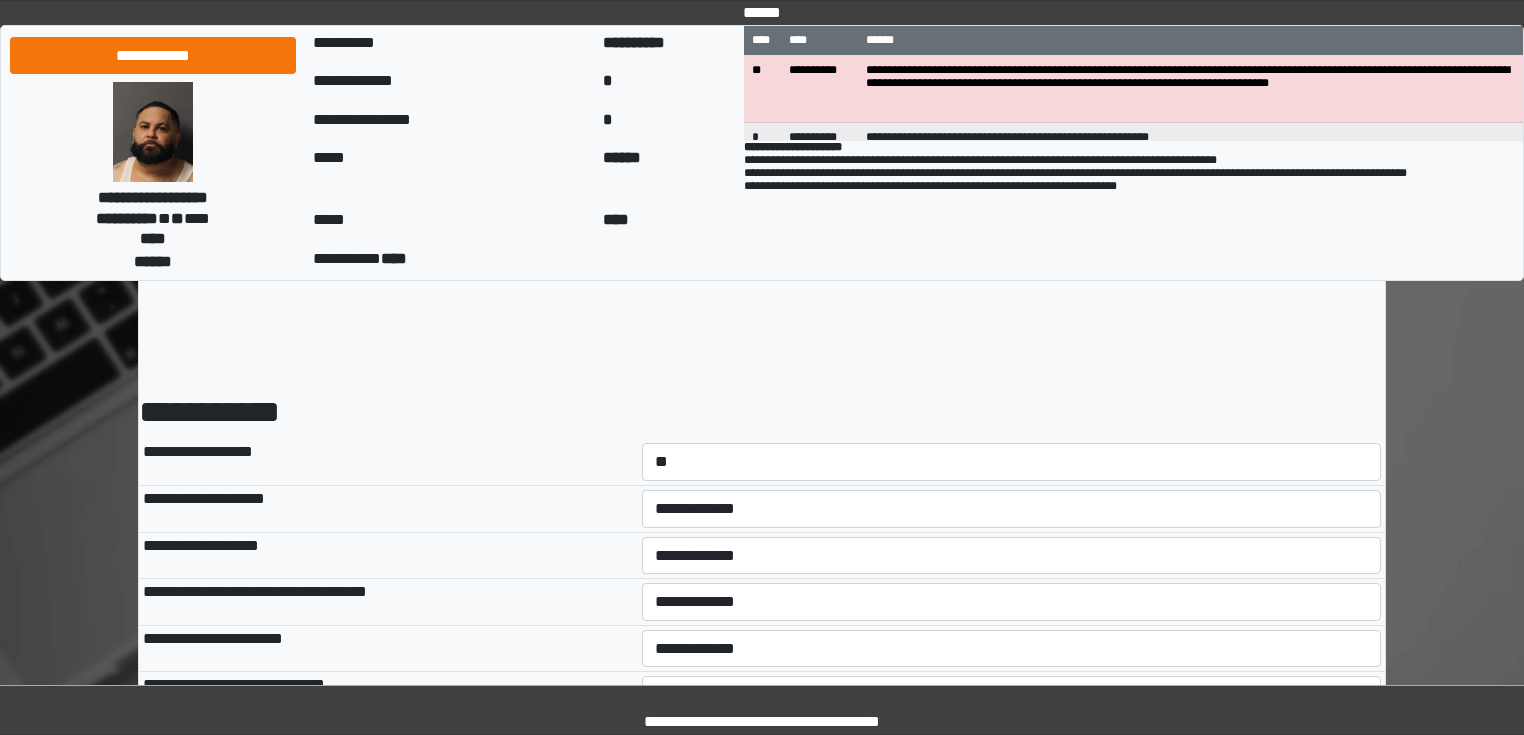 click on "**********" at bounding box center (1012, 462) 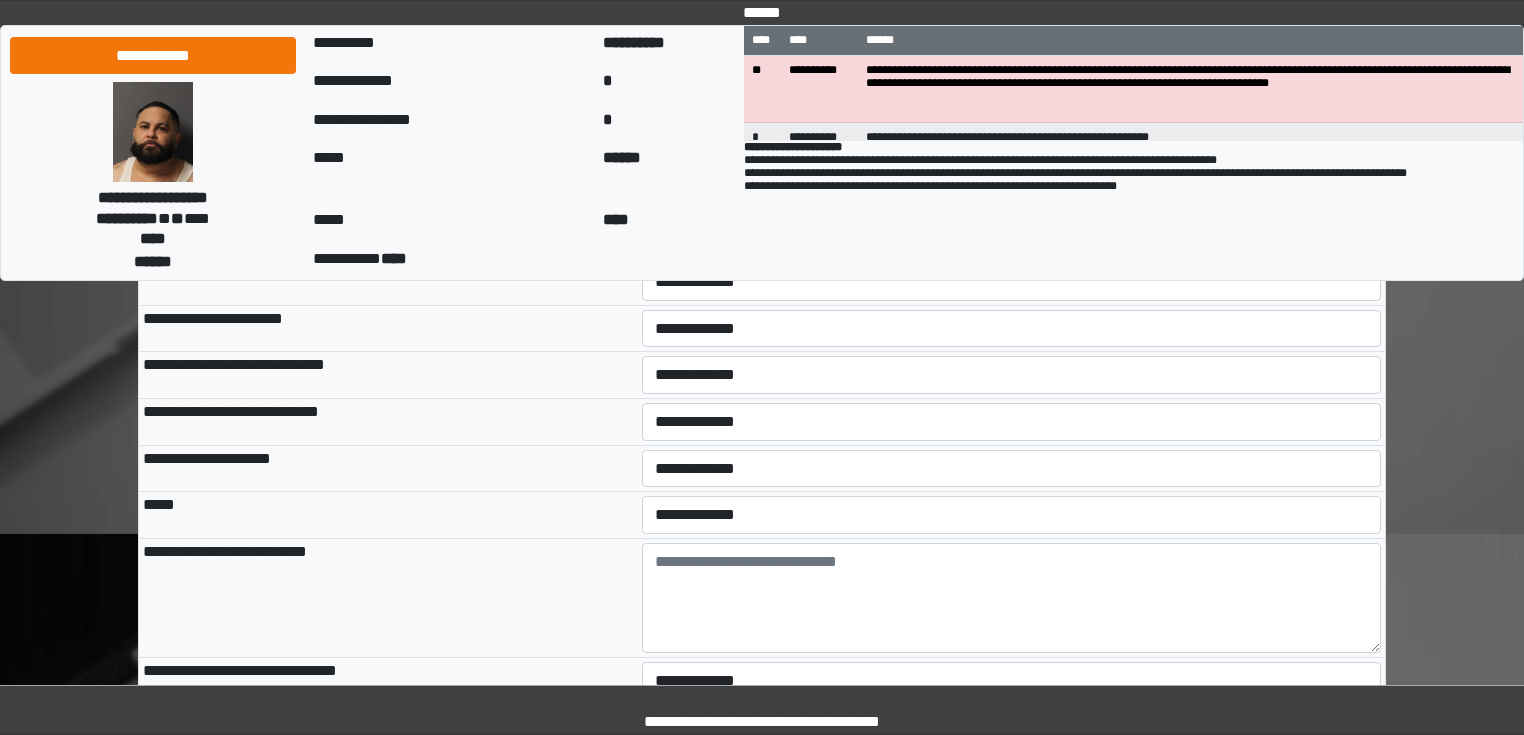 scroll, scrollTop: 400, scrollLeft: 0, axis: vertical 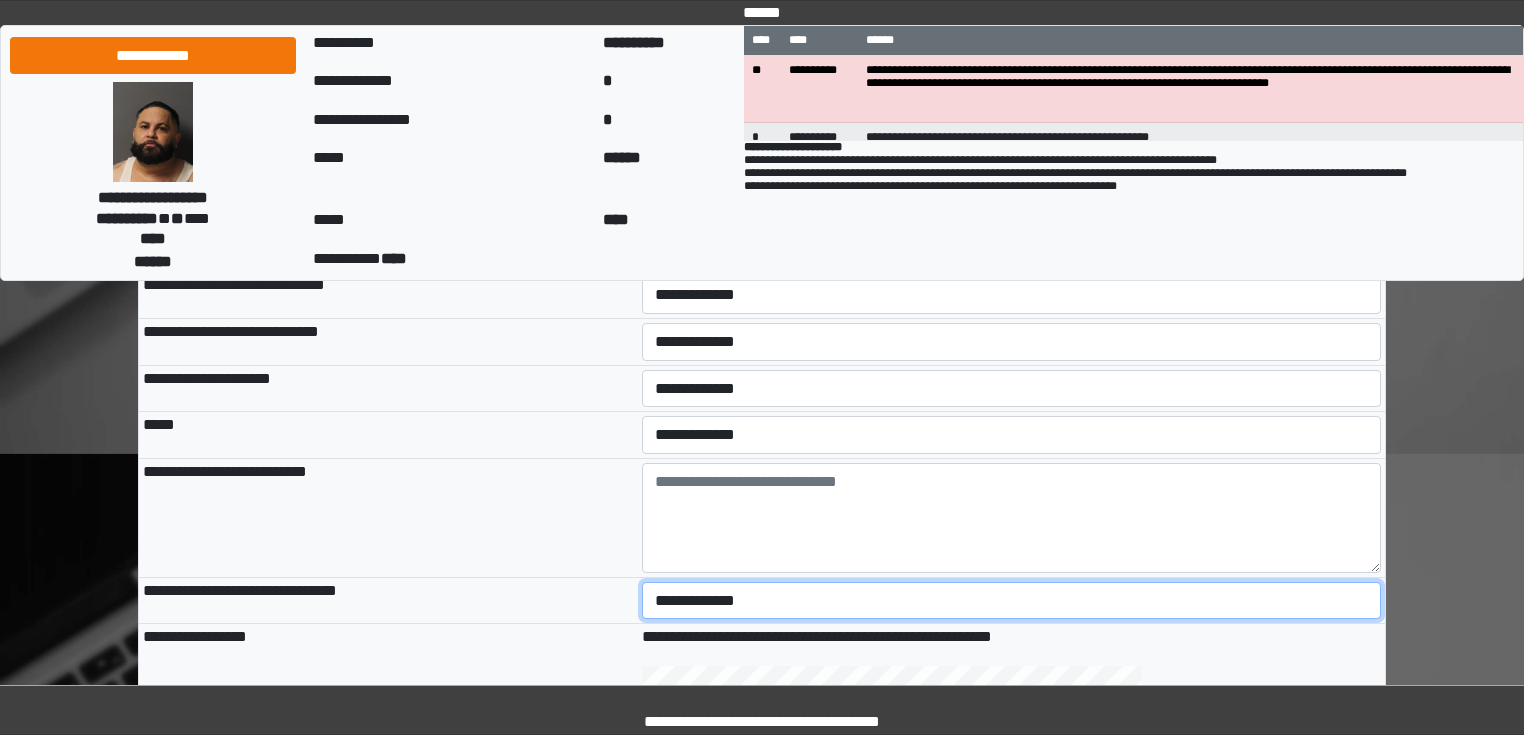 click on "**********" at bounding box center [1012, 601] 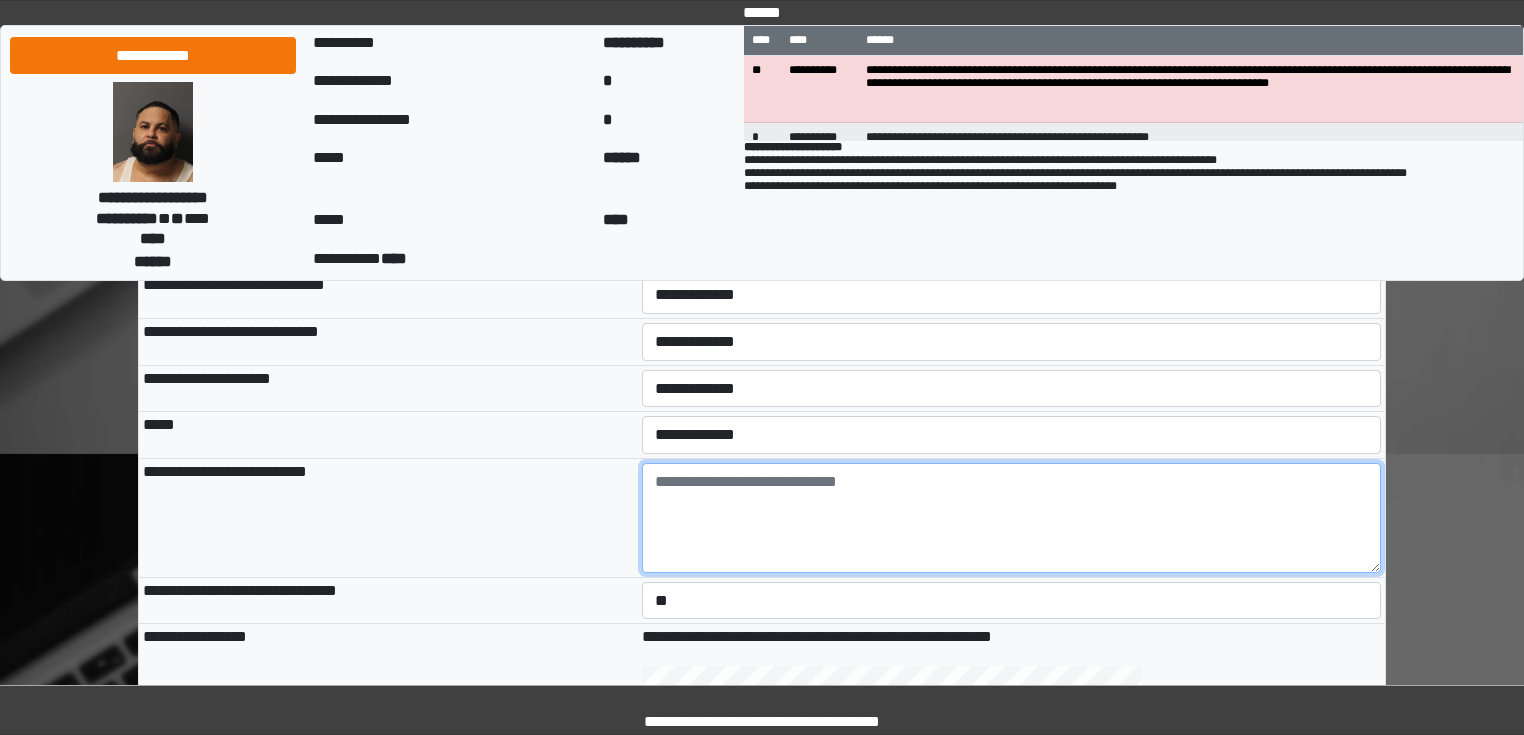 click at bounding box center [1012, 518] 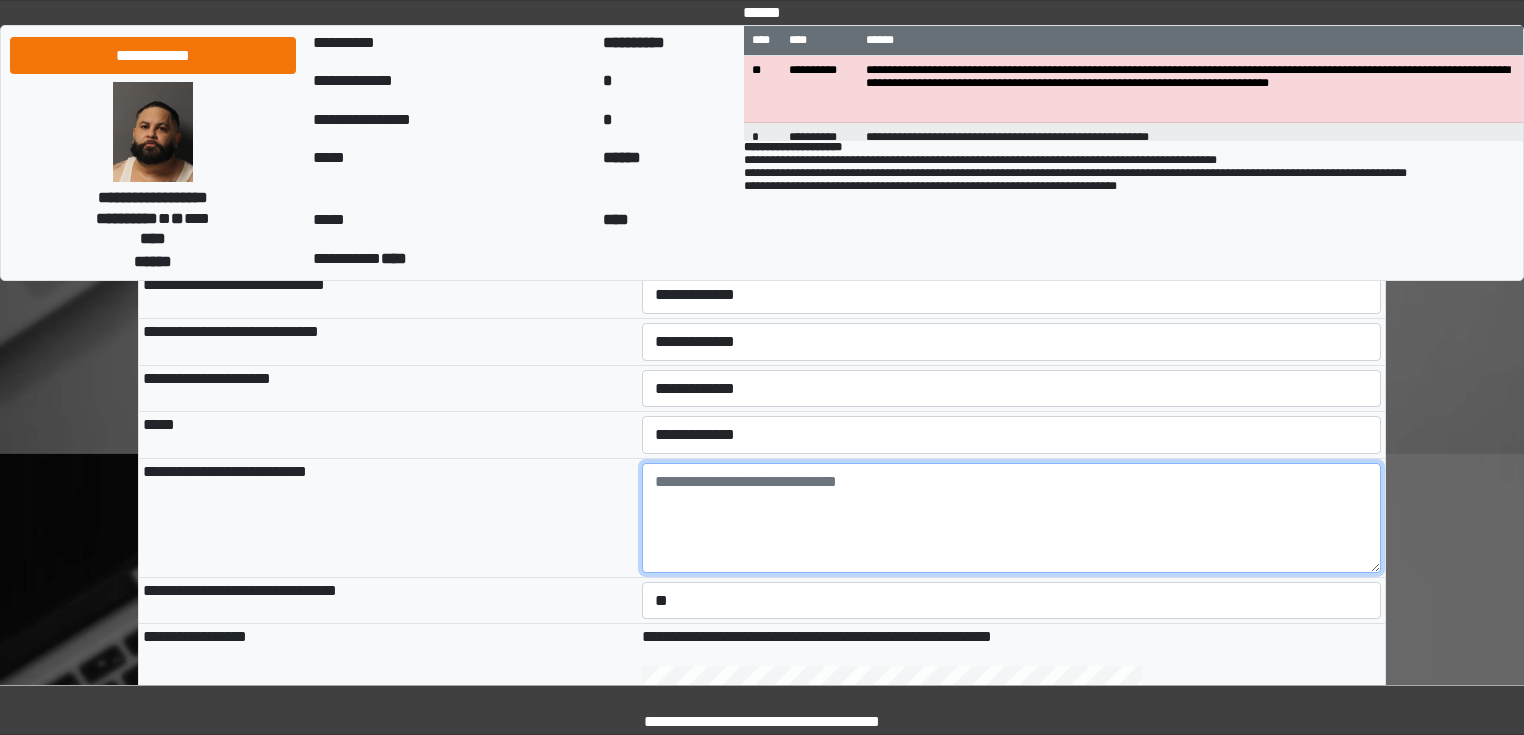 paste on "**********" 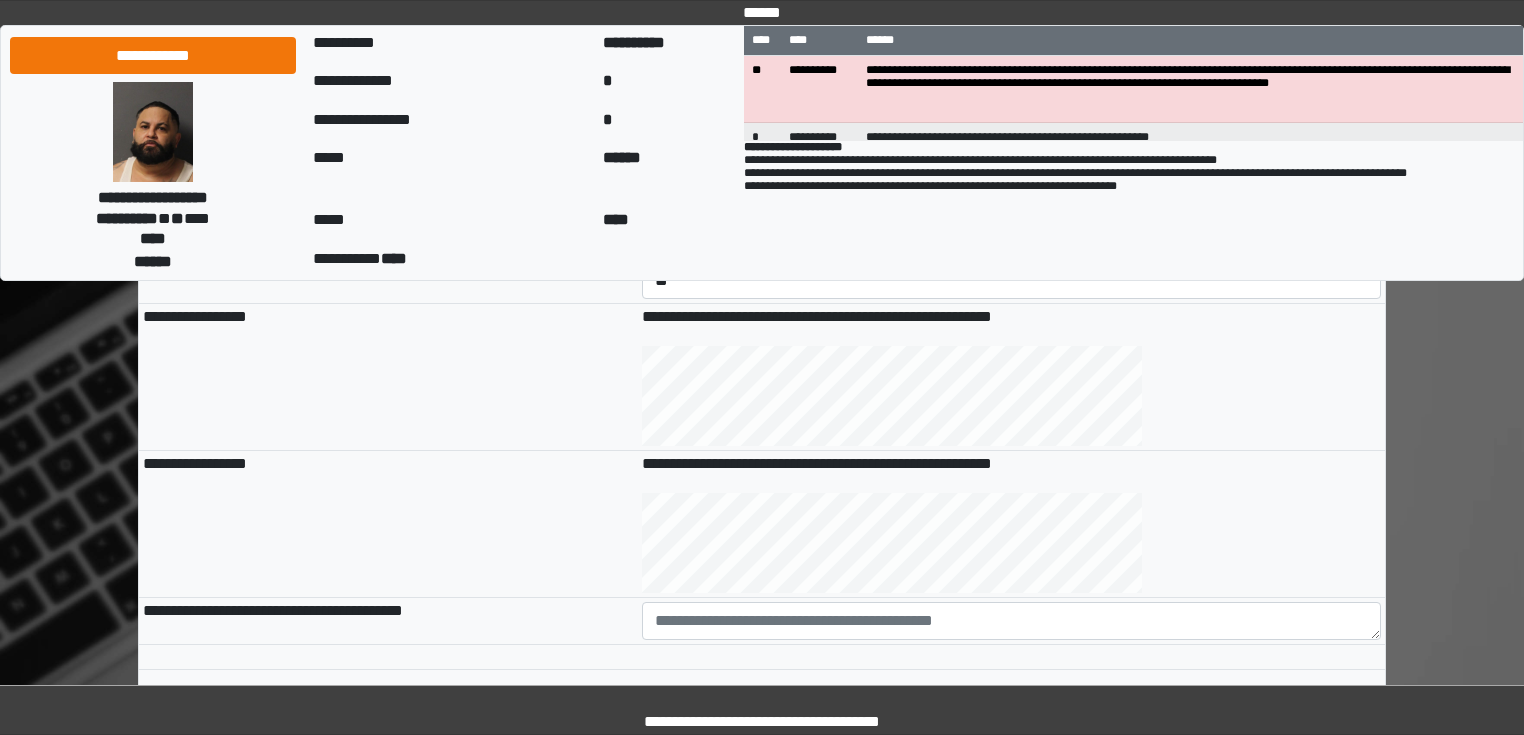 scroll, scrollTop: 800, scrollLeft: 0, axis: vertical 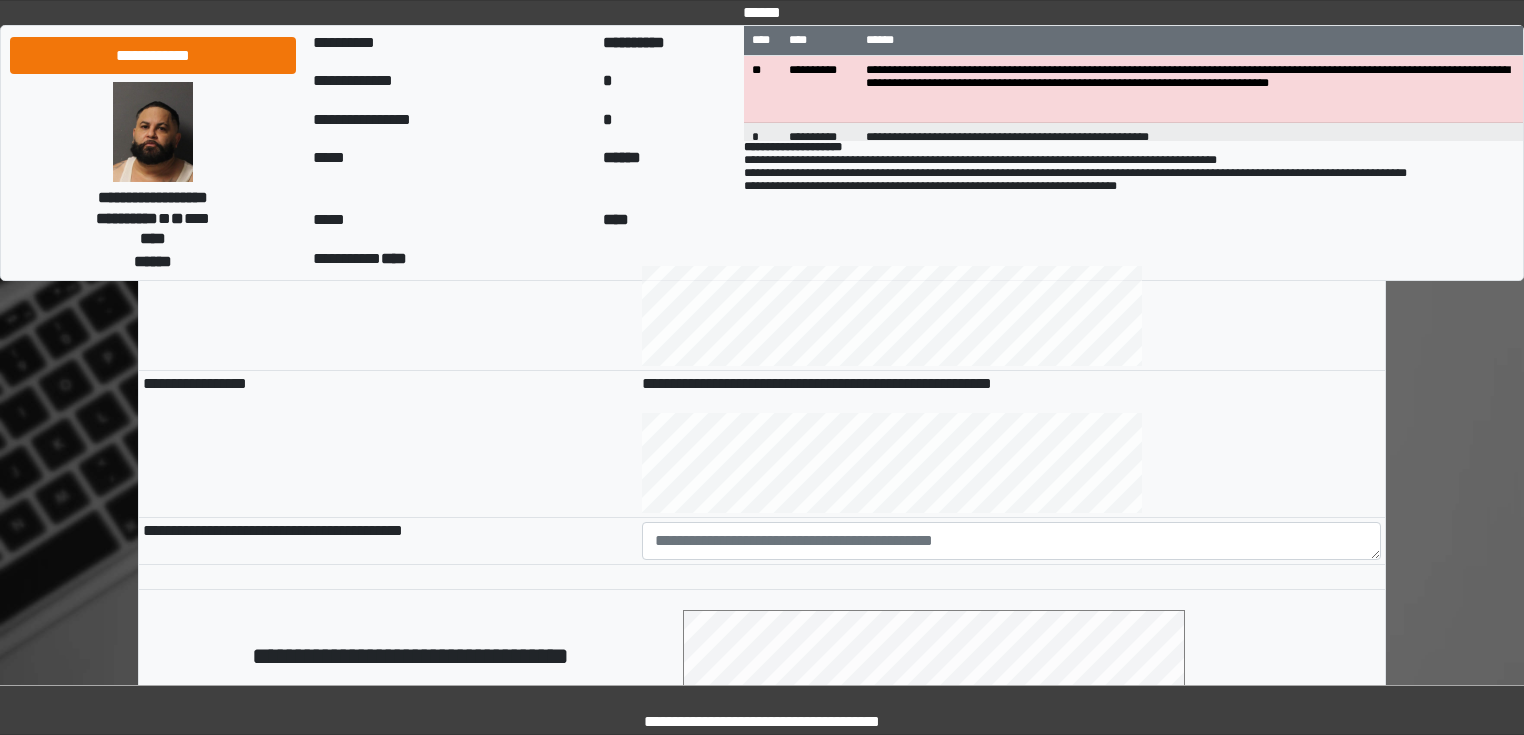 type on "**********" 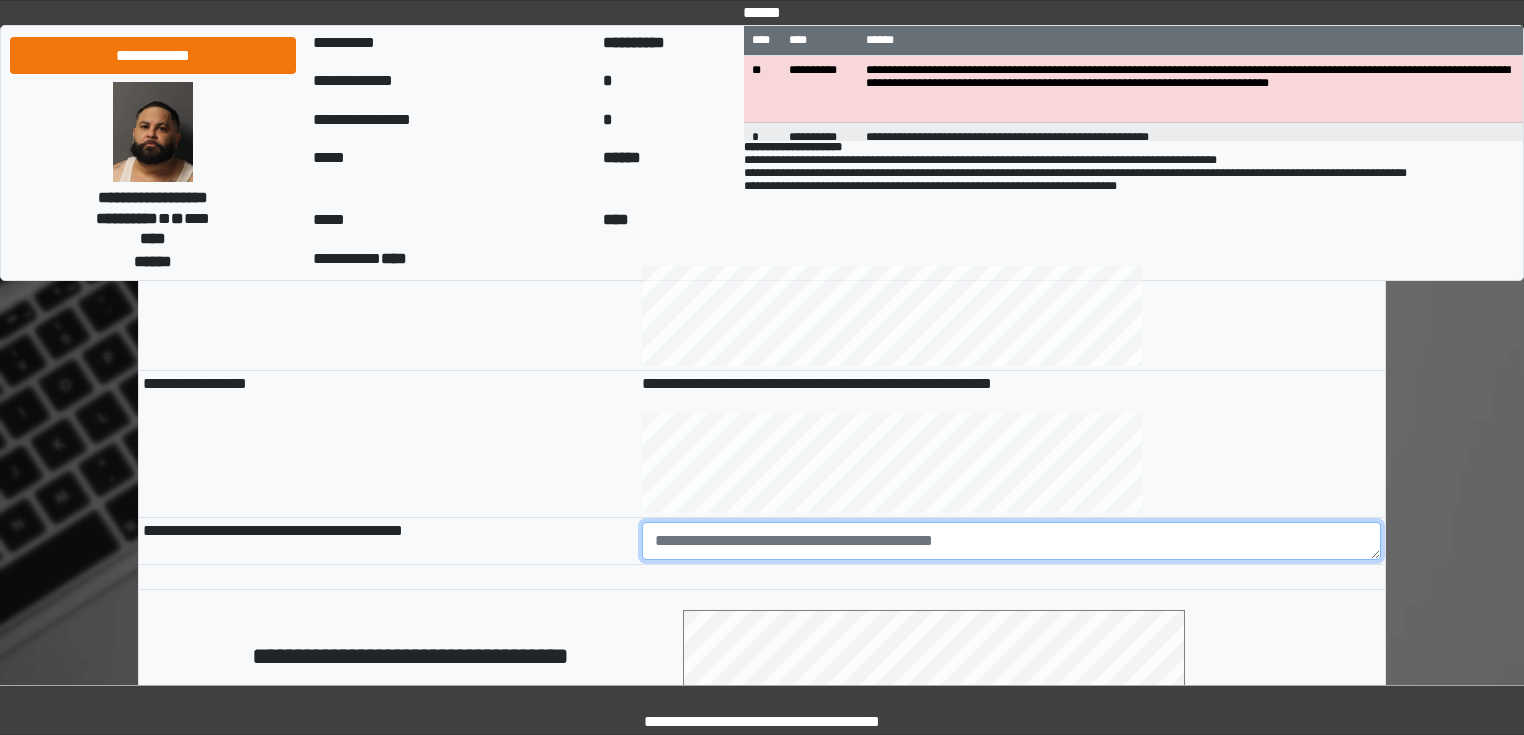click at bounding box center (1012, 541) 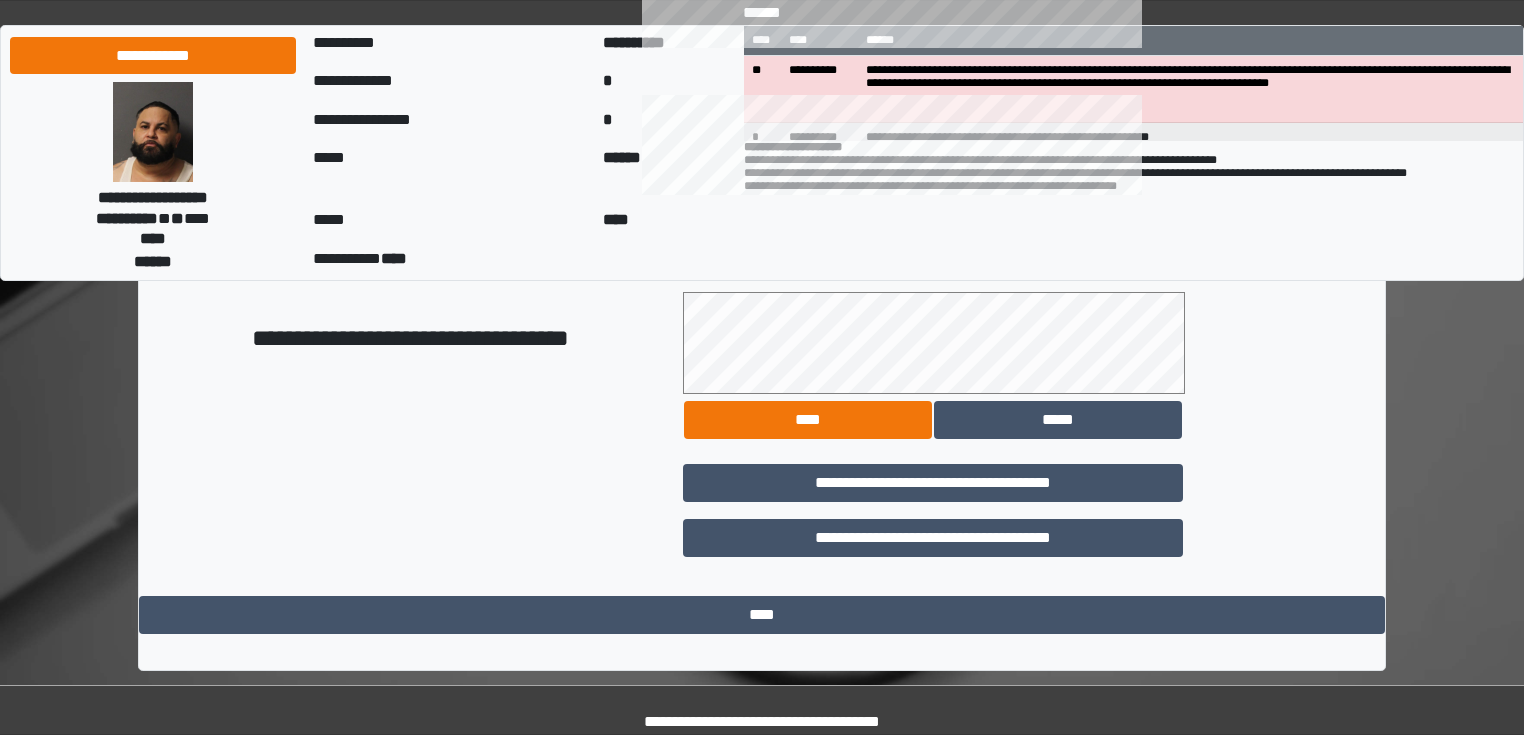 scroll, scrollTop: 878, scrollLeft: 0, axis: vertical 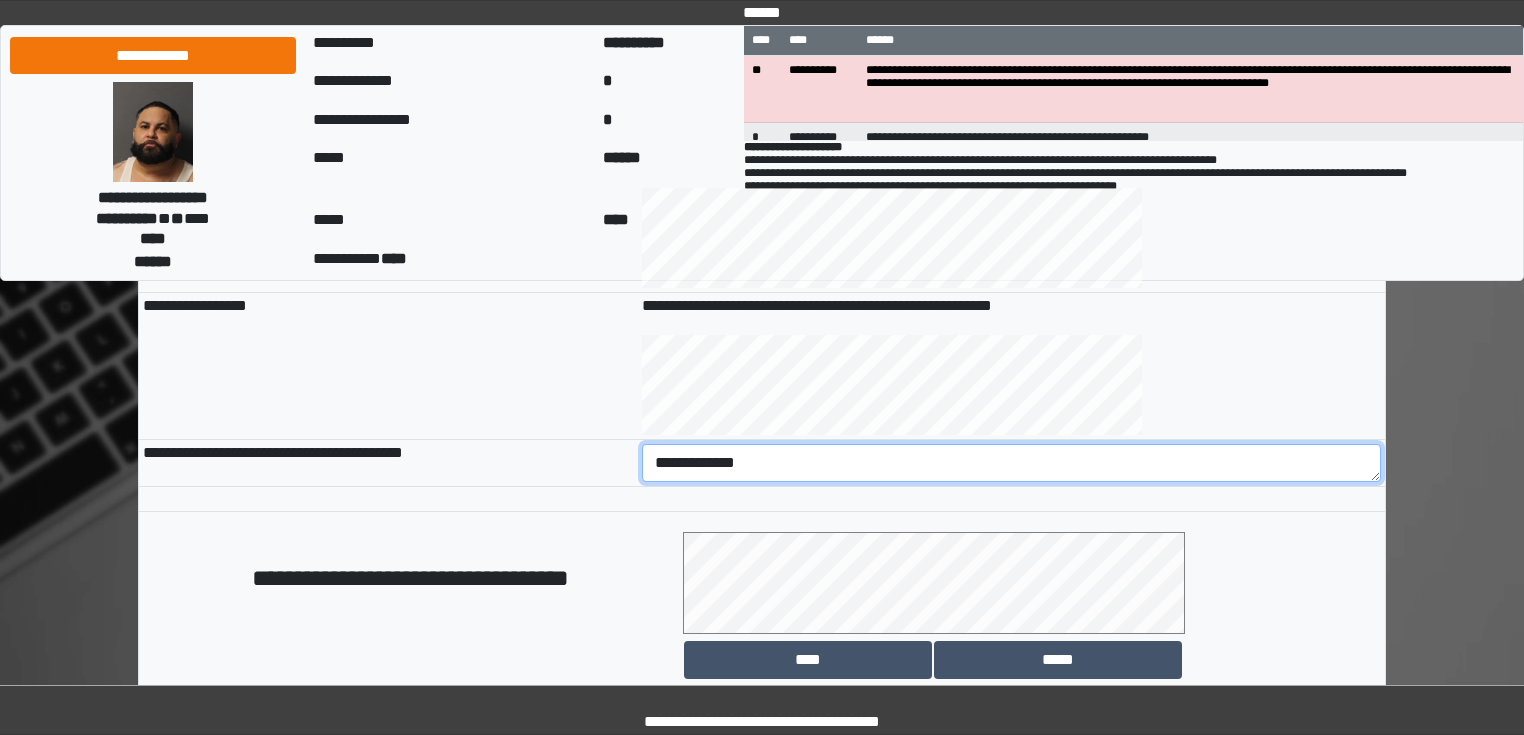 click on "**********" at bounding box center (1012, 463) 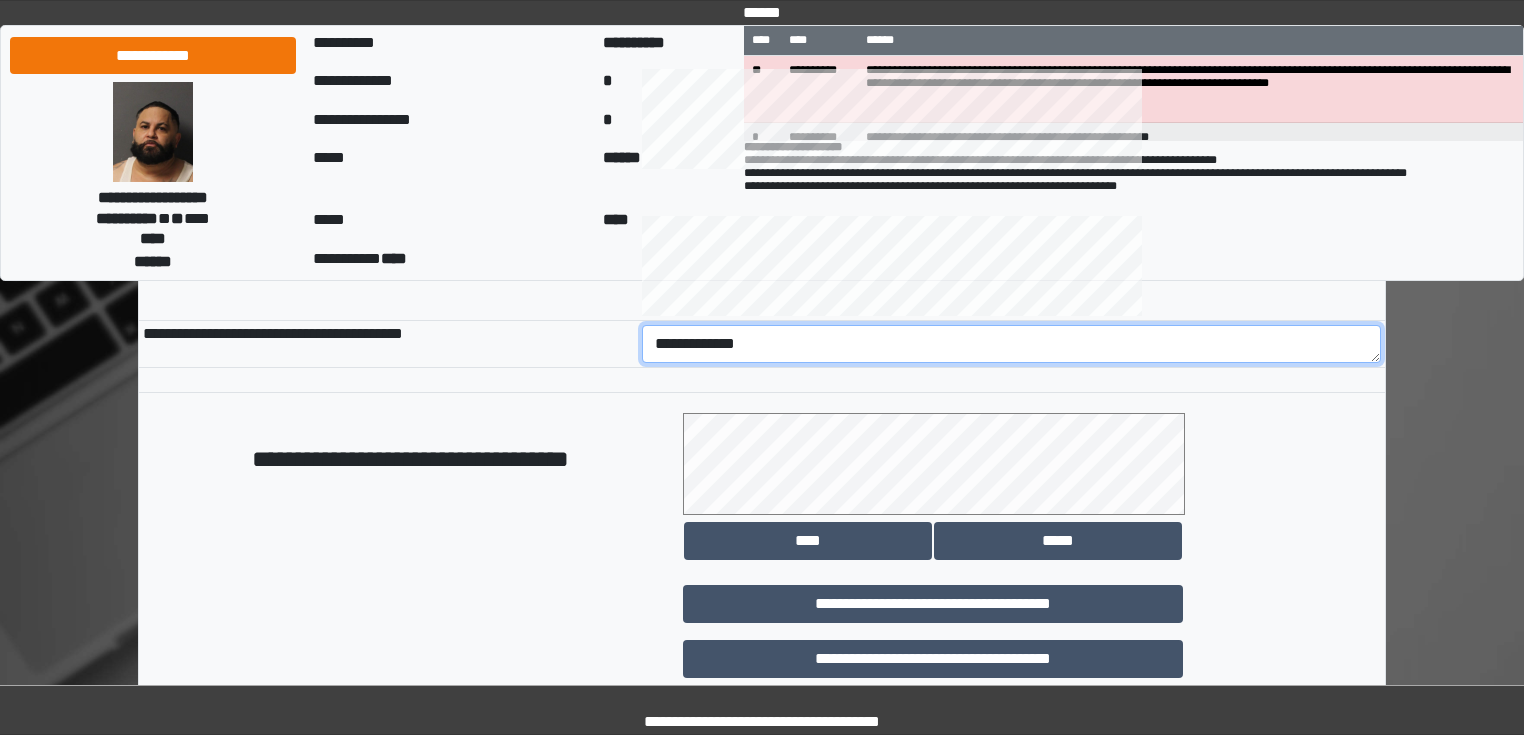 scroll, scrollTop: 1118, scrollLeft: 0, axis: vertical 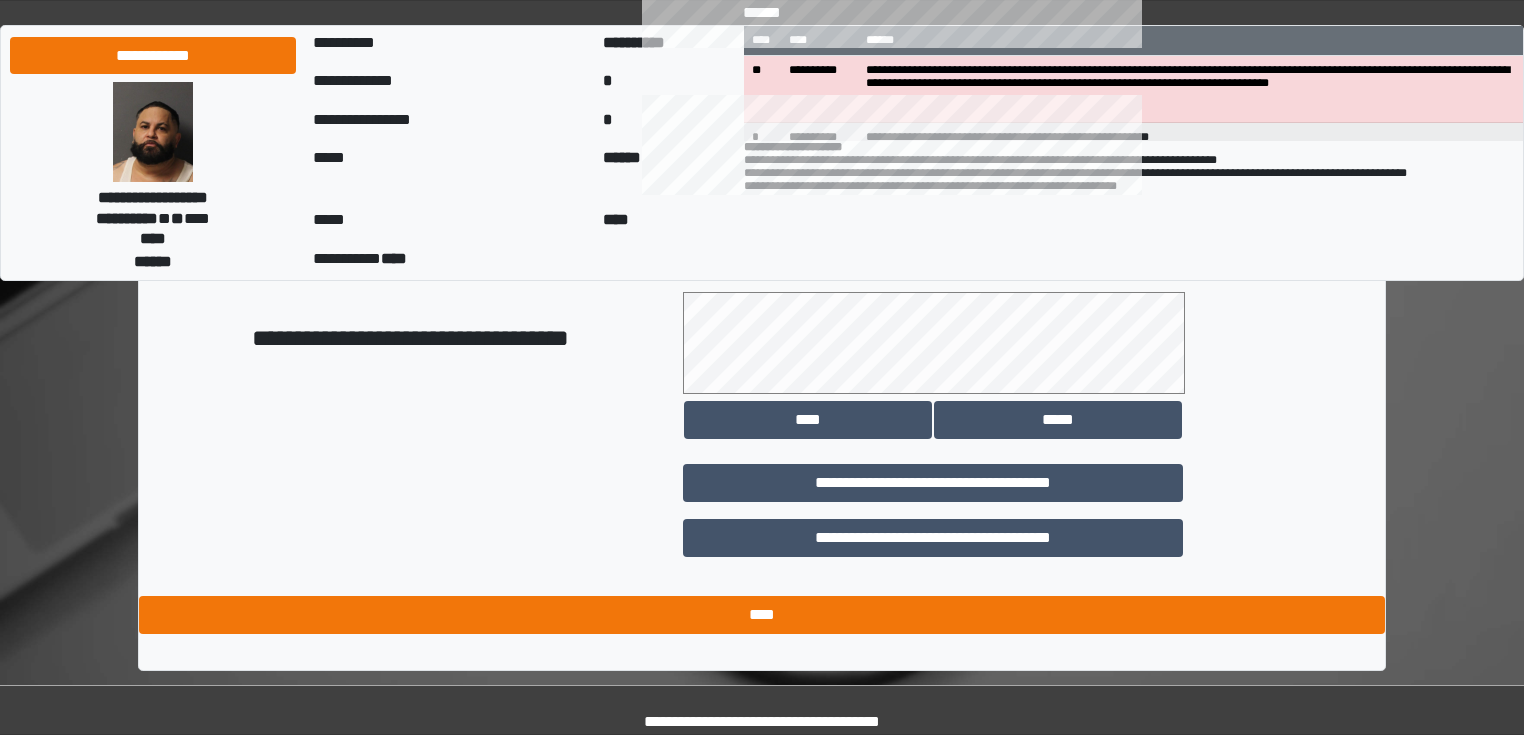 type on "**********" 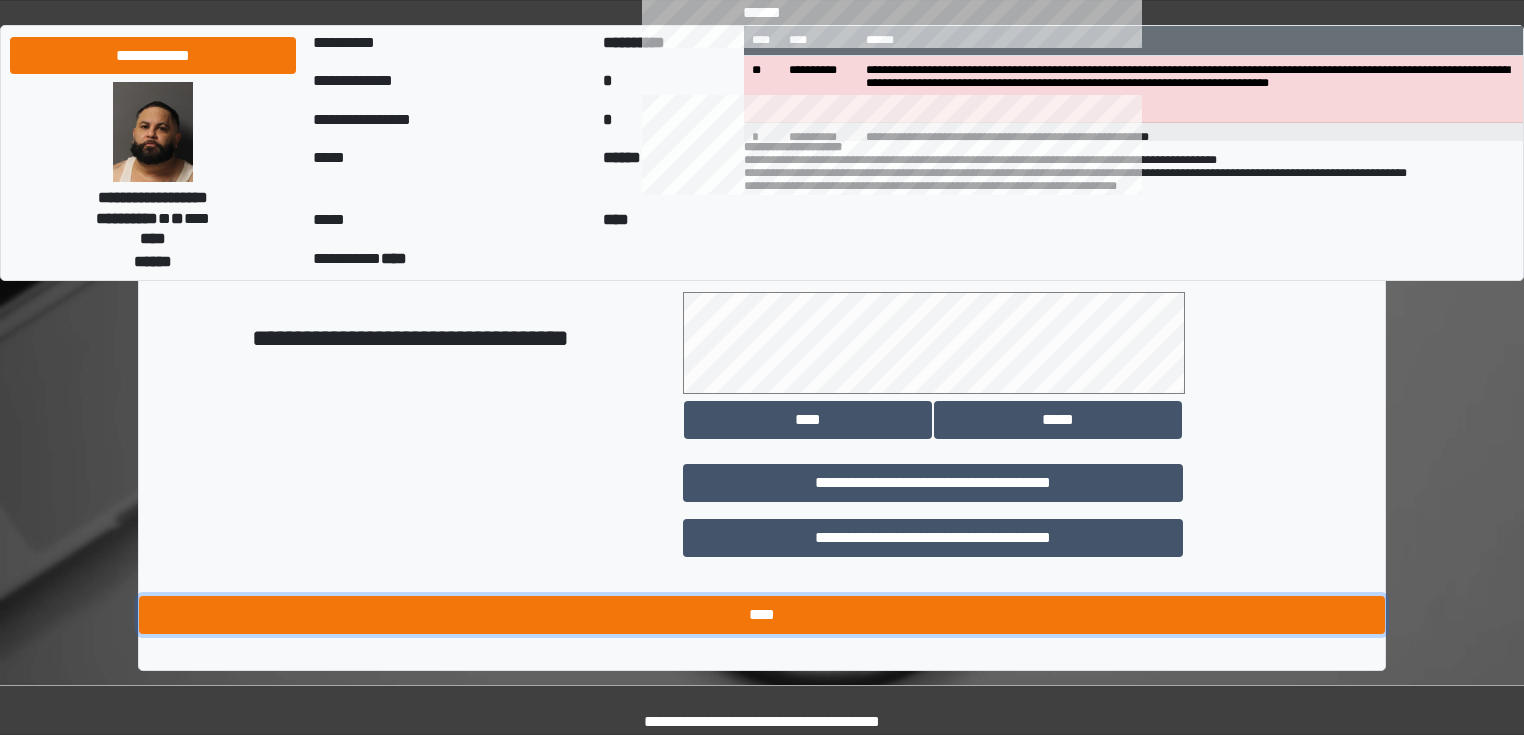 click on "****" at bounding box center (762, 615) 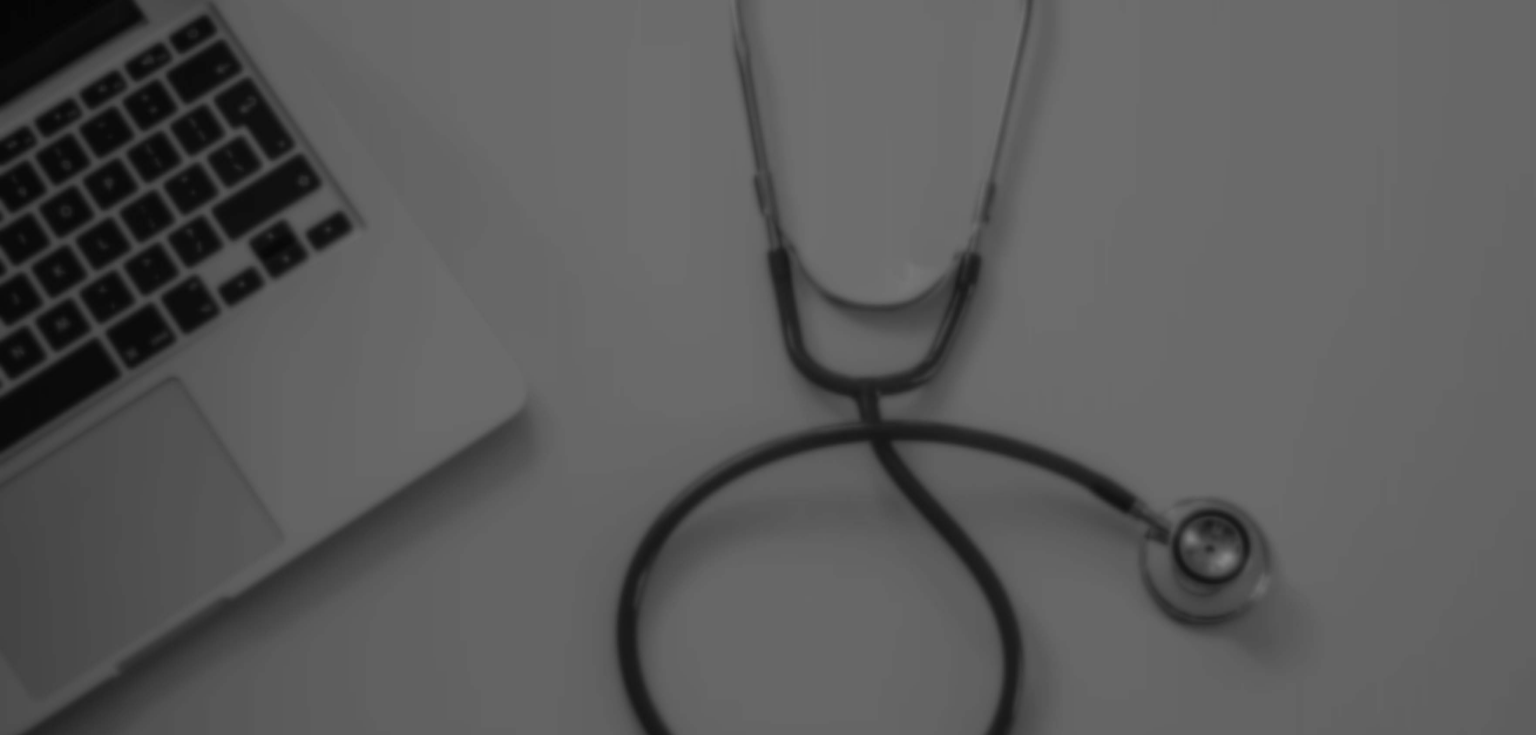scroll, scrollTop: 0, scrollLeft: 0, axis: both 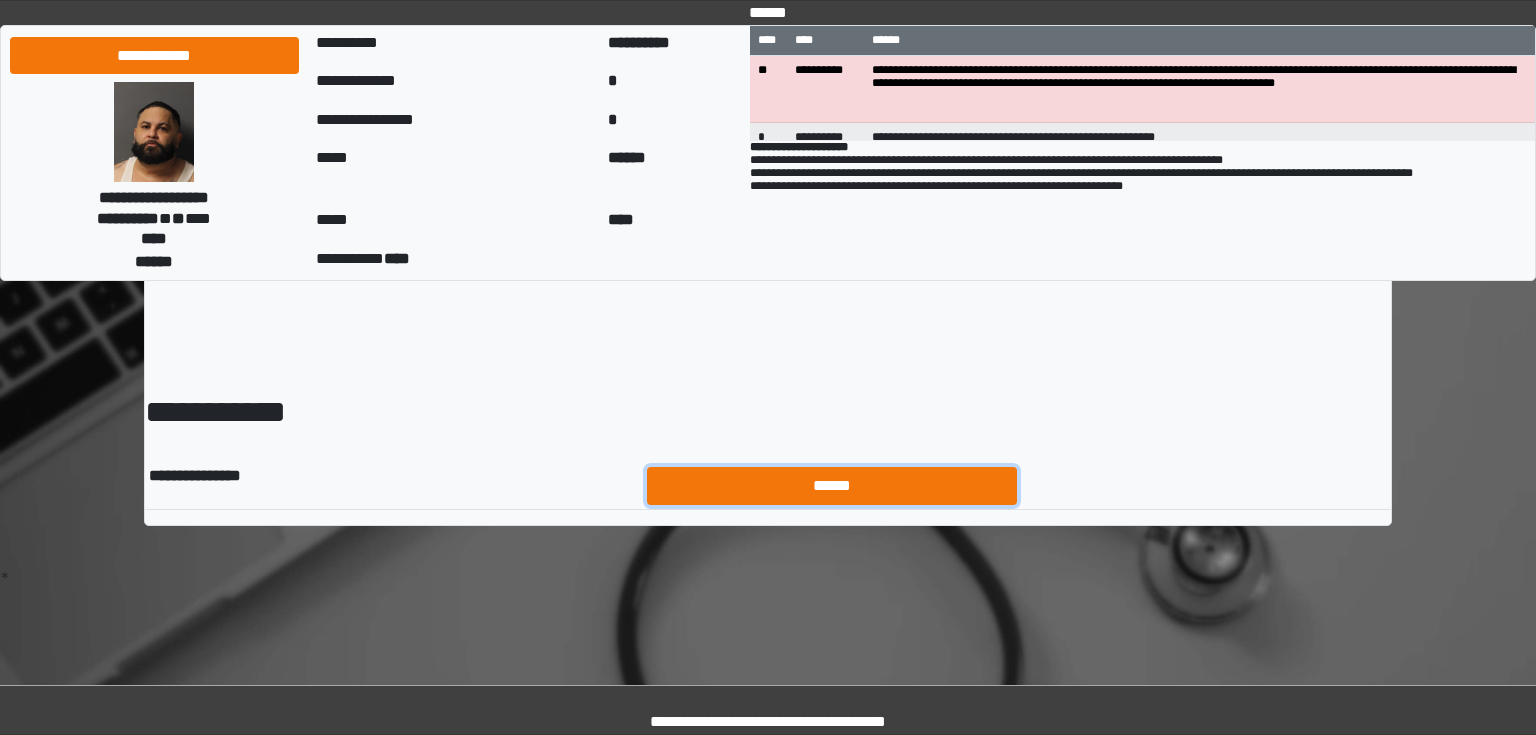 click on "******" at bounding box center (832, 486) 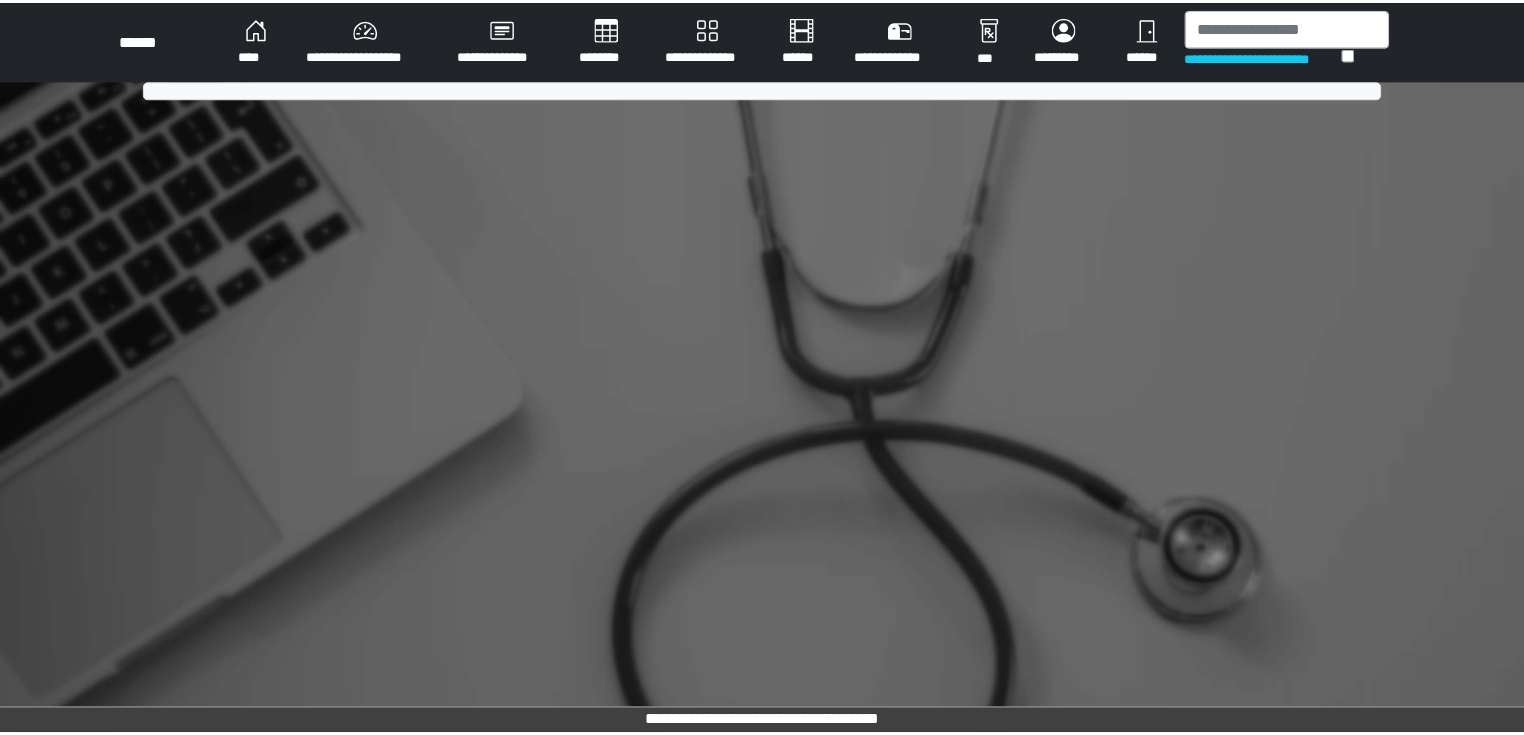scroll, scrollTop: 0, scrollLeft: 0, axis: both 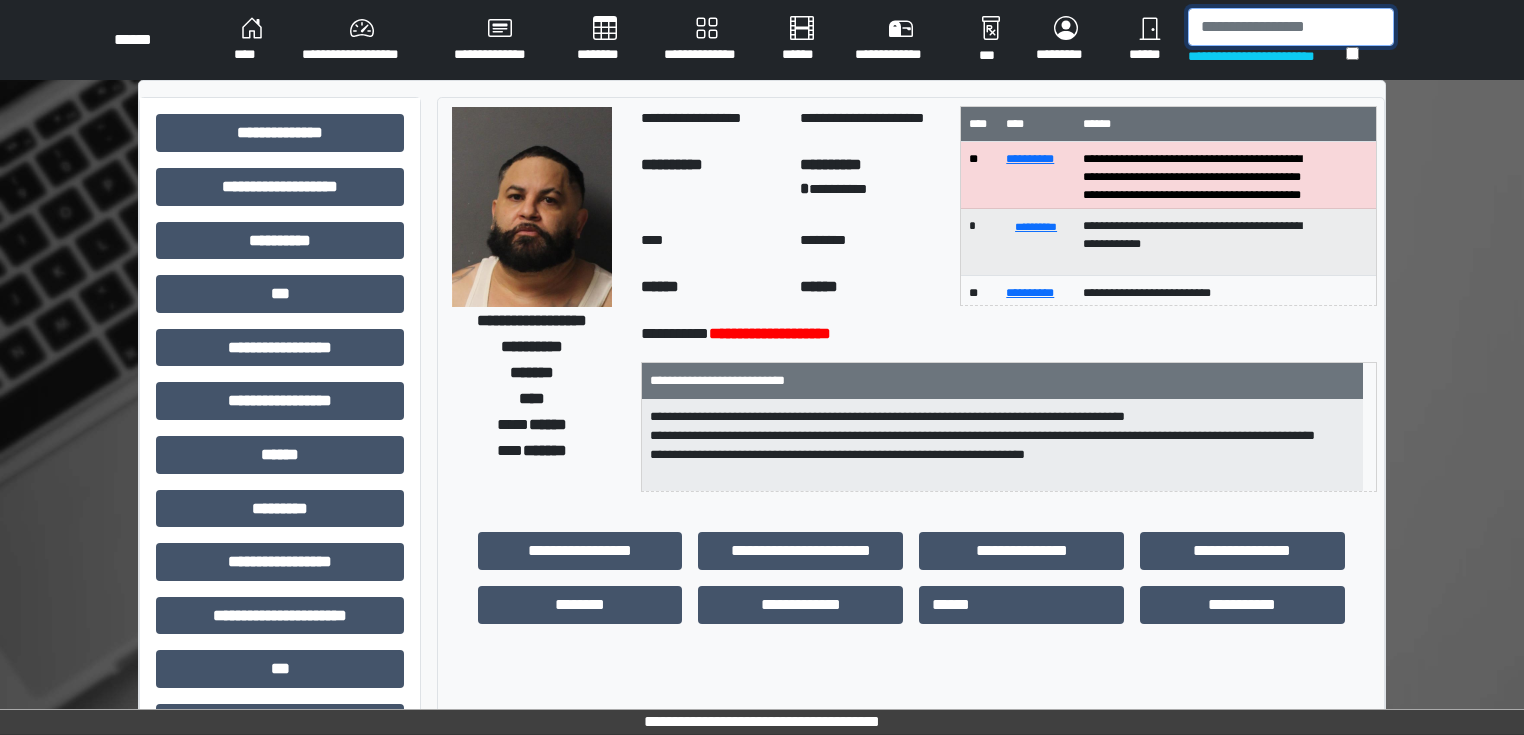 click at bounding box center [1291, 27] 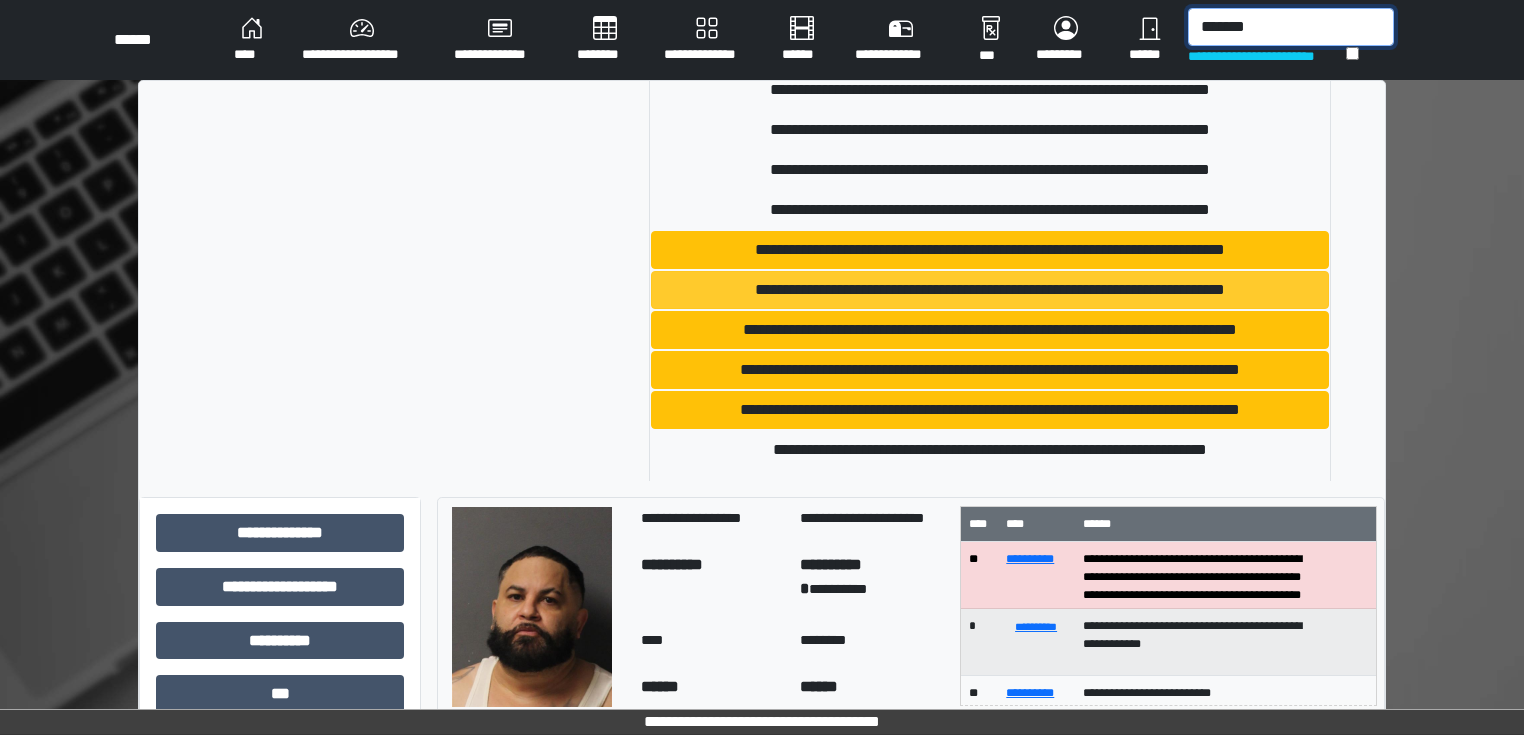 scroll, scrollTop: 320, scrollLeft: 0, axis: vertical 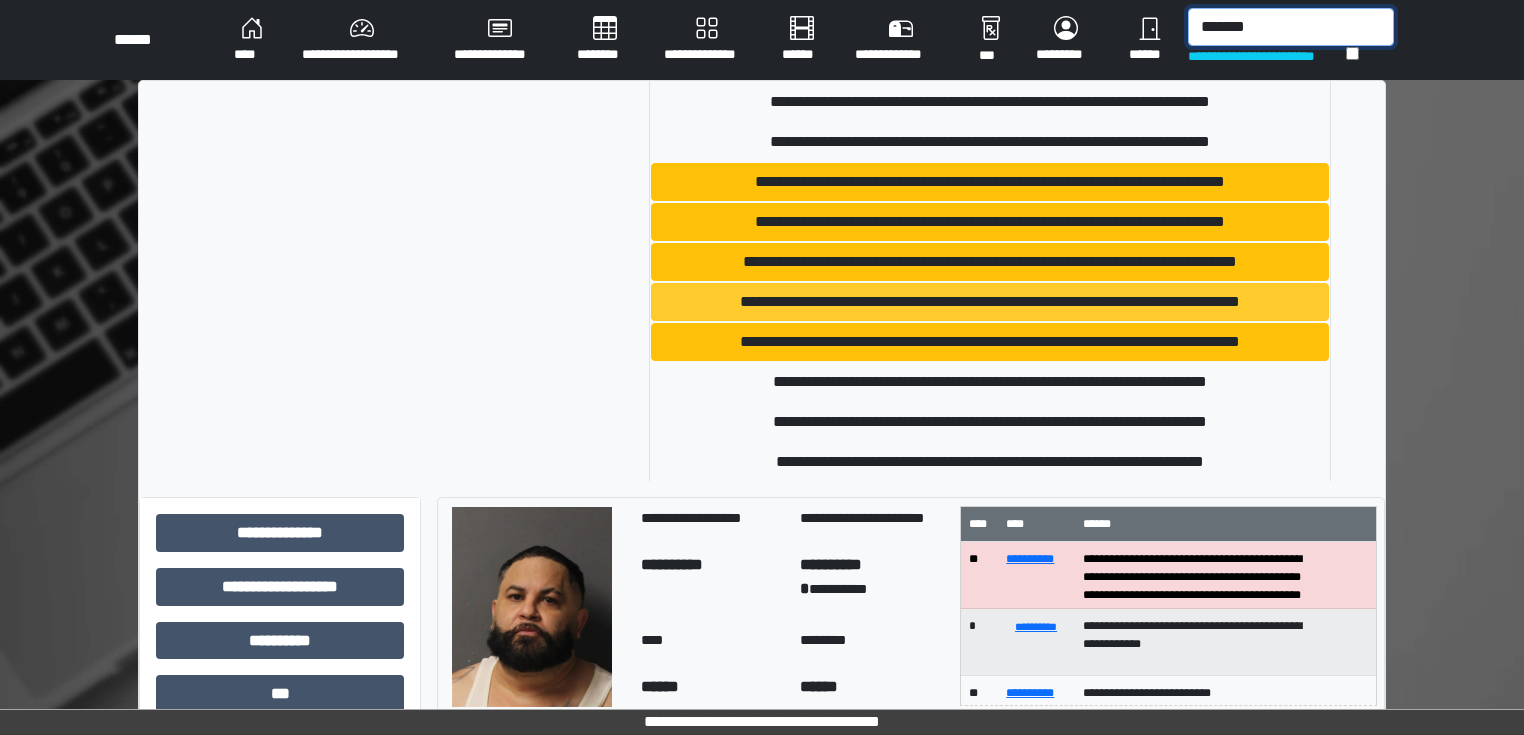 type on "*******" 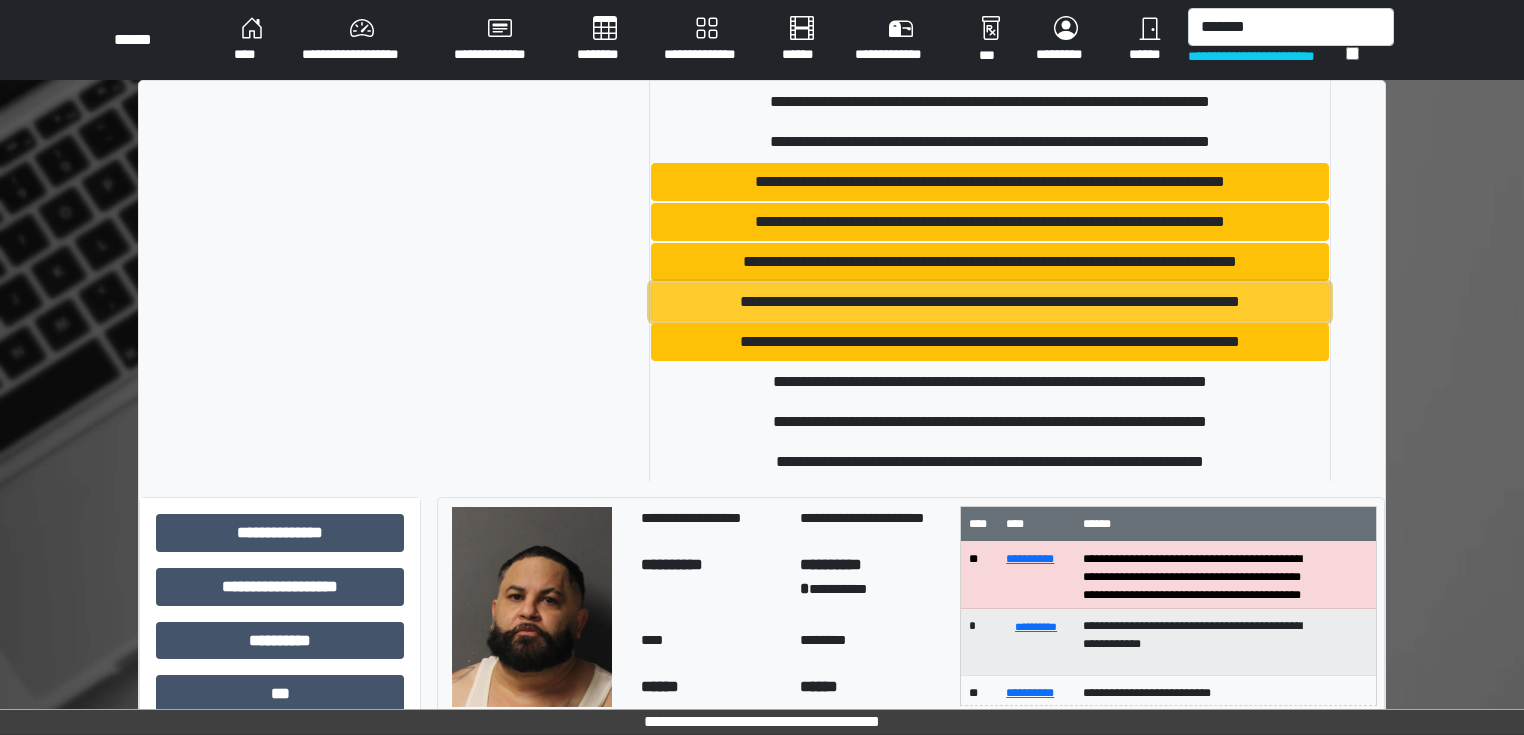 click on "**********" at bounding box center (990, 302) 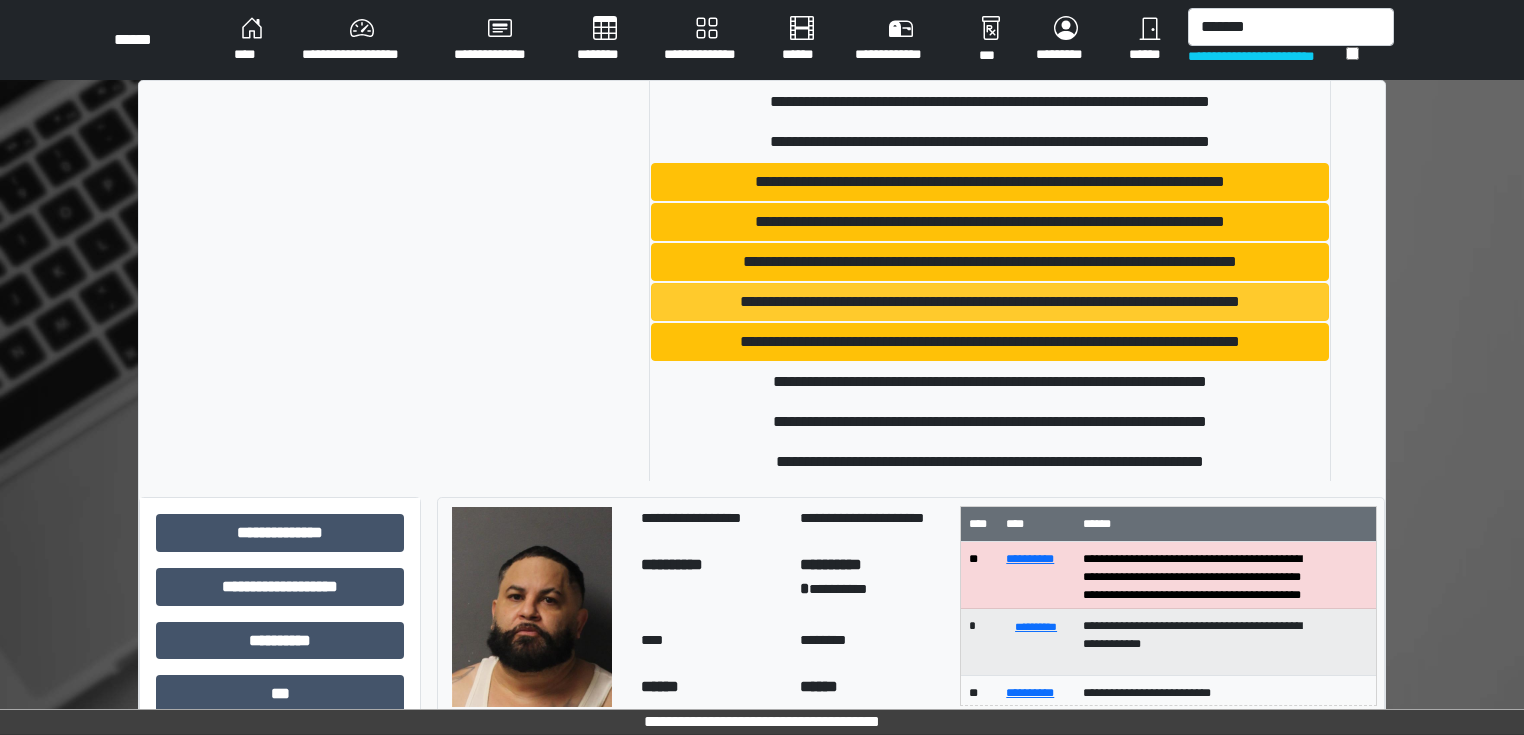 type 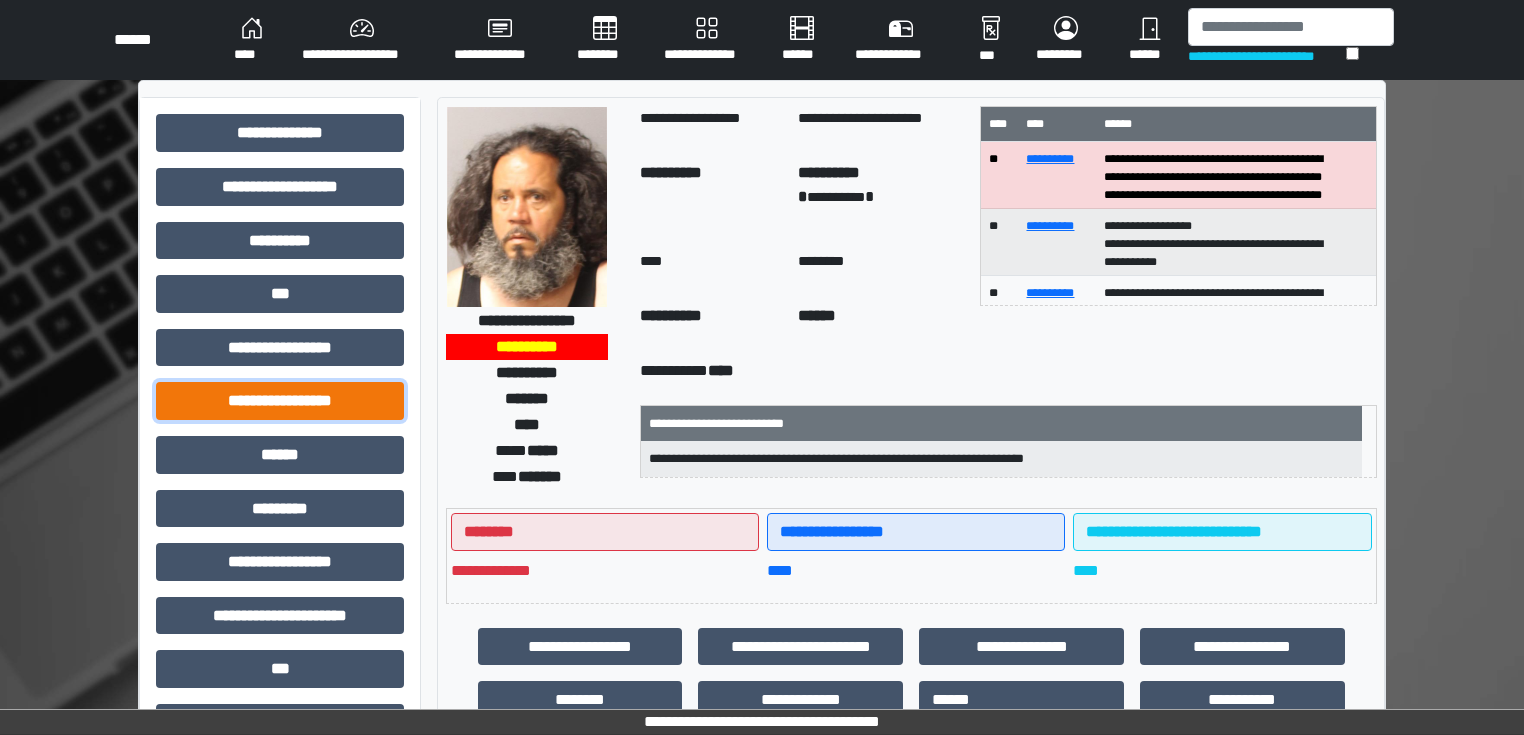 click on "**********" at bounding box center (280, 401) 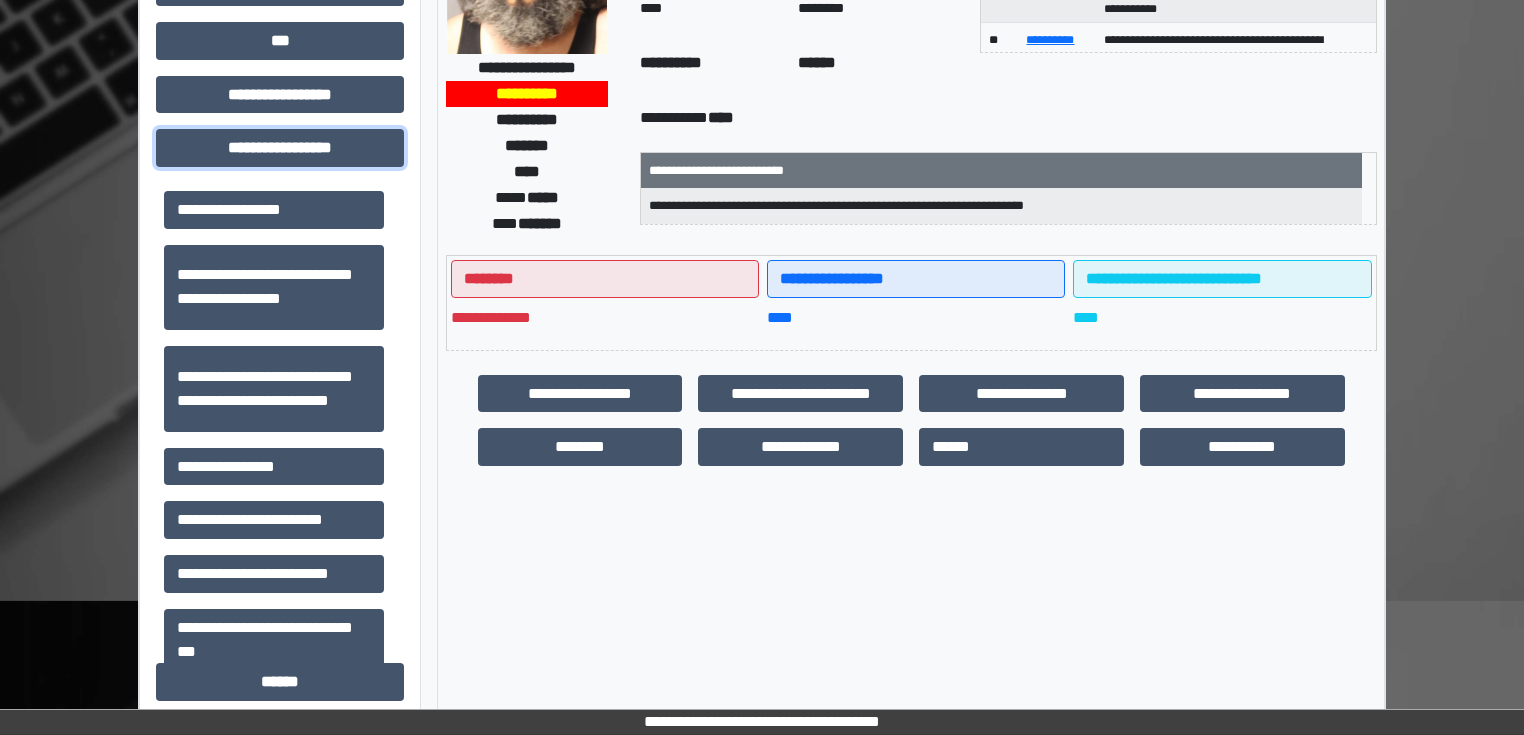 scroll, scrollTop: 320, scrollLeft: 0, axis: vertical 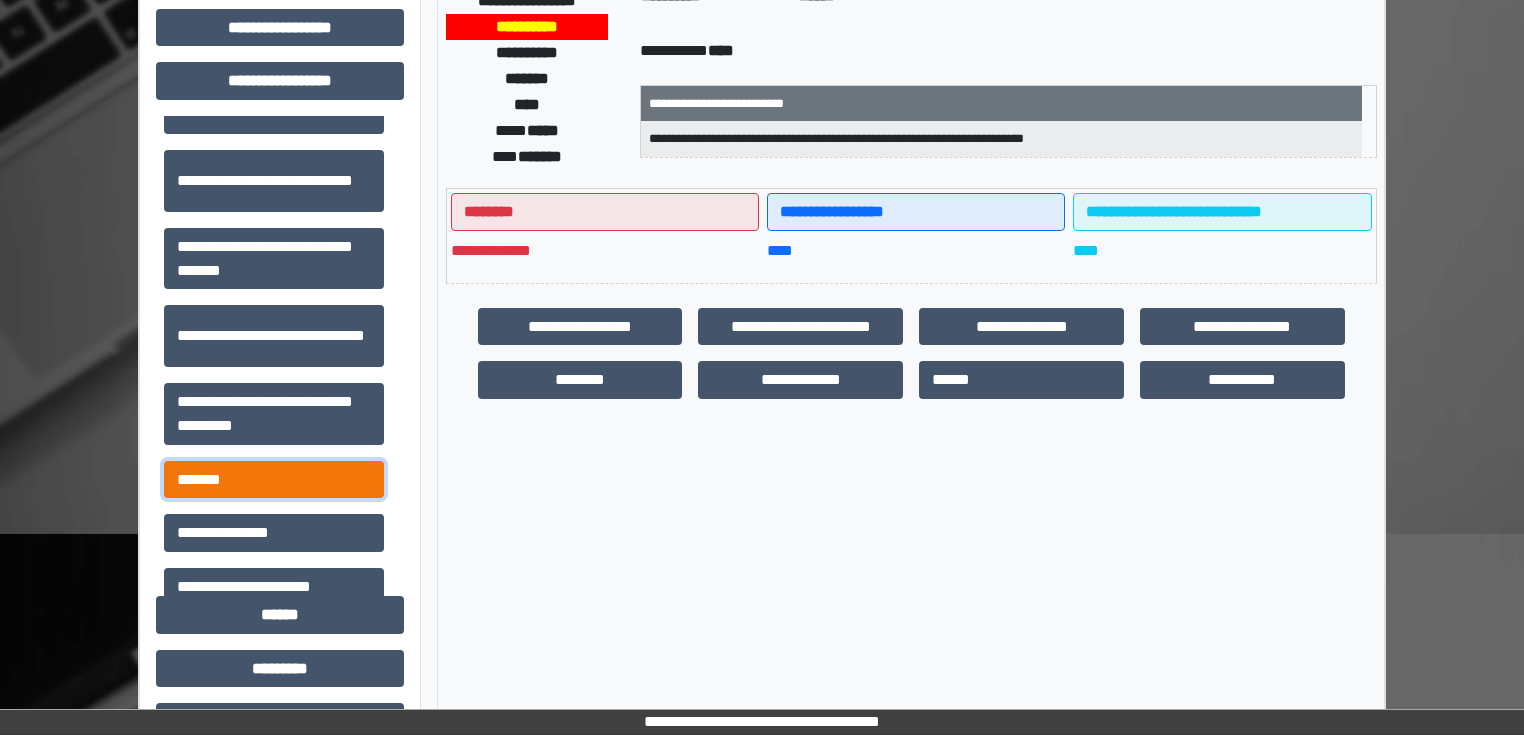click on "*******" at bounding box center (274, 480) 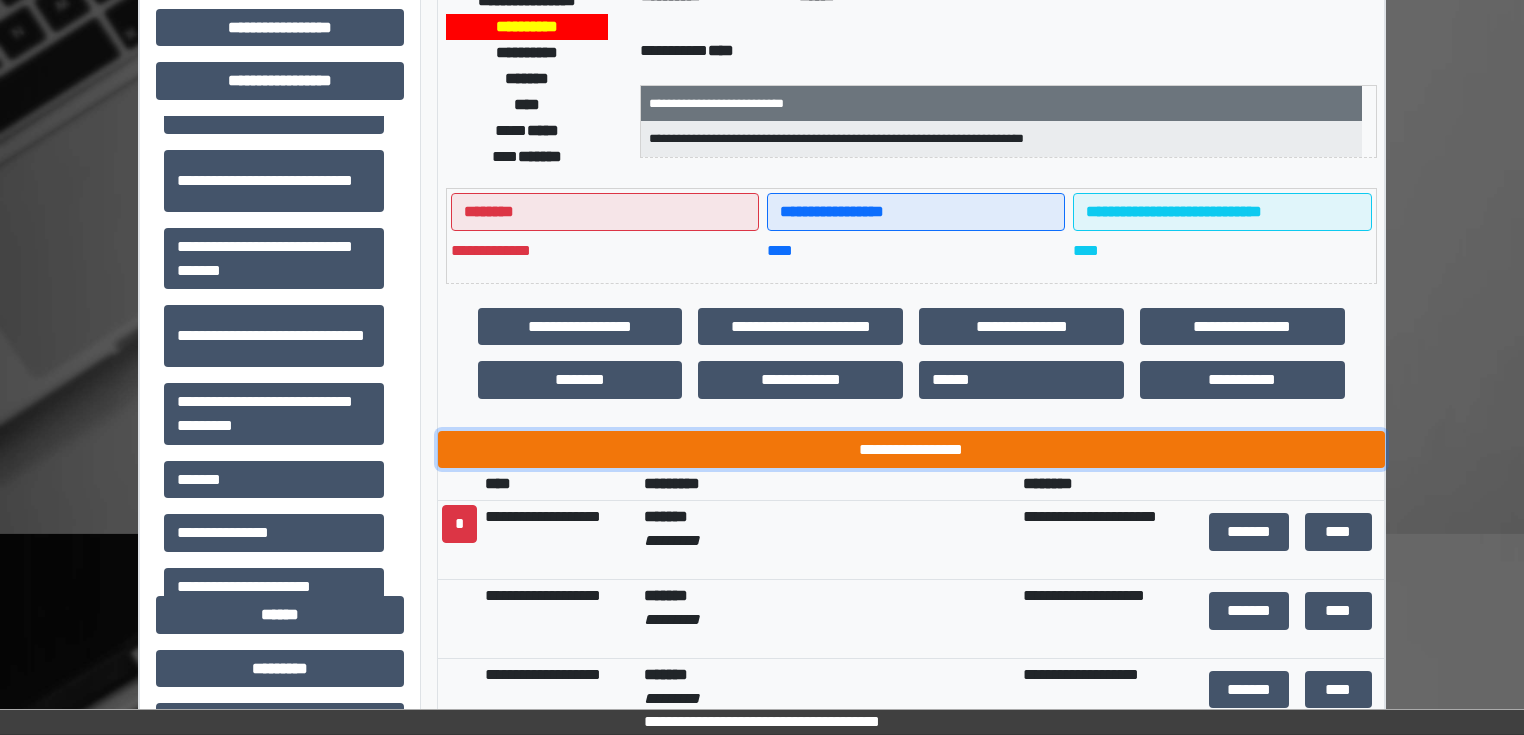 click on "**********" at bounding box center [911, 450] 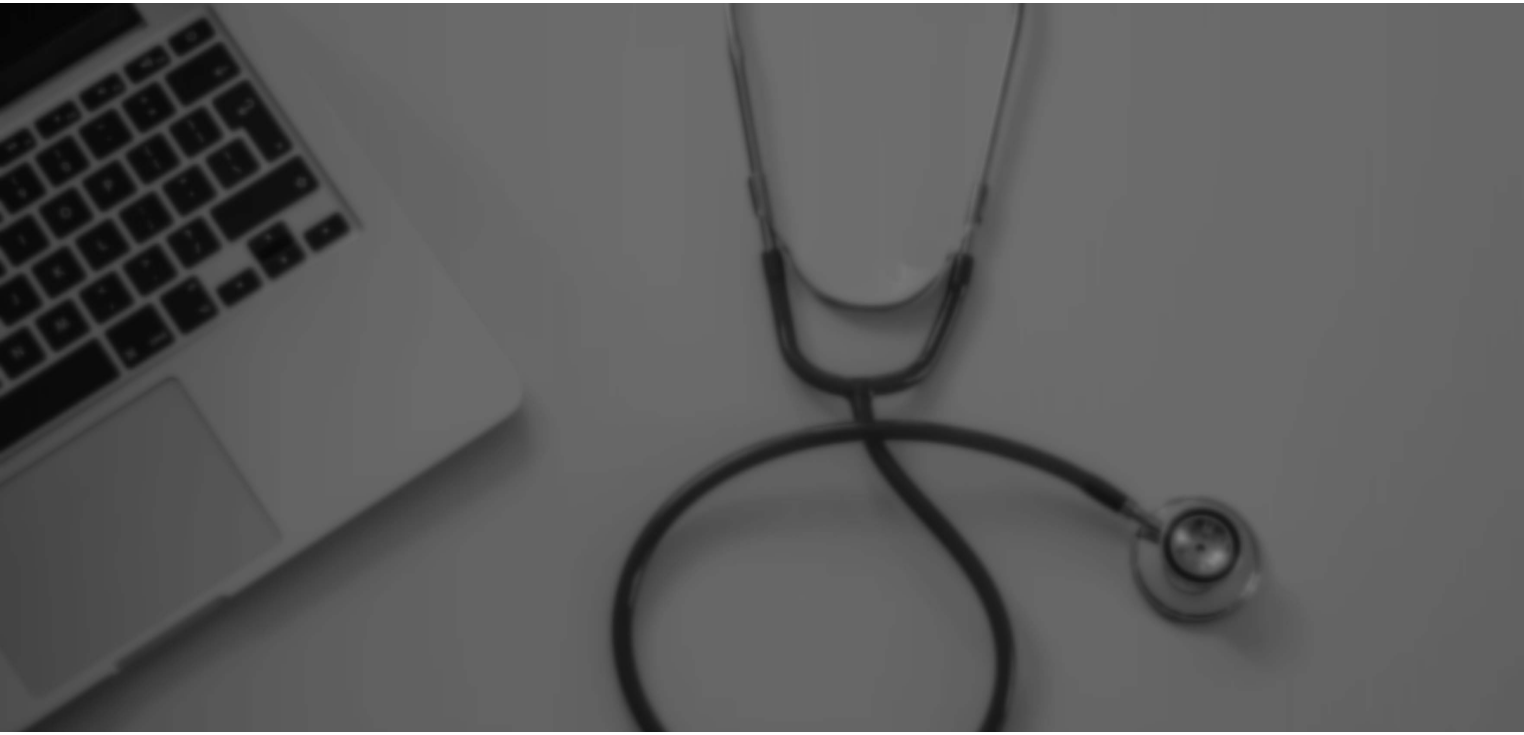 scroll, scrollTop: 0, scrollLeft: 0, axis: both 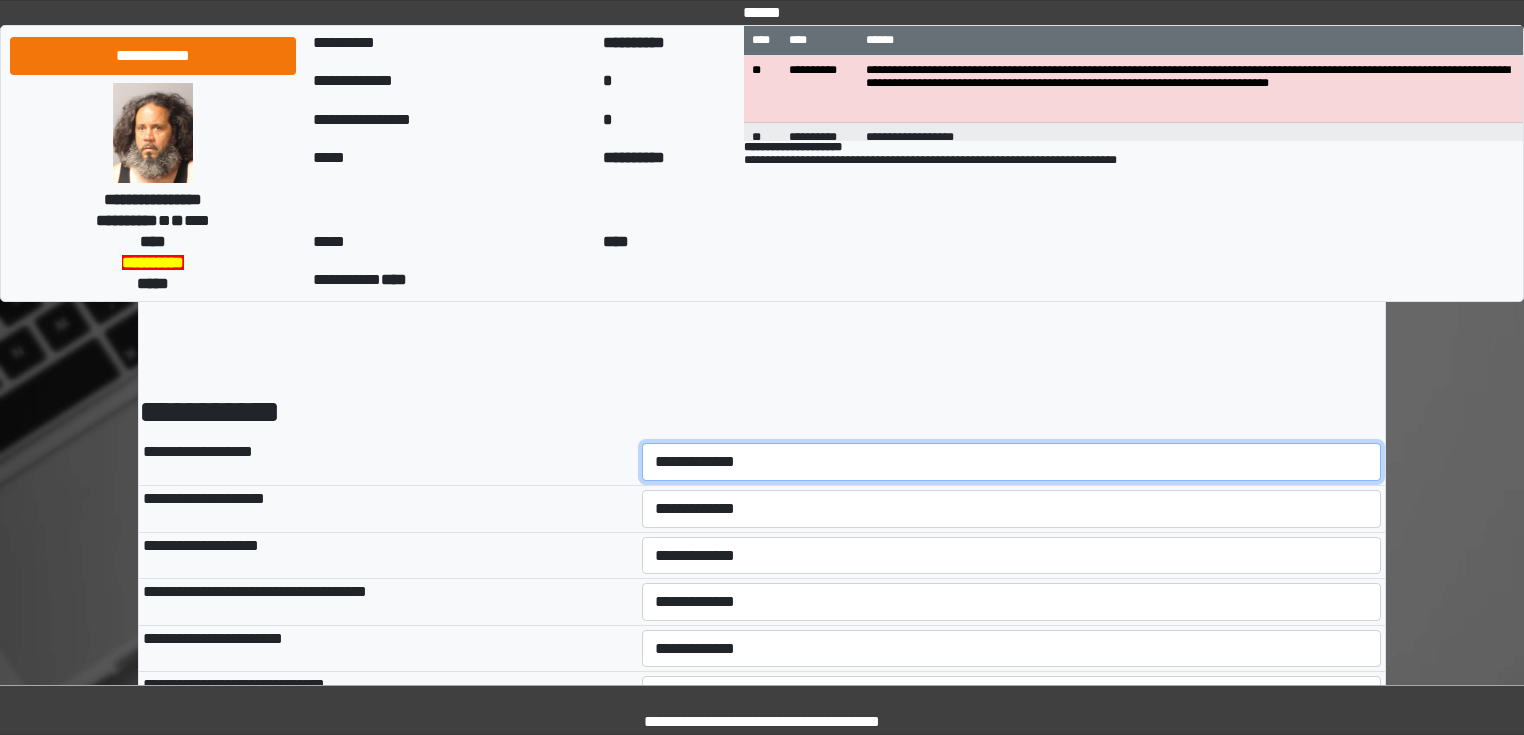 click on "**********" at bounding box center [1012, 462] 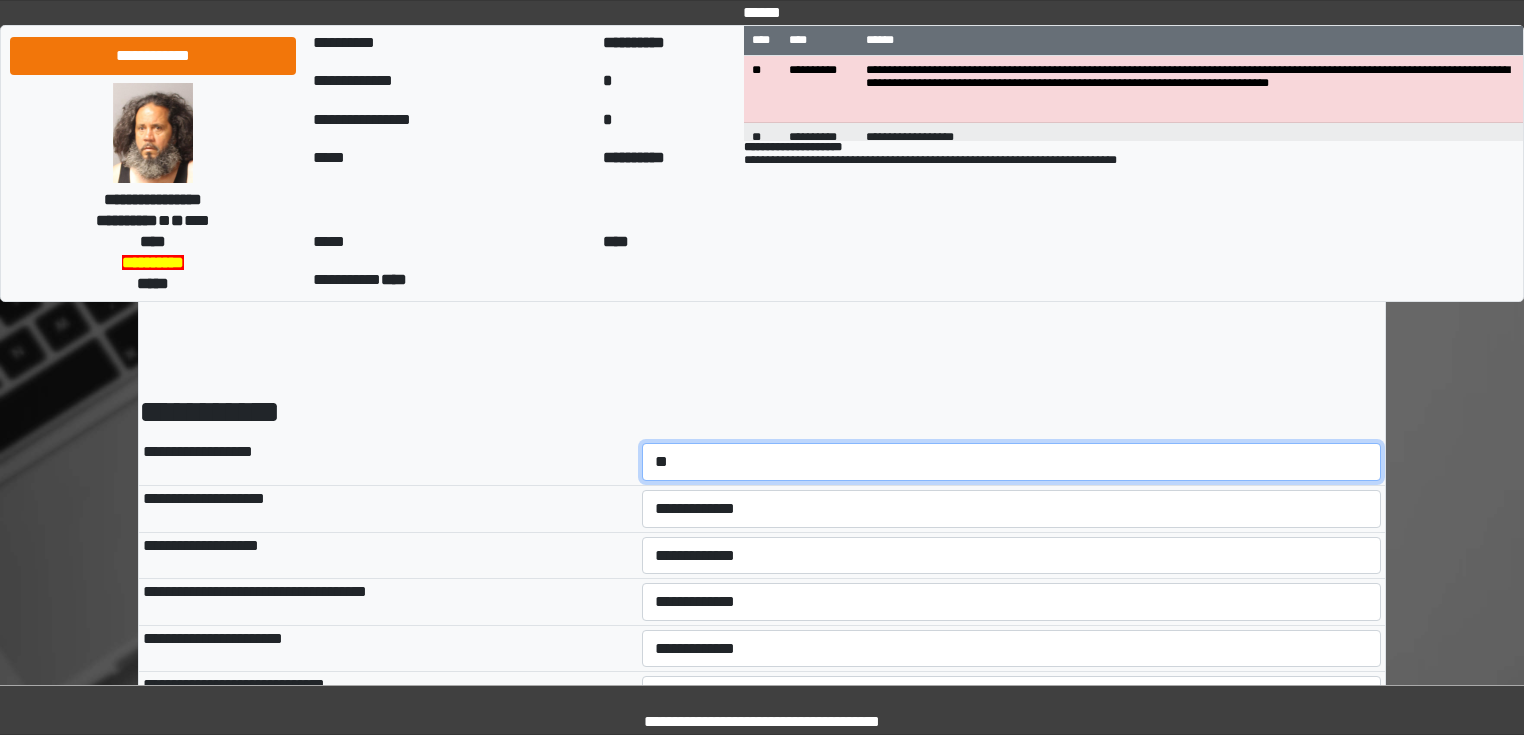 click on "**********" at bounding box center [1012, 462] 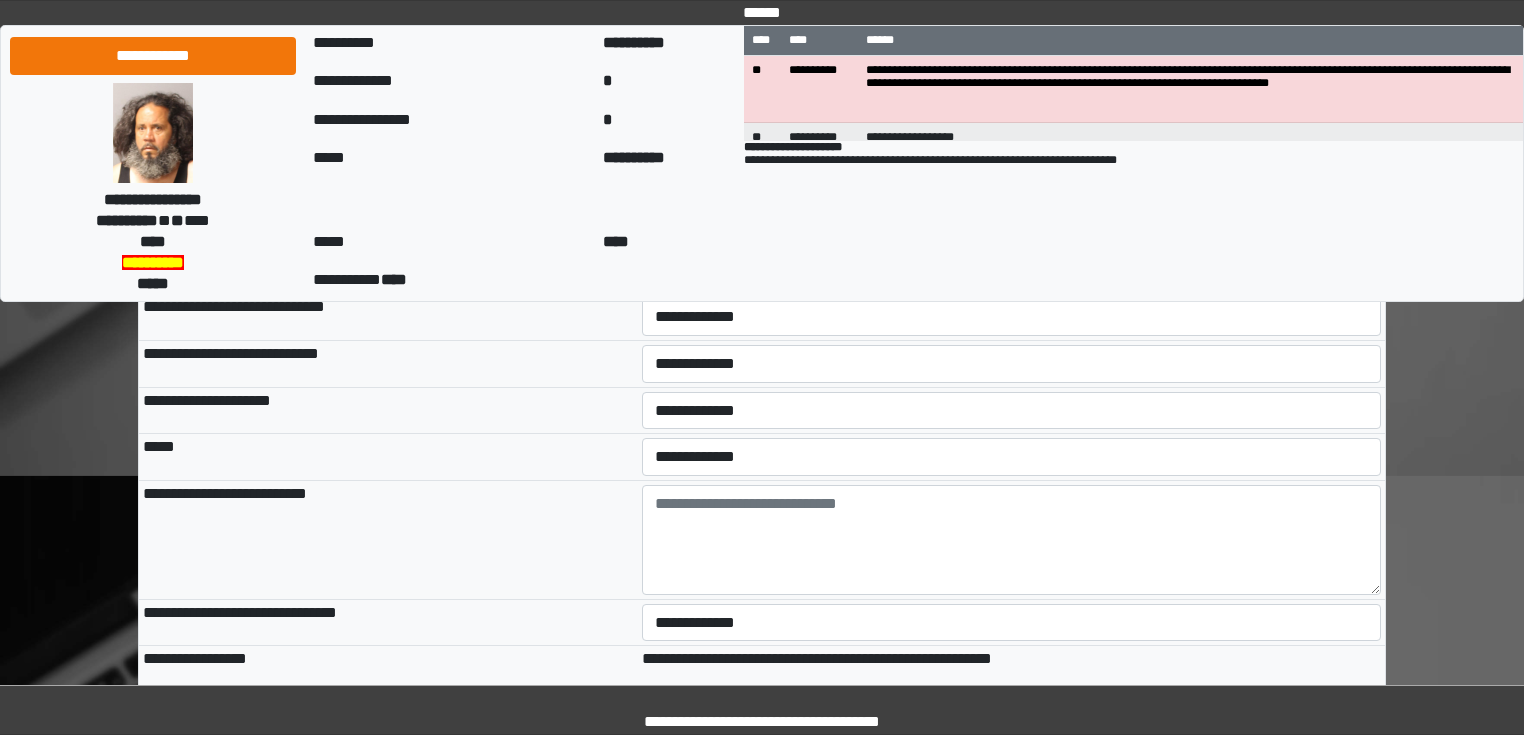 scroll, scrollTop: 400, scrollLeft: 0, axis: vertical 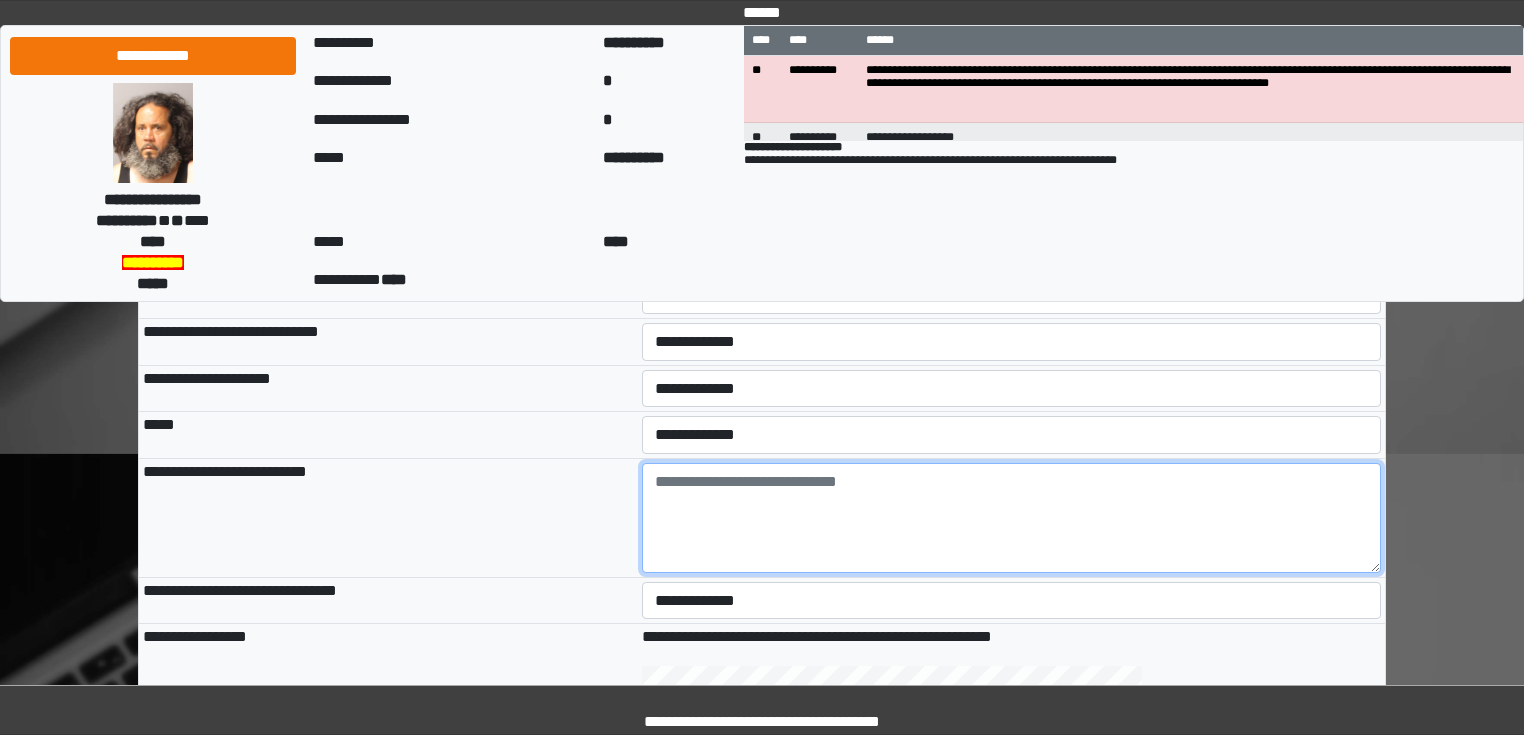 click at bounding box center (1012, 518) 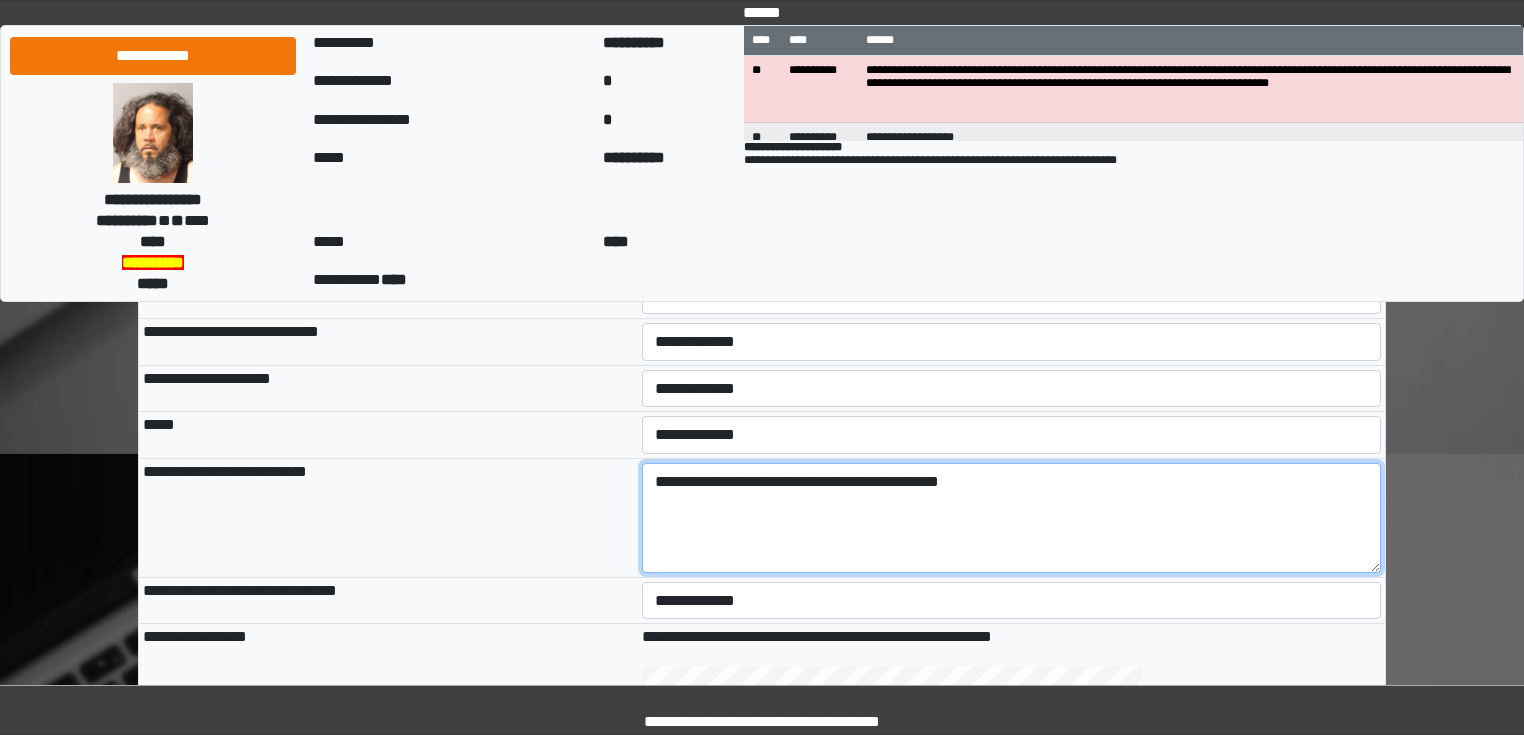 type on "**********" 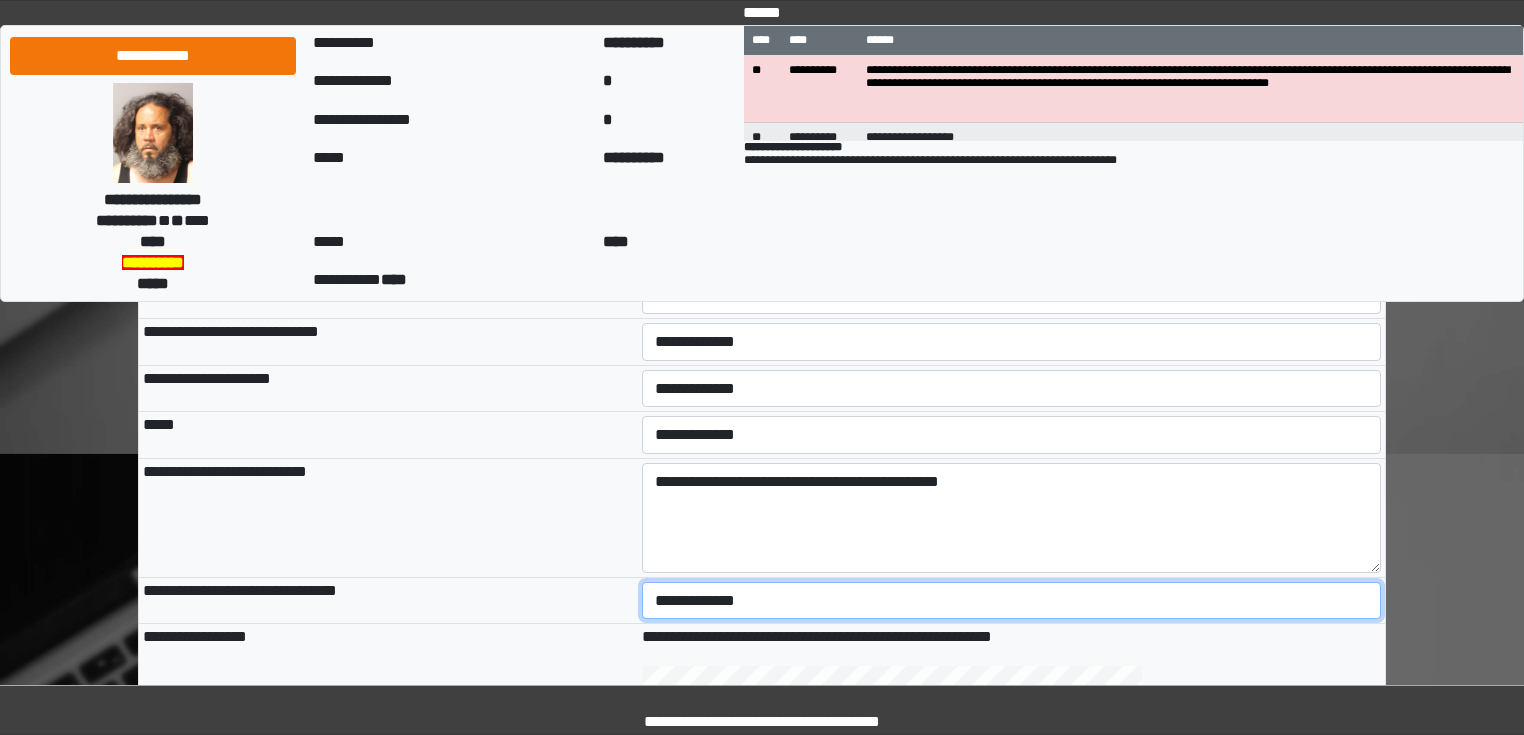 click on "**********" at bounding box center [1012, 601] 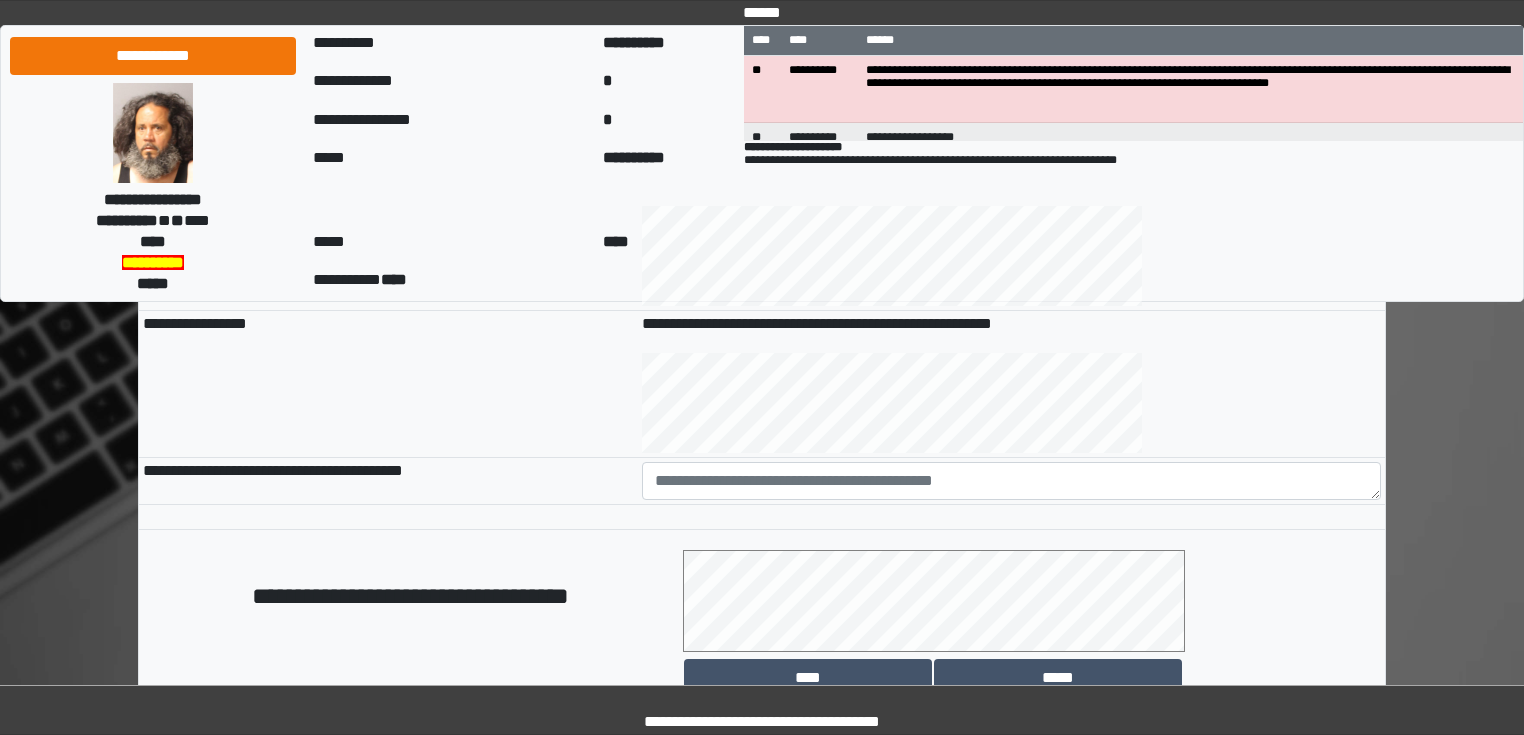 scroll, scrollTop: 880, scrollLeft: 0, axis: vertical 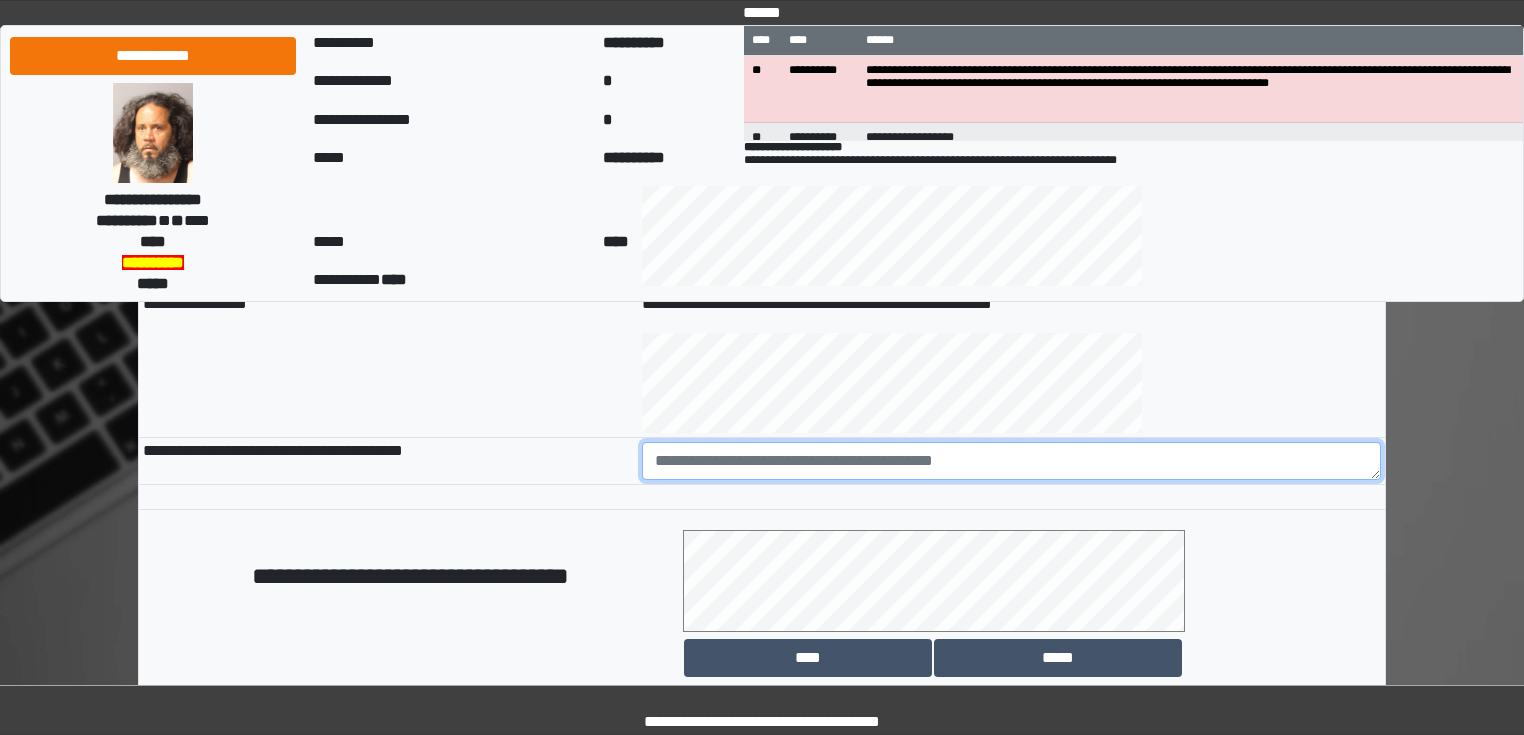 click at bounding box center [1012, 461] 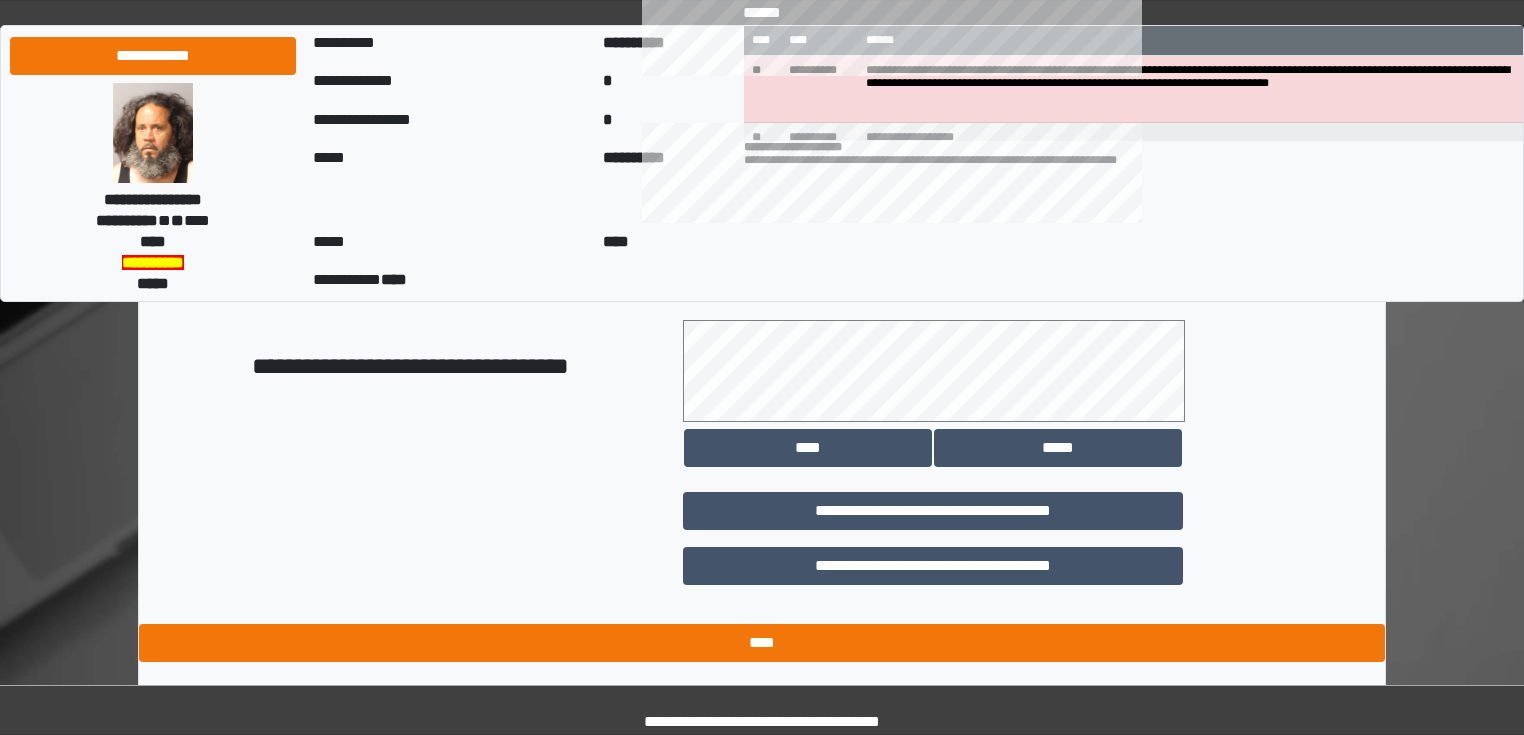 scroll, scrollTop: 1118, scrollLeft: 0, axis: vertical 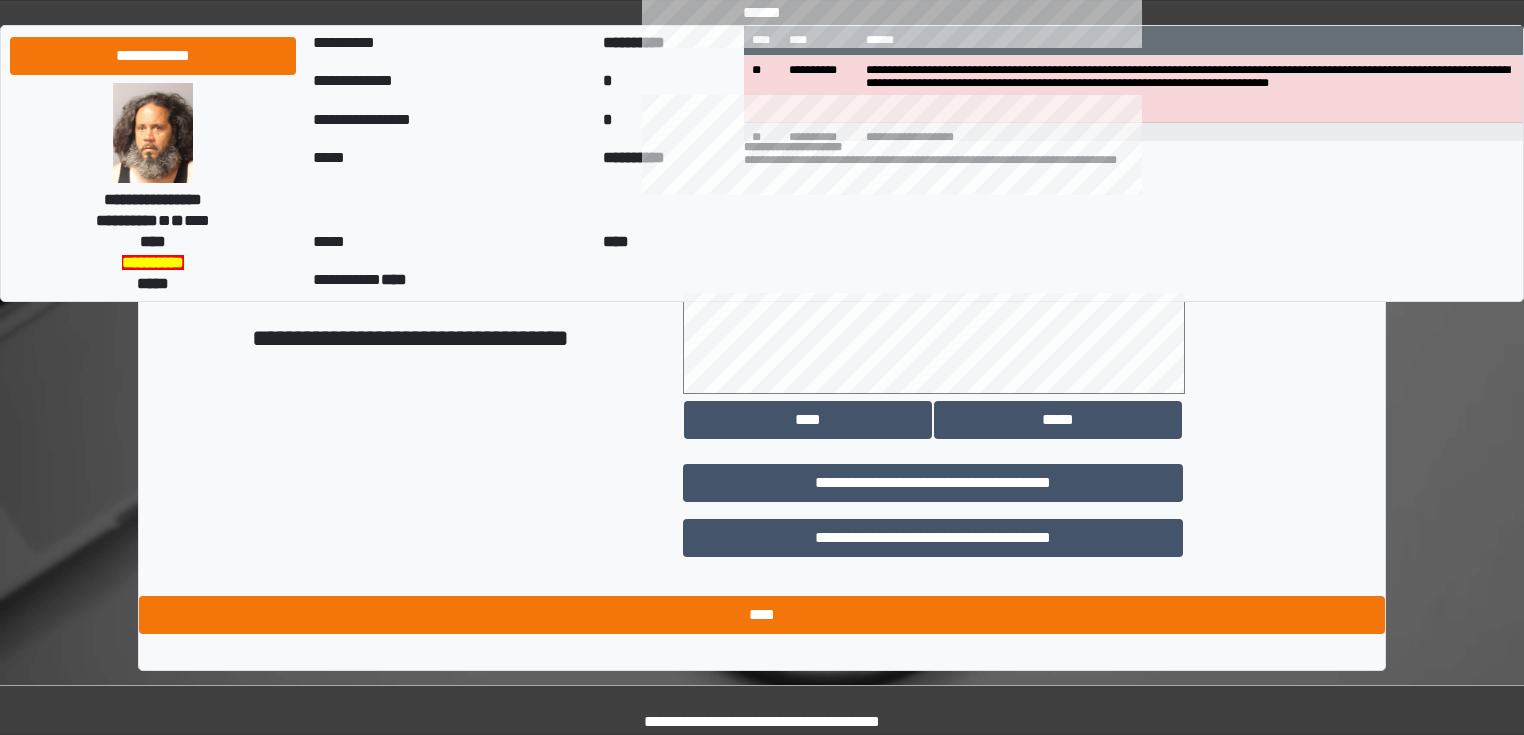 type on "**********" 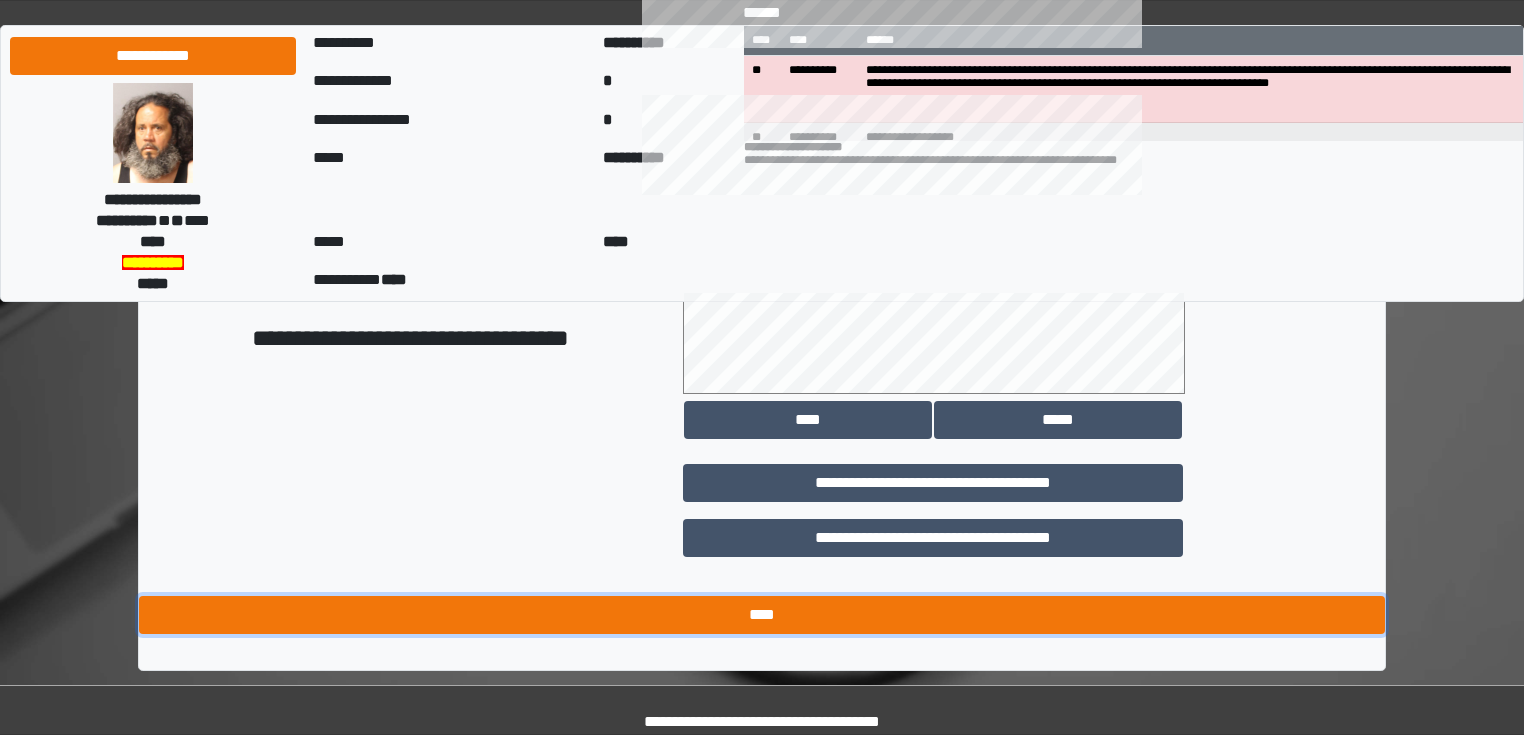 click on "****" at bounding box center [762, 615] 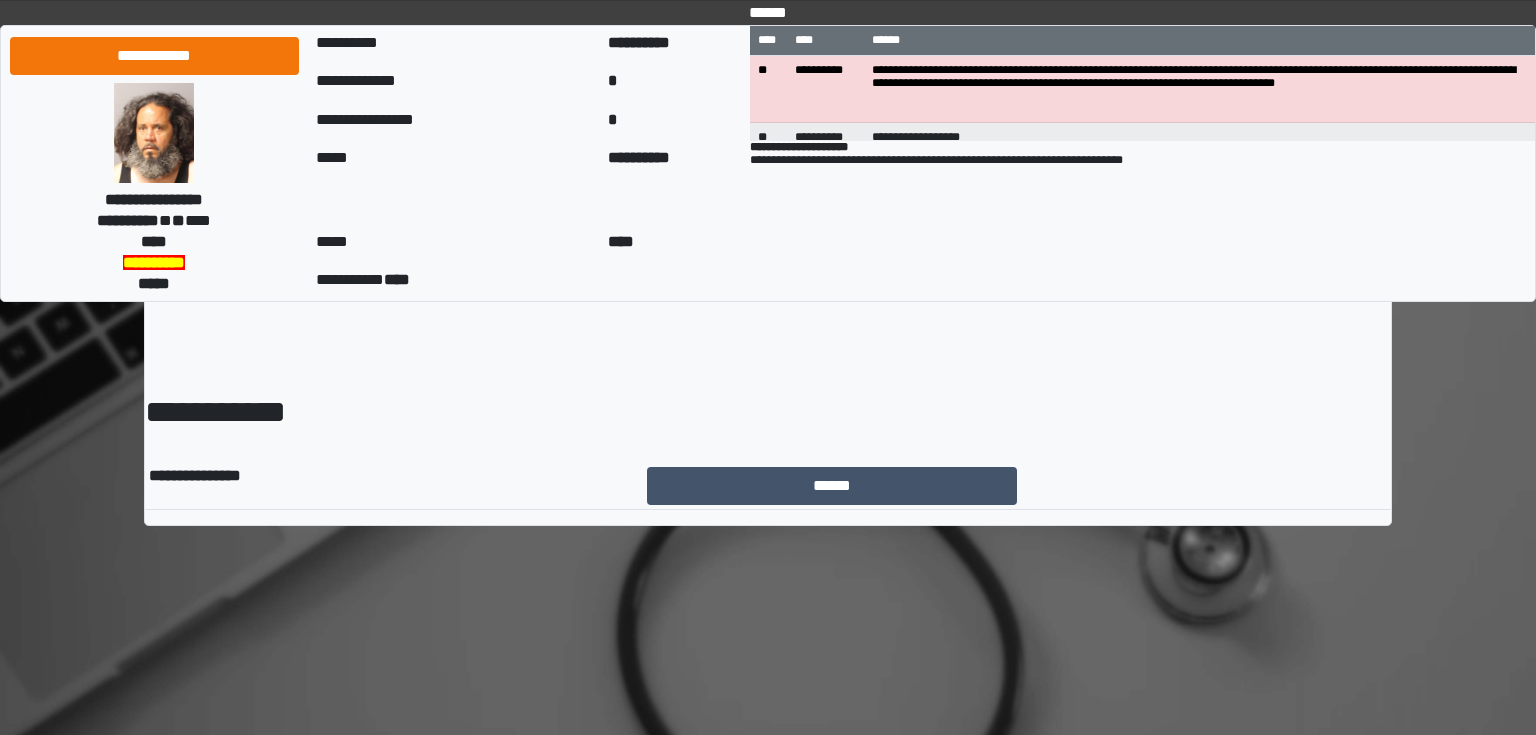 scroll, scrollTop: 0, scrollLeft: 0, axis: both 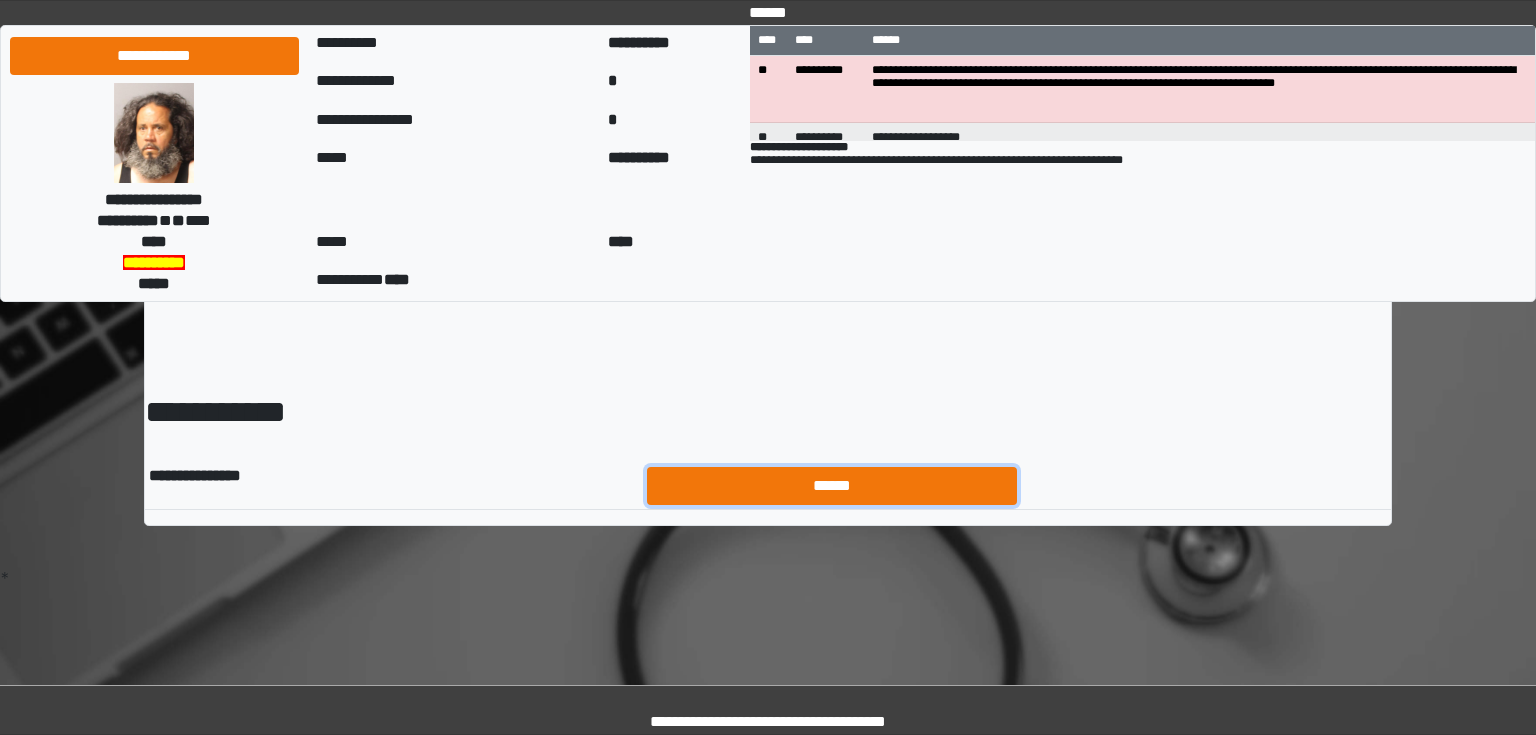 click on "******" at bounding box center [832, 486] 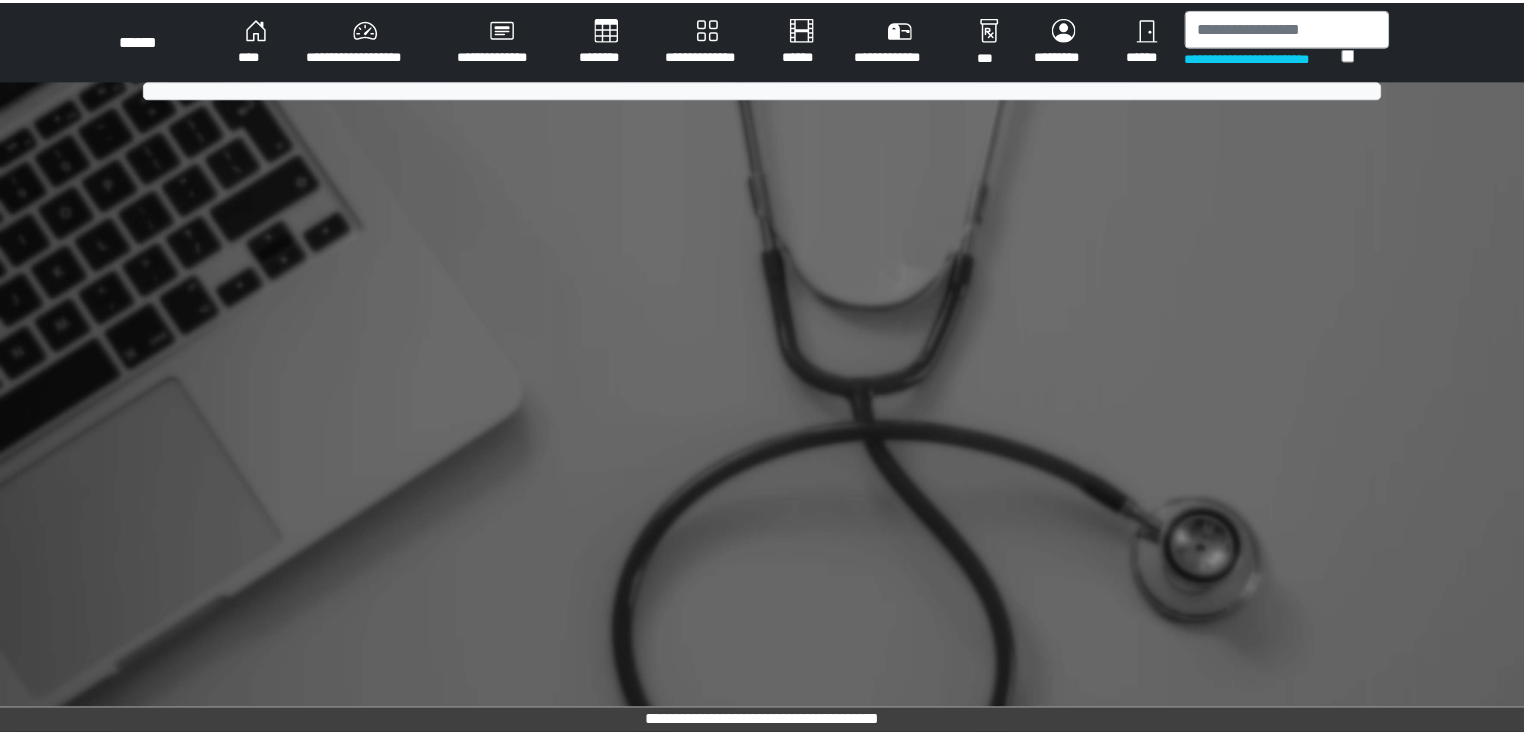 scroll, scrollTop: 0, scrollLeft: 0, axis: both 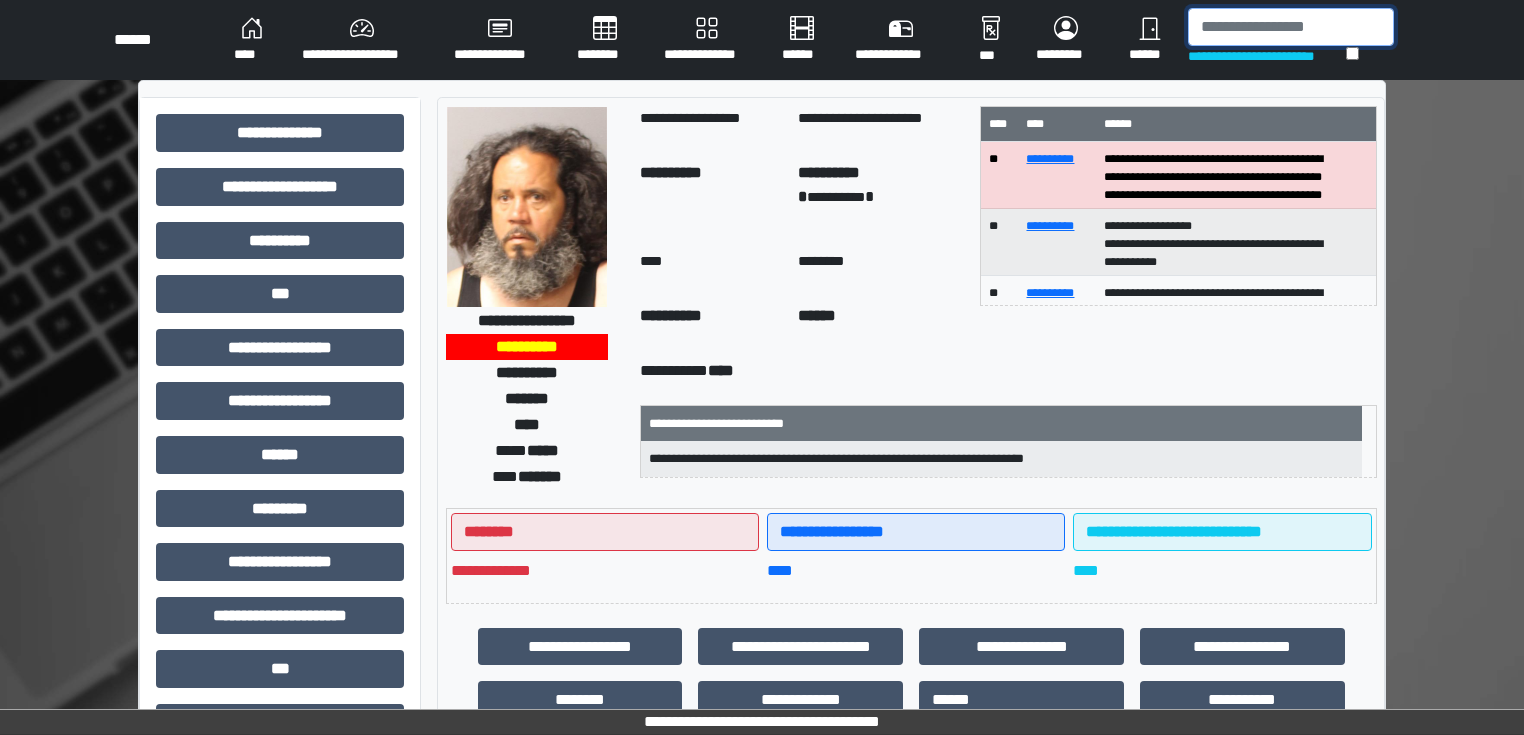 click at bounding box center (1291, 27) 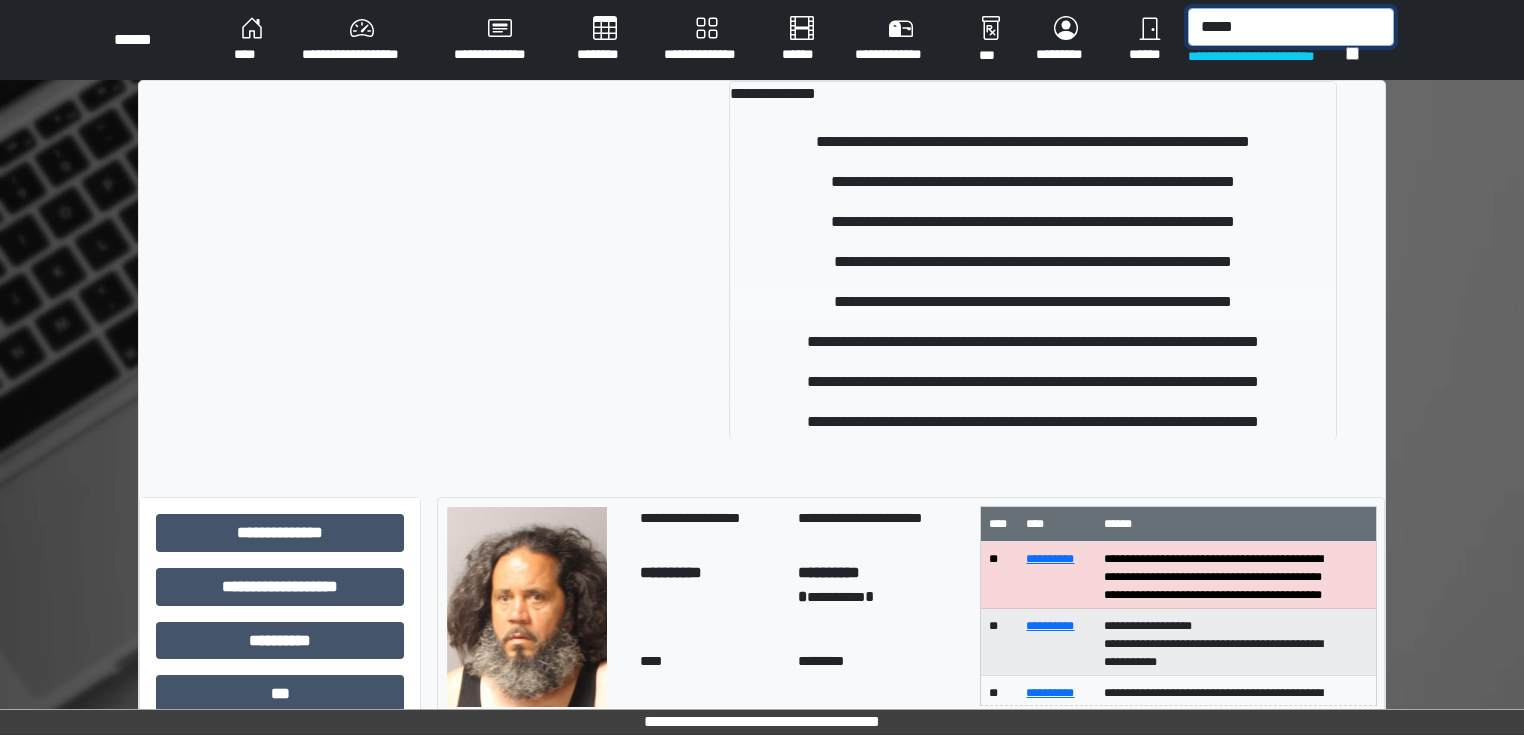 type on "*****" 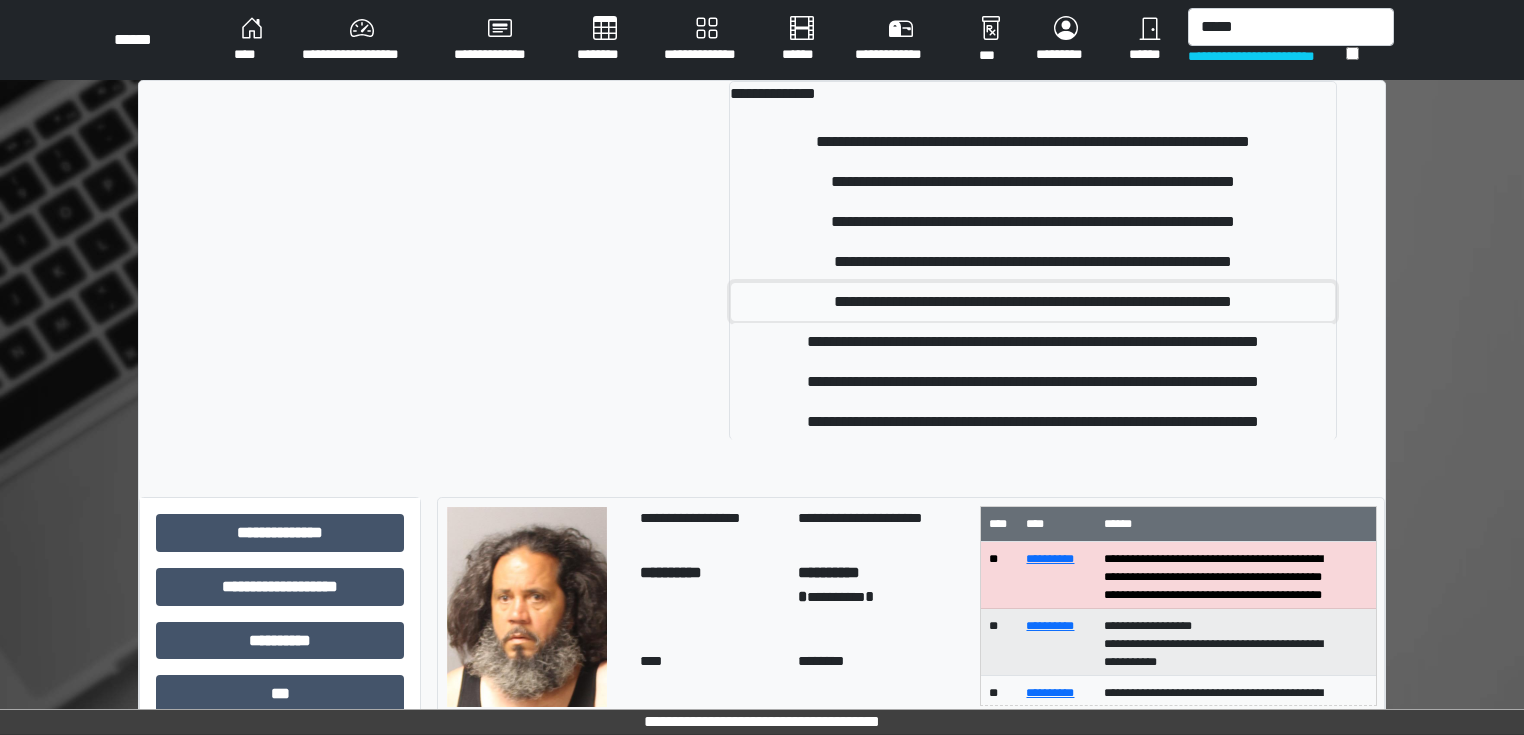 click on "**********" at bounding box center [1033, 302] 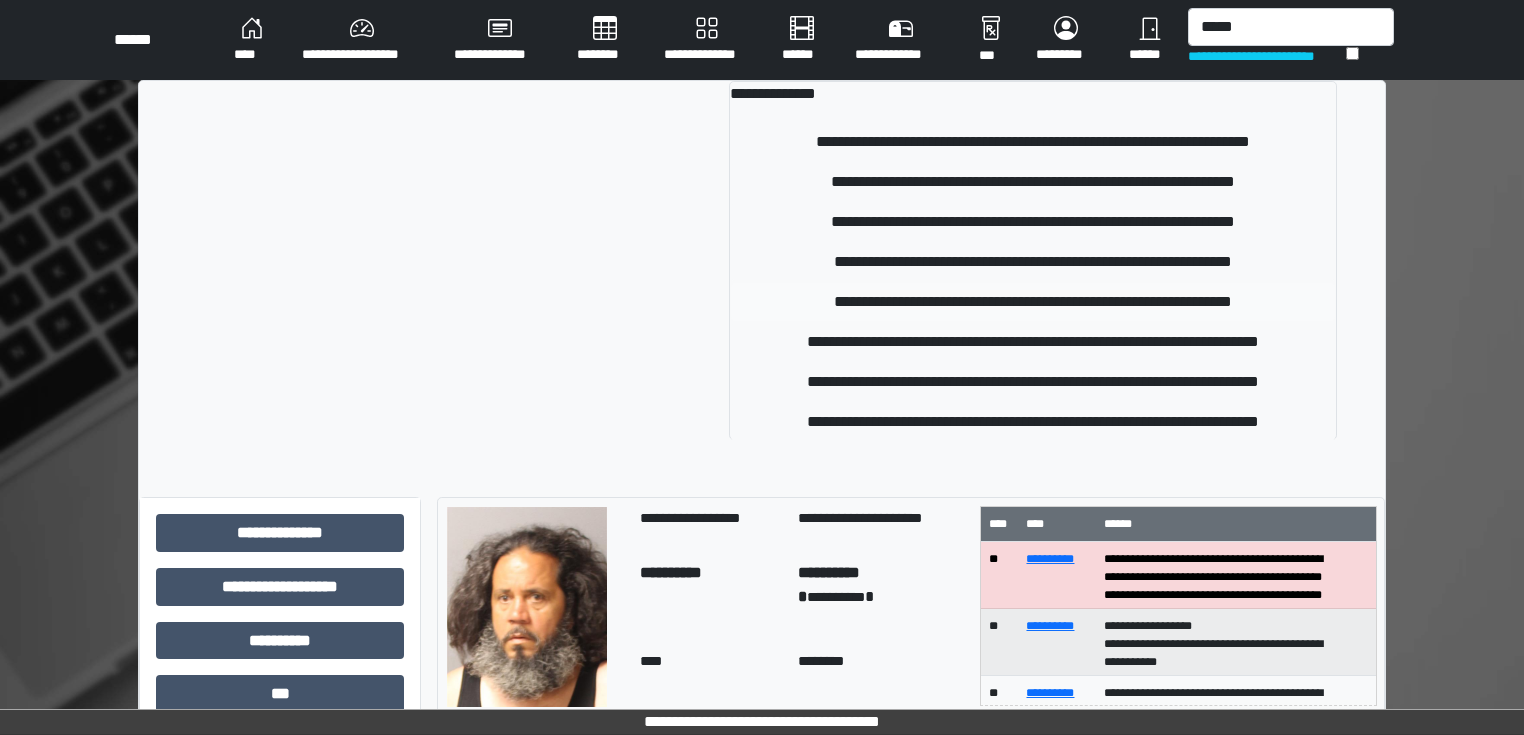type 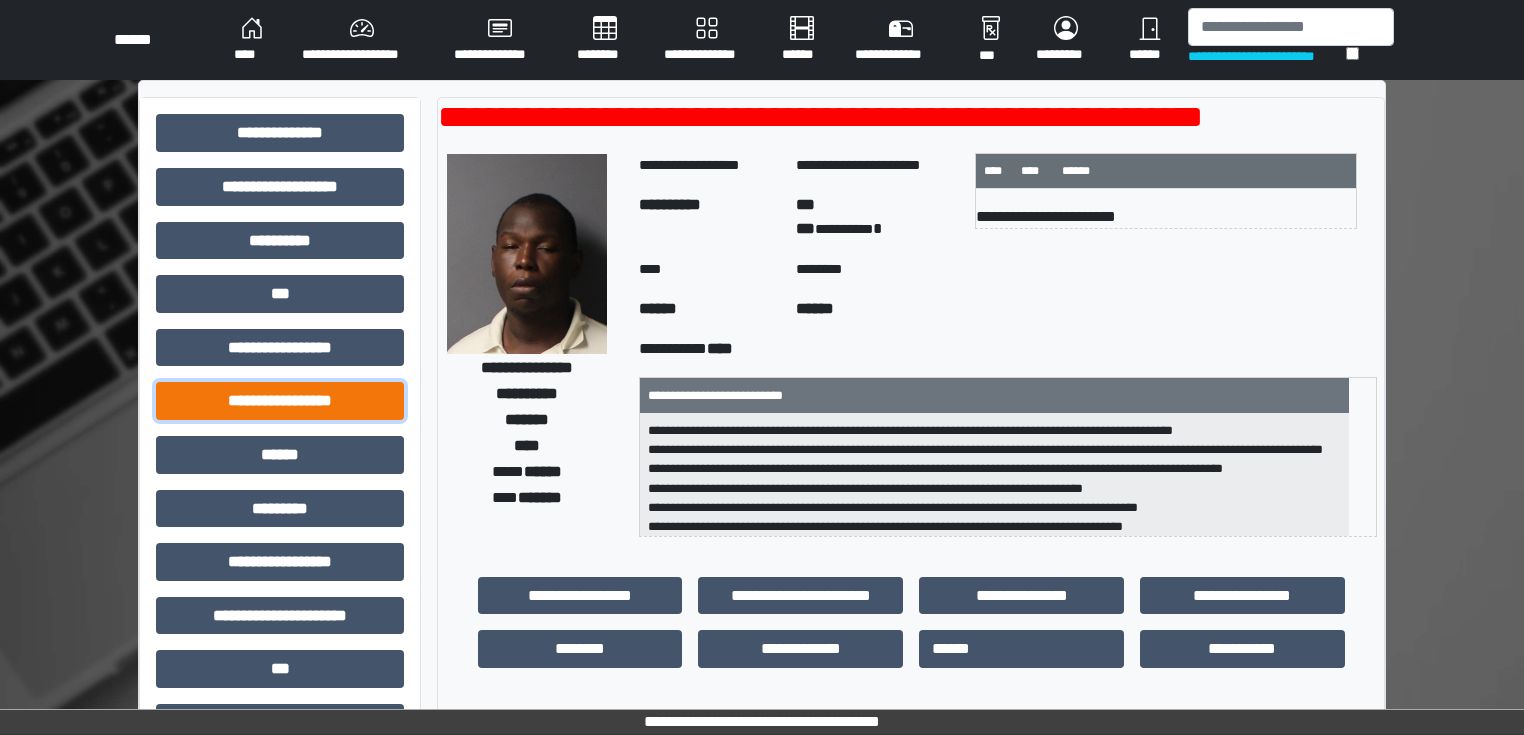 click on "**********" at bounding box center [280, 401] 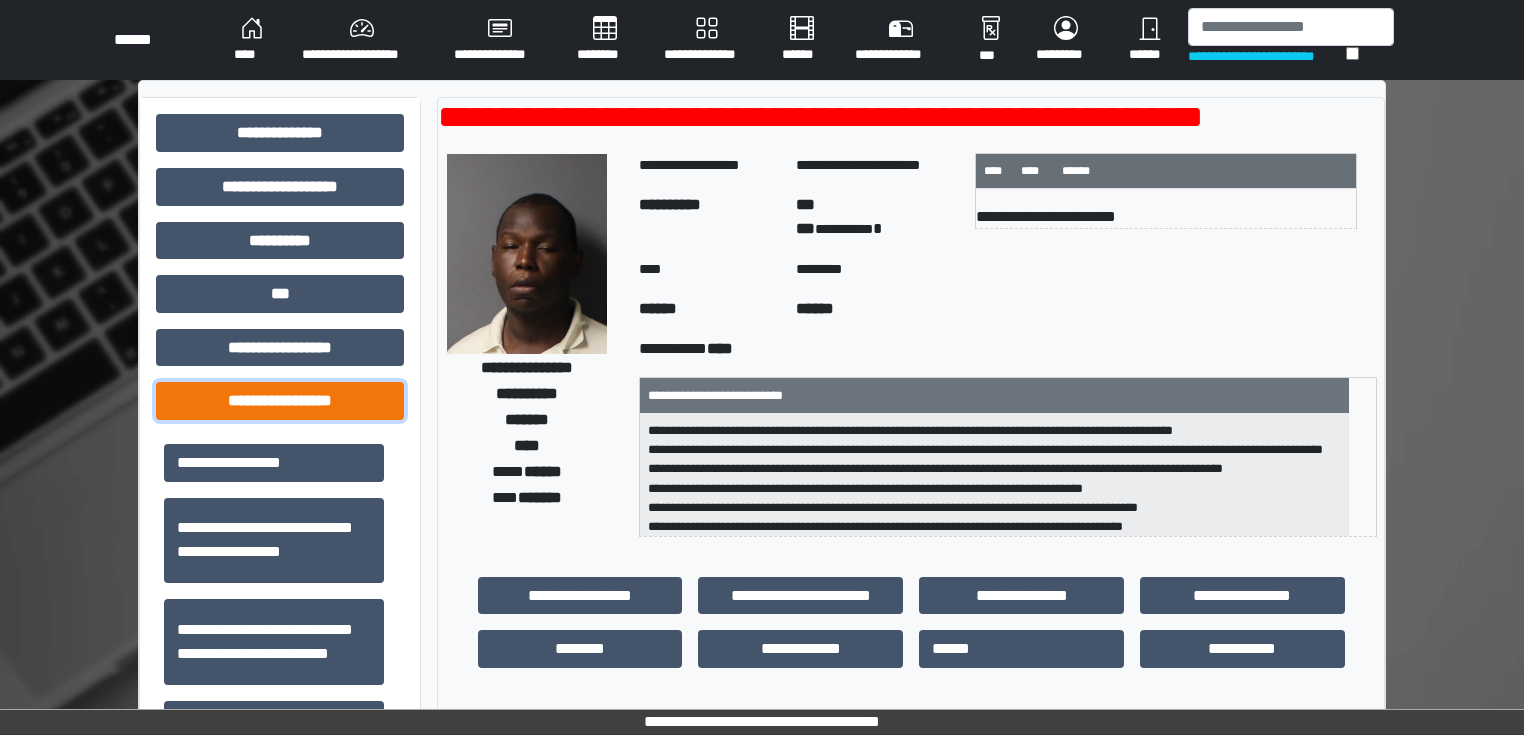 click on "**********" at bounding box center (280, 401) 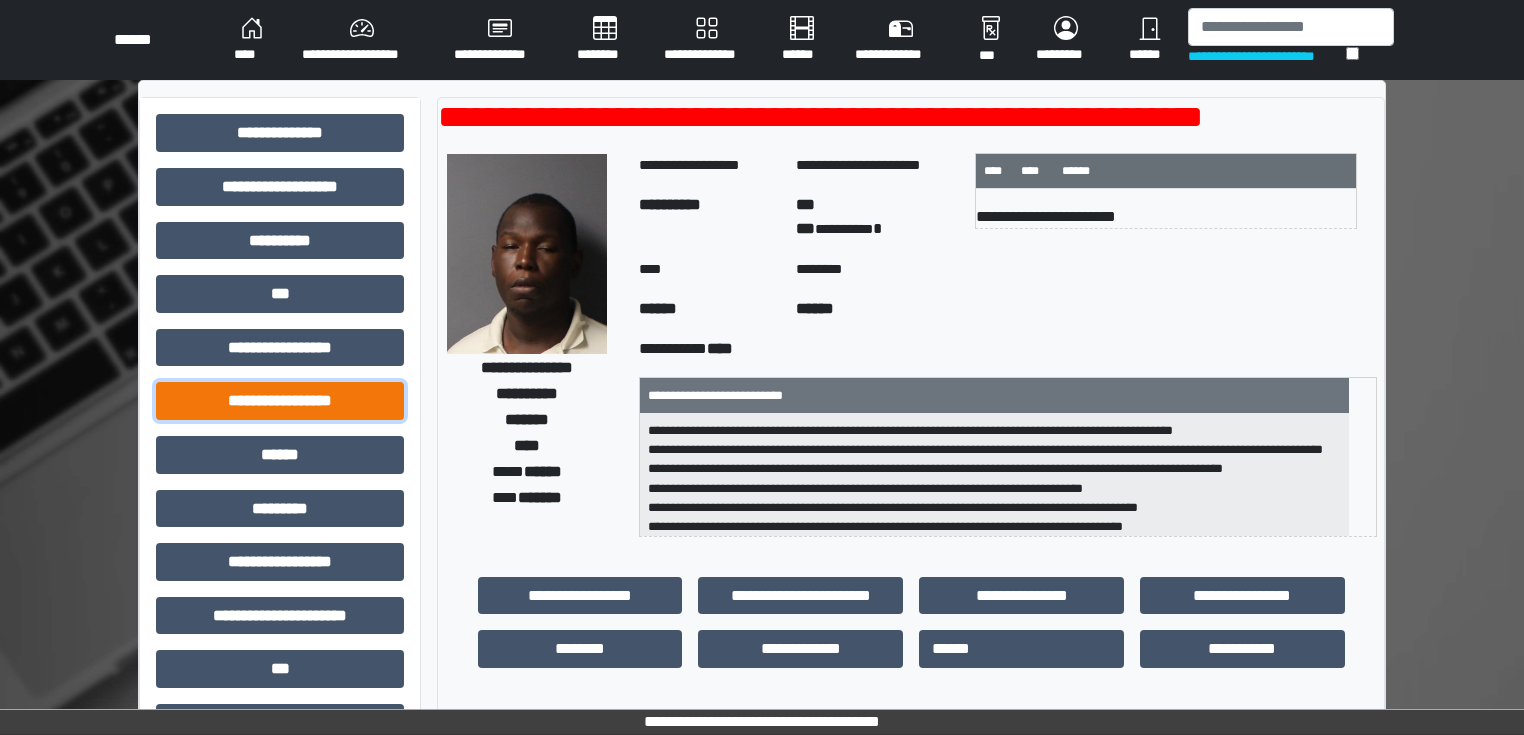 click on "**********" at bounding box center (280, 401) 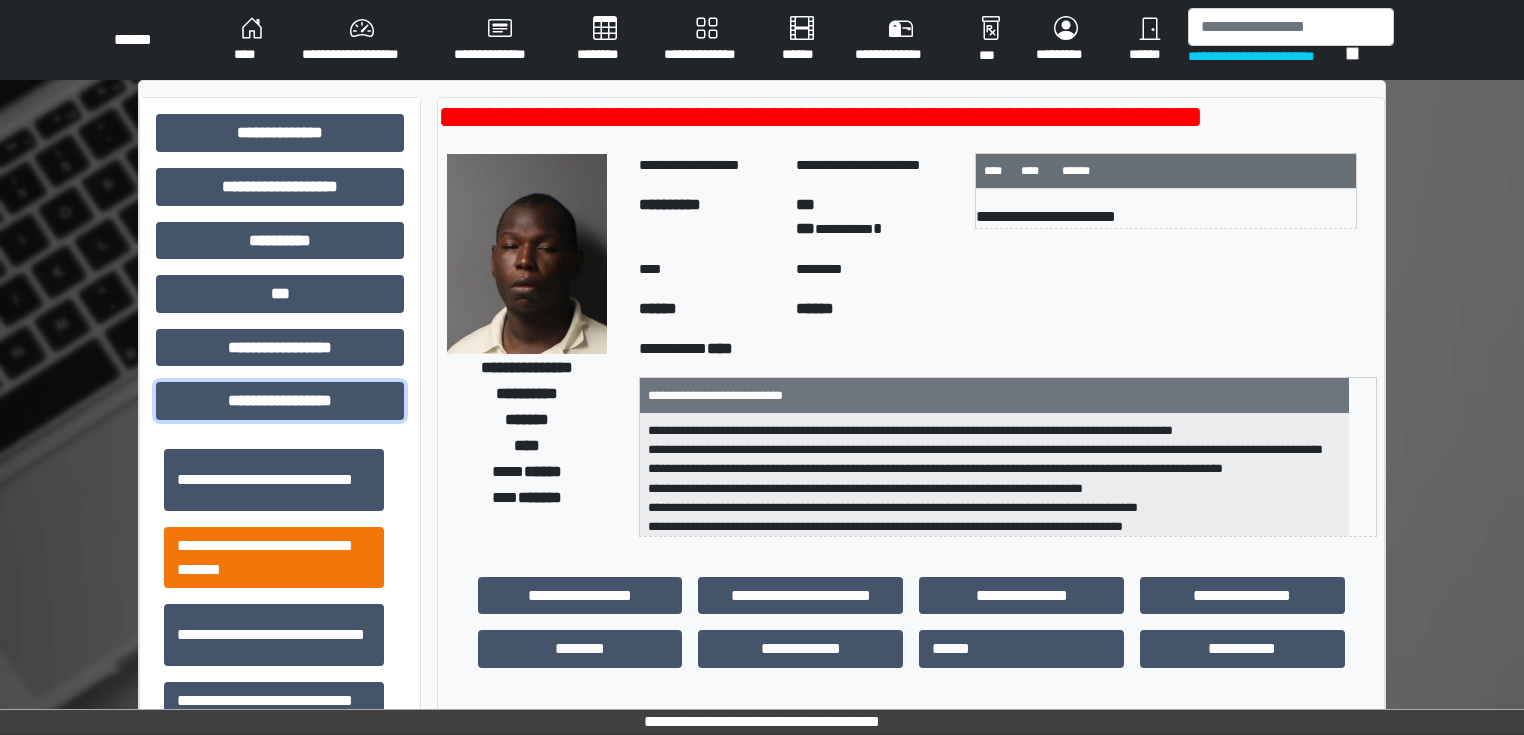 scroll, scrollTop: 1313, scrollLeft: 0, axis: vertical 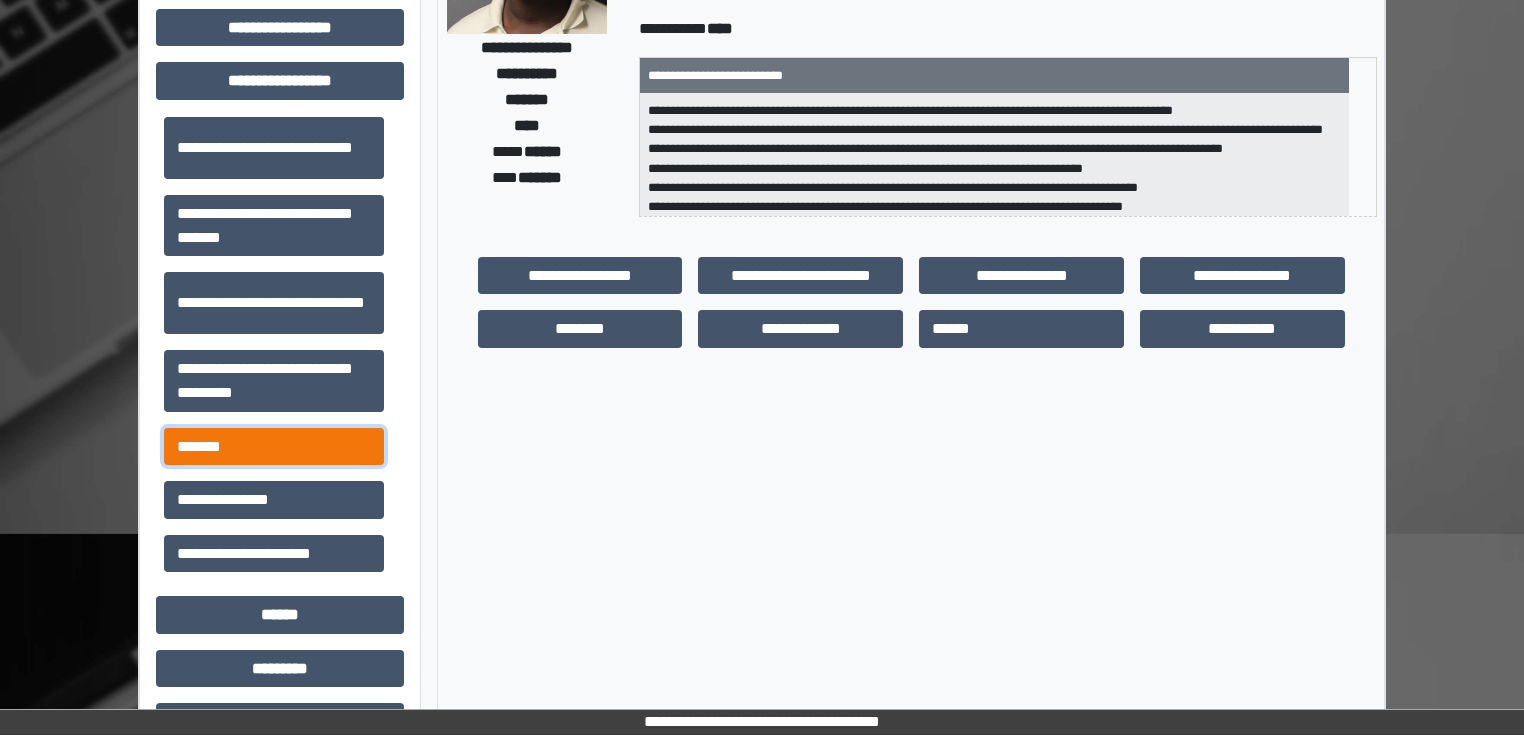 click on "*******" at bounding box center [274, 447] 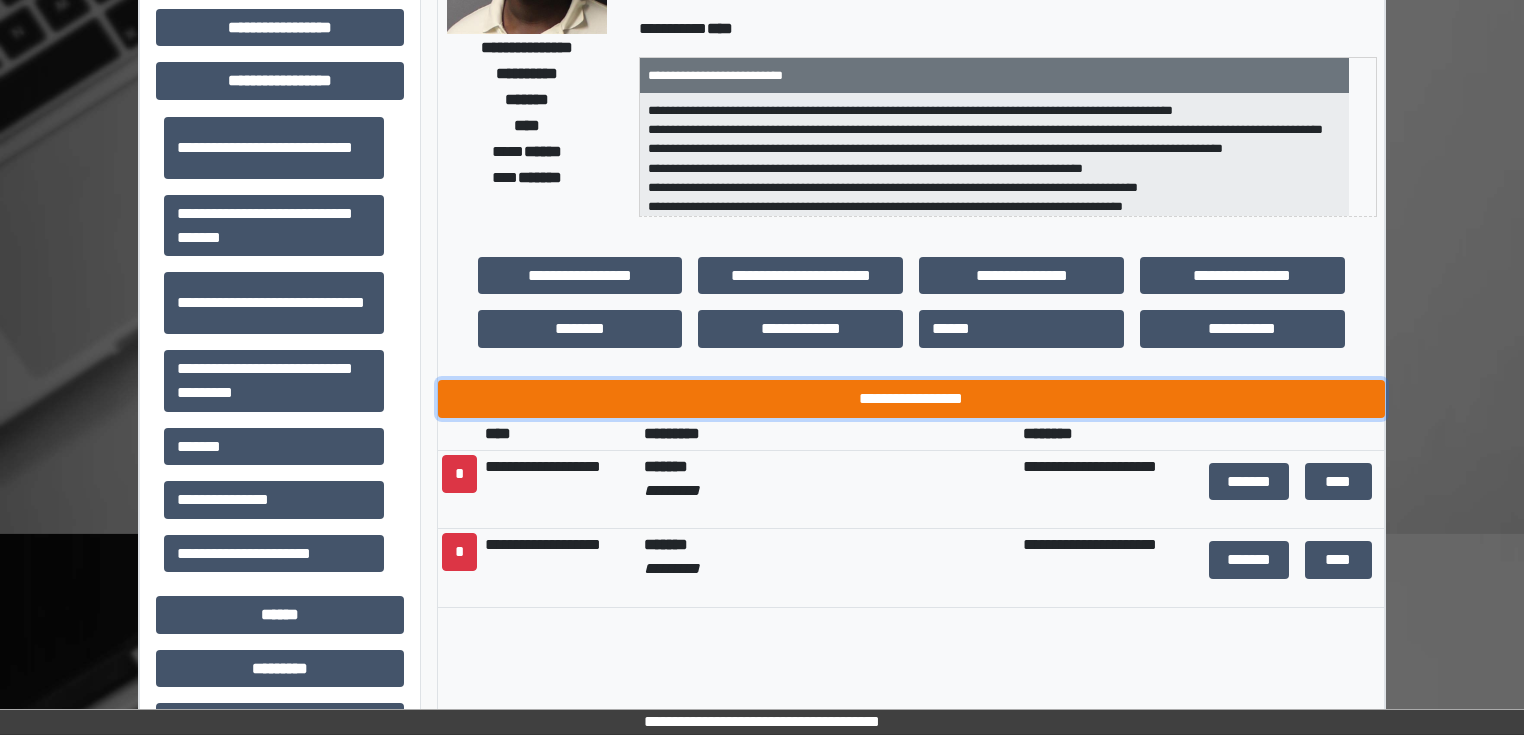 click on "**********" at bounding box center [911, 399] 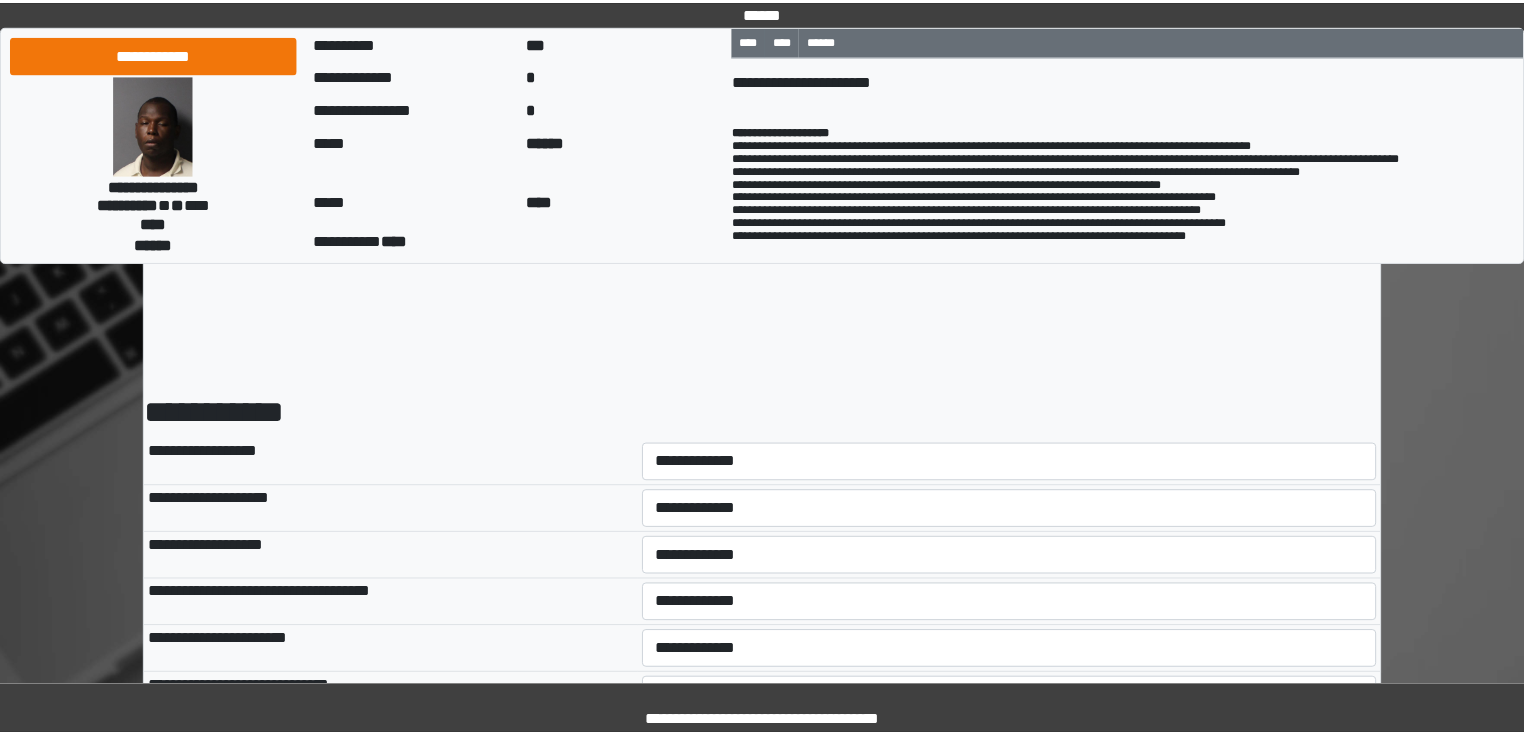 scroll, scrollTop: 0, scrollLeft: 0, axis: both 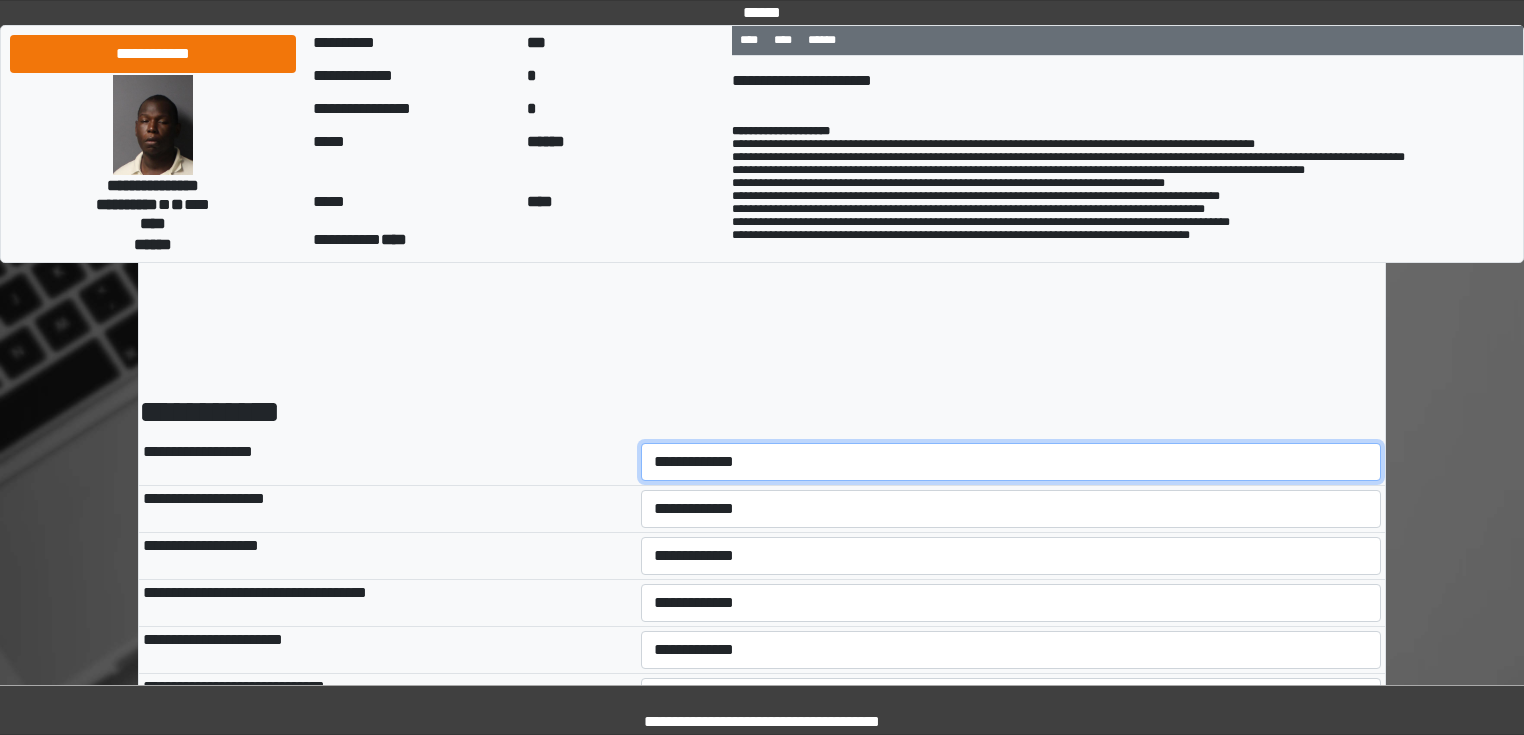 click on "**********" at bounding box center [1011, 462] 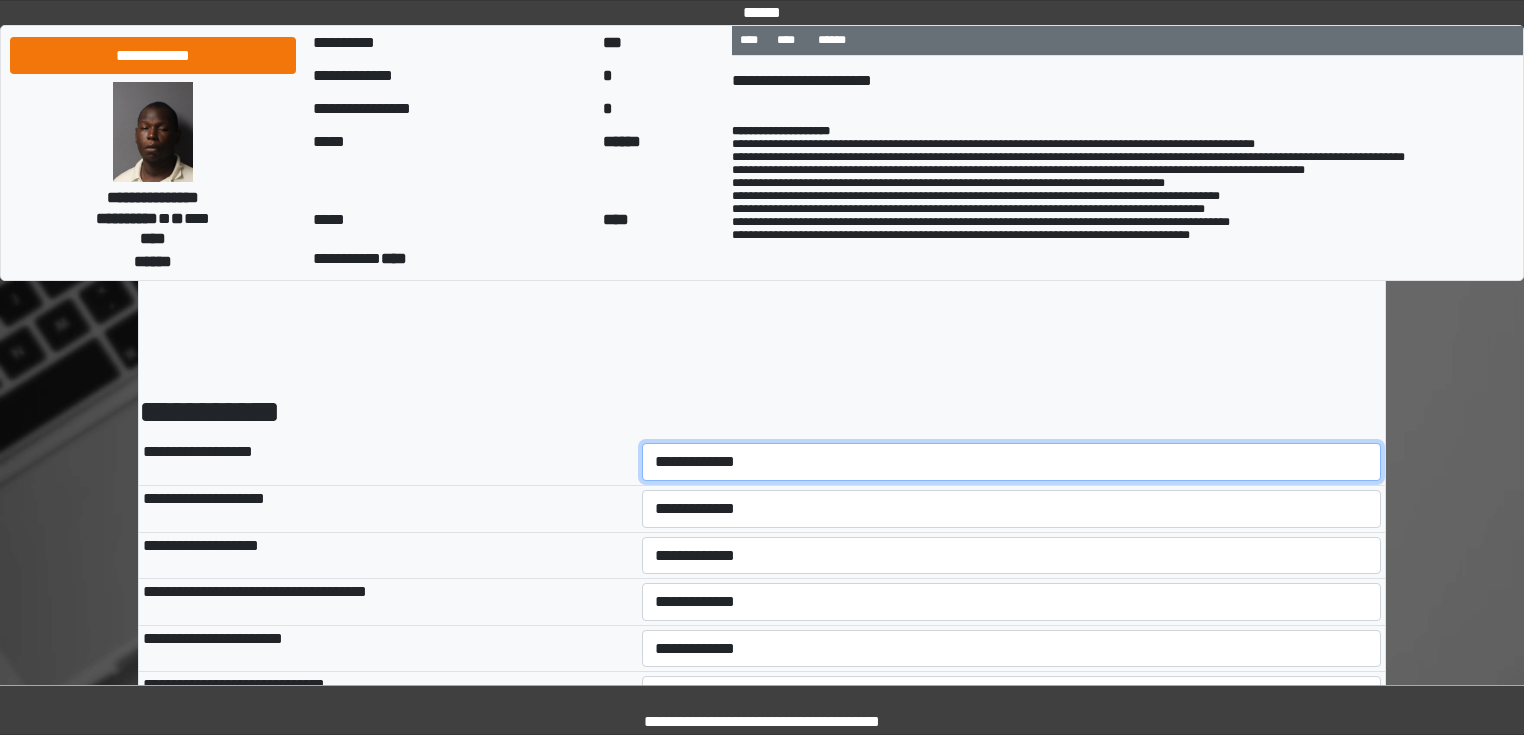 click on "**********" at bounding box center [1012, 462] 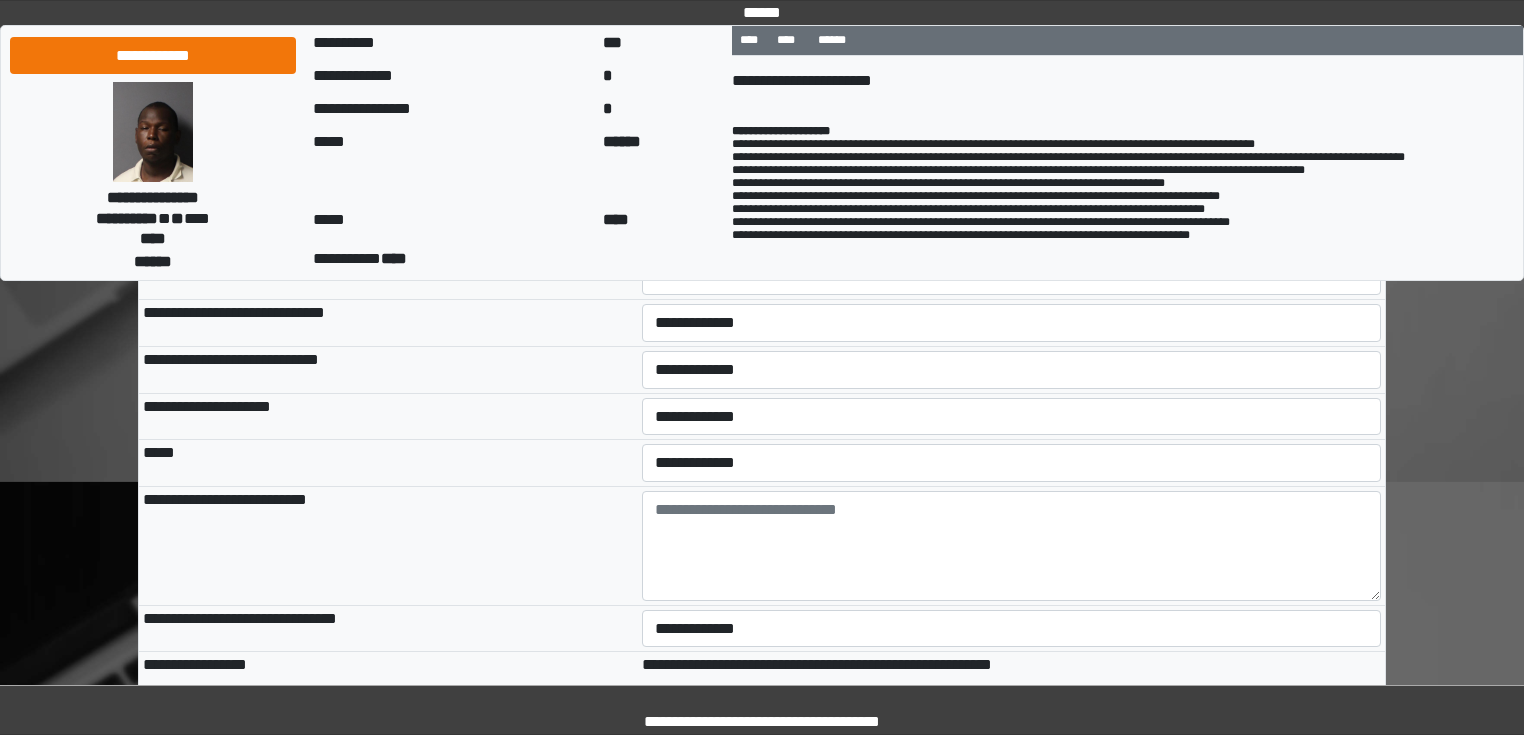 scroll, scrollTop: 400, scrollLeft: 0, axis: vertical 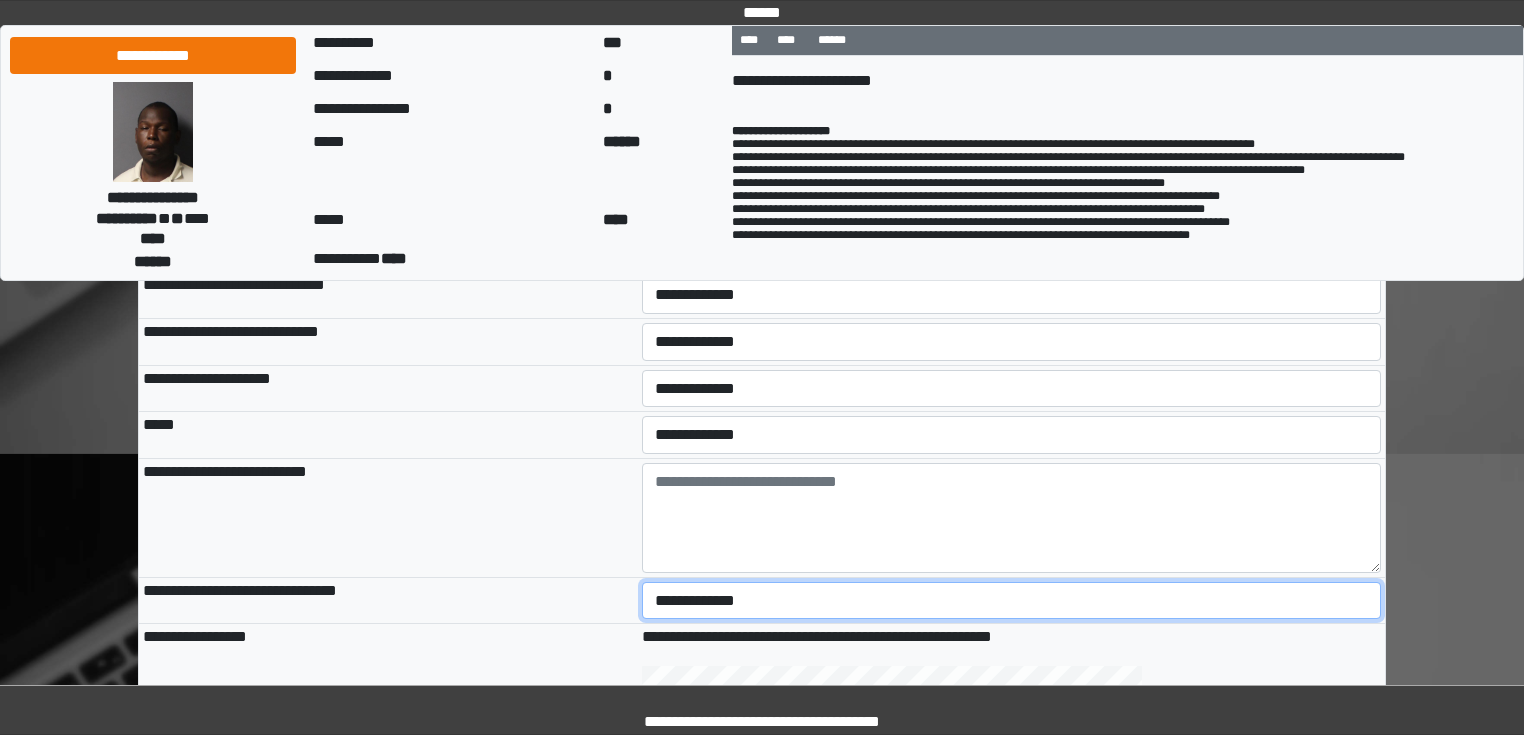 click on "**********" at bounding box center [1012, 601] 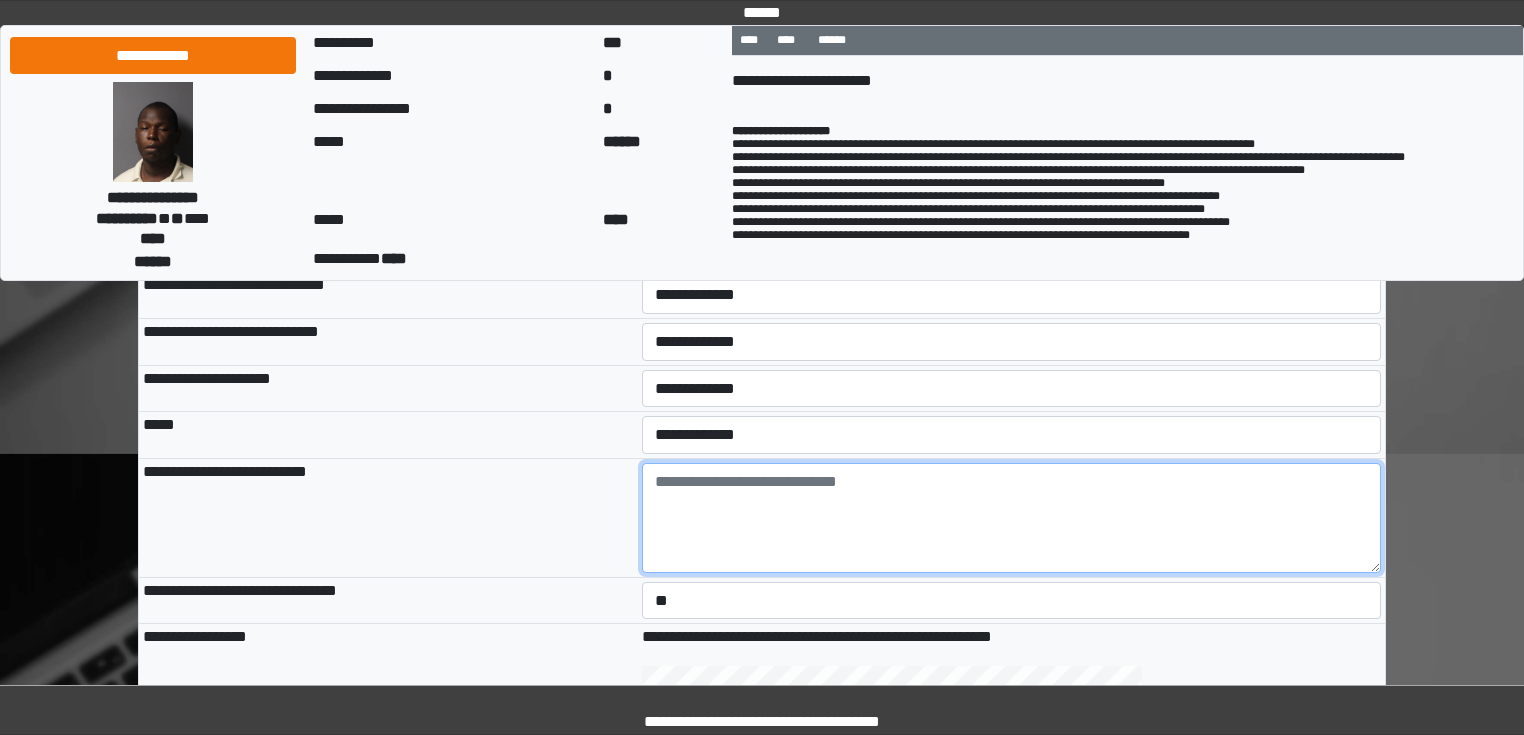 click at bounding box center [1012, 518] 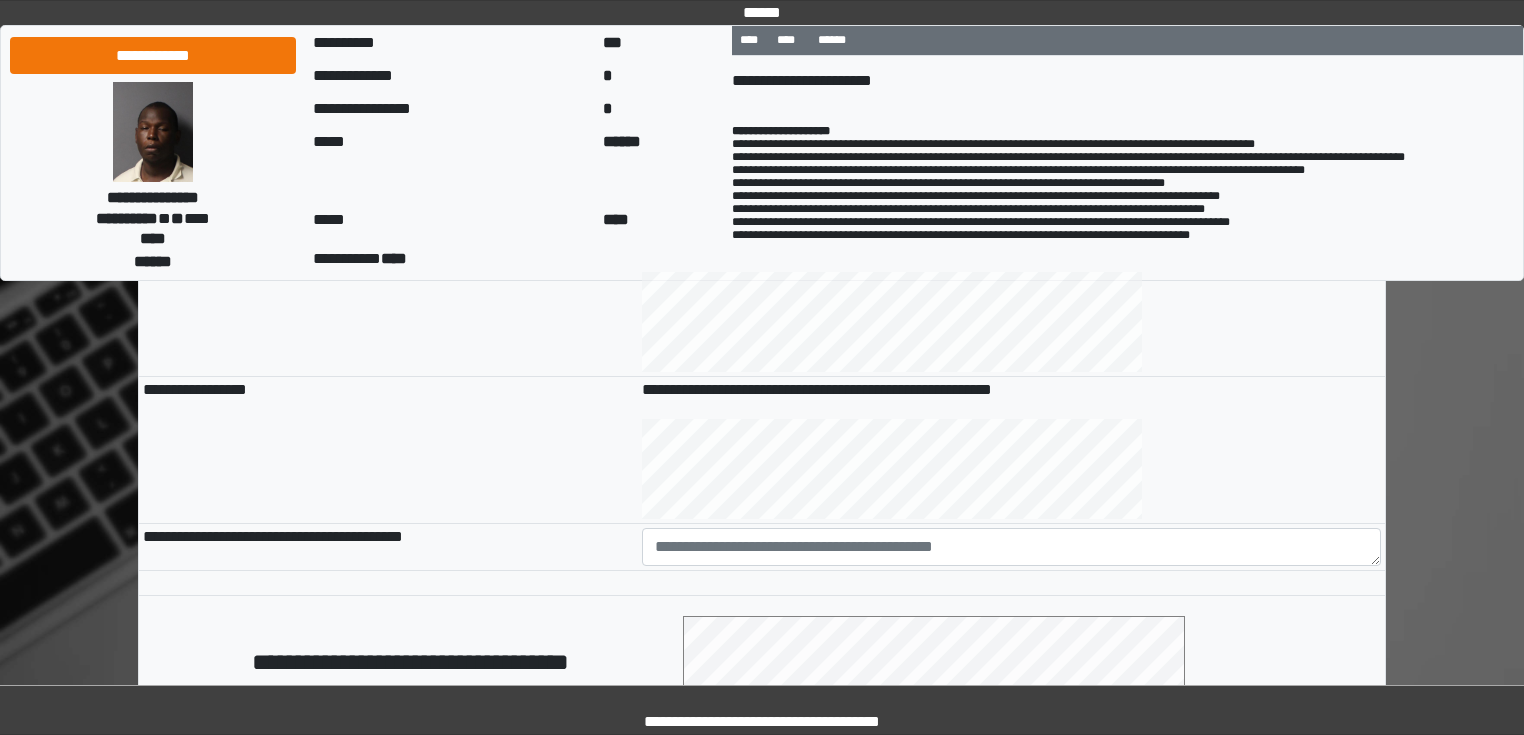 scroll, scrollTop: 800, scrollLeft: 0, axis: vertical 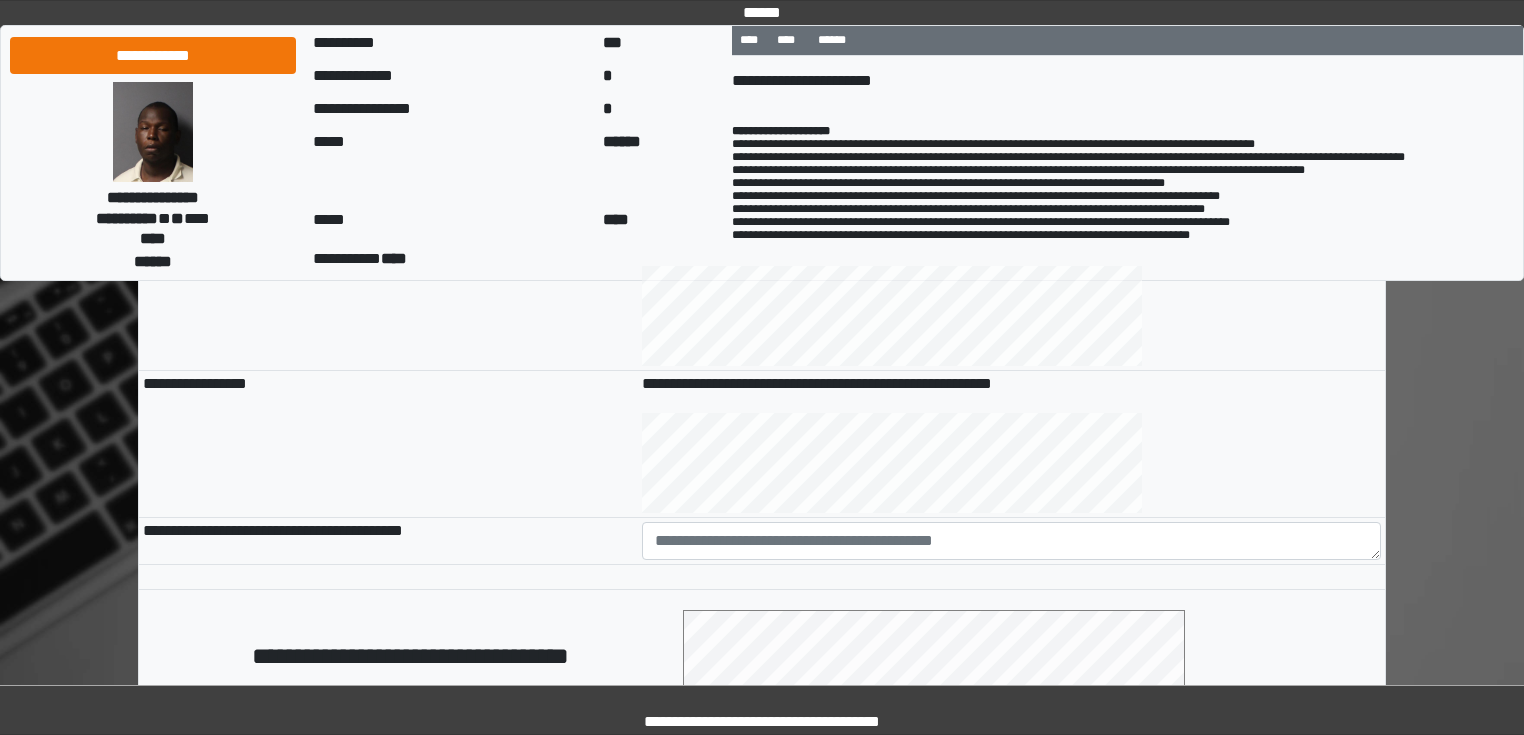 type on "**********" 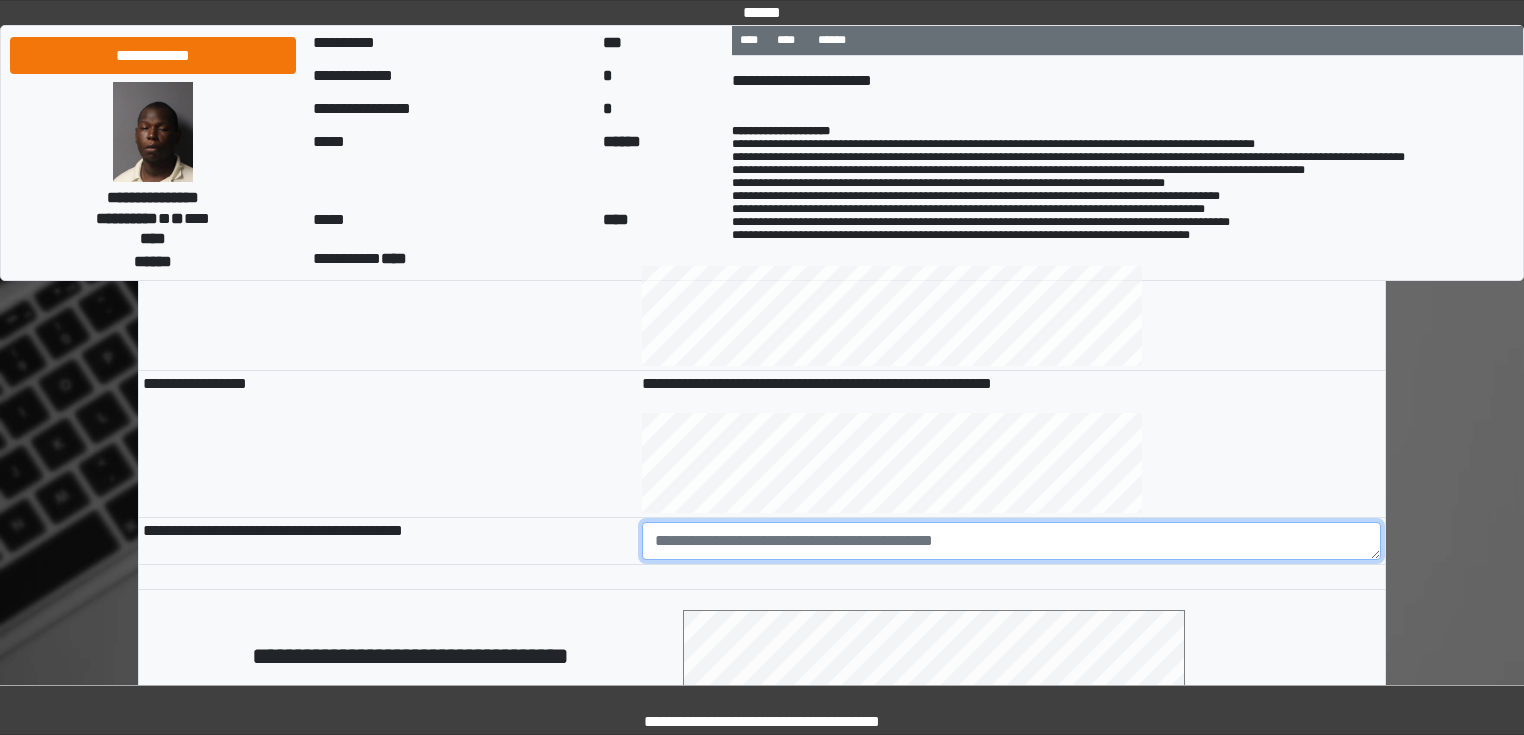 click at bounding box center [1012, 541] 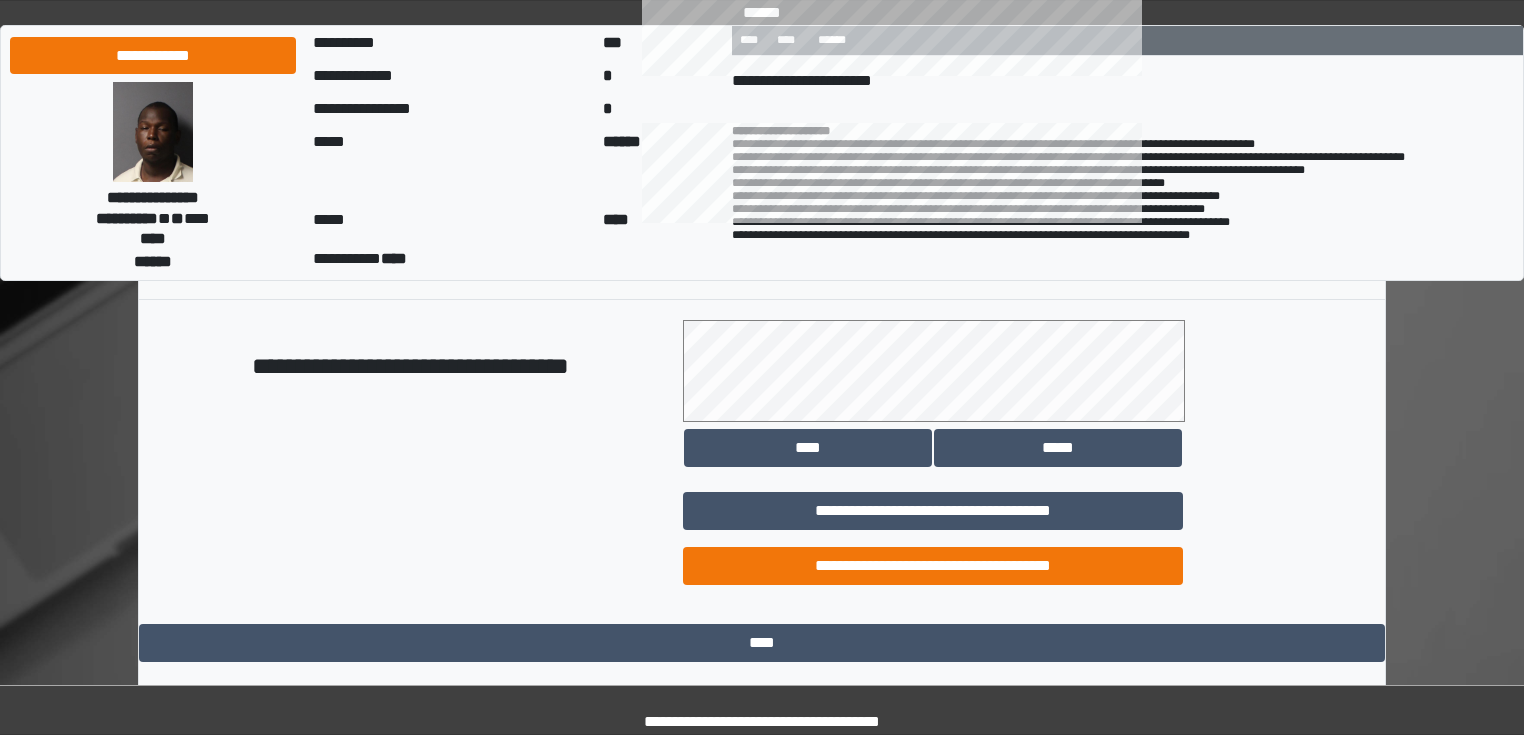 scroll, scrollTop: 1118, scrollLeft: 0, axis: vertical 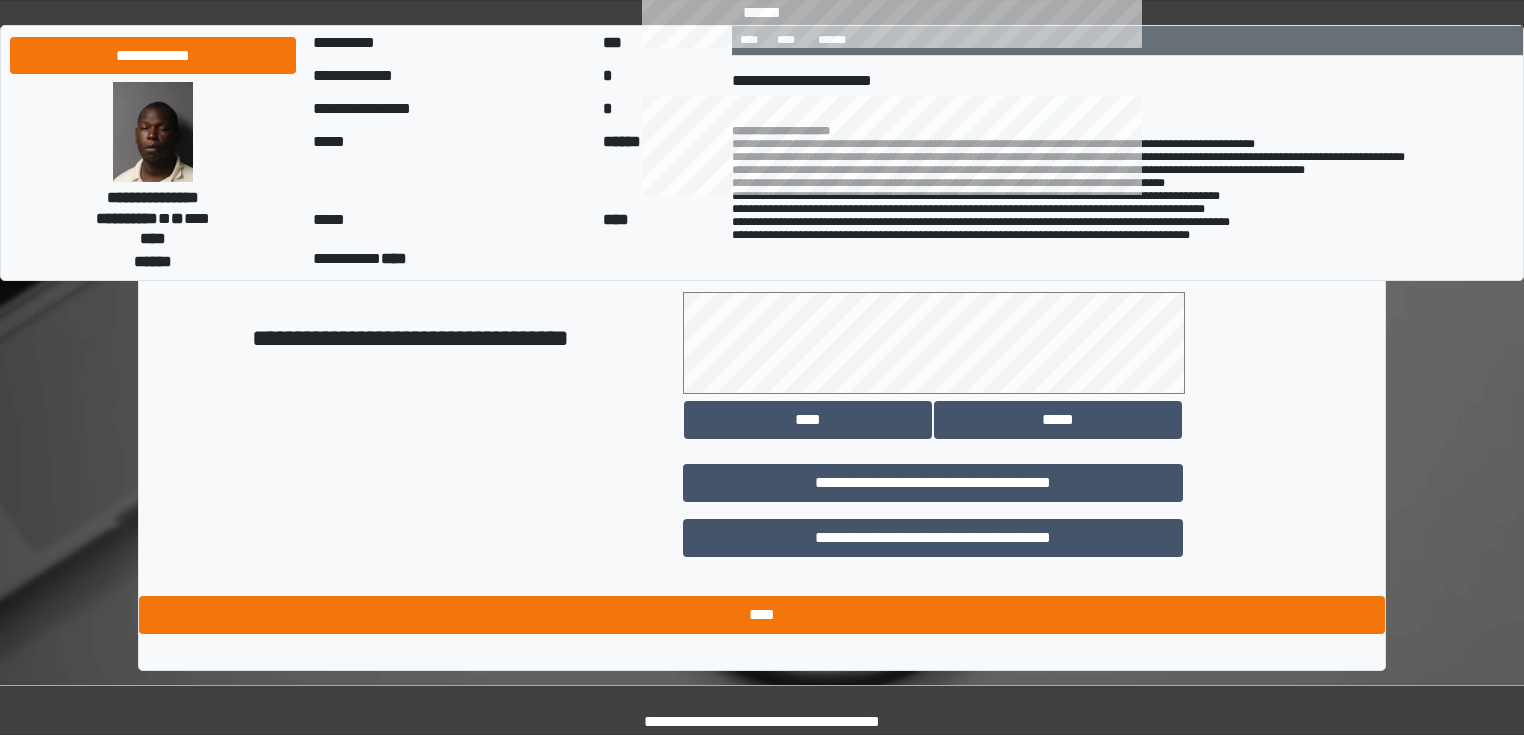 type on "**********" 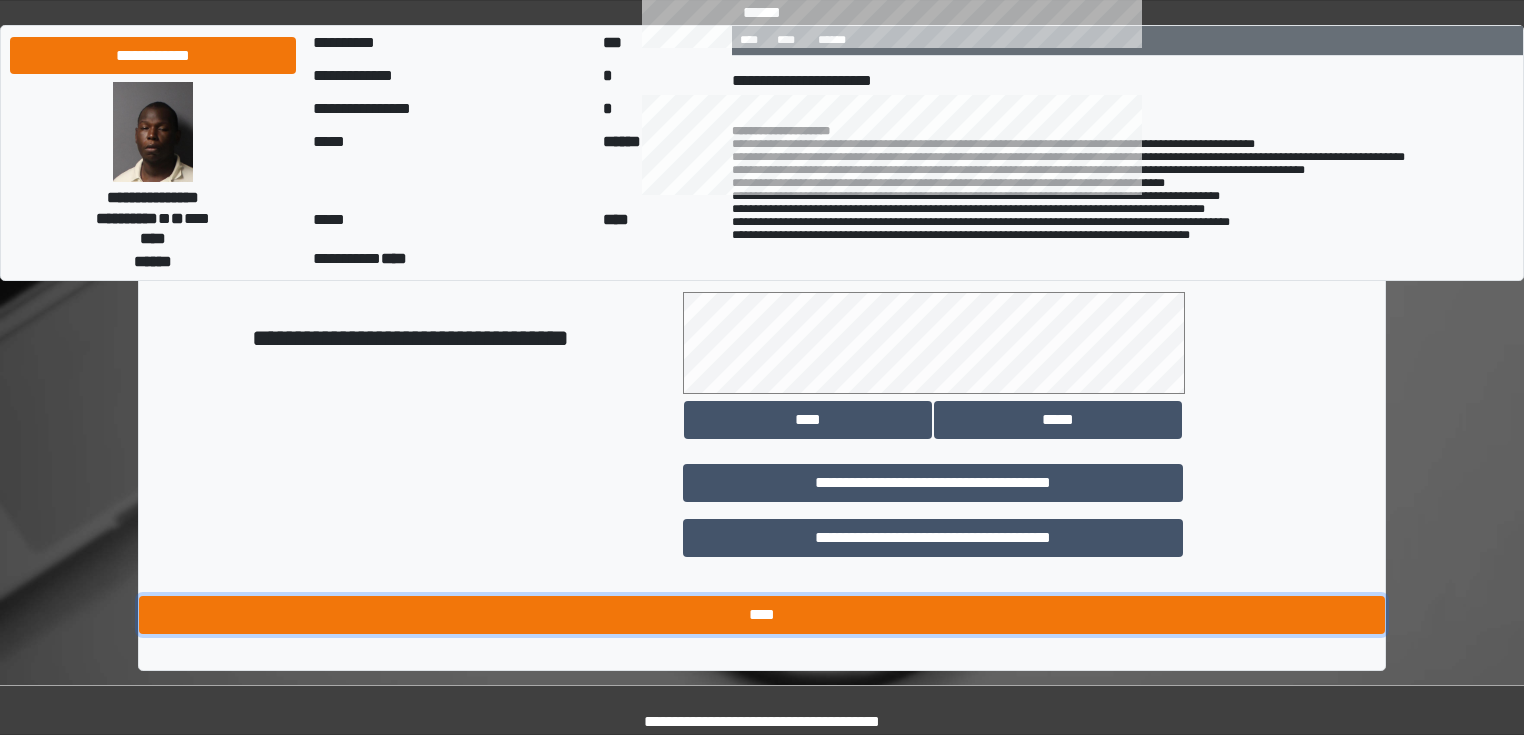 click on "****" at bounding box center [762, 615] 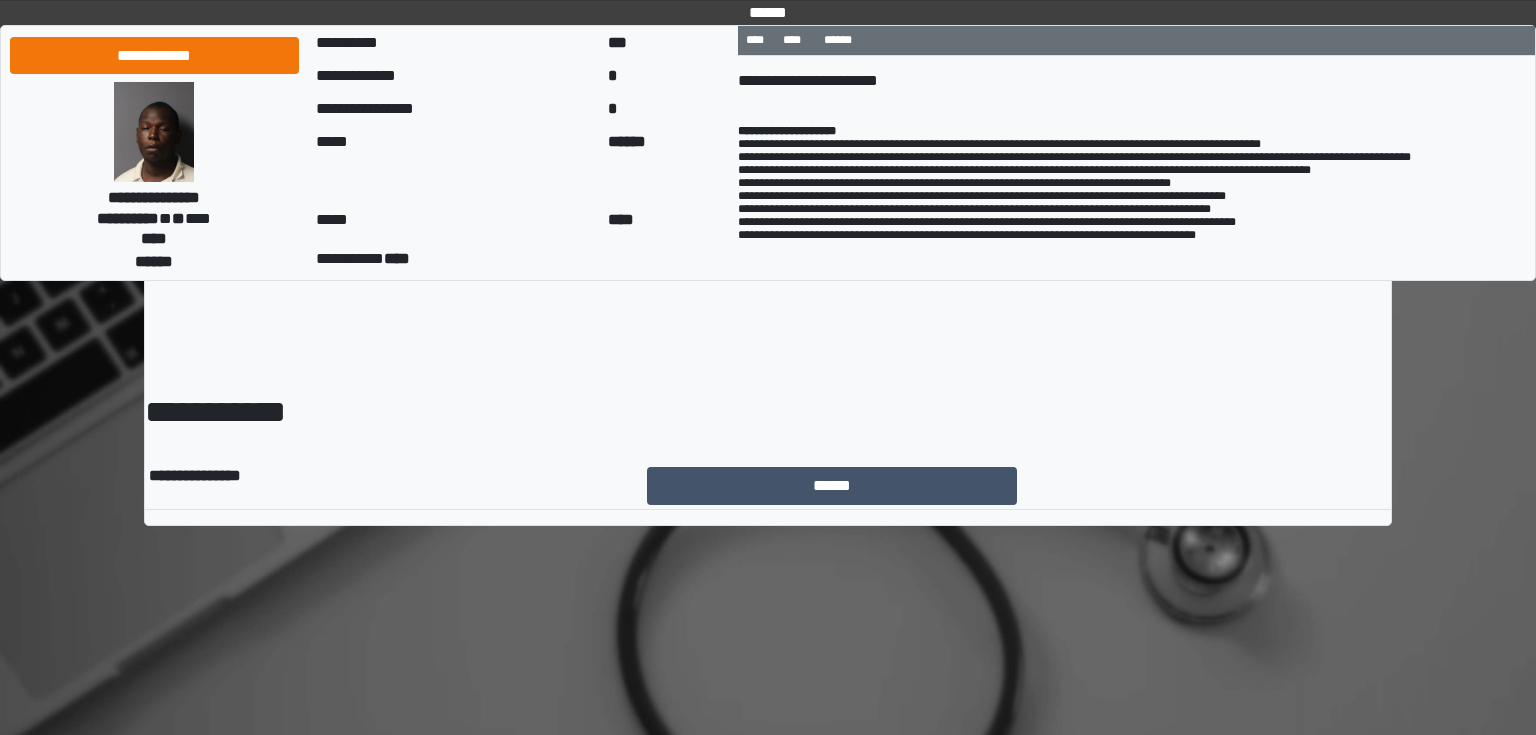 scroll, scrollTop: 0, scrollLeft: 0, axis: both 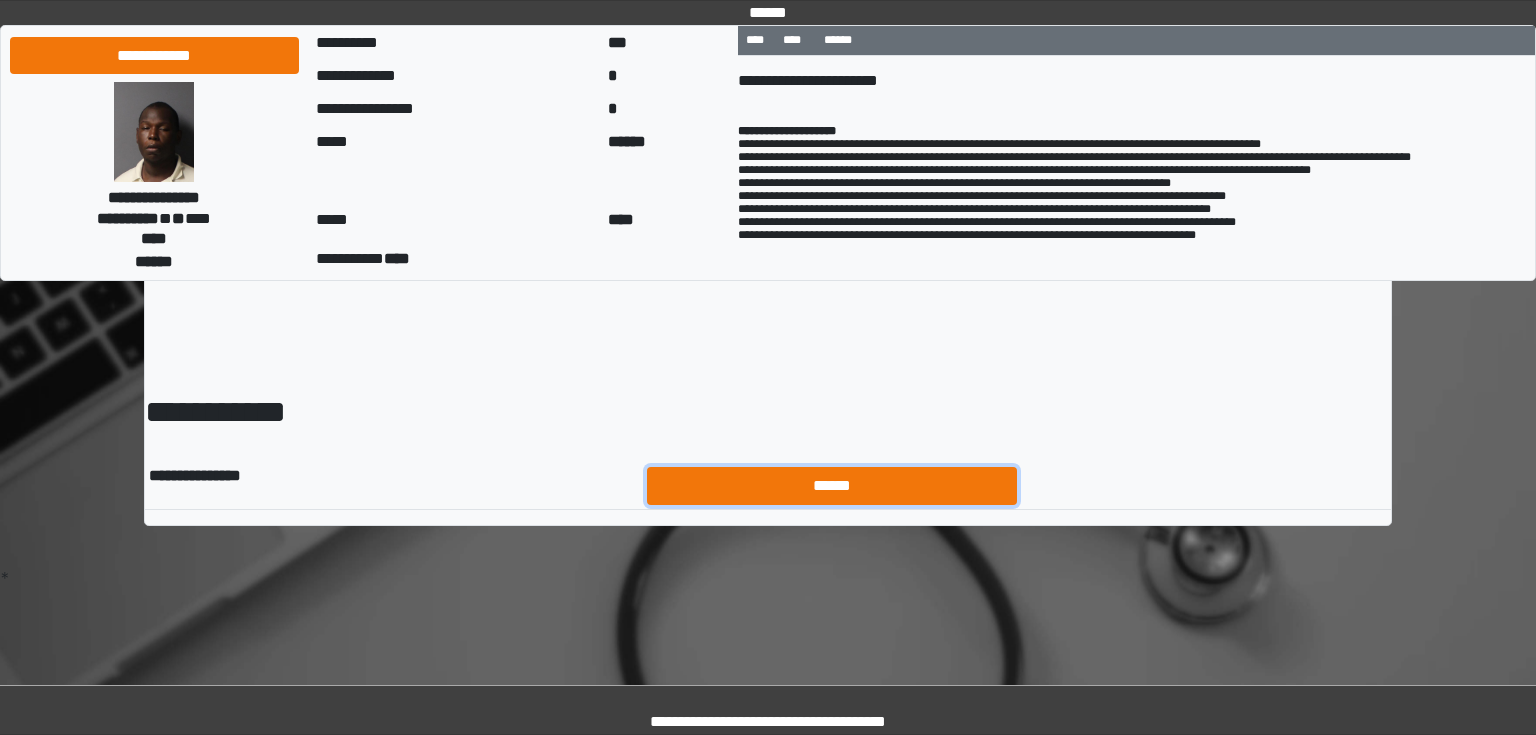 click on "******" at bounding box center [832, 486] 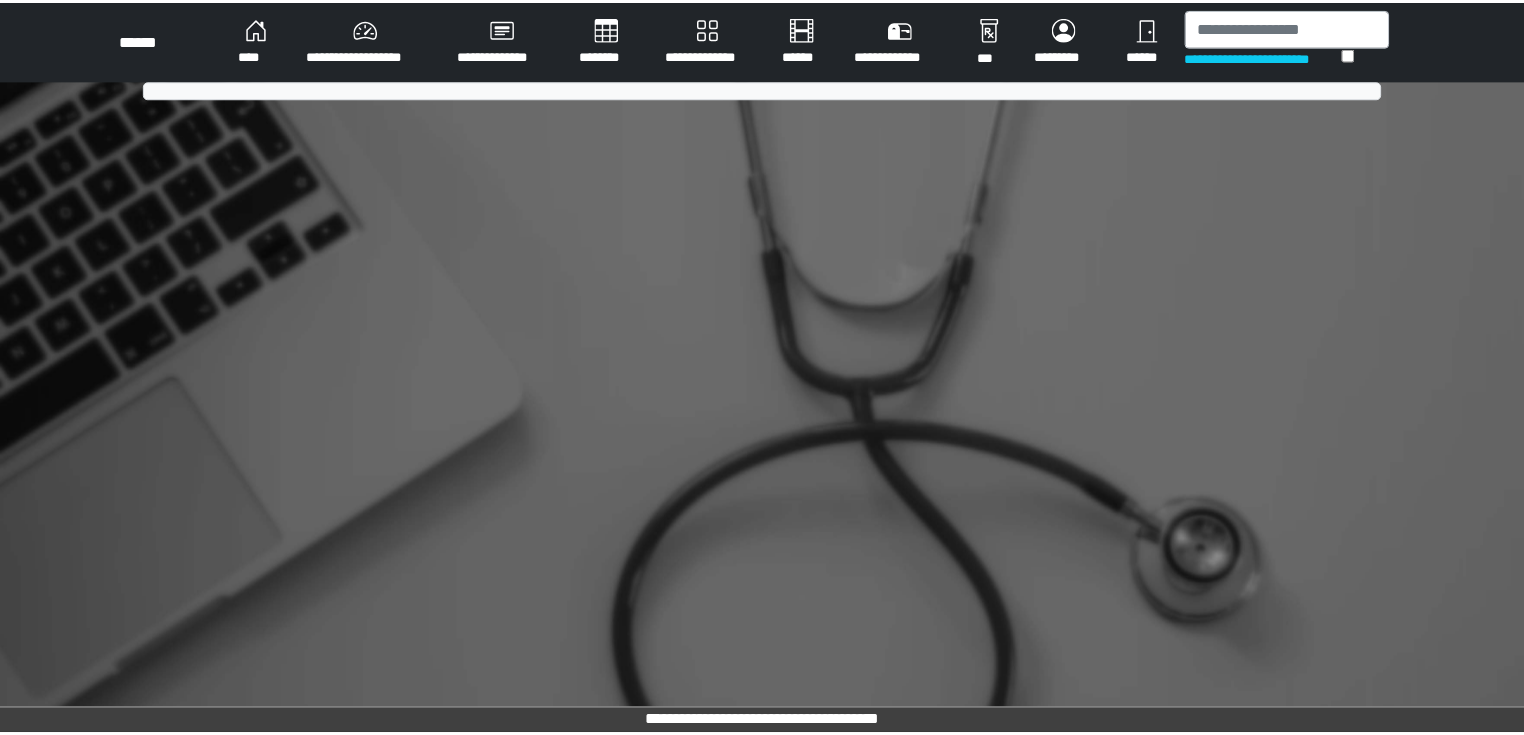 scroll, scrollTop: 0, scrollLeft: 0, axis: both 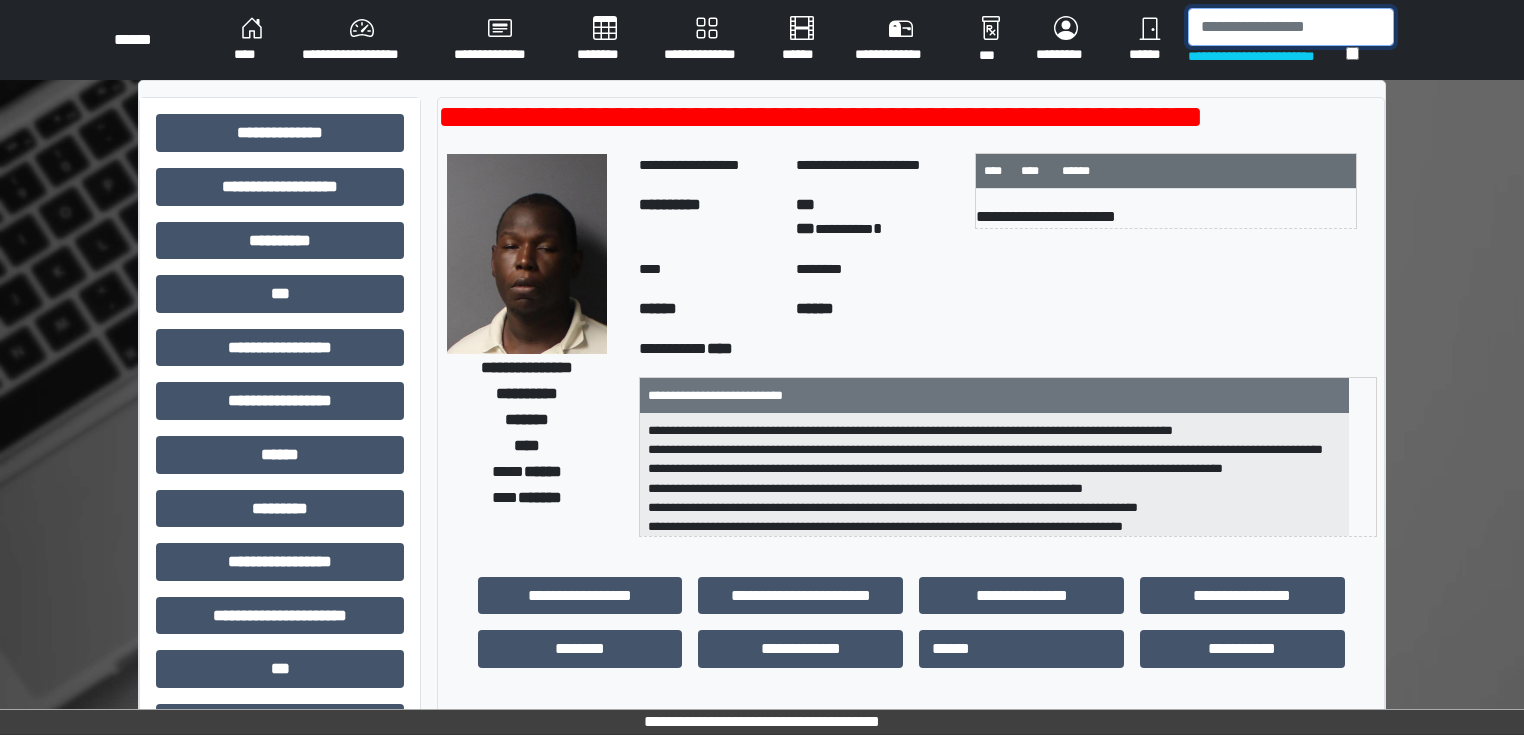 click at bounding box center [1291, 27] 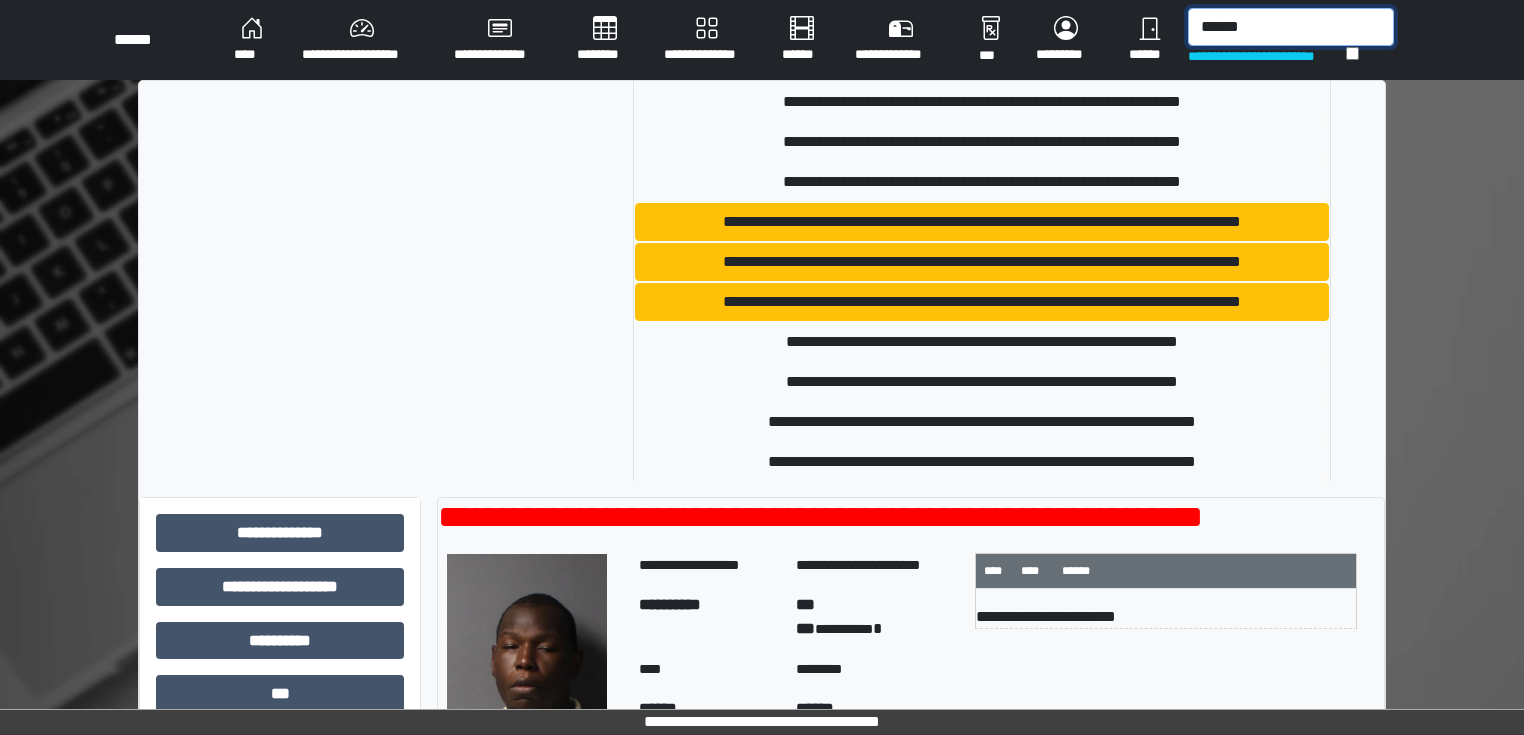 scroll, scrollTop: 1040, scrollLeft: 0, axis: vertical 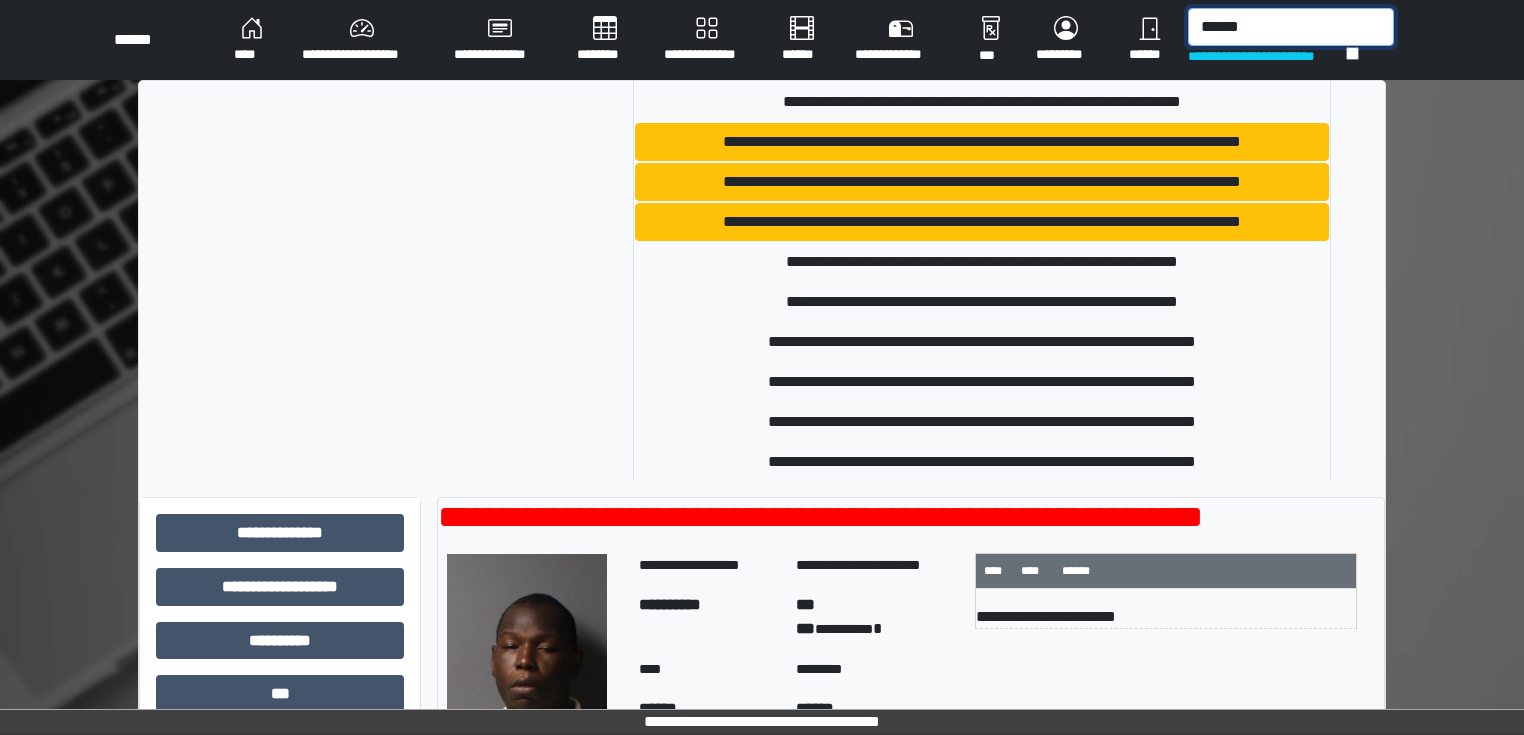 type on "******" 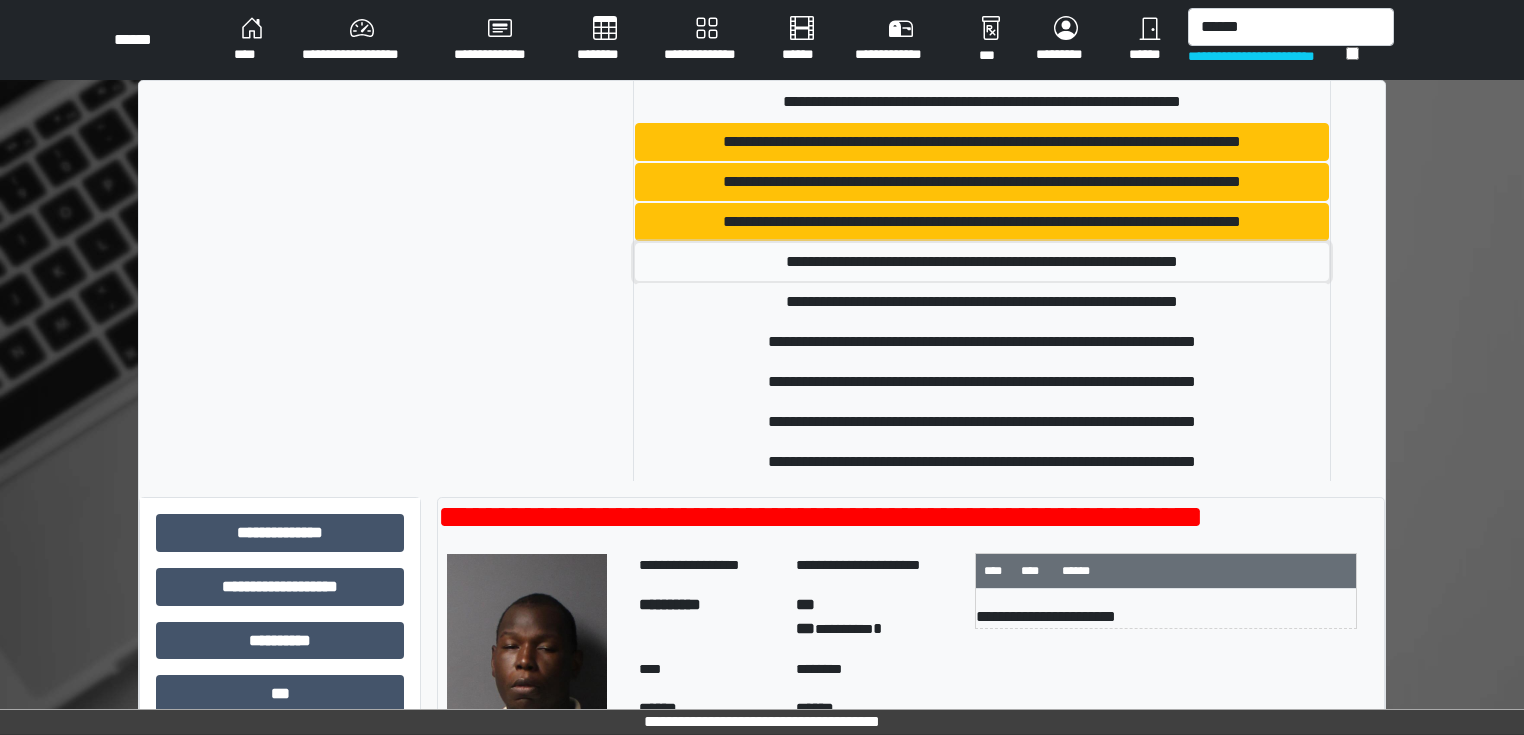 click on "**********" at bounding box center [982, 262] 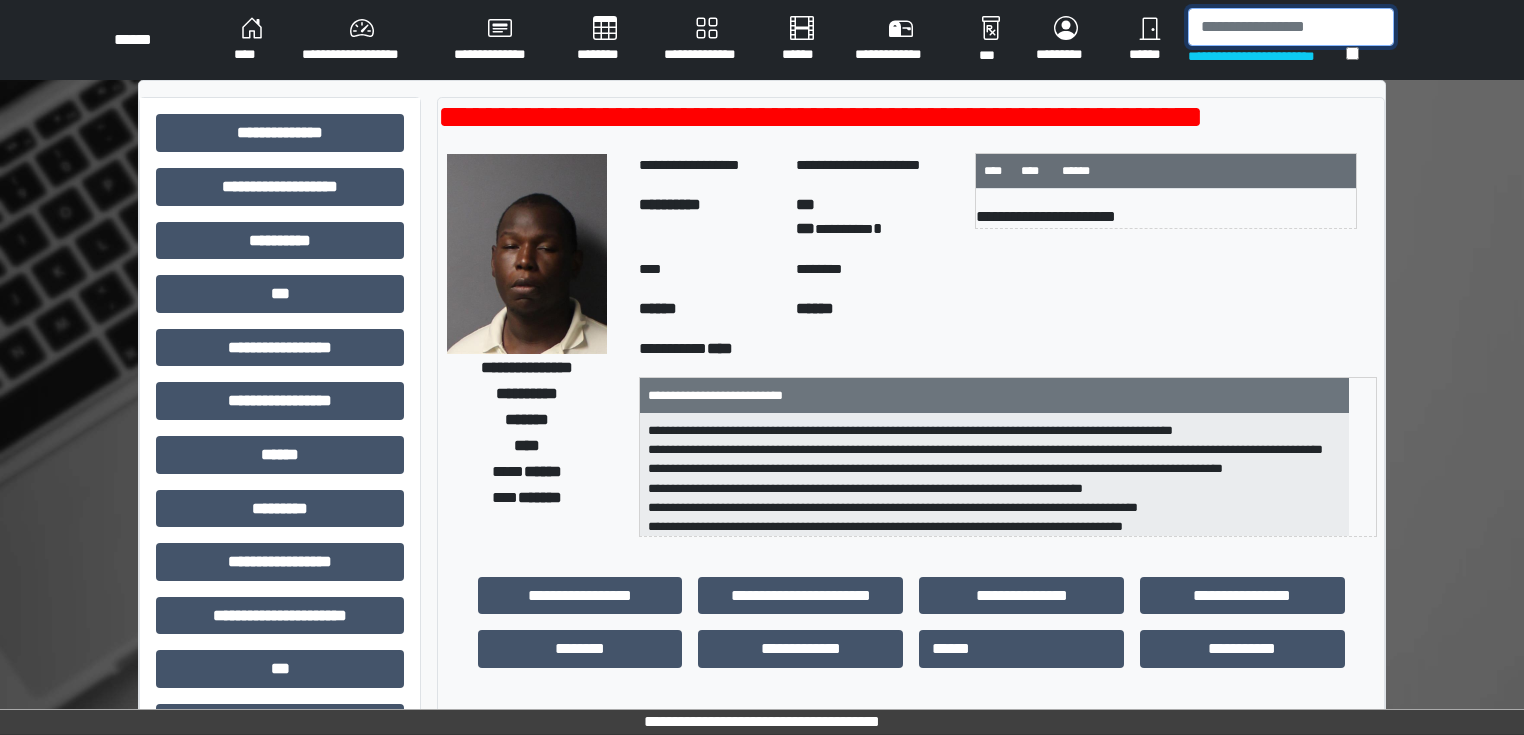 click at bounding box center [1291, 27] 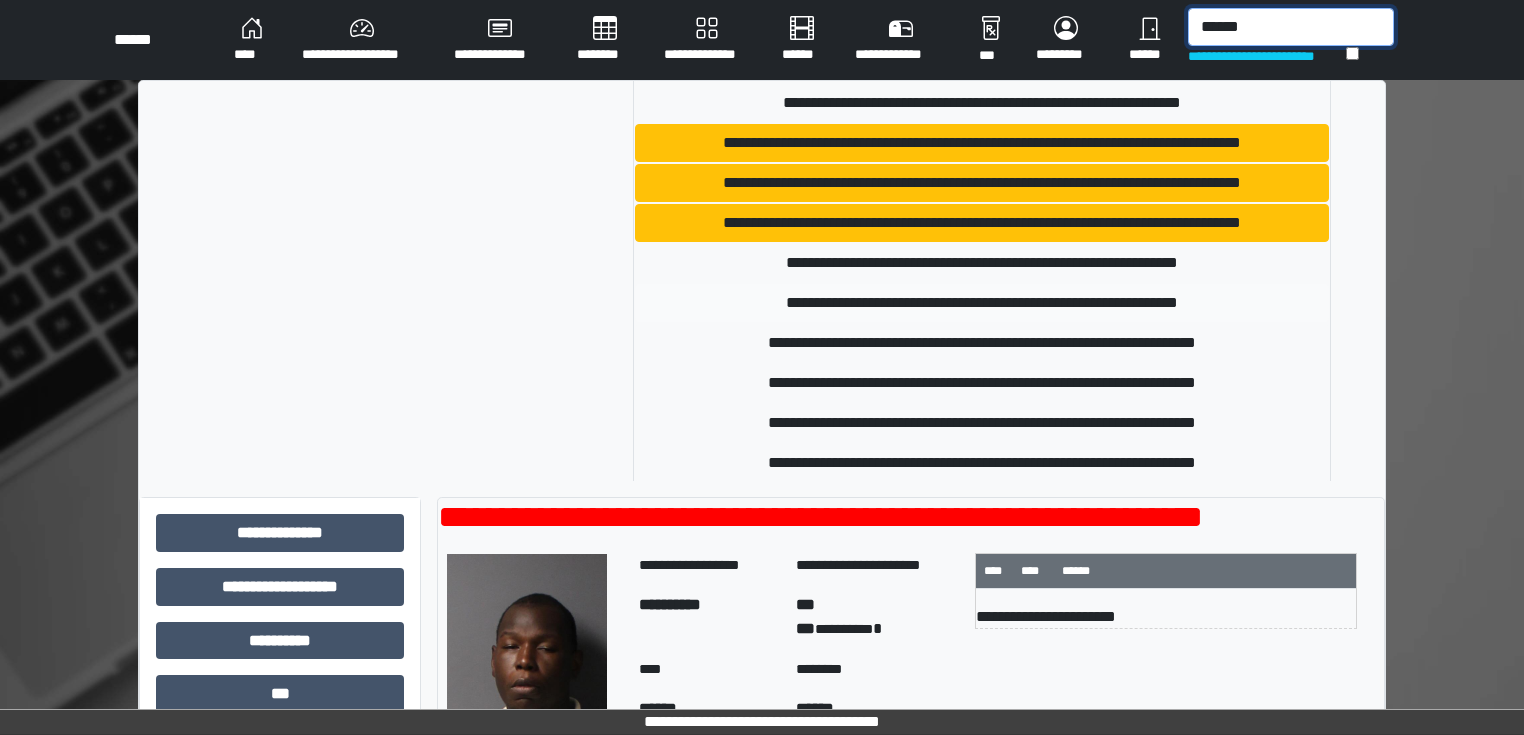 scroll, scrollTop: 1040, scrollLeft: 0, axis: vertical 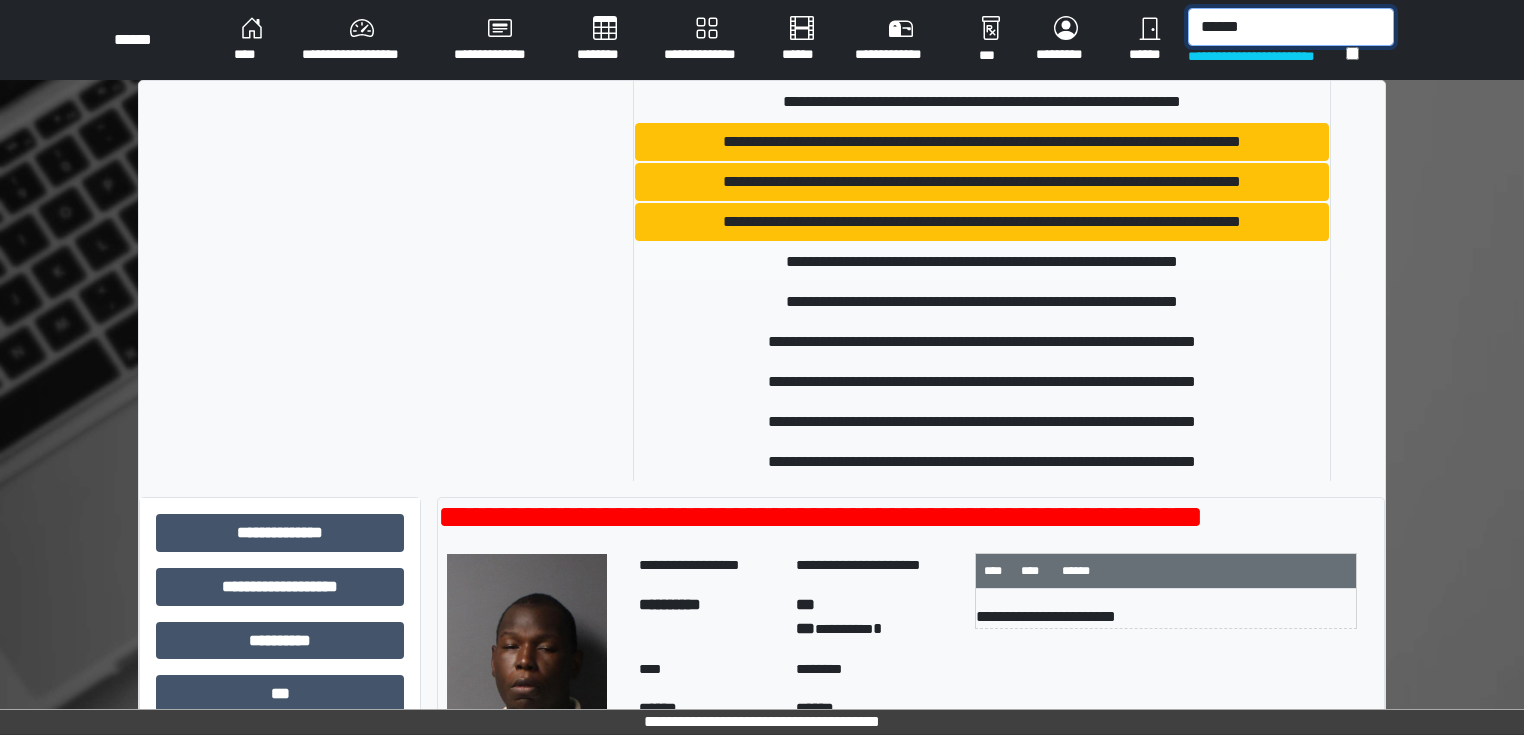 type on "******" 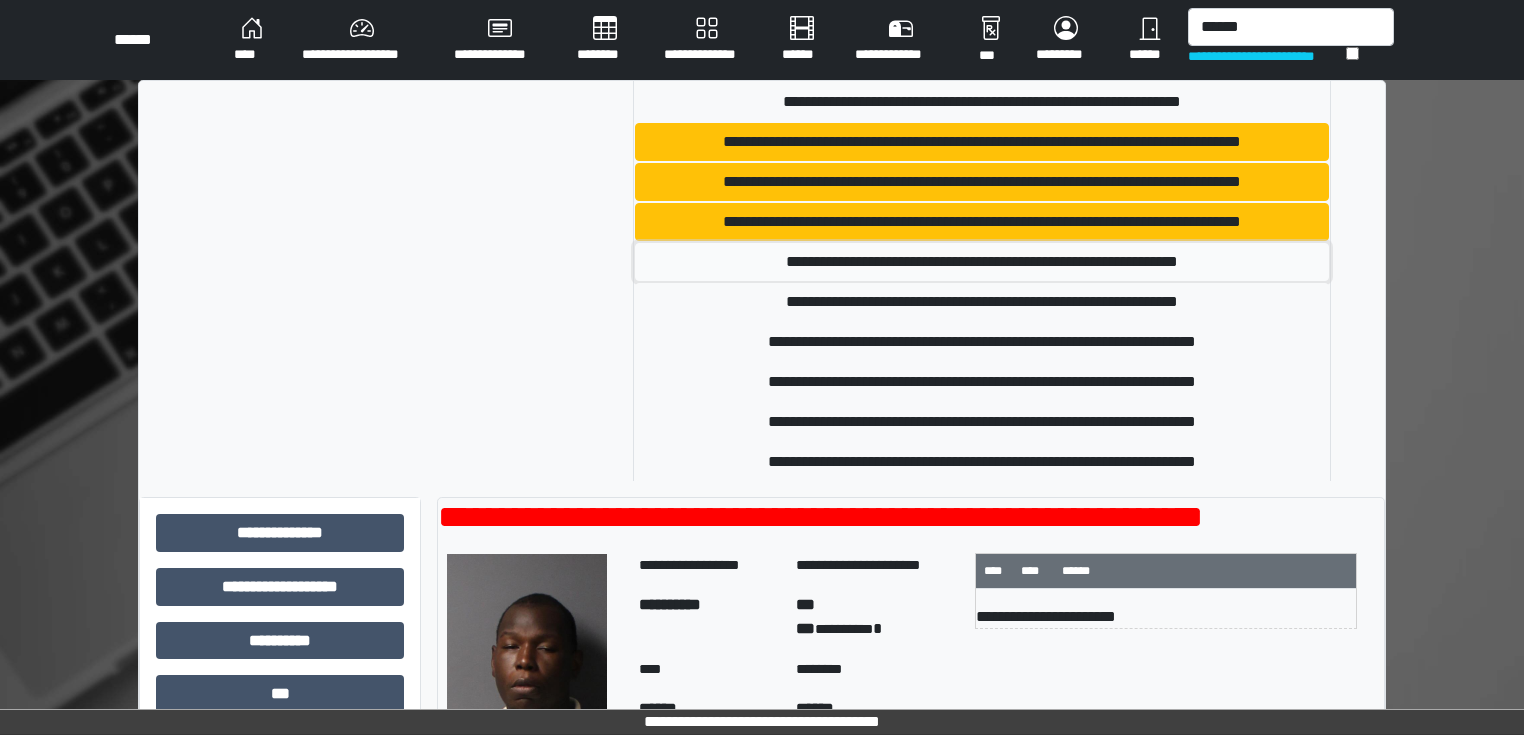 click on "**********" at bounding box center (982, 262) 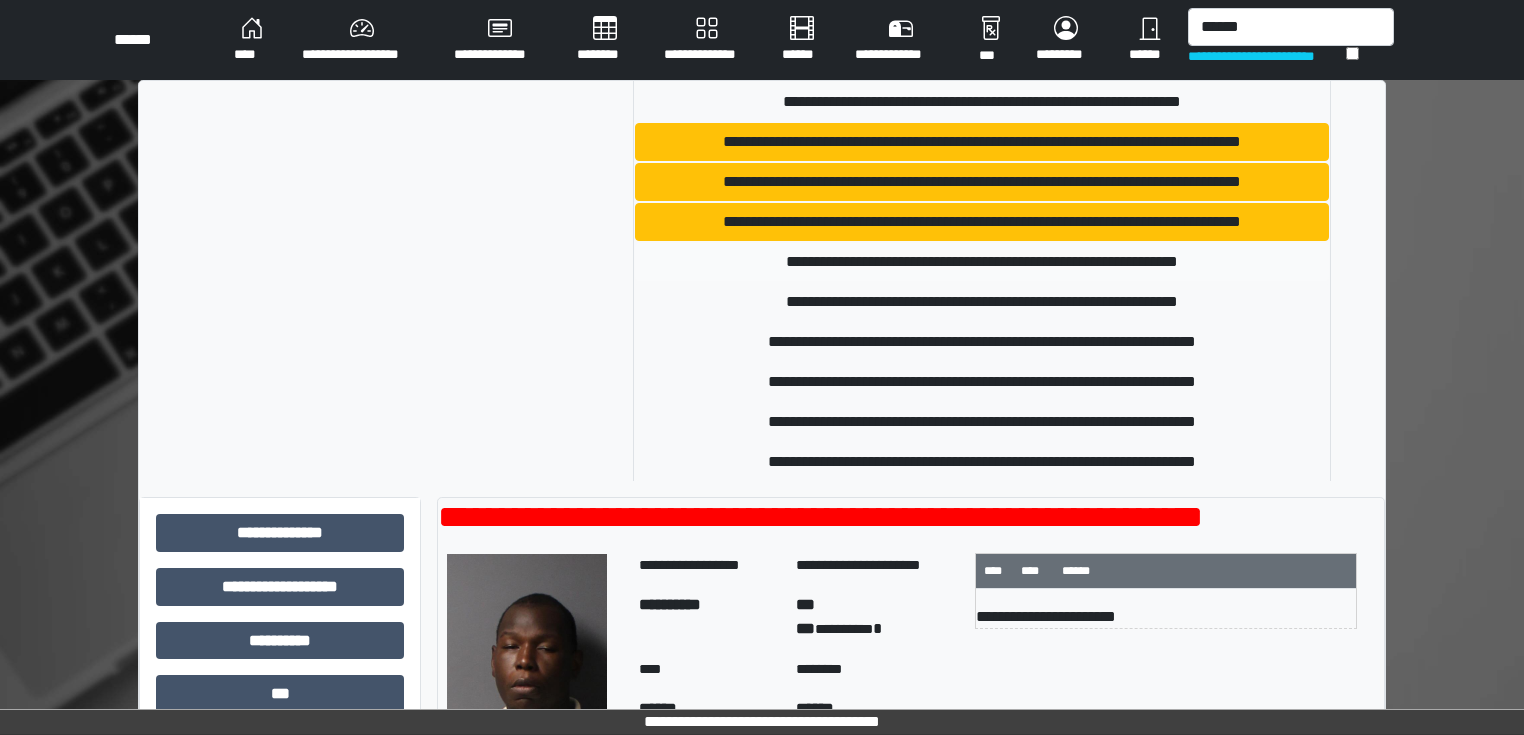 type 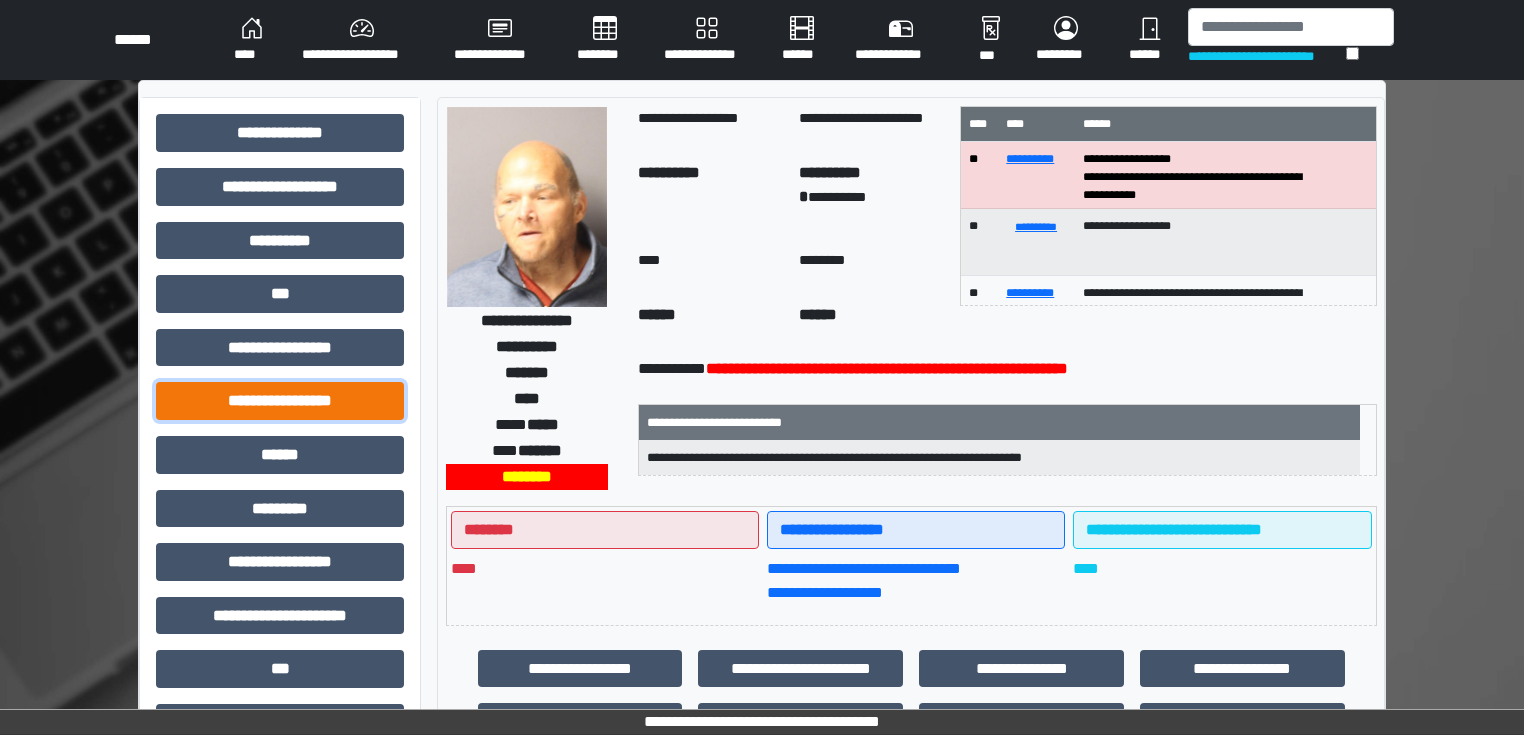 click on "**********" at bounding box center [280, 401] 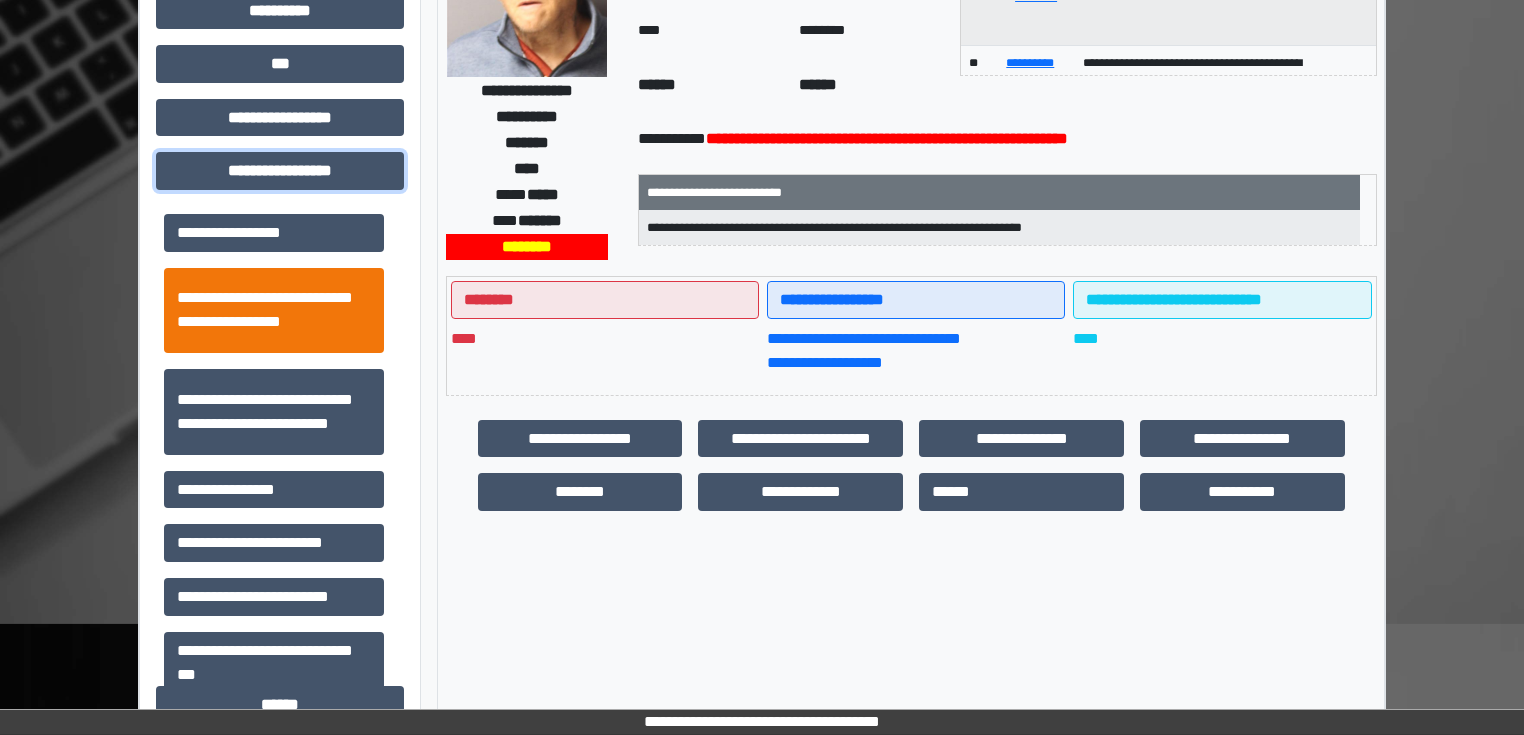 scroll, scrollTop: 240, scrollLeft: 0, axis: vertical 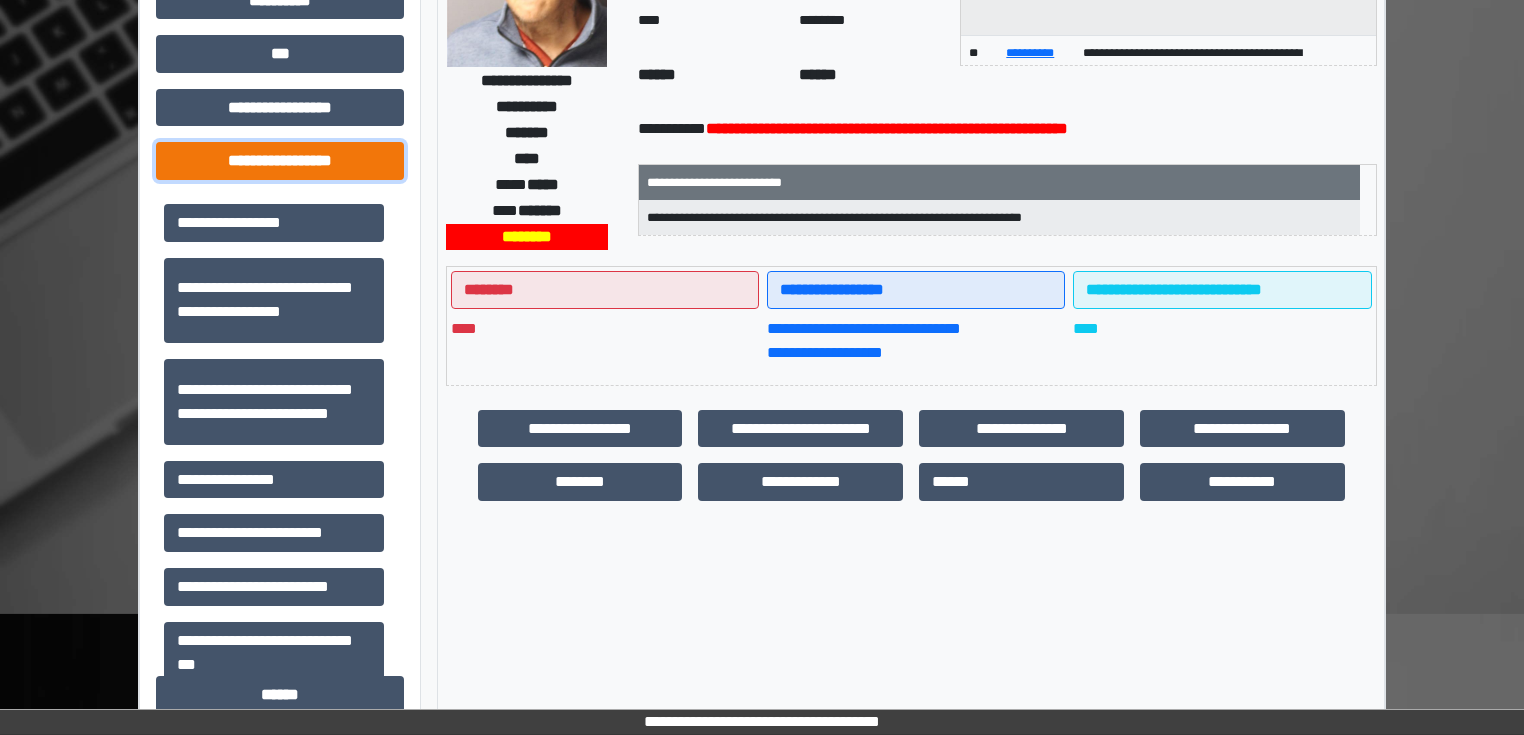 click on "**********" at bounding box center (280, 161) 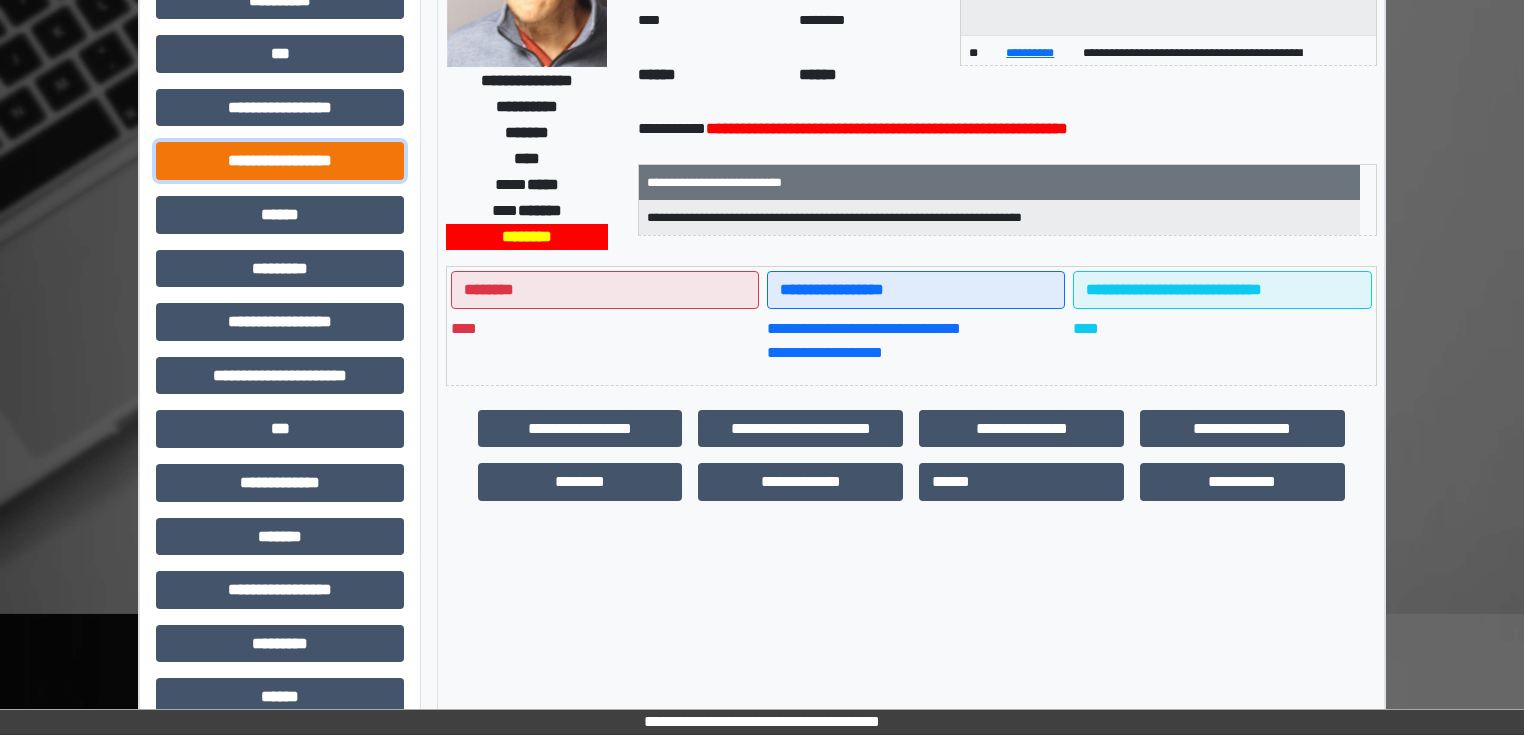 click on "**********" at bounding box center [280, 161] 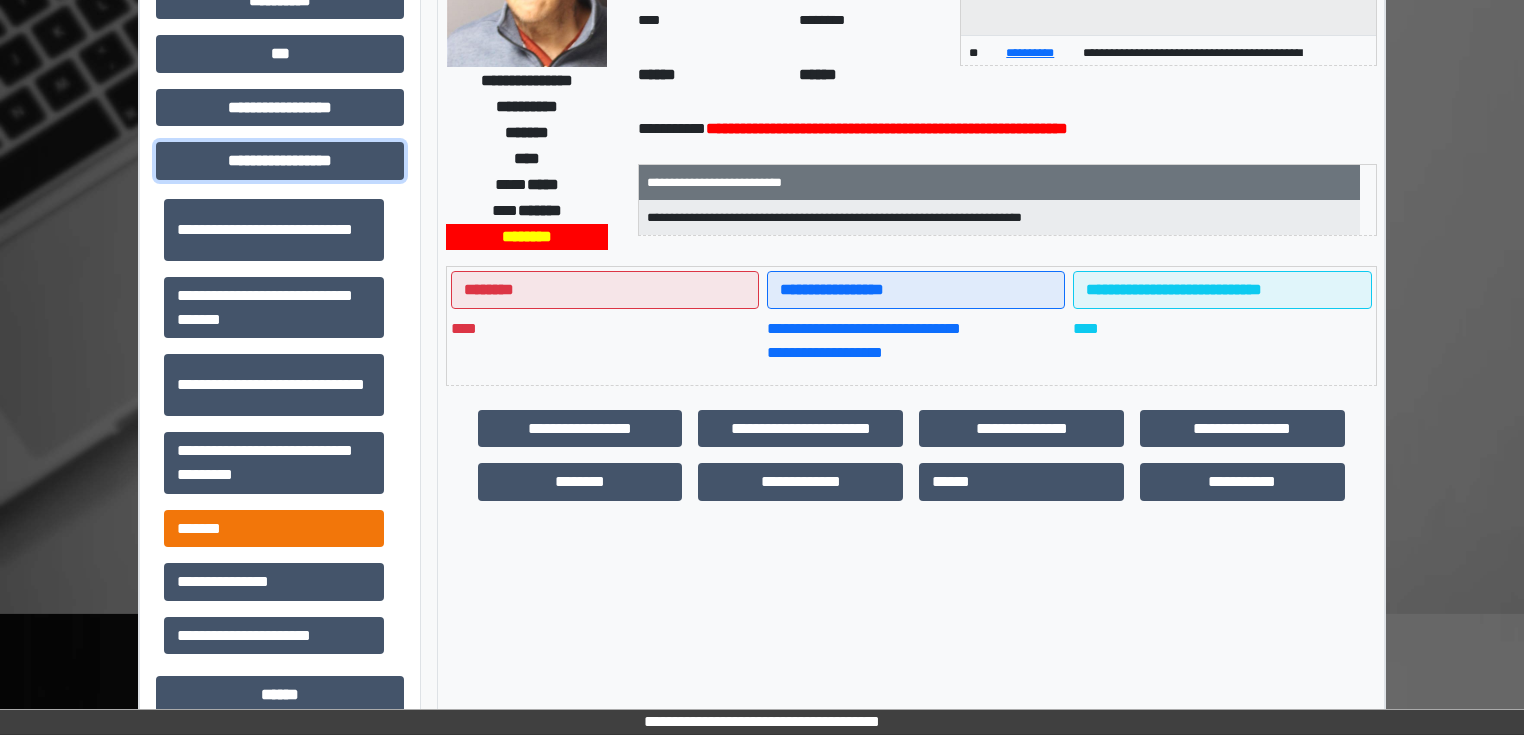 scroll, scrollTop: 1313, scrollLeft: 0, axis: vertical 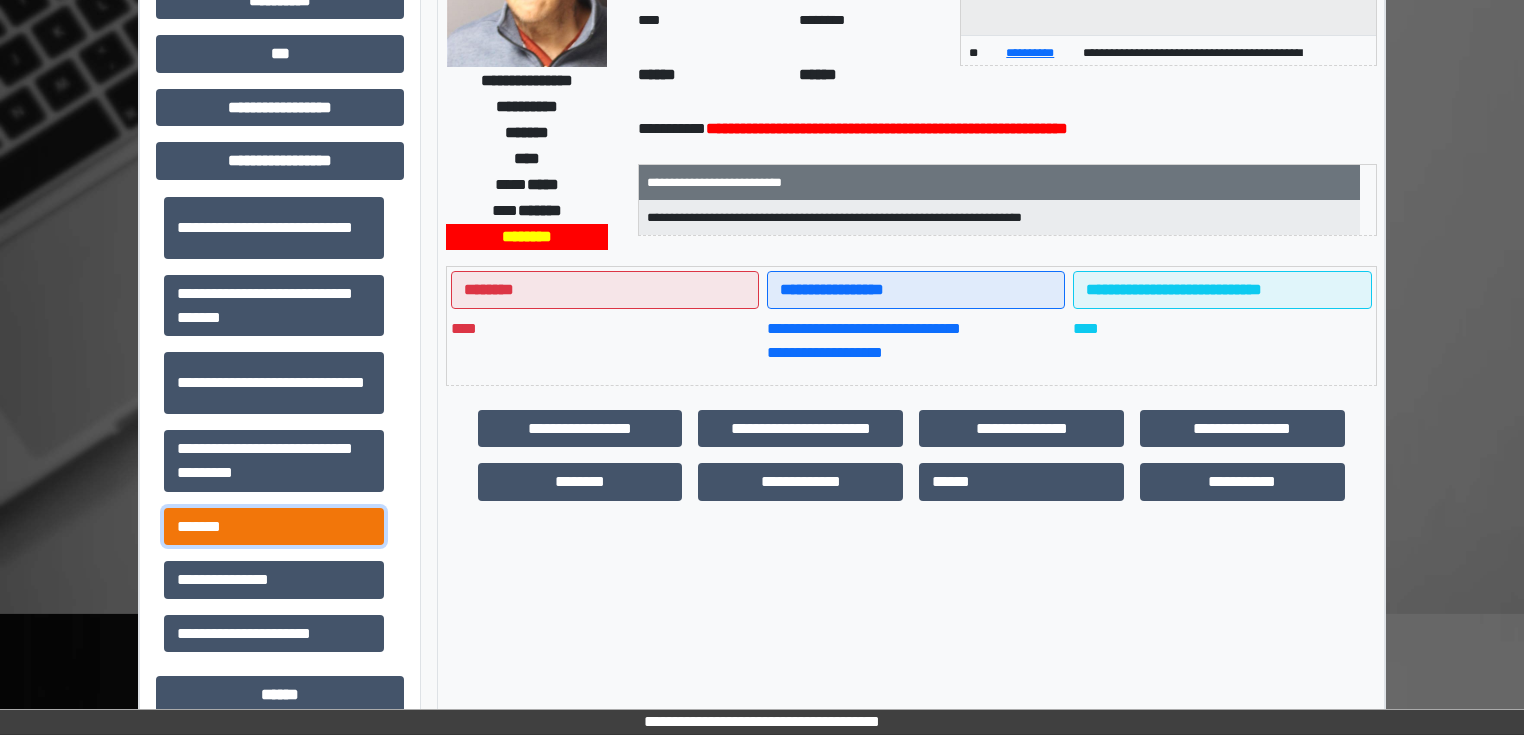 click on "*******" at bounding box center [274, 527] 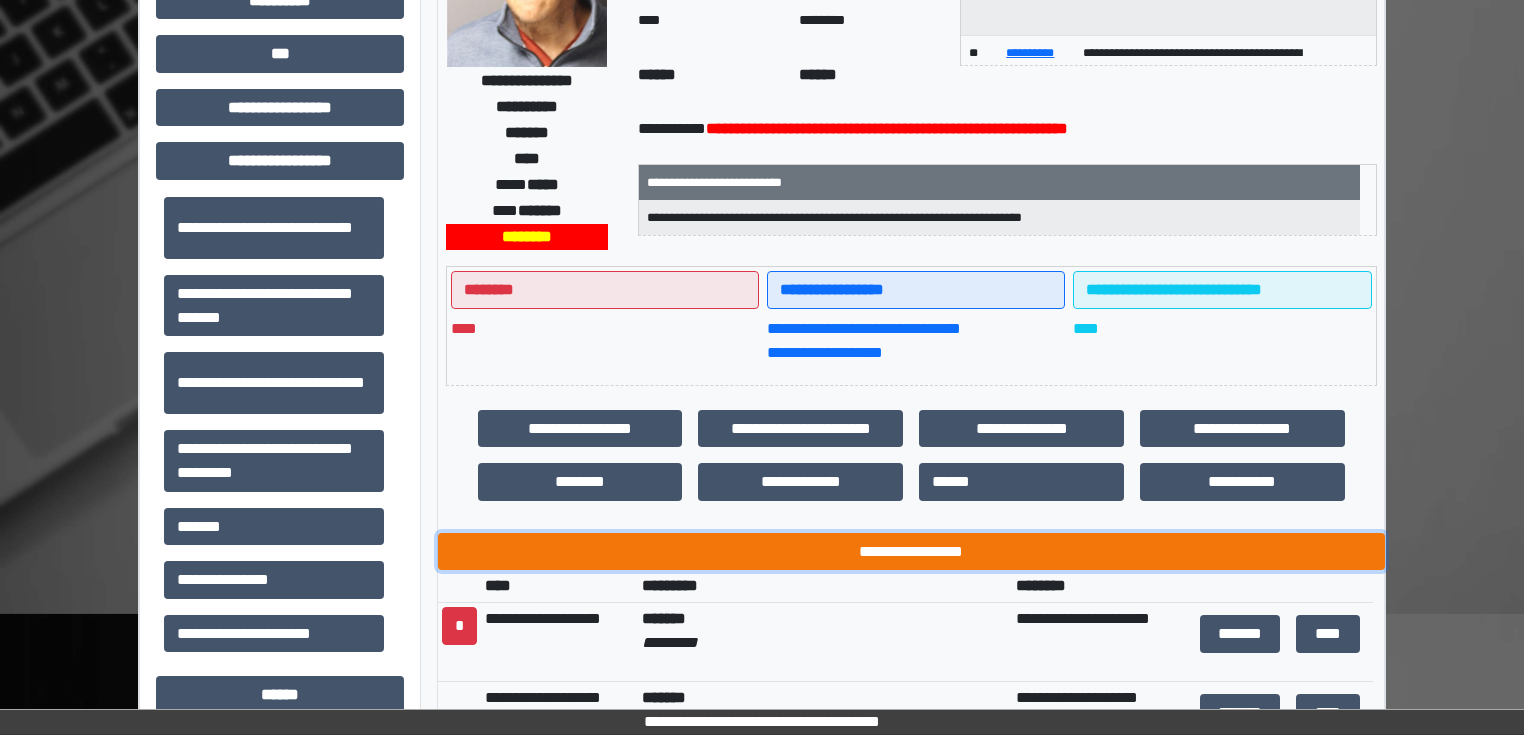click on "**********" at bounding box center (911, 552) 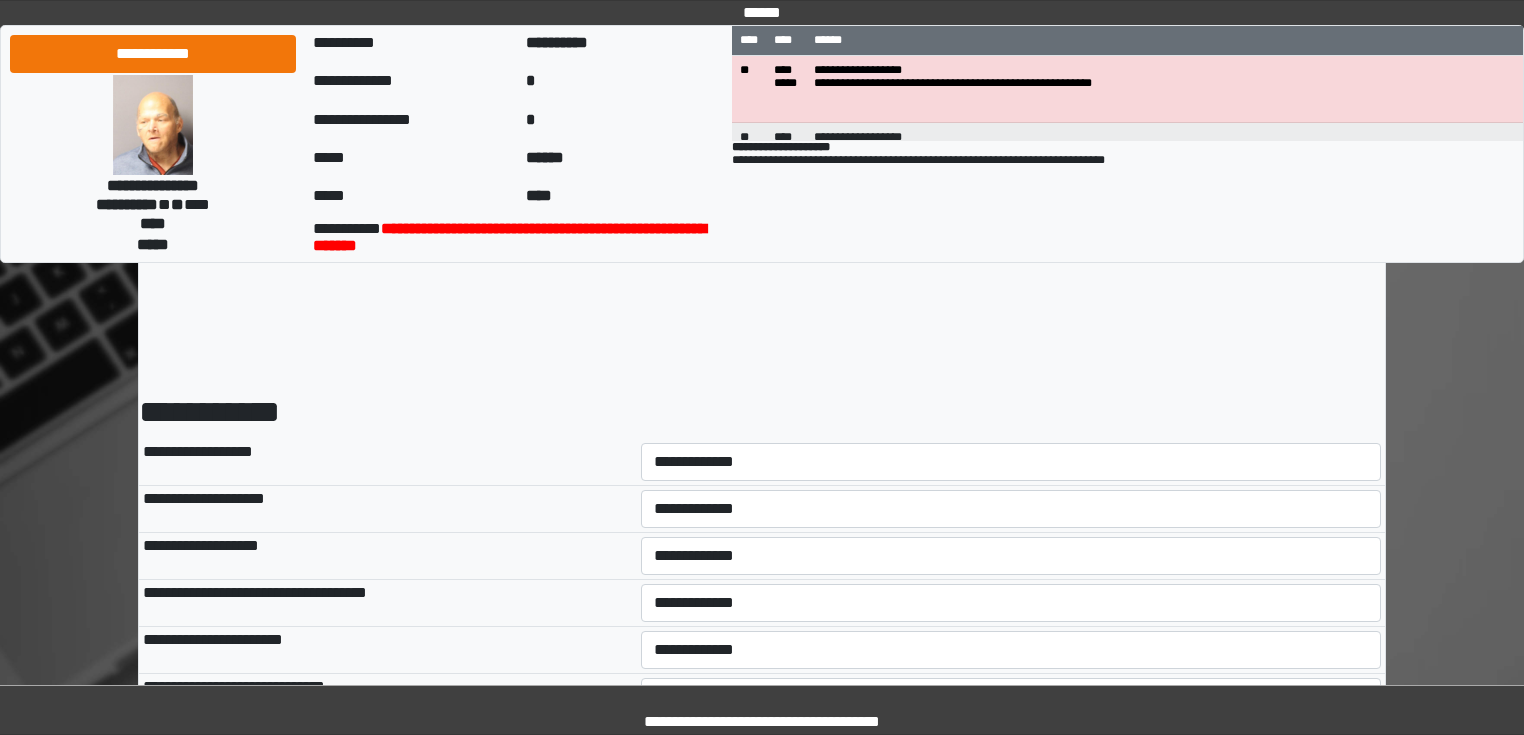 scroll, scrollTop: 0, scrollLeft: 0, axis: both 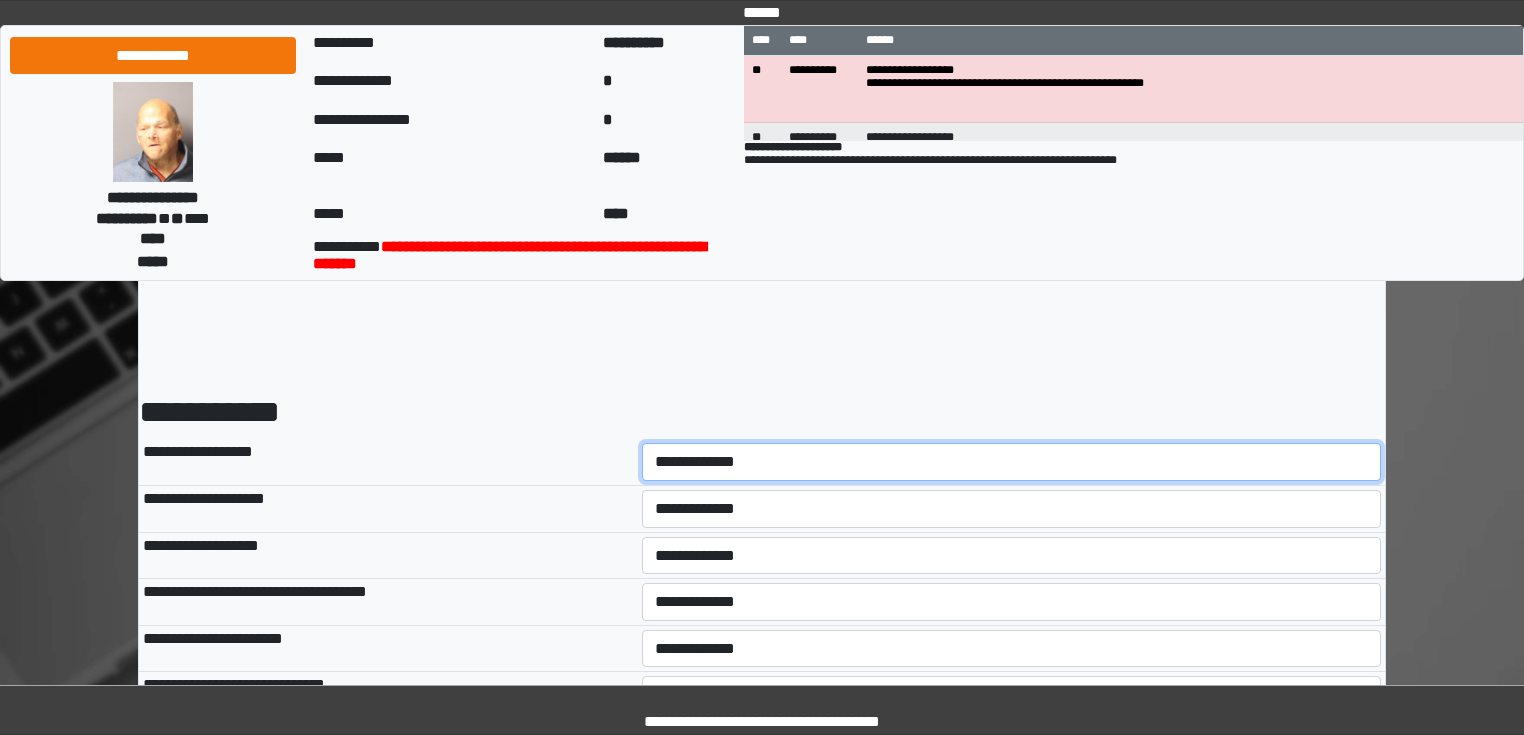 click on "**********" at bounding box center (1012, 462) 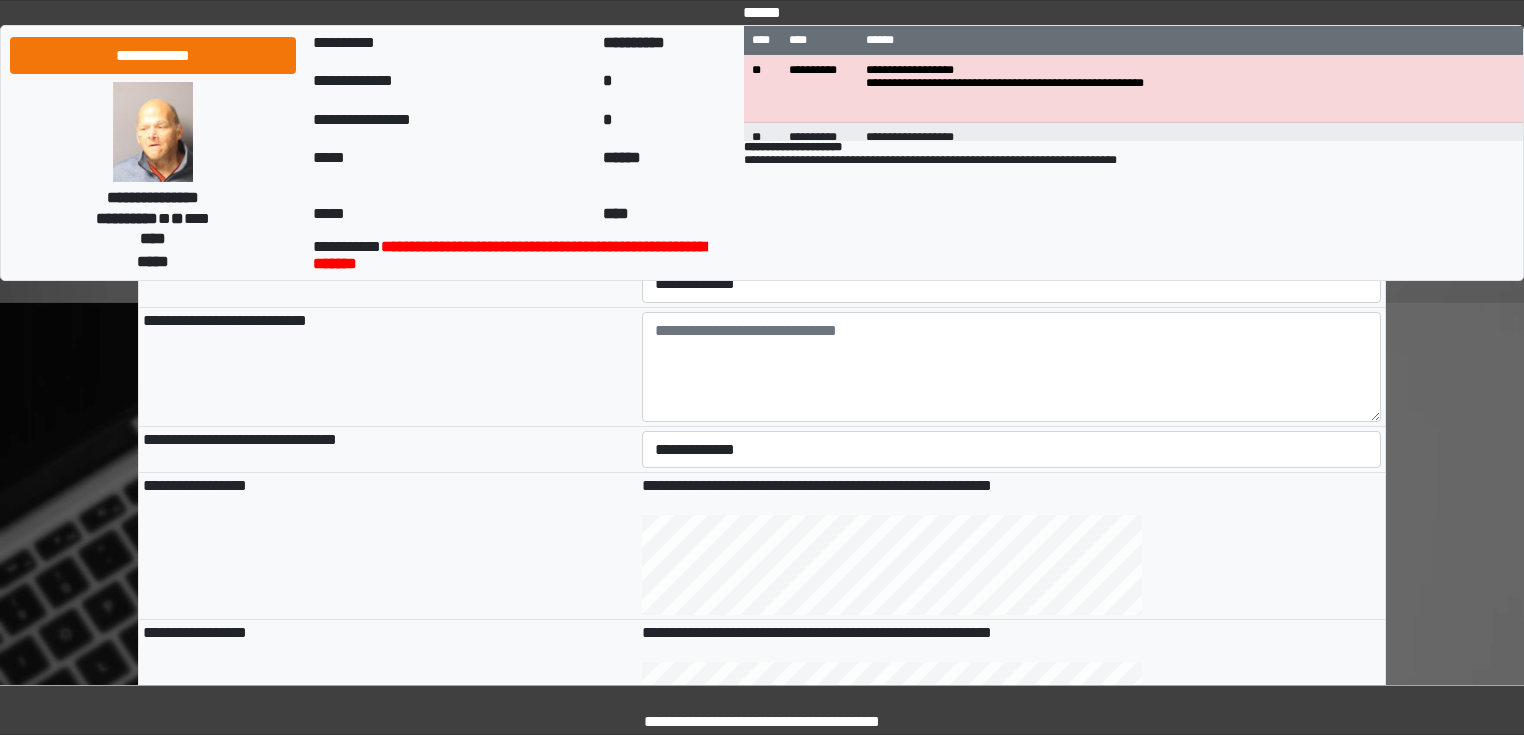 scroll, scrollTop: 560, scrollLeft: 0, axis: vertical 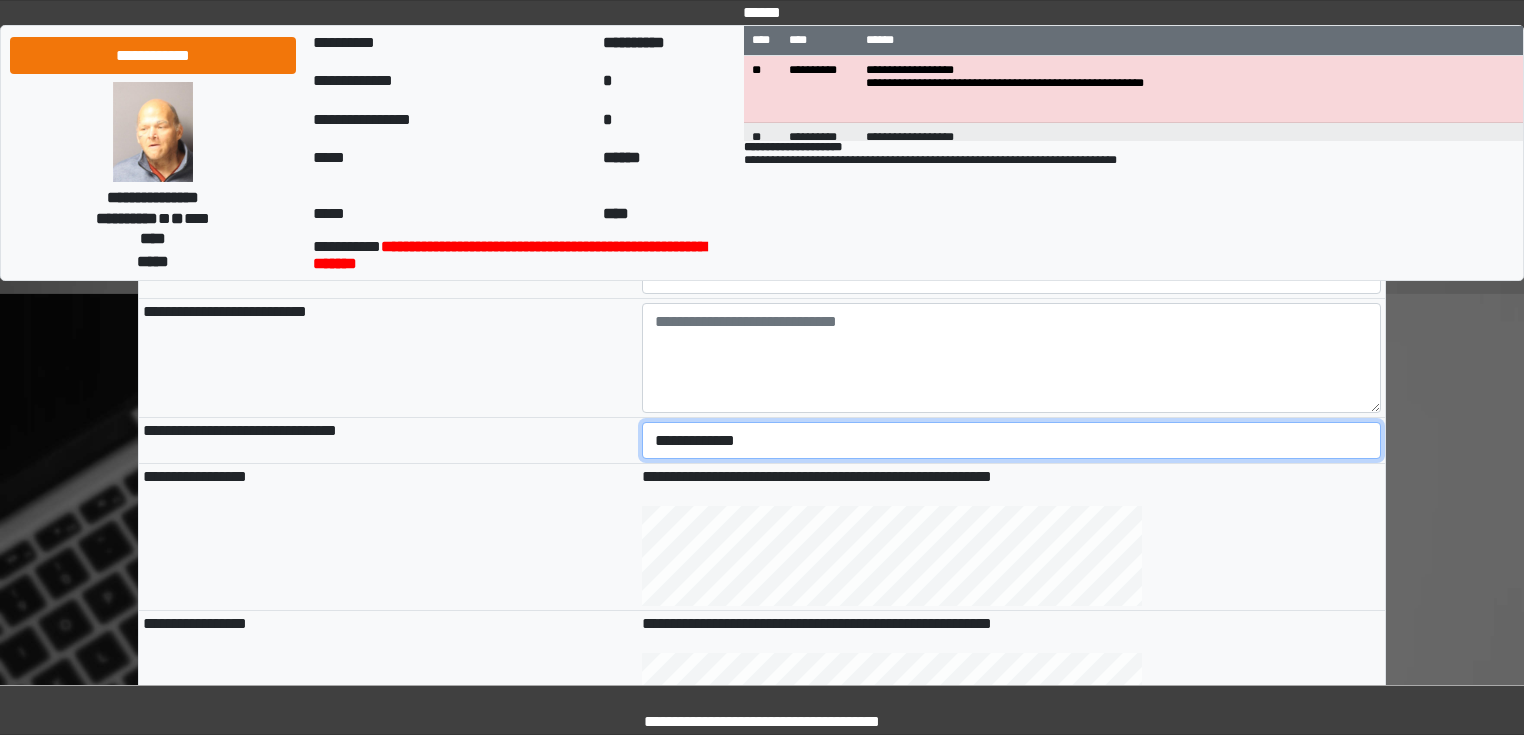 click on "**********" at bounding box center [1012, 441] 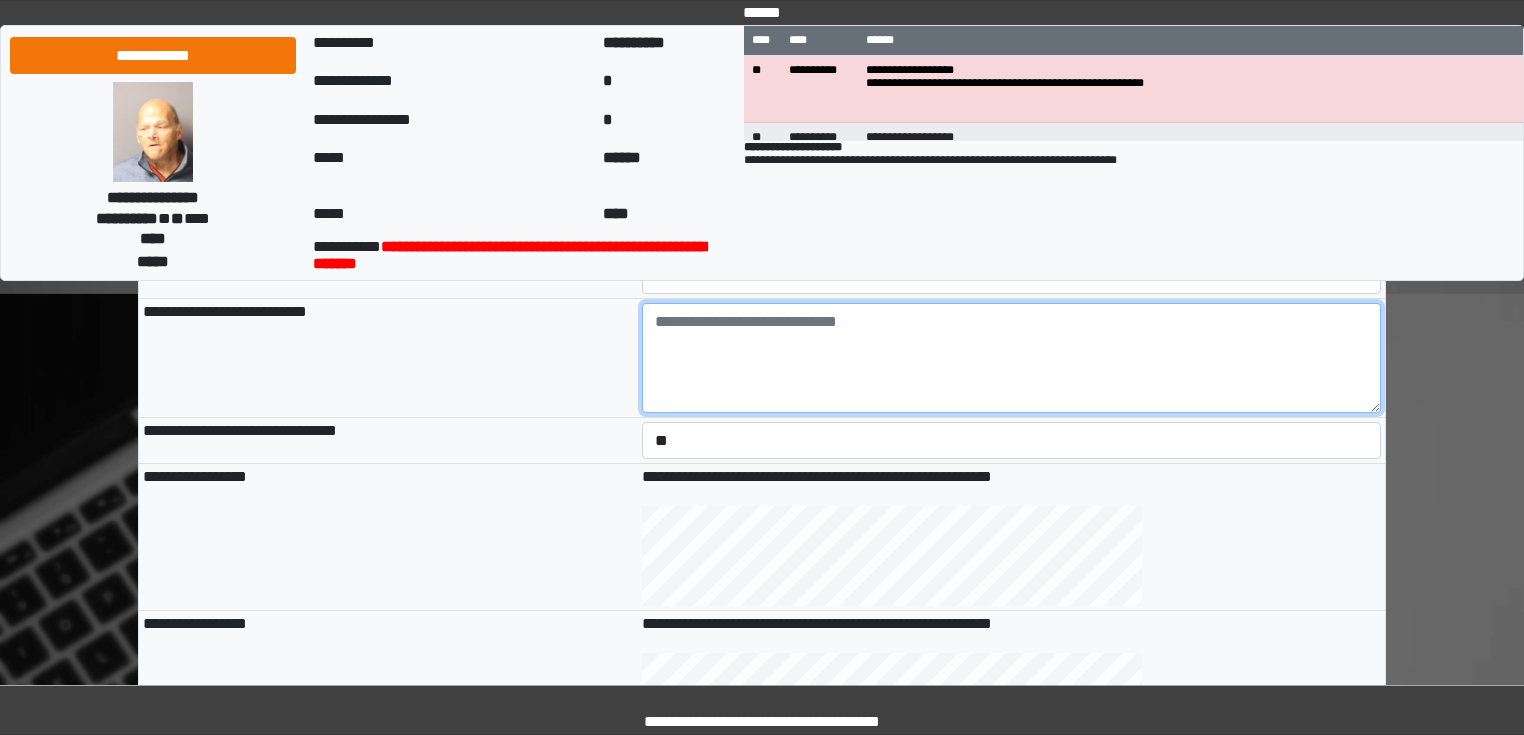 click at bounding box center [1012, 358] 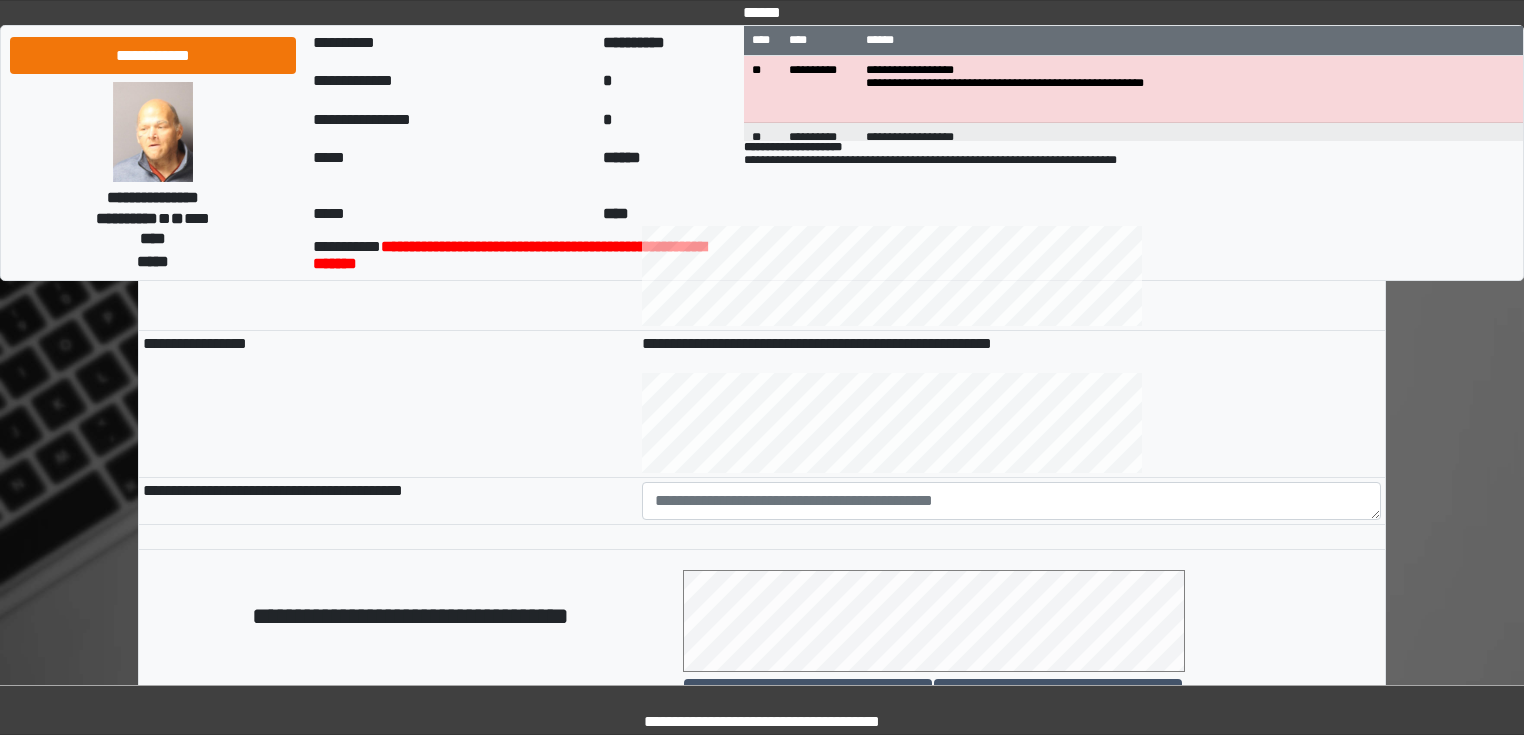 scroll, scrollTop: 880, scrollLeft: 0, axis: vertical 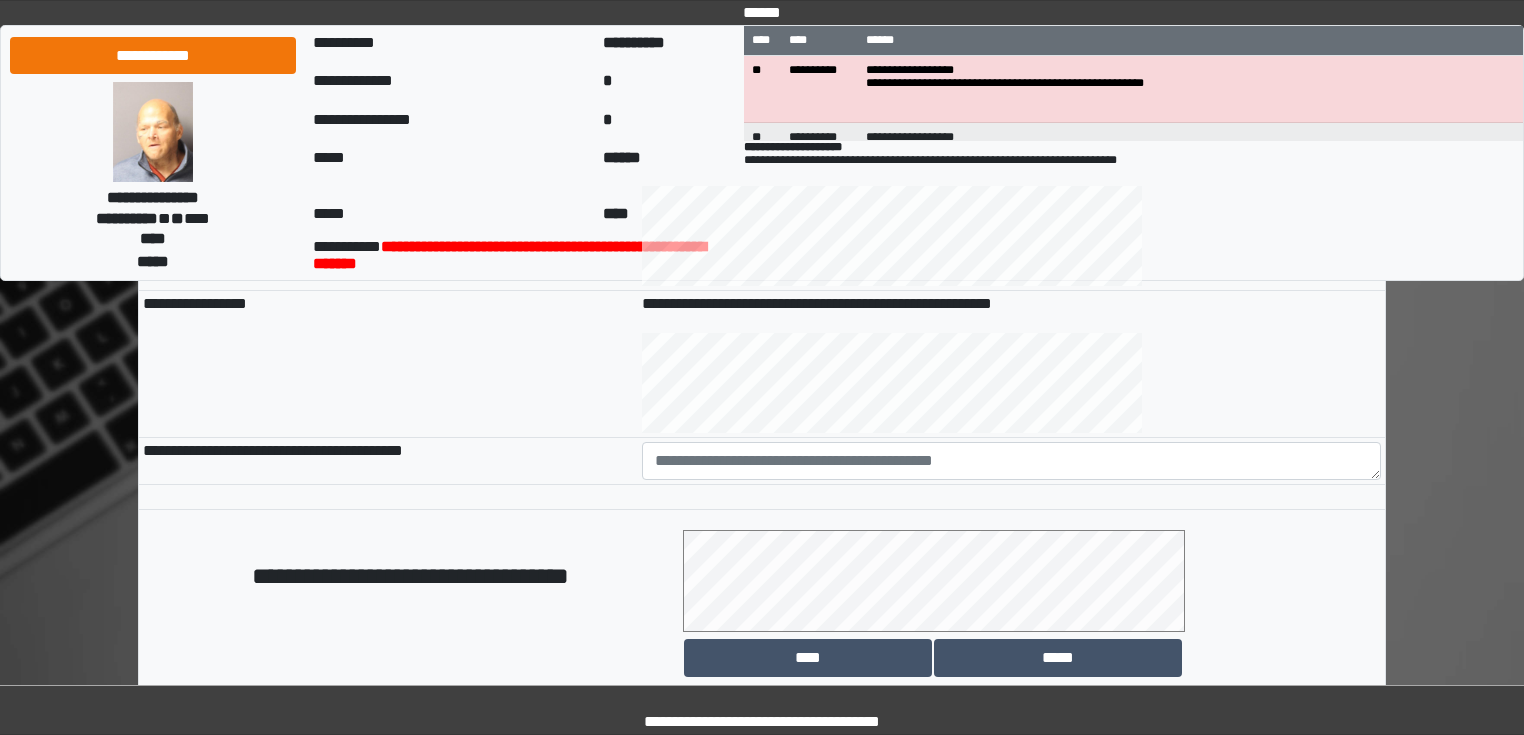 type on "**********" 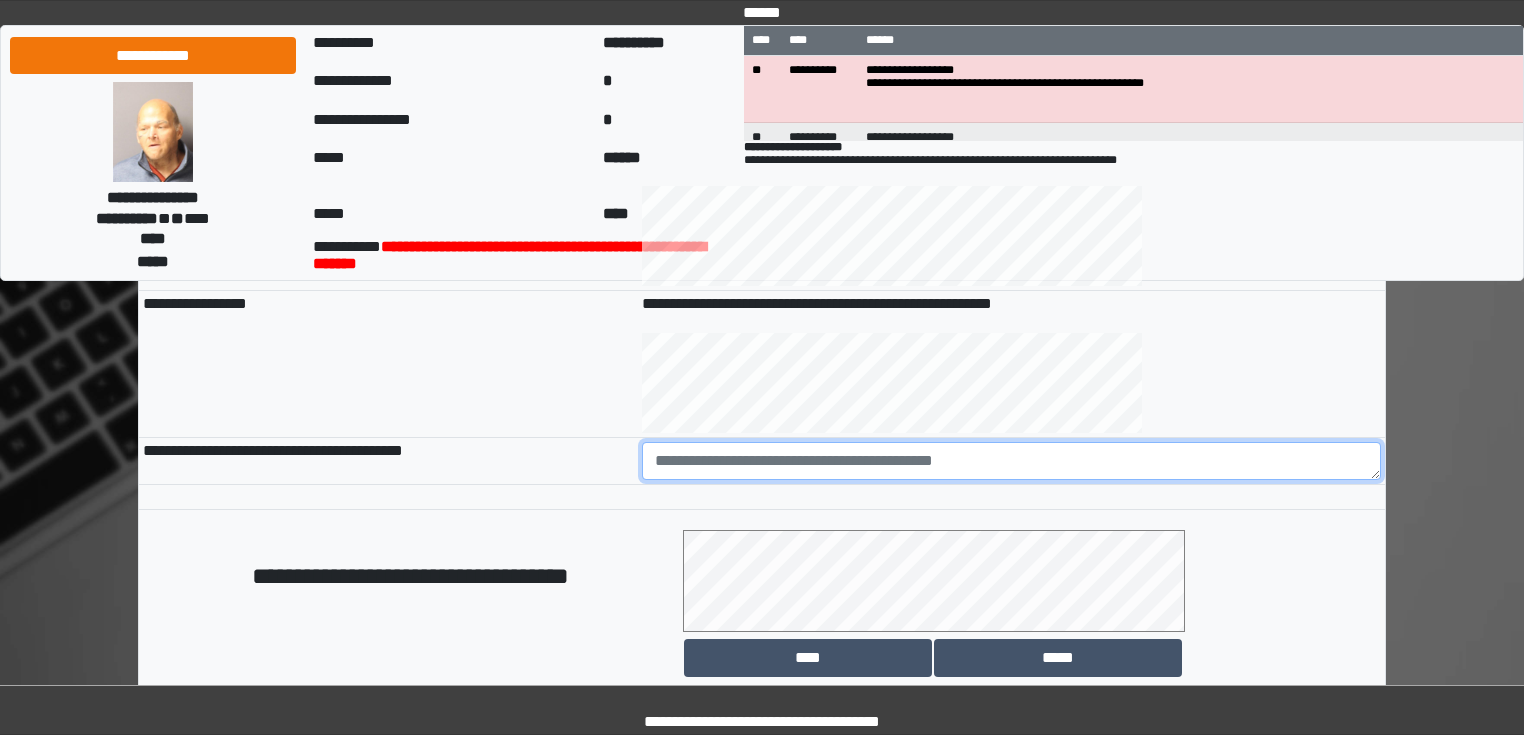 click at bounding box center (1012, 461) 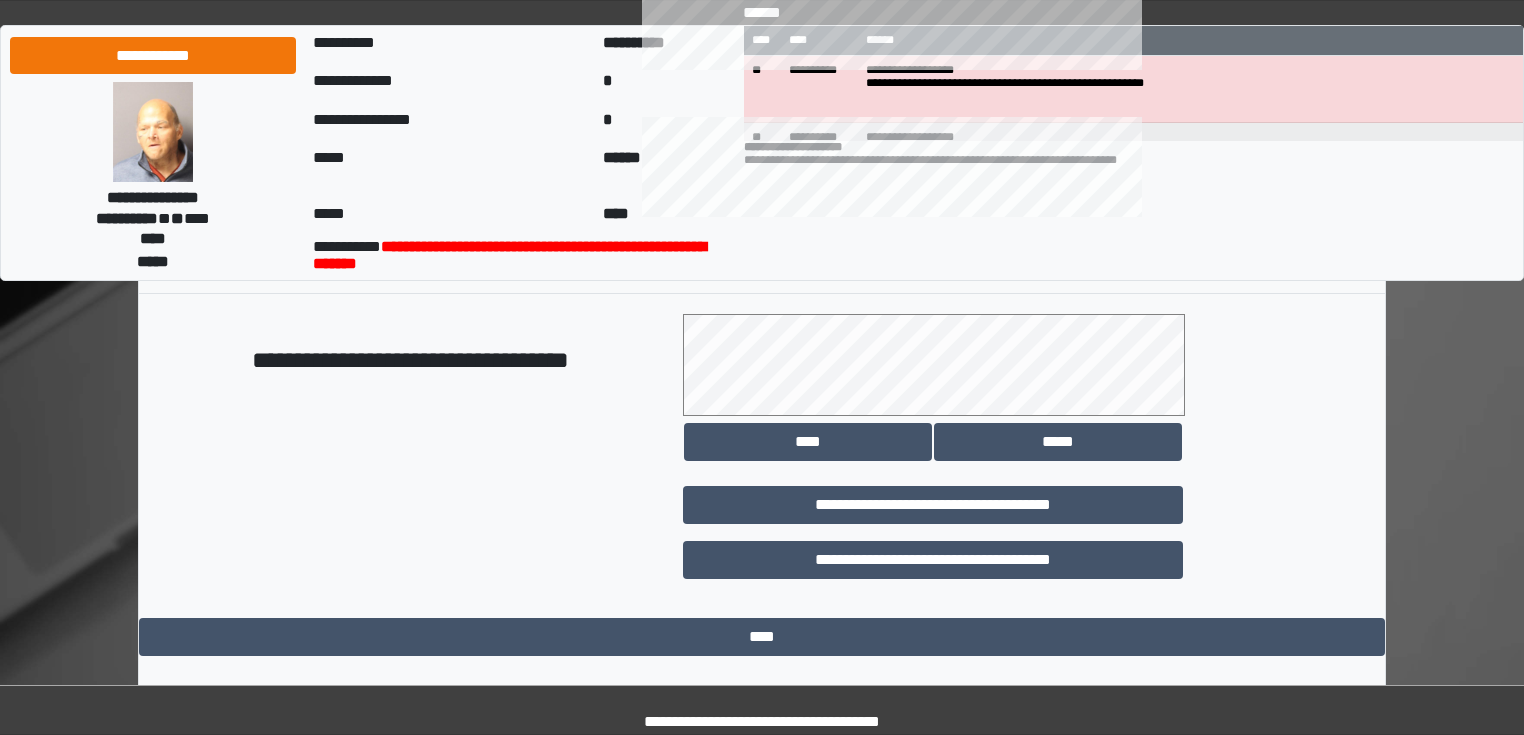 scroll, scrollTop: 1118, scrollLeft: 0, axis: vertical 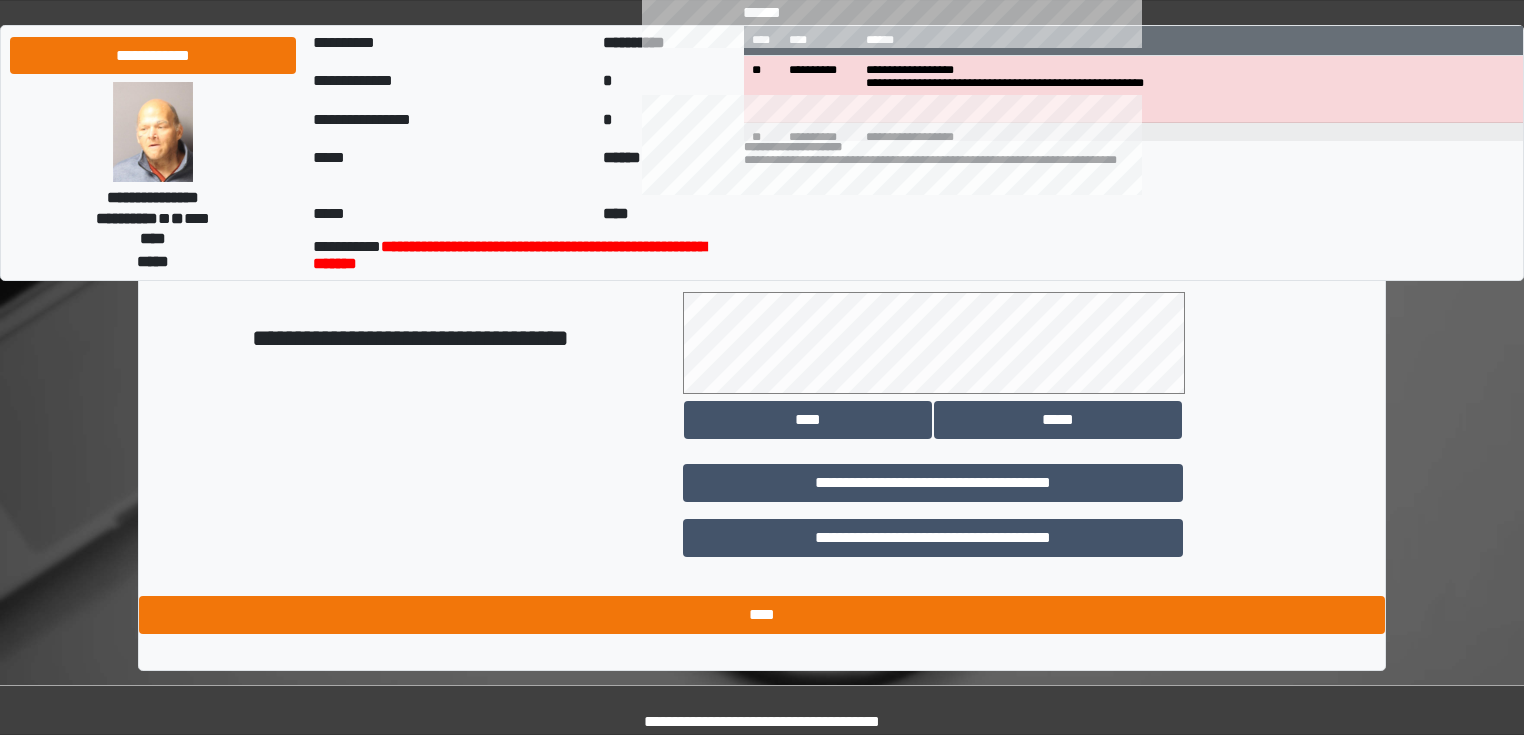 type on "**********" 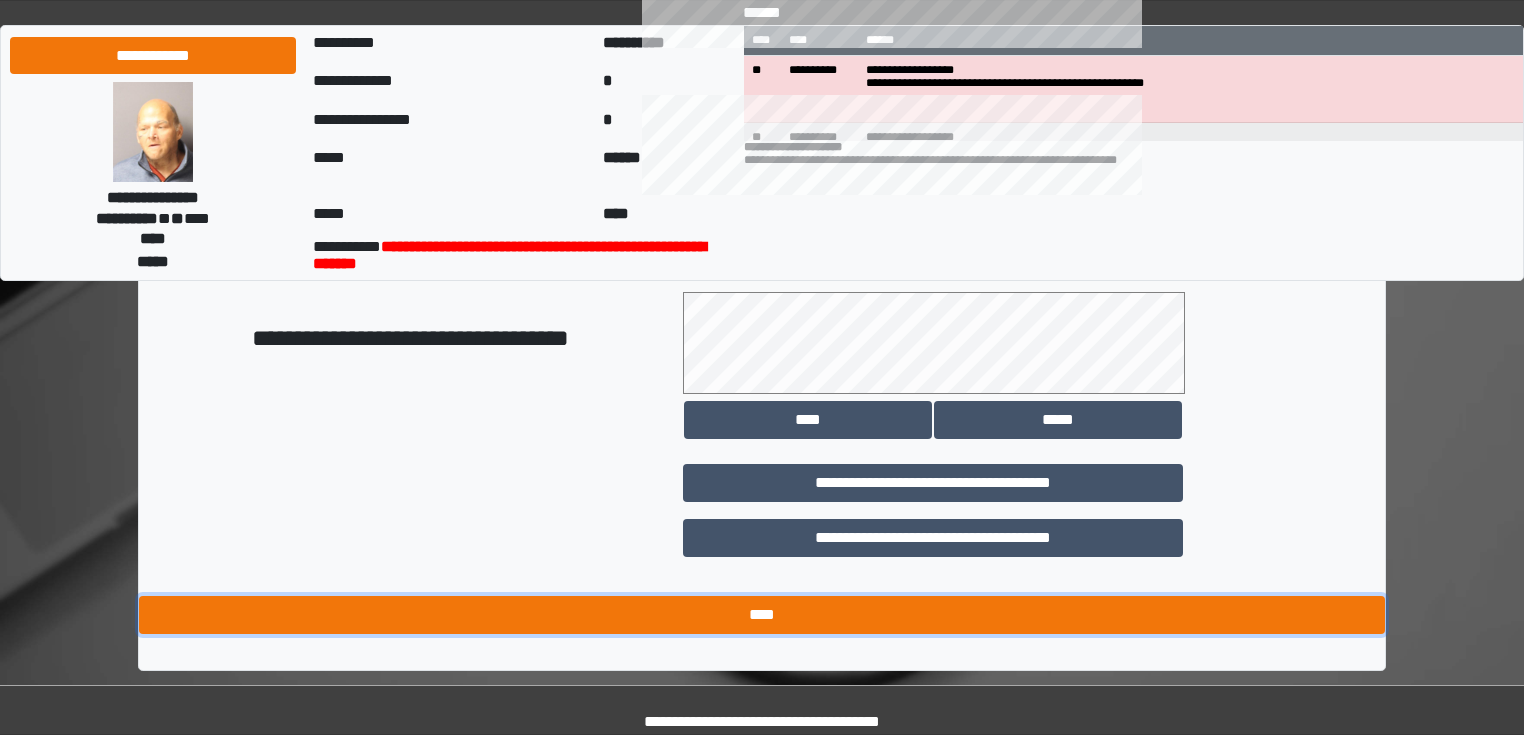 click on "****" at bounding box center (762, 615) 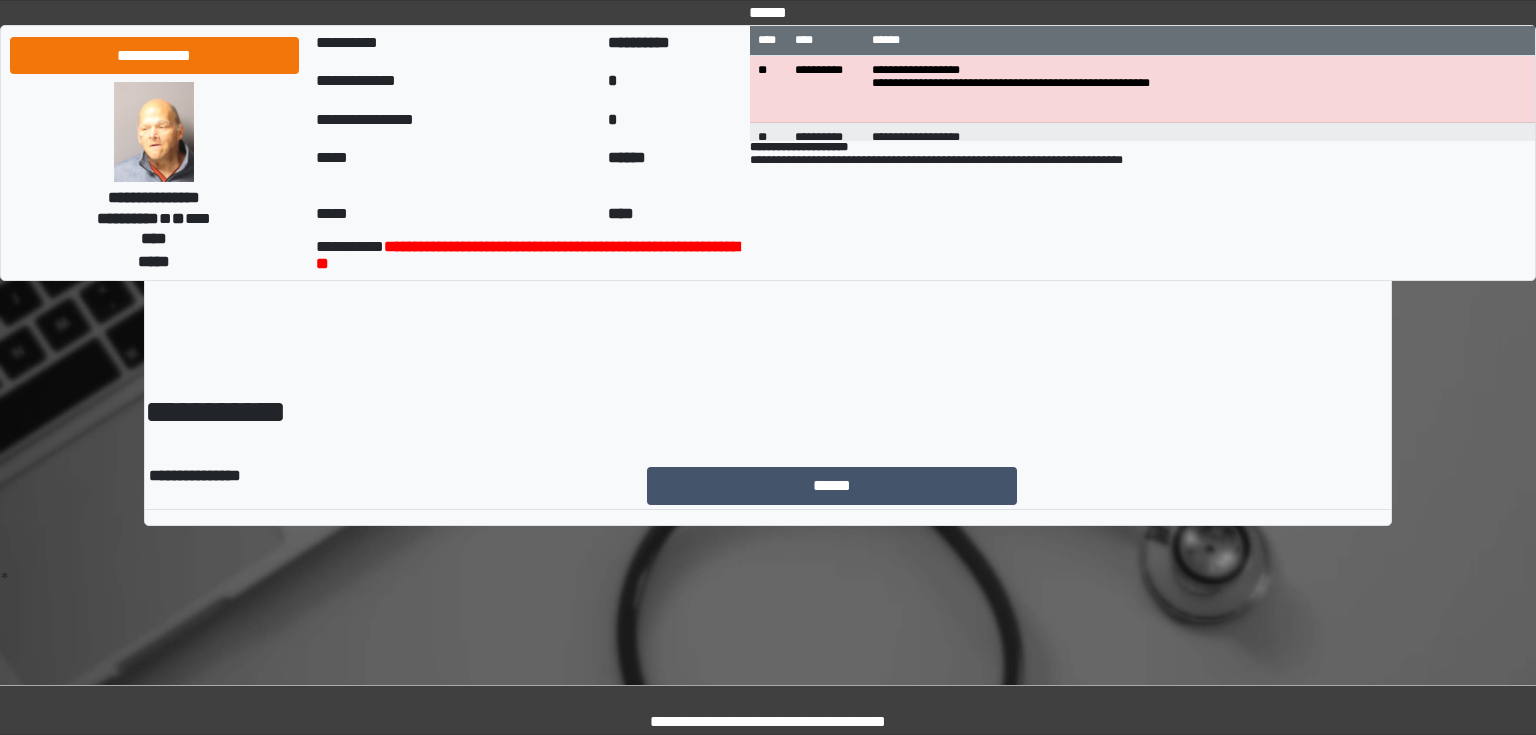 scroll, scrollTop: 0, scrollLeft: 0, axis: both 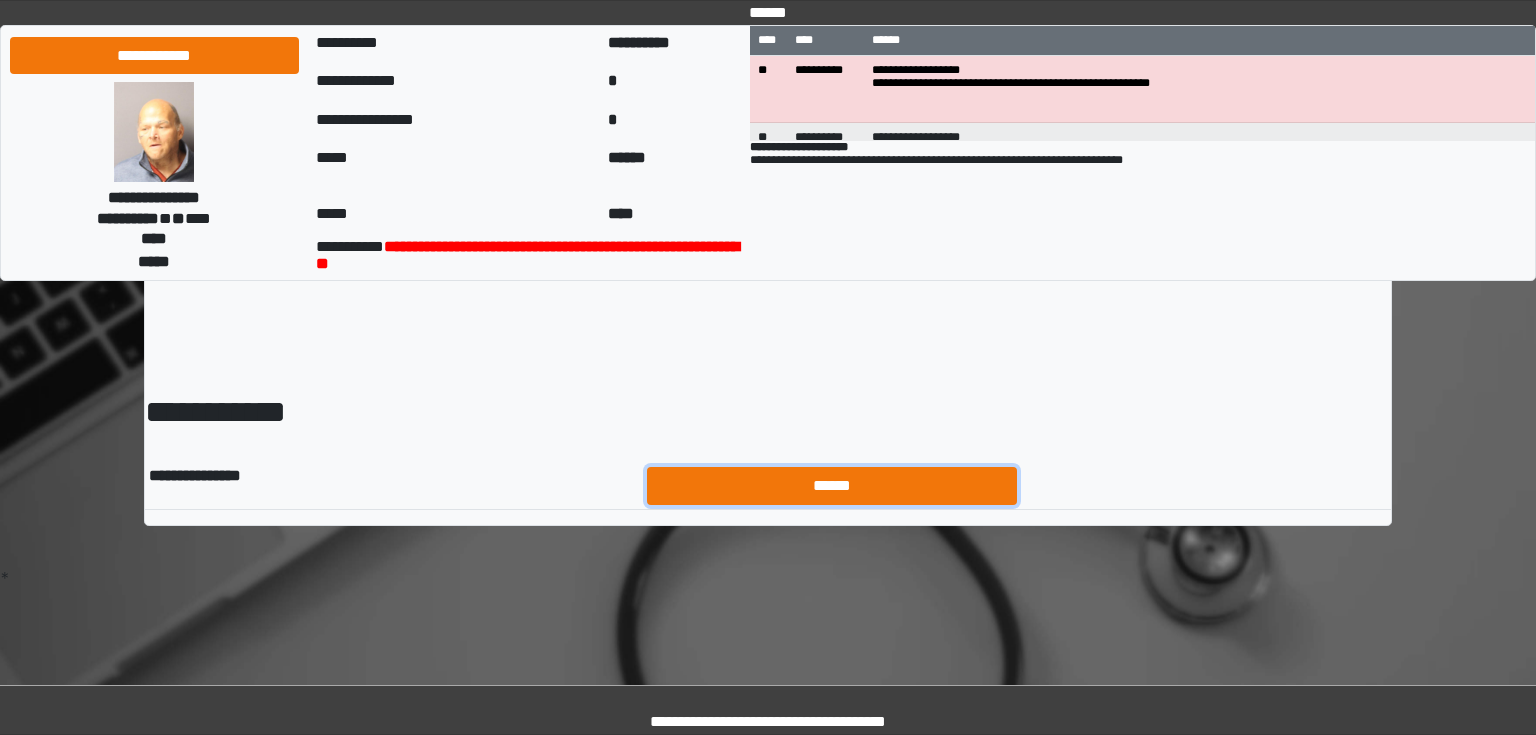 click on "******" at bounding box center (832, 486) 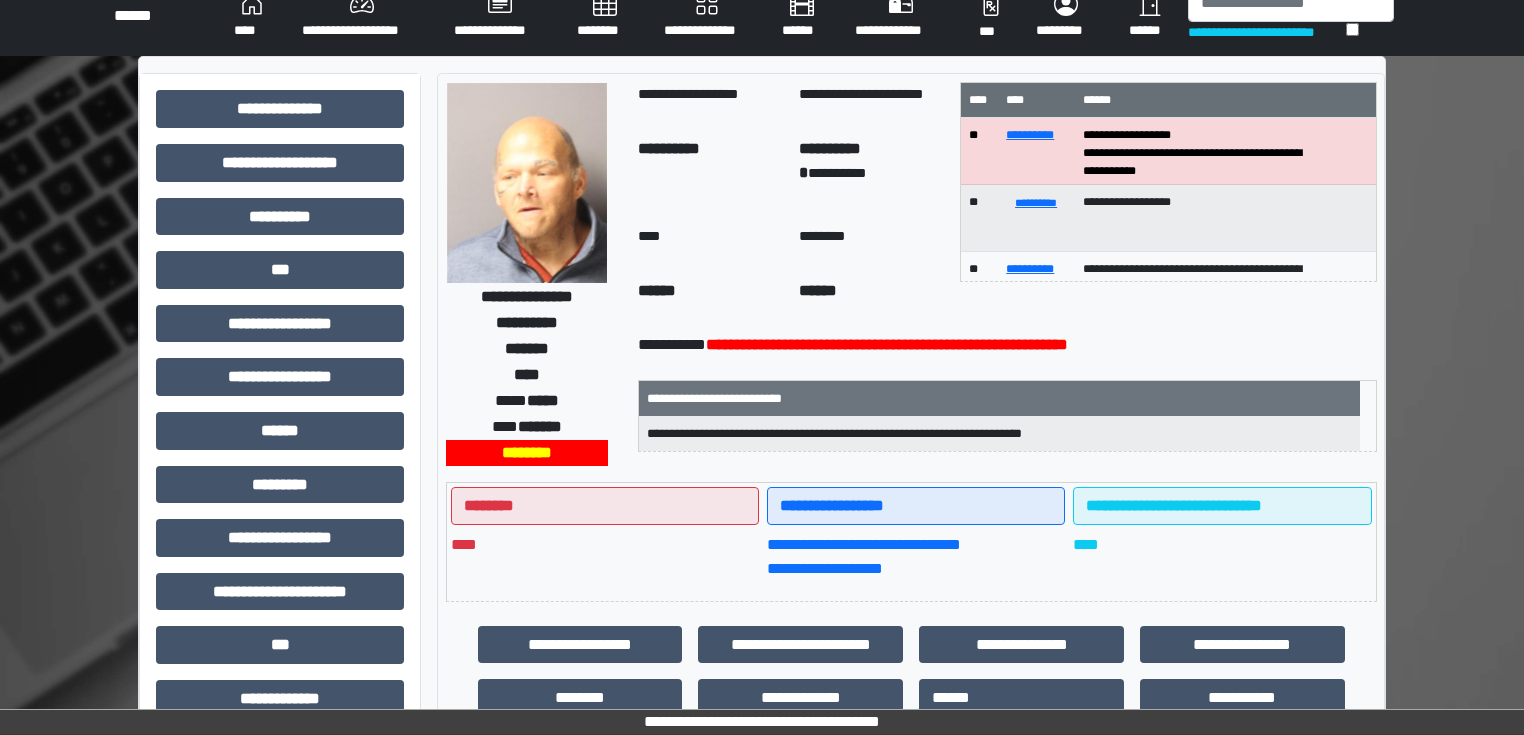 scroll, scrollTop: 0, scrollLeft: 0, axis: both 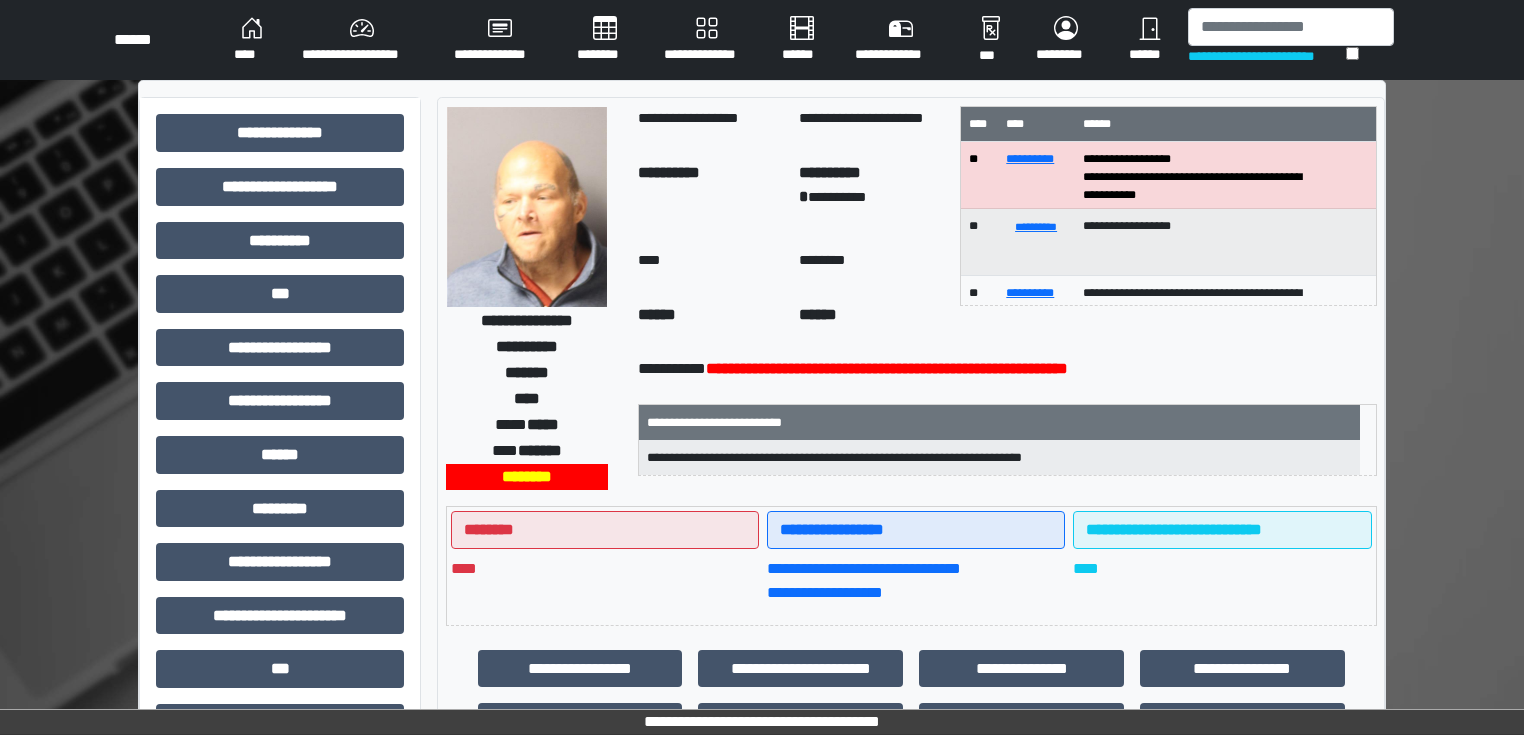 click on "******" at bounding box center [1150, 40] 